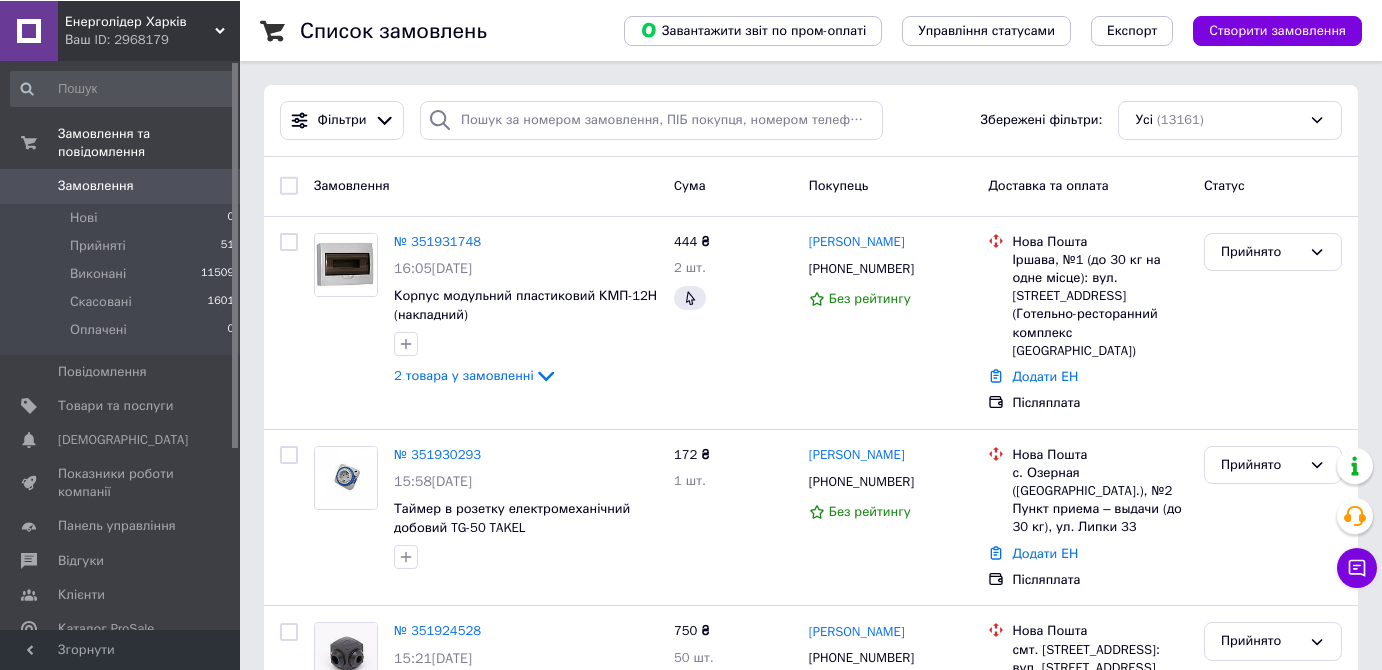 scroll, scrollTop: 0, scrollLeft: 0, axis: both 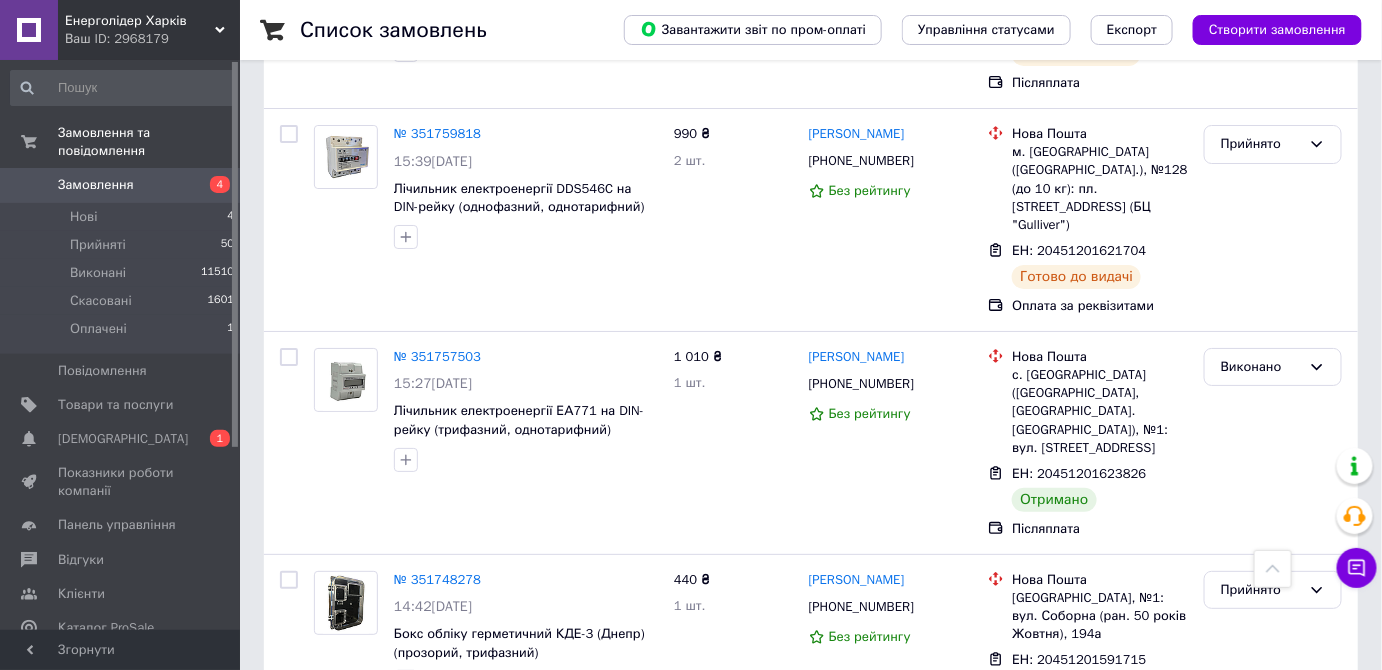 click on "Прийнято" at bounding box center (1261, 776) 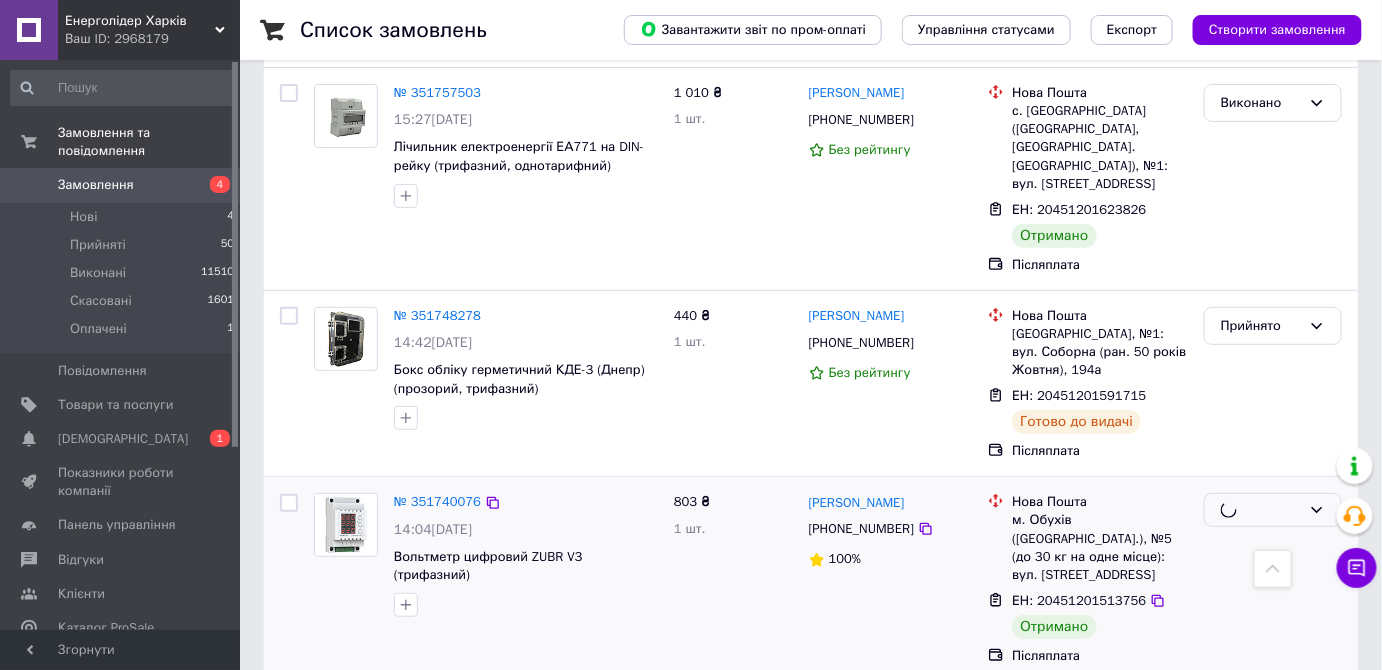 scroll, scrollTop: 5181, scrollLeft: 0, axis: vertical 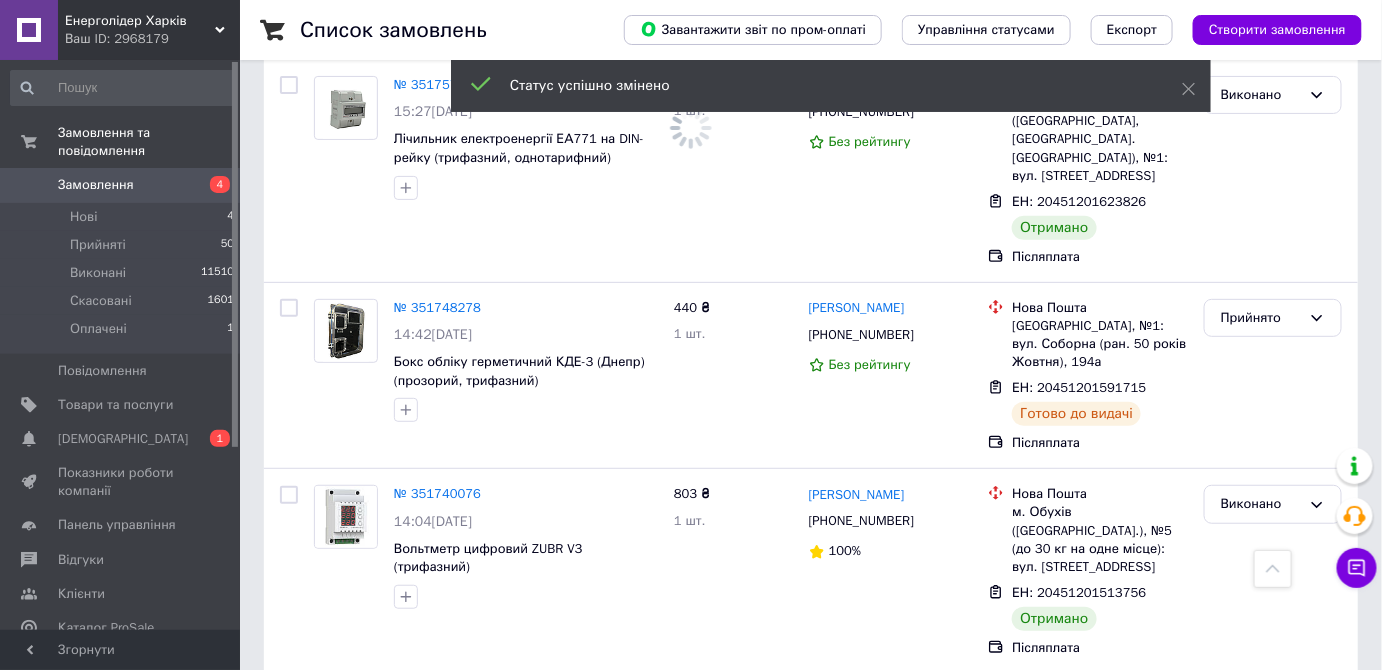 click on "Прийнято" at bounding box center [1261, 709] 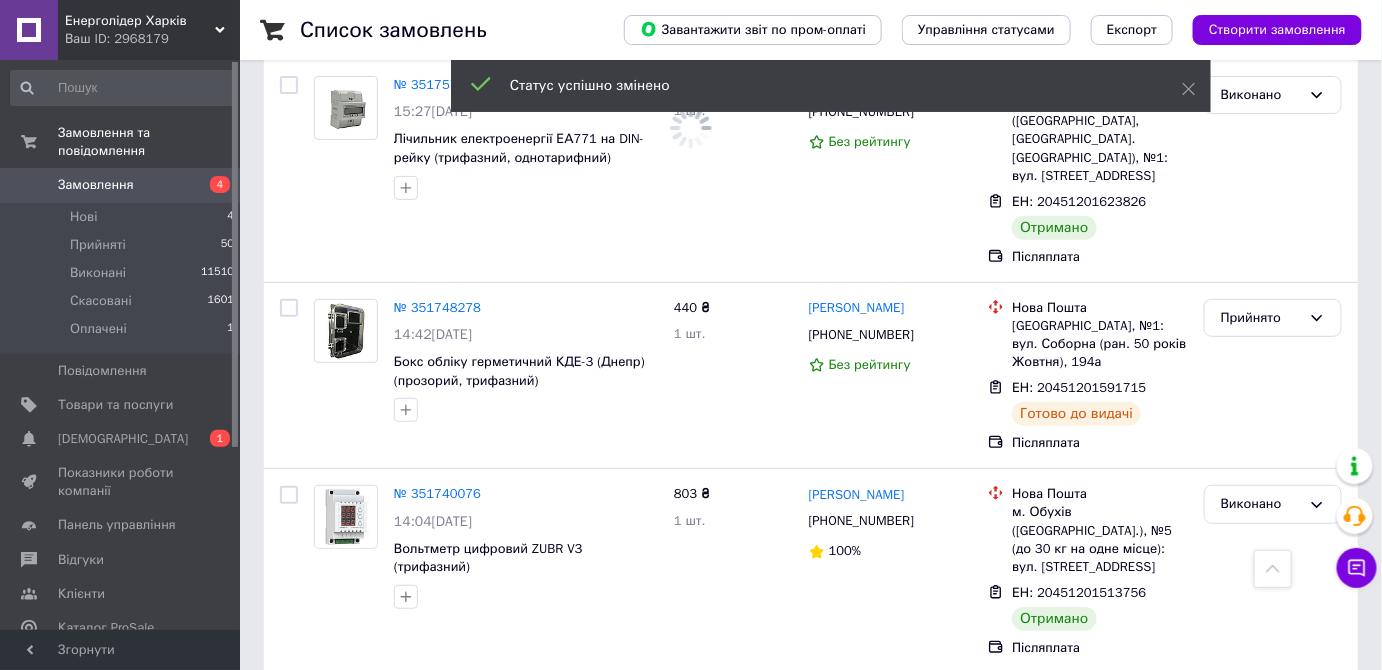 click on "Виконано" at bounding box center (1273, 751) 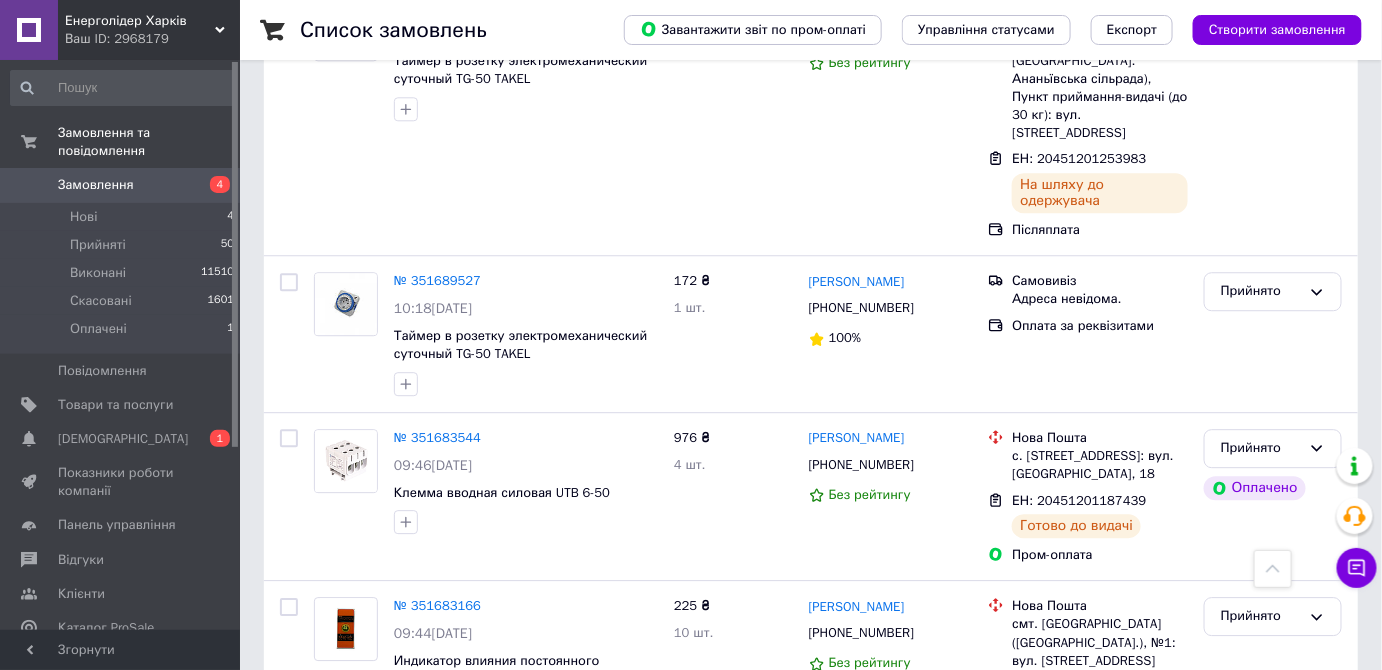 scroll, scrollTop: 6636, scrollLeft: 0, axis: vertical 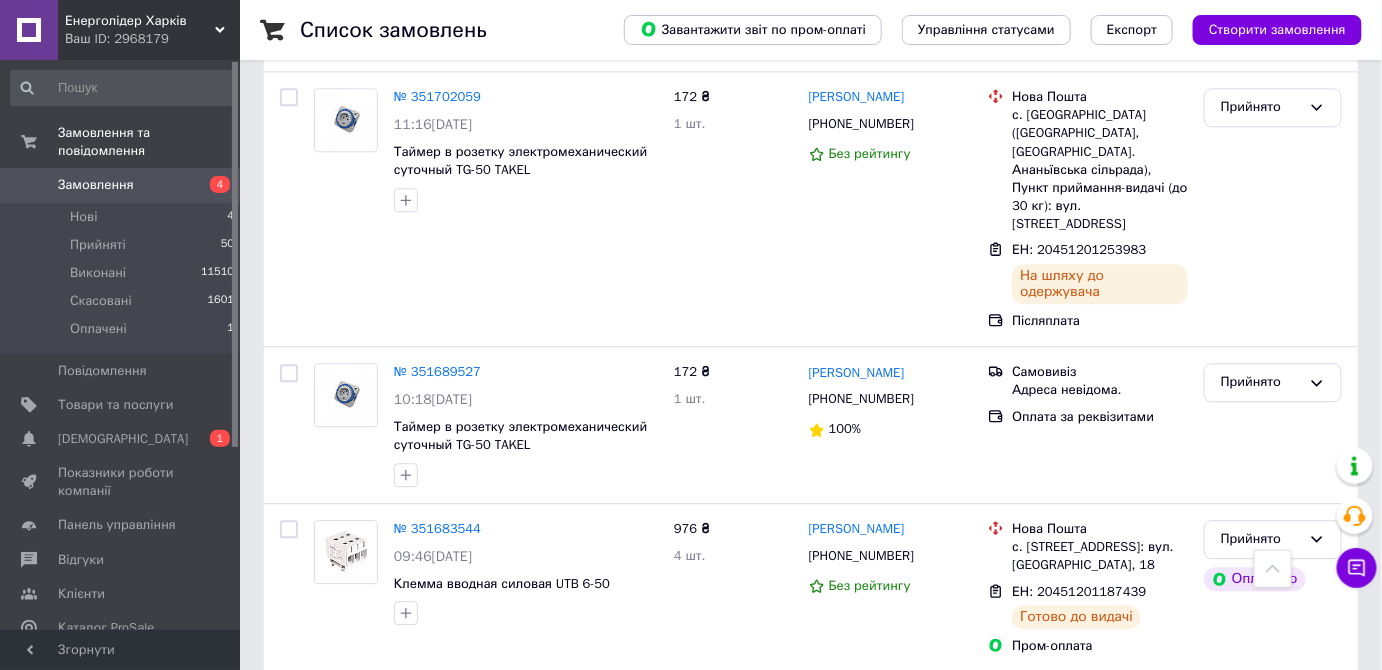 click on "Прийнято" at bounding box center (1261, 707) 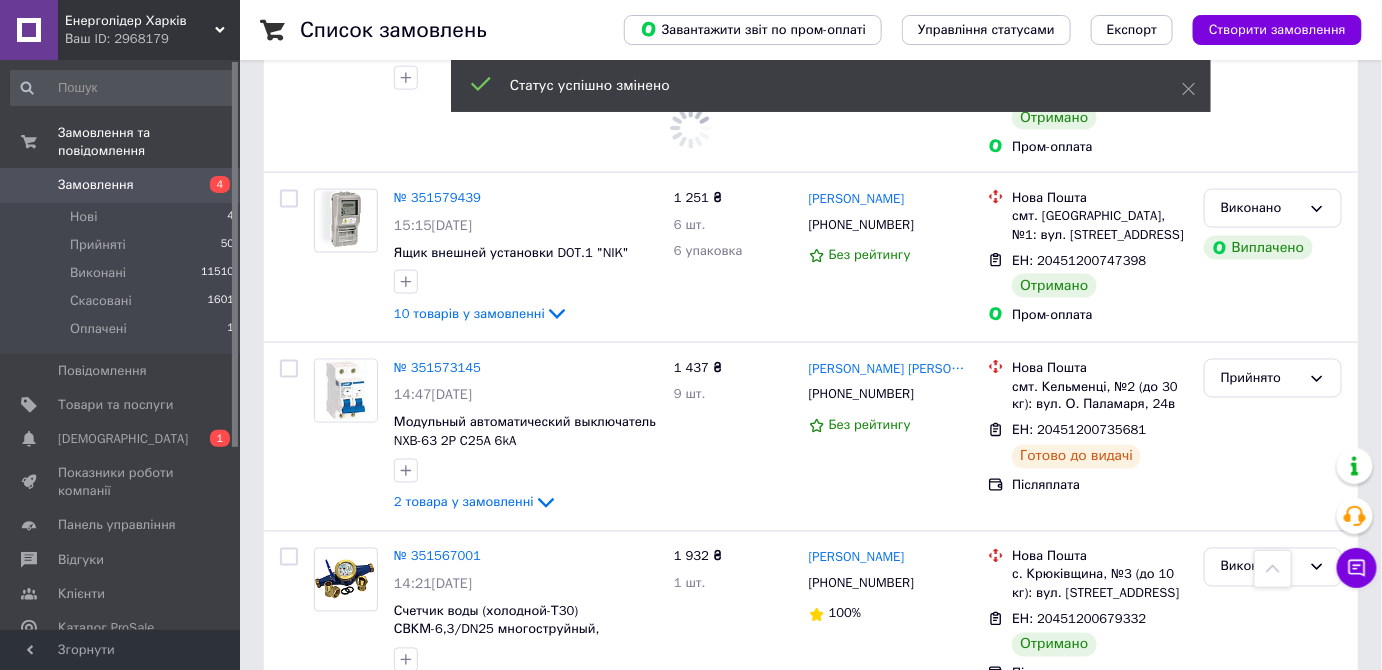 scroll, scrollTop: 8363, scrollLeft: 0, axis: vertical 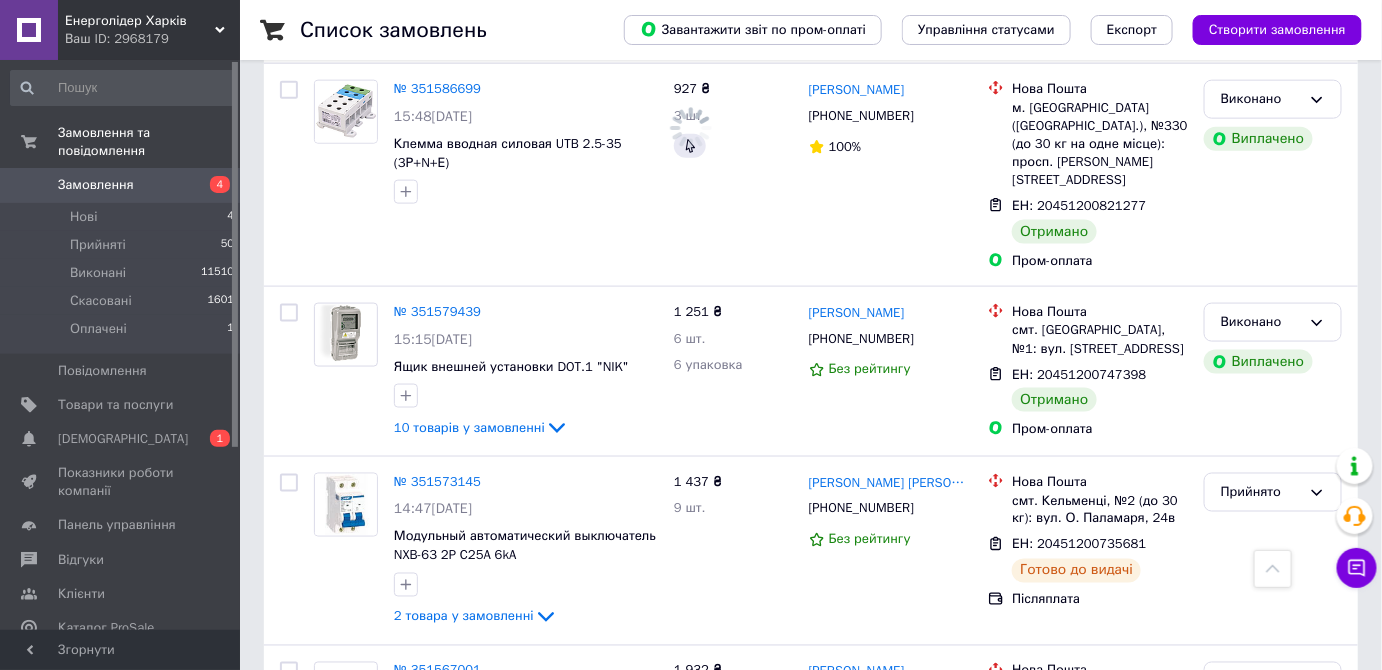 click on "Прийнято" at bounding box center (1261, 849) 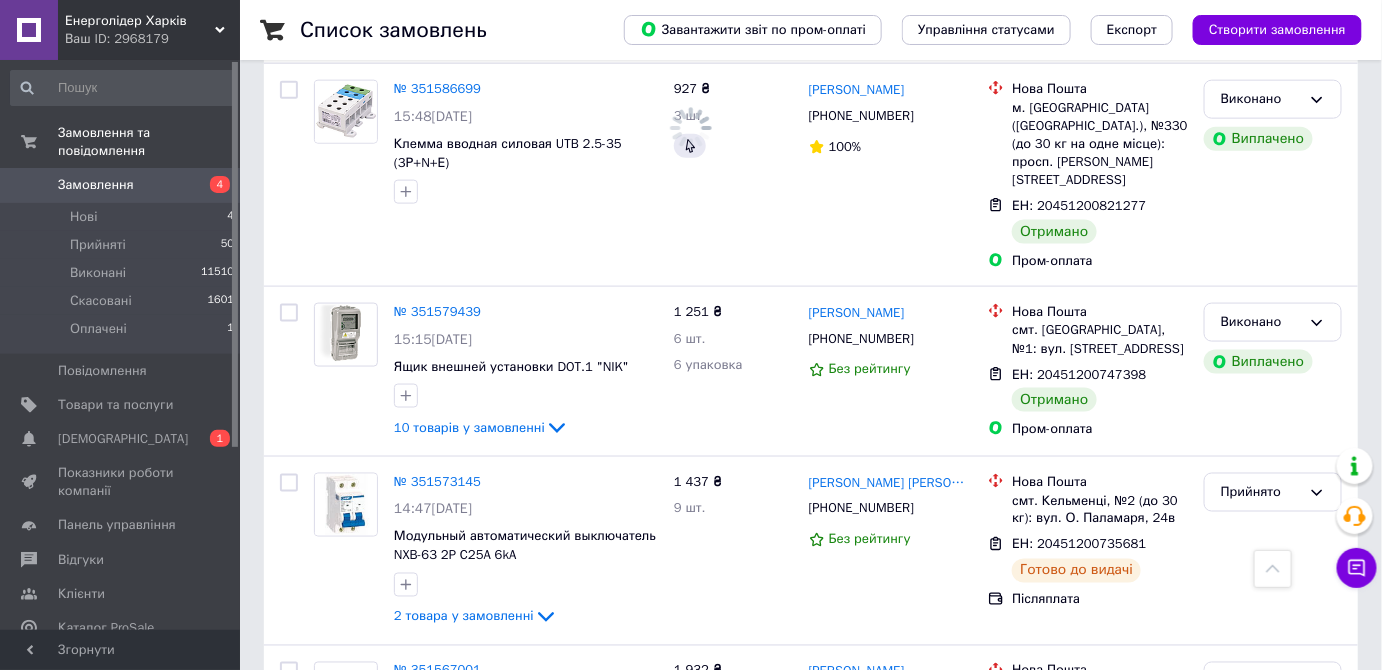 click on "Виконано" at bounding box center (1273, 891) 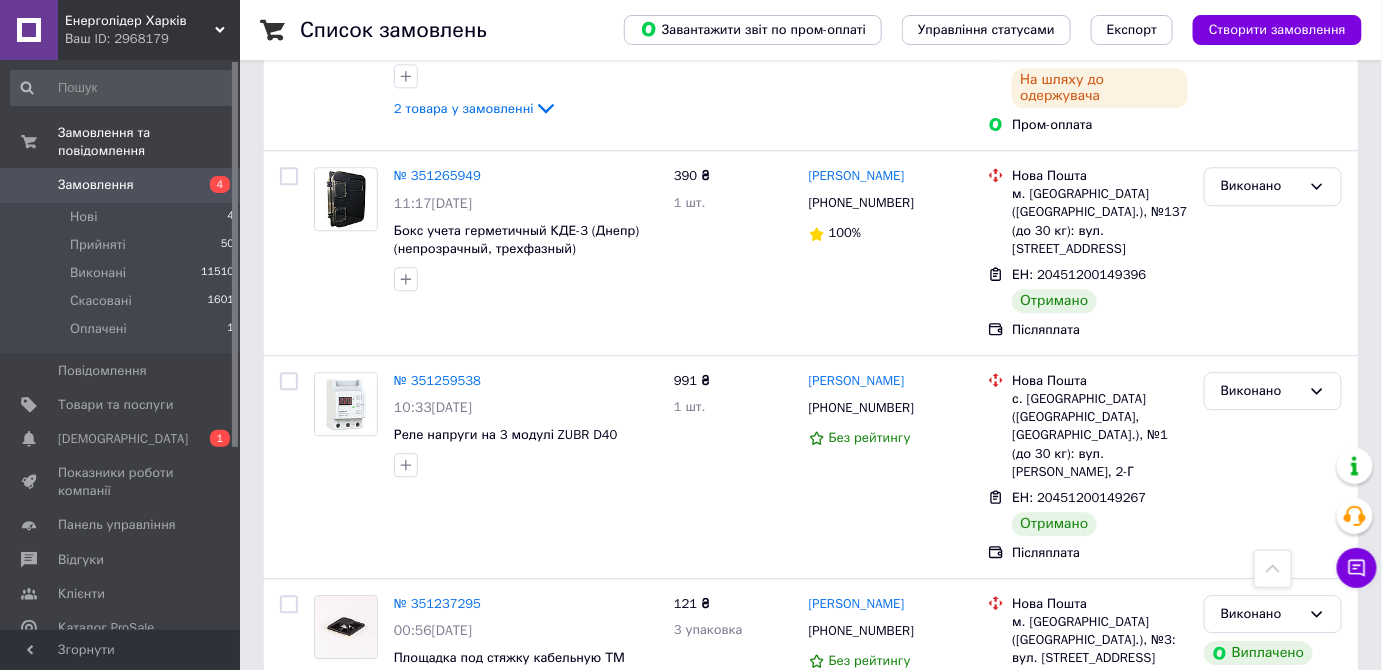 scroll, scrollTop: 14090, scrollLeft: 0, axis: vertical 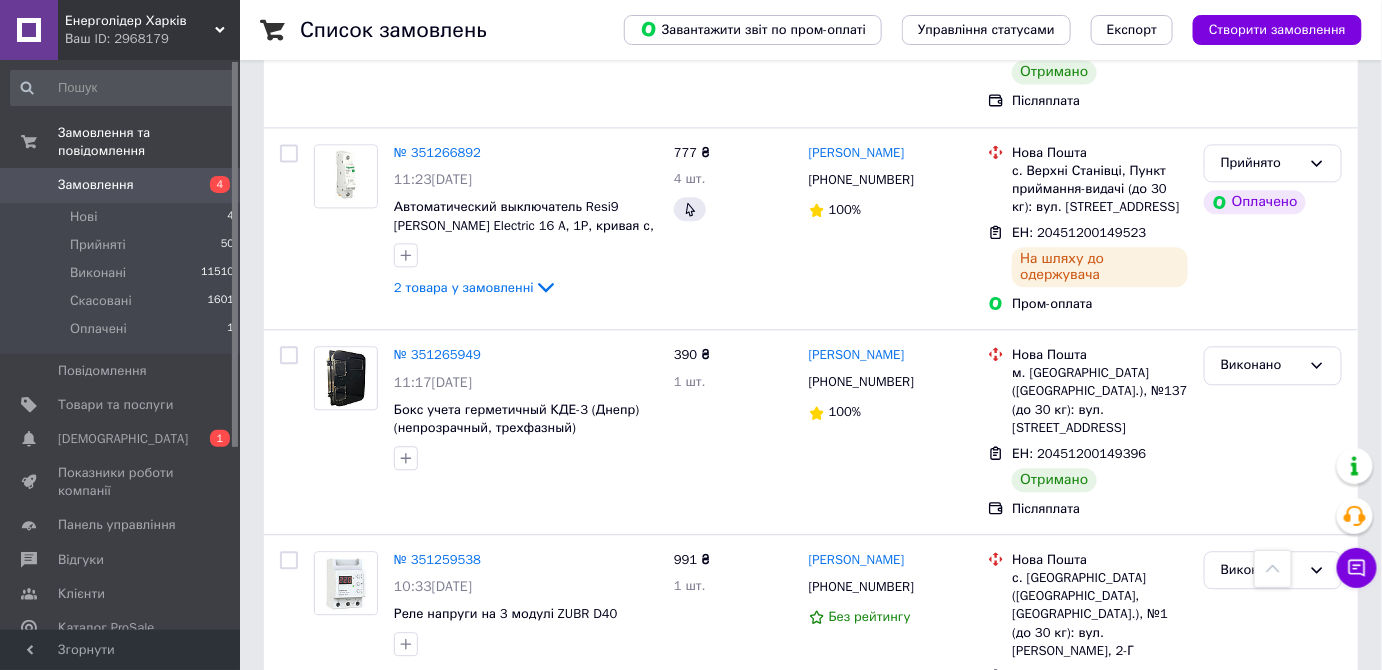click on "Прийнято" at bounding box center (1261, 1373) 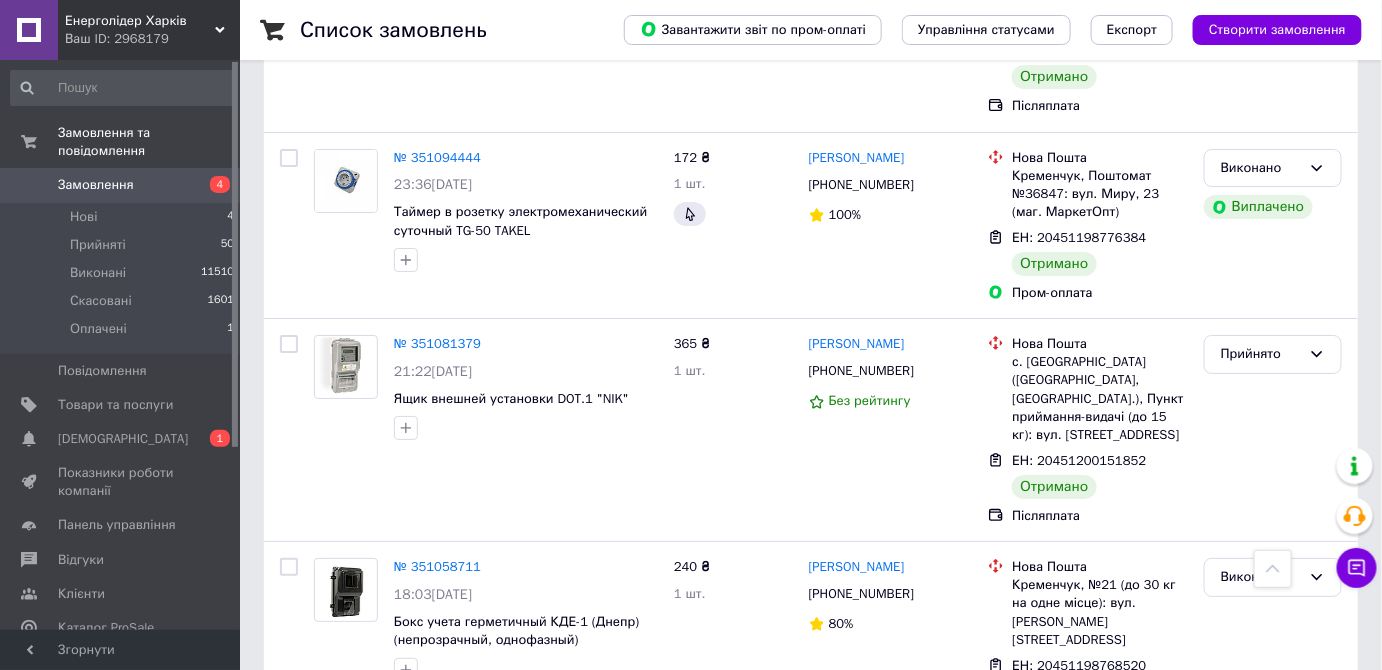 scroll, scrollTop: 17376, scrollLeft: 0, axis: vertical 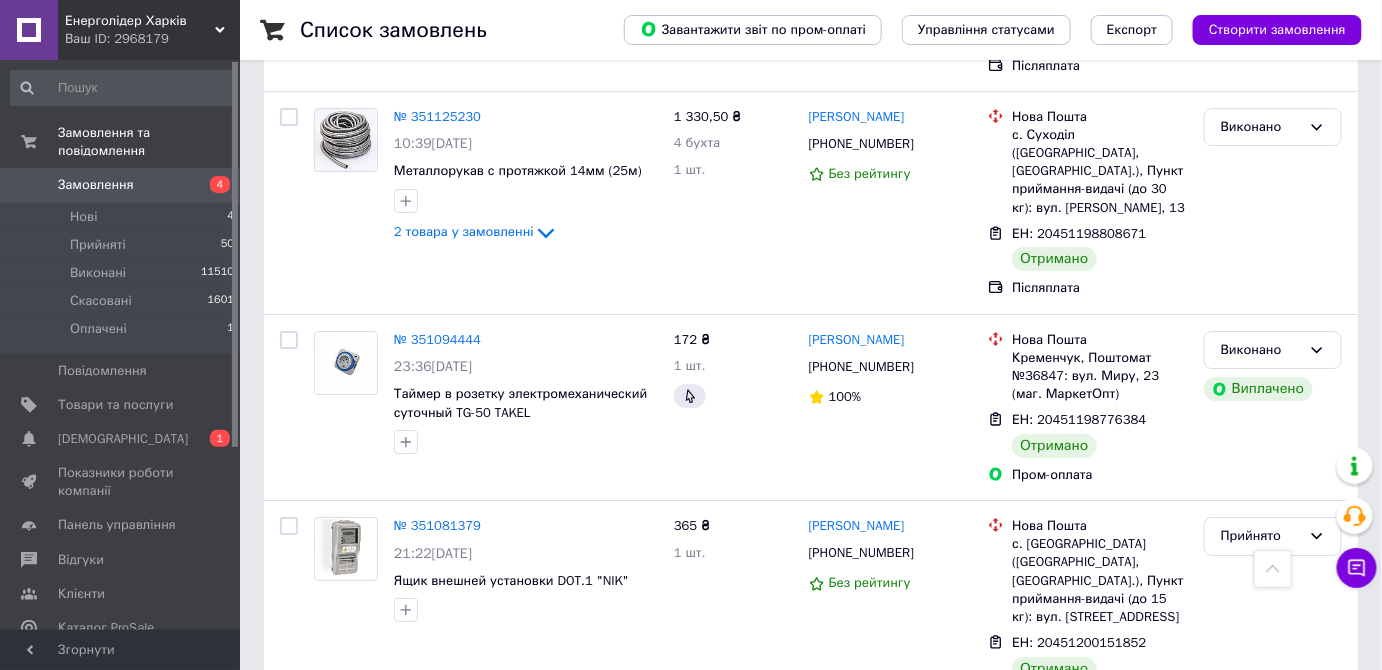 click on "Замовлення" at bounding box center (96, 185) 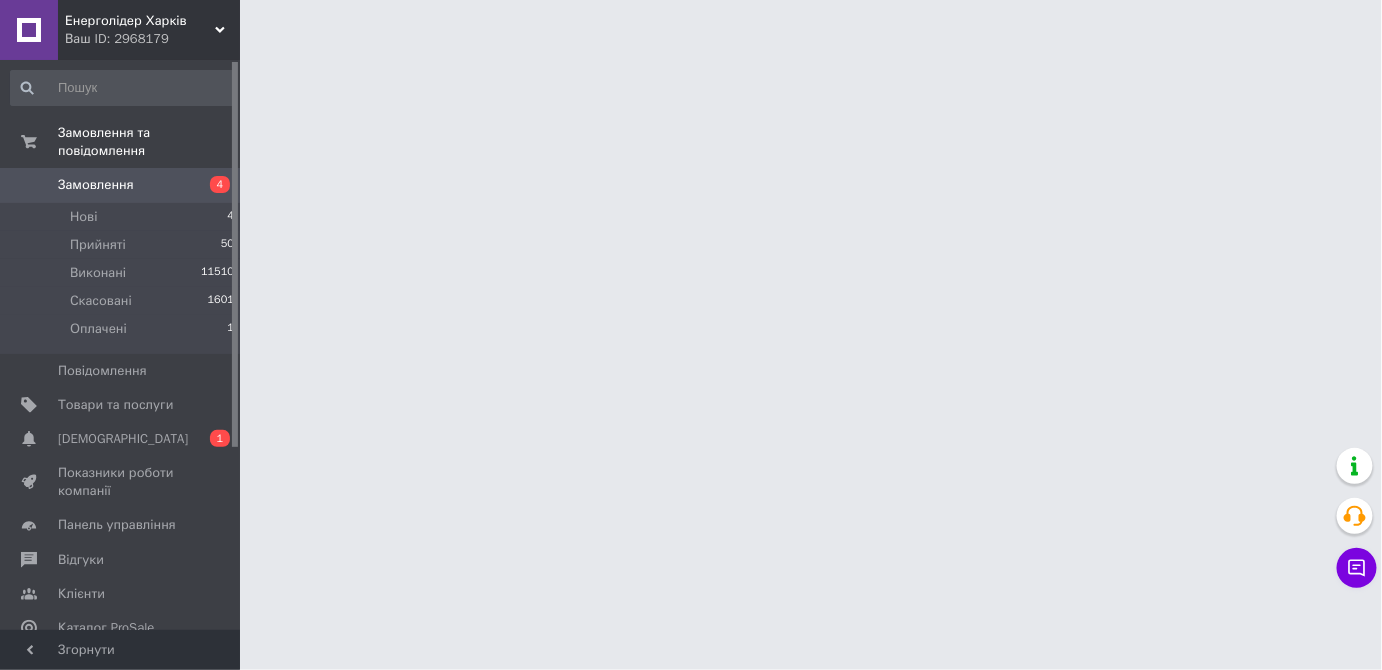 scroll, scrollTop: 0, scrollLeft: 0, axis: both 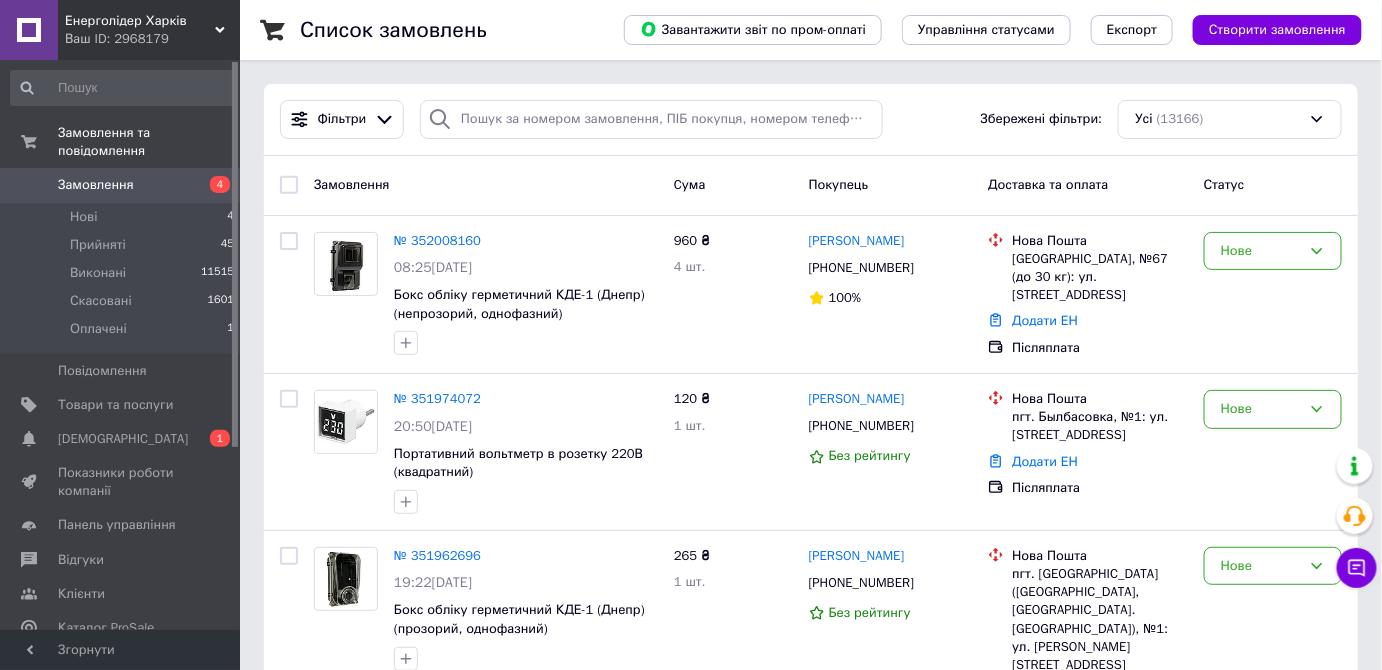 click on "Замовлення" at bounding box center [96, 185] 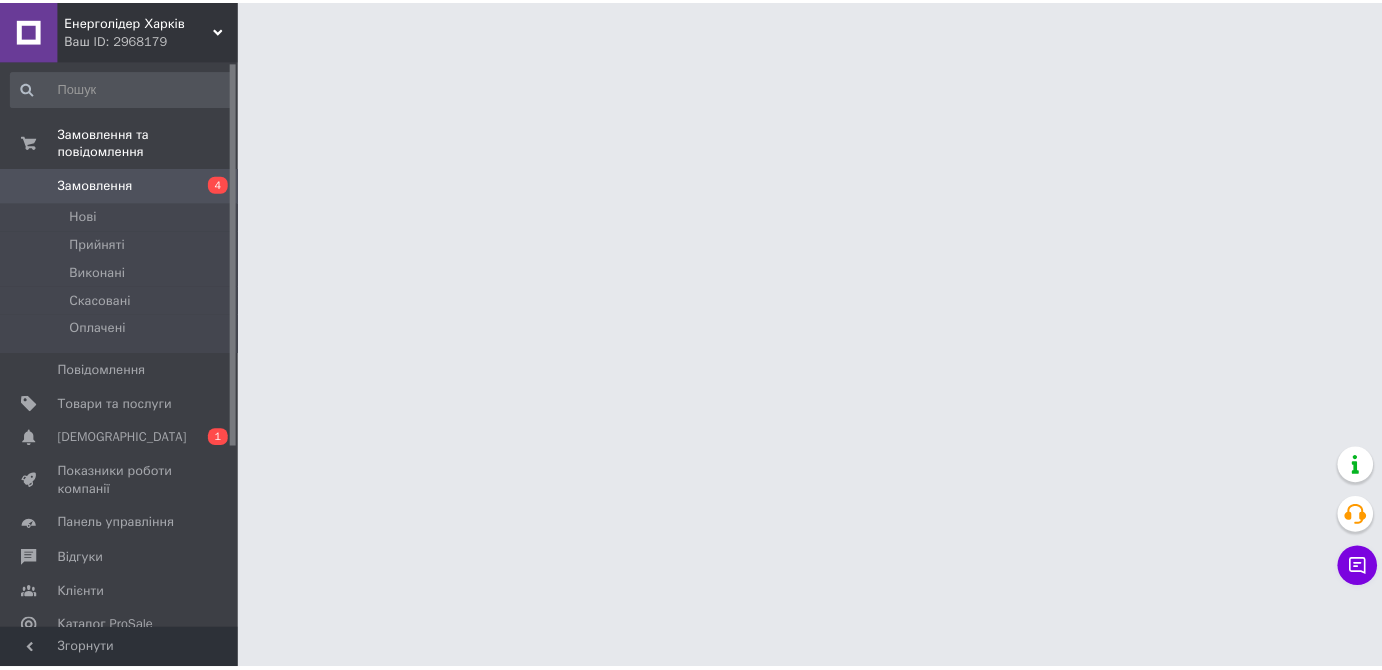 scroll, scrollTop: 0, scrollLeft: 0, axis: both 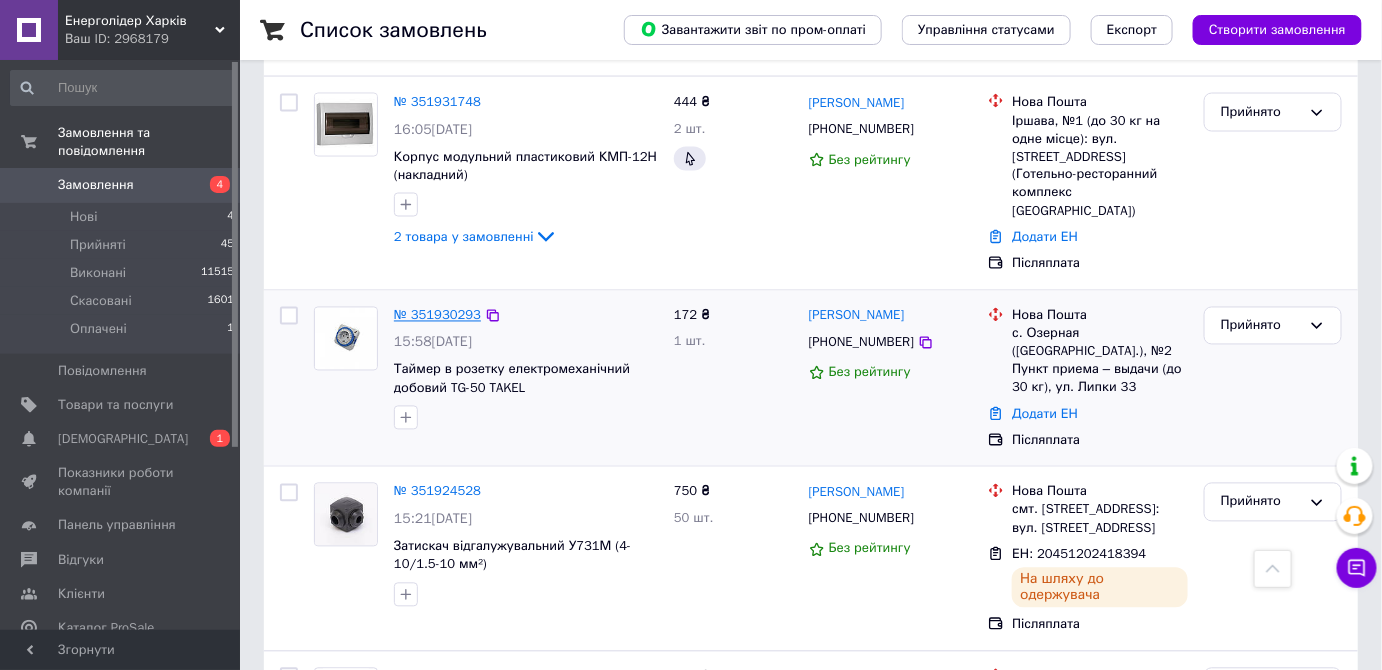 click on "№ 351930293" at bounding box center [437, 315] 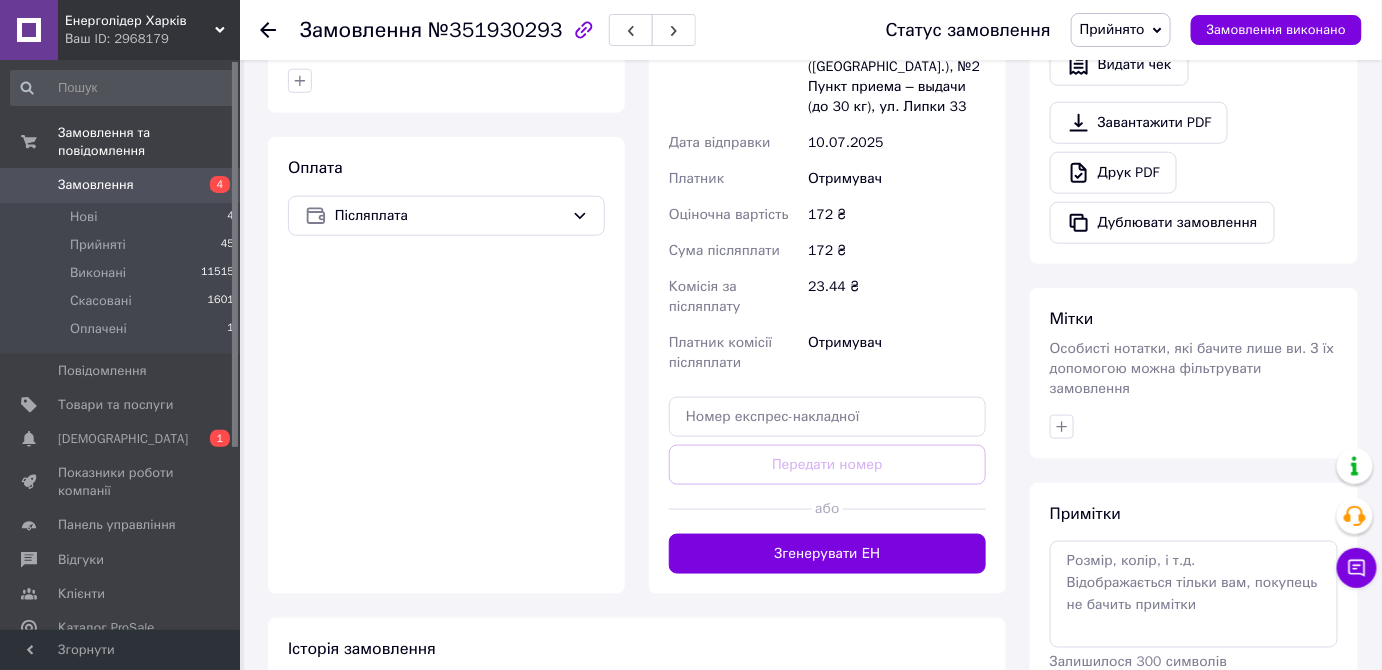 scroll, scrollTop: 656, scrollLeft: 0, axis: vertical 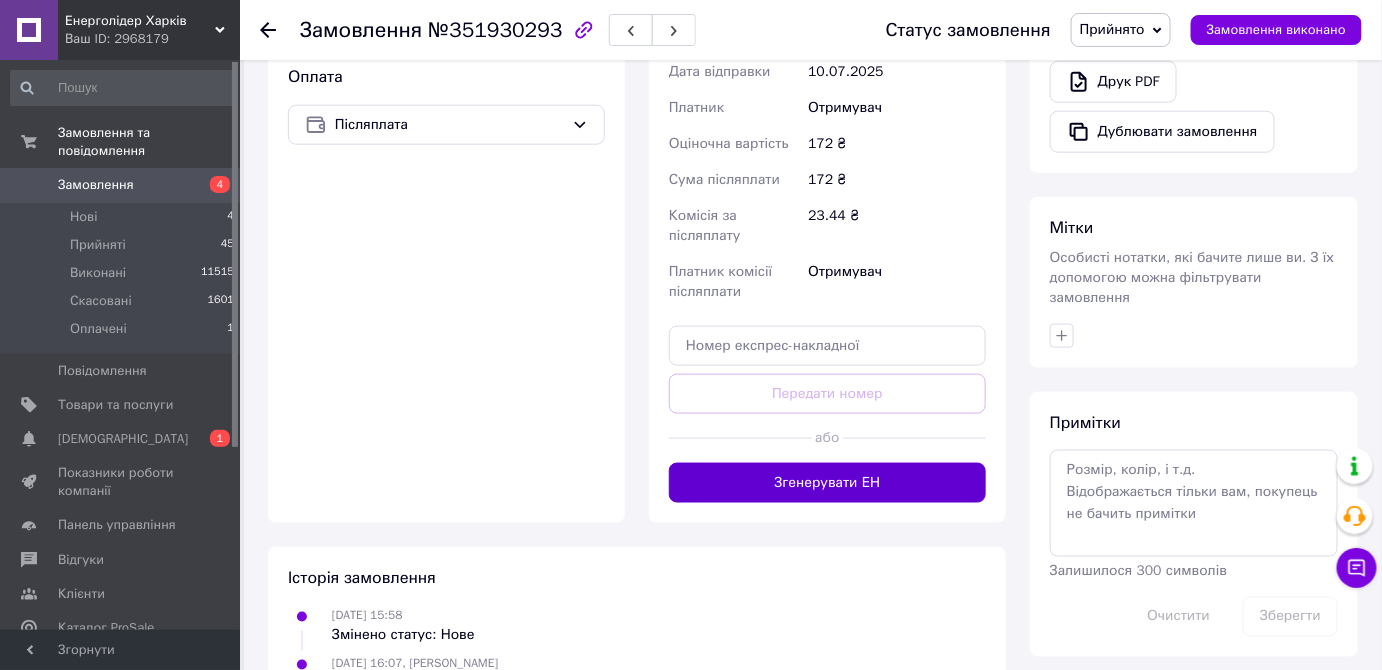 click on "Згенерувати ЕН" at bounding box center (827, 483) 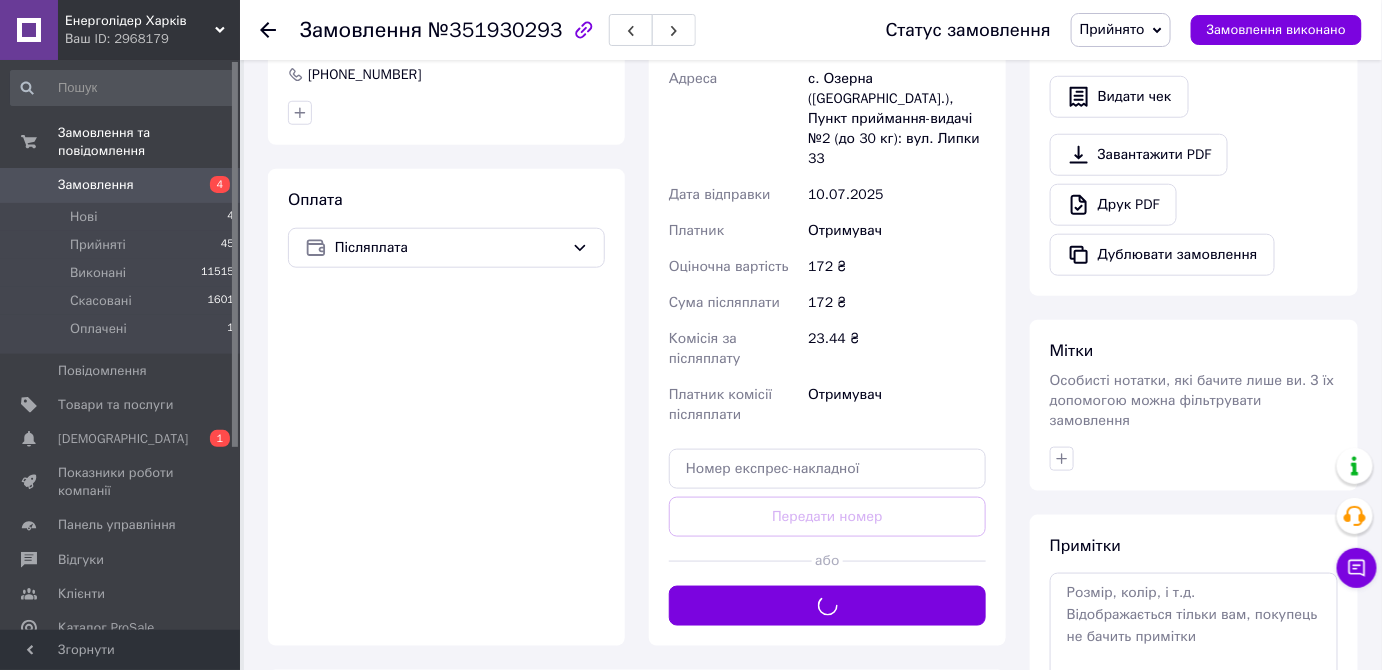 scroll, scrollTop: 383, scrollLeft: 0, axis: vertical 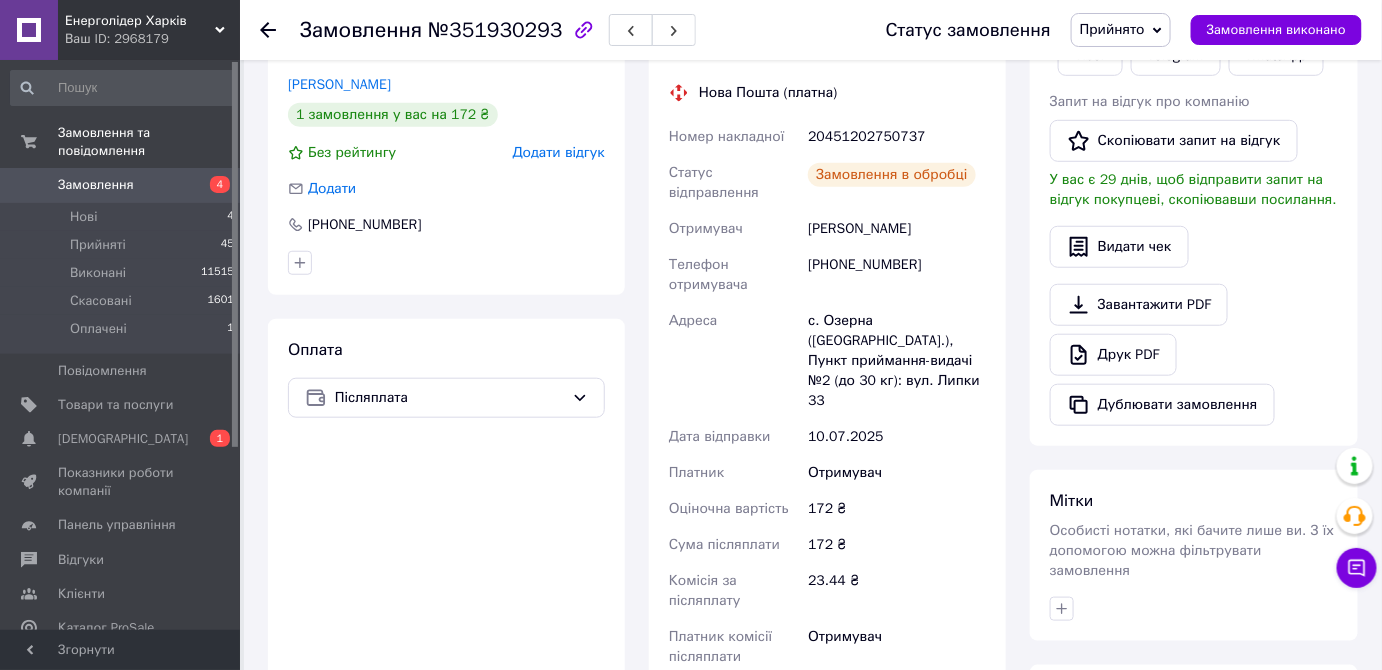 click on "Друк PDF" at bounding box center [1113, 355] 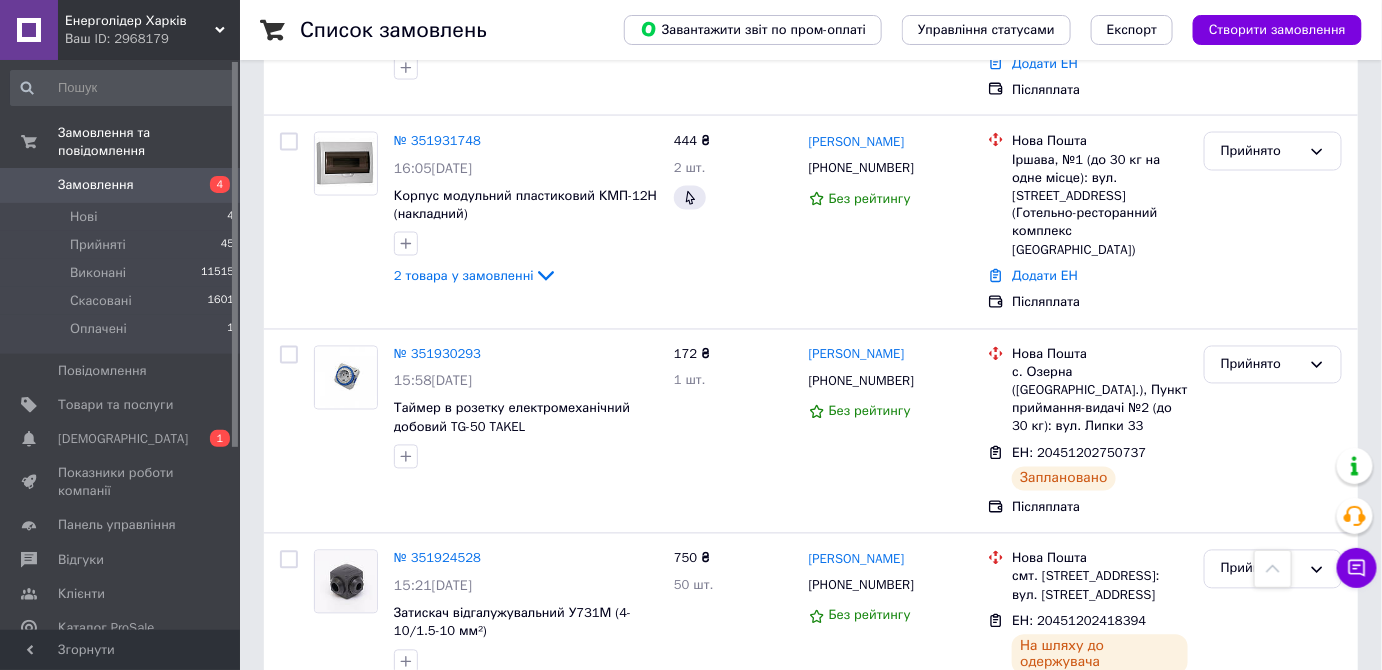 scroll, scrollTop: 909, scrollLeft: 0, axis: vertical 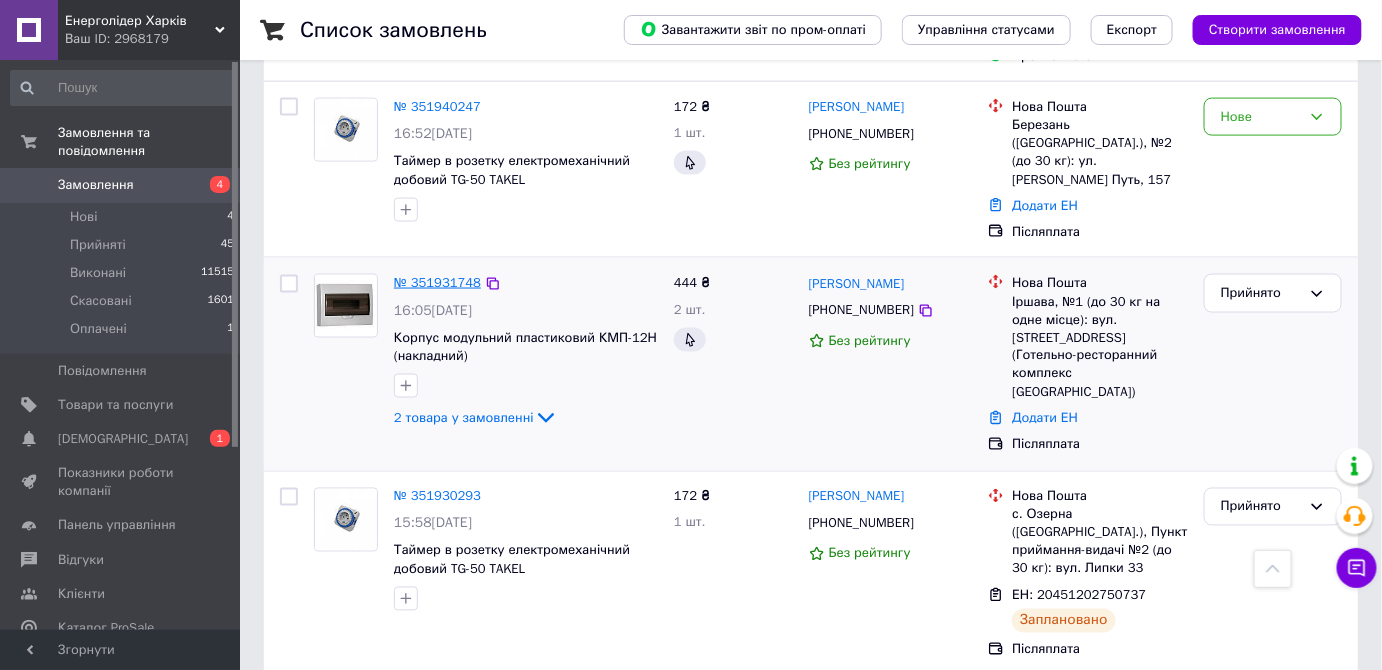 click on "№ 351931748" at bounding box center [437, 282] 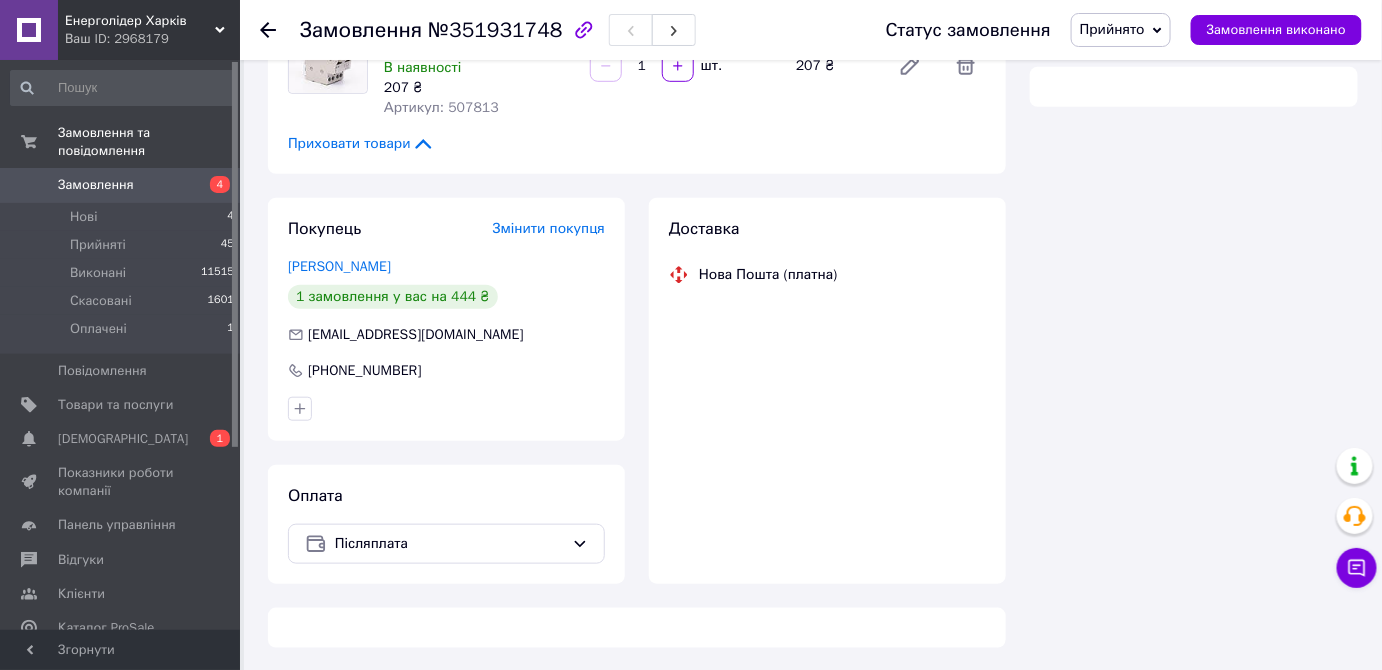 scroll, scrollTop: 877, scrollLeft: 0, axis: vertical 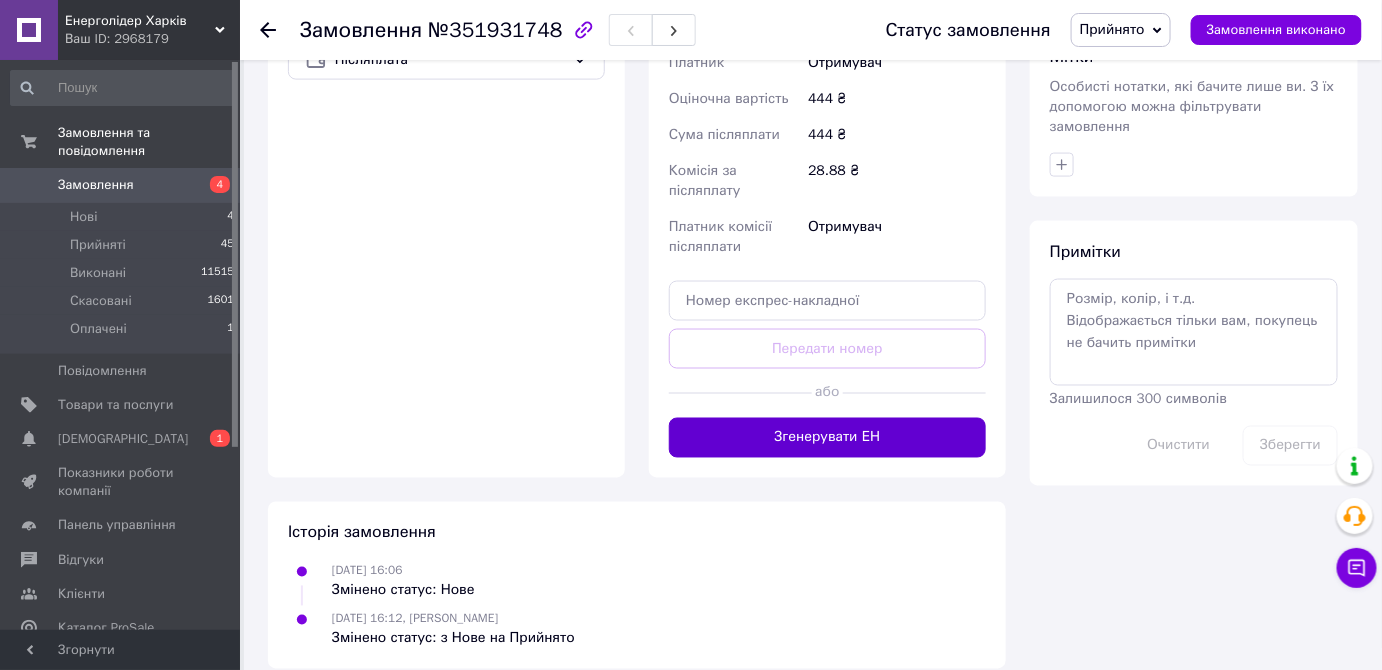 click on "Згенерувати ЕН" at bounding box center (827, 438) 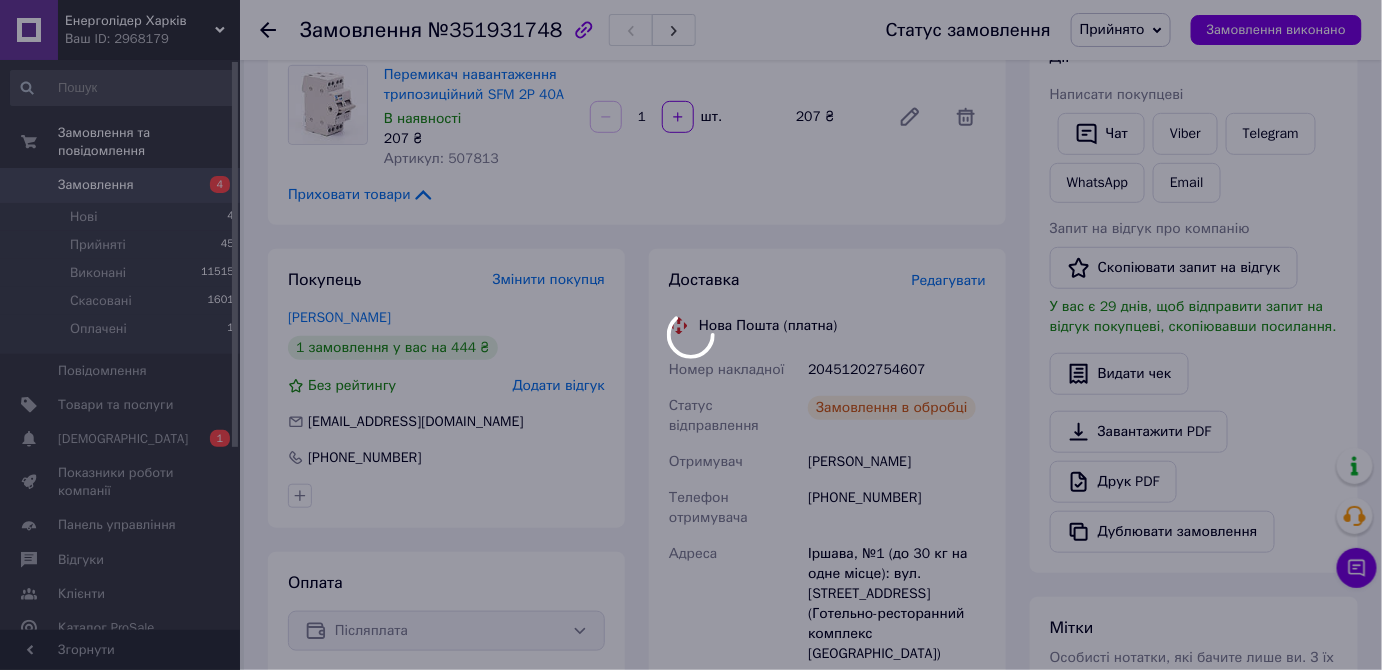 scroll, scrollTop: 423, scrollLeft: 0, axis: vertical 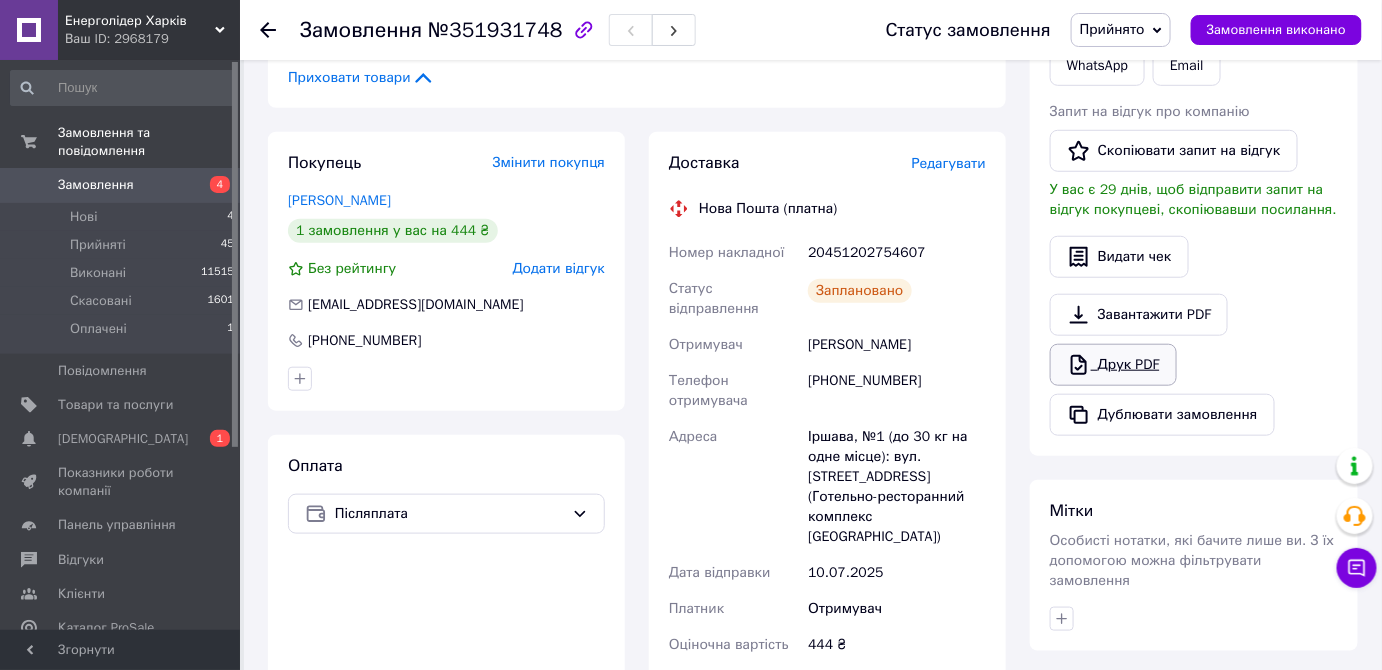 click on "Друк PDF" at bounding box center (1113, 365) 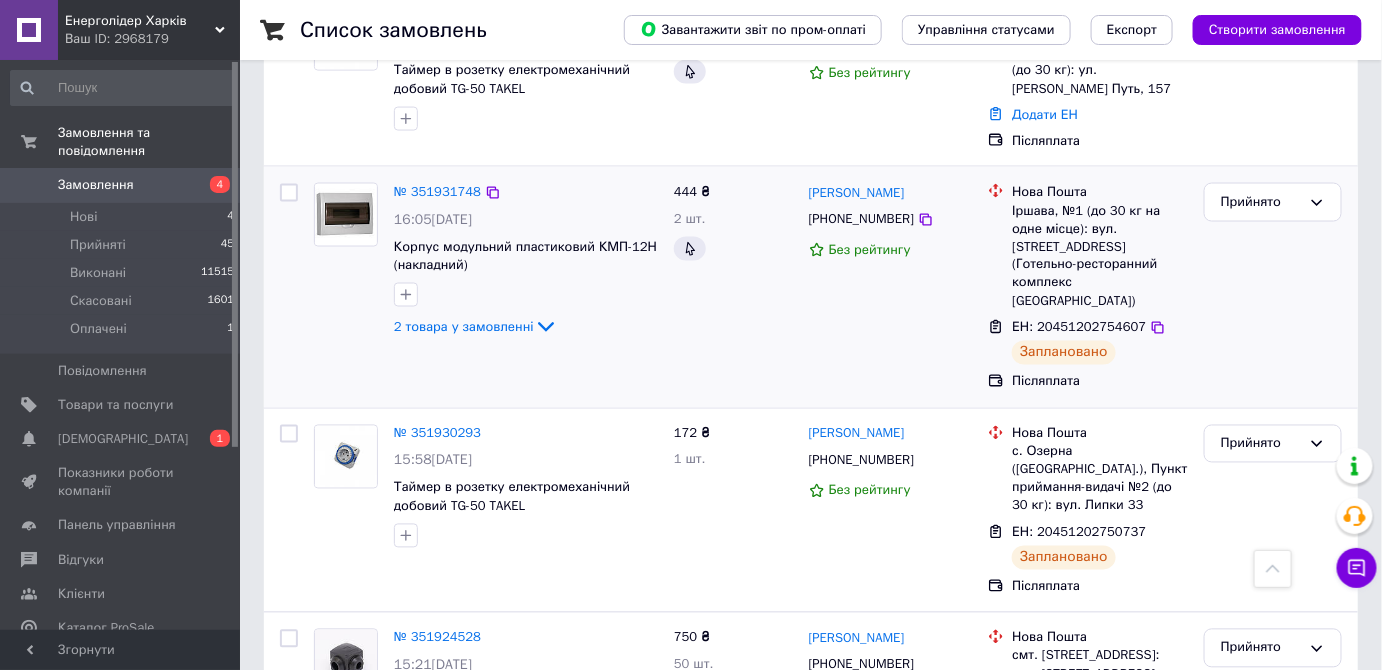 scroll, scrollTop: 818, scrollLeft: 0, axis: vertical 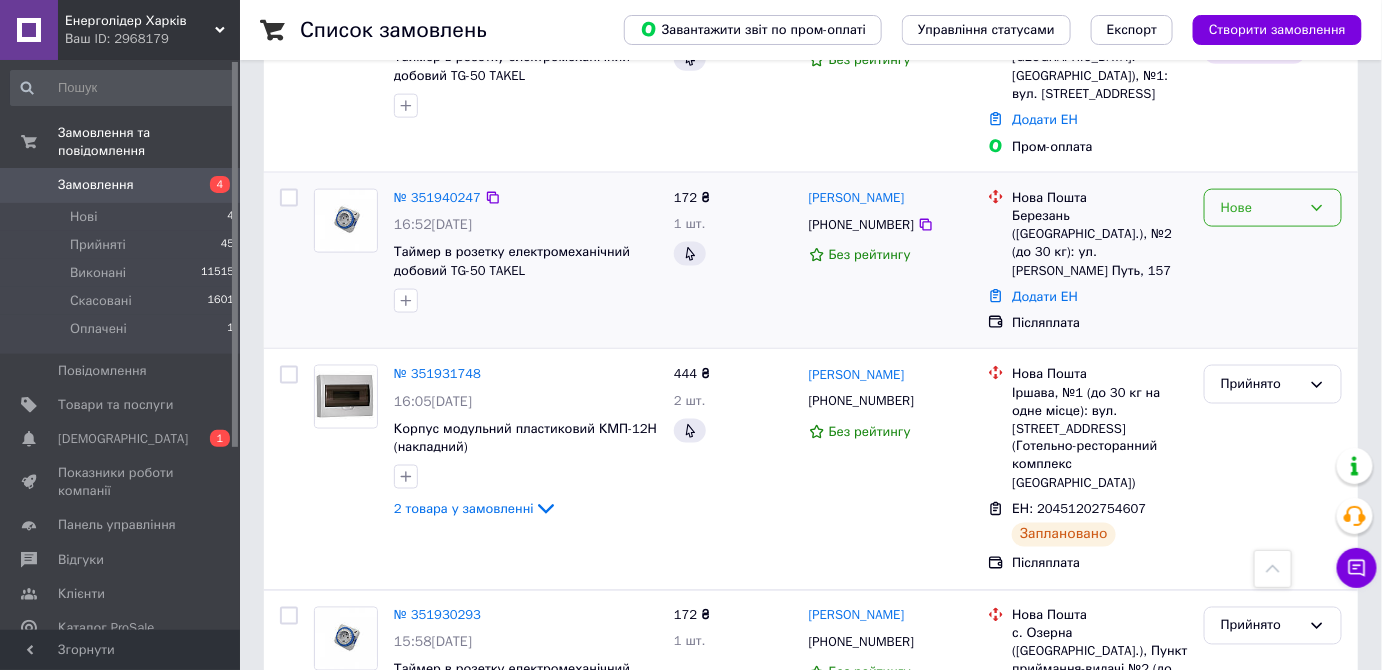 click on "Нове" at bounding box center (1273, 208) 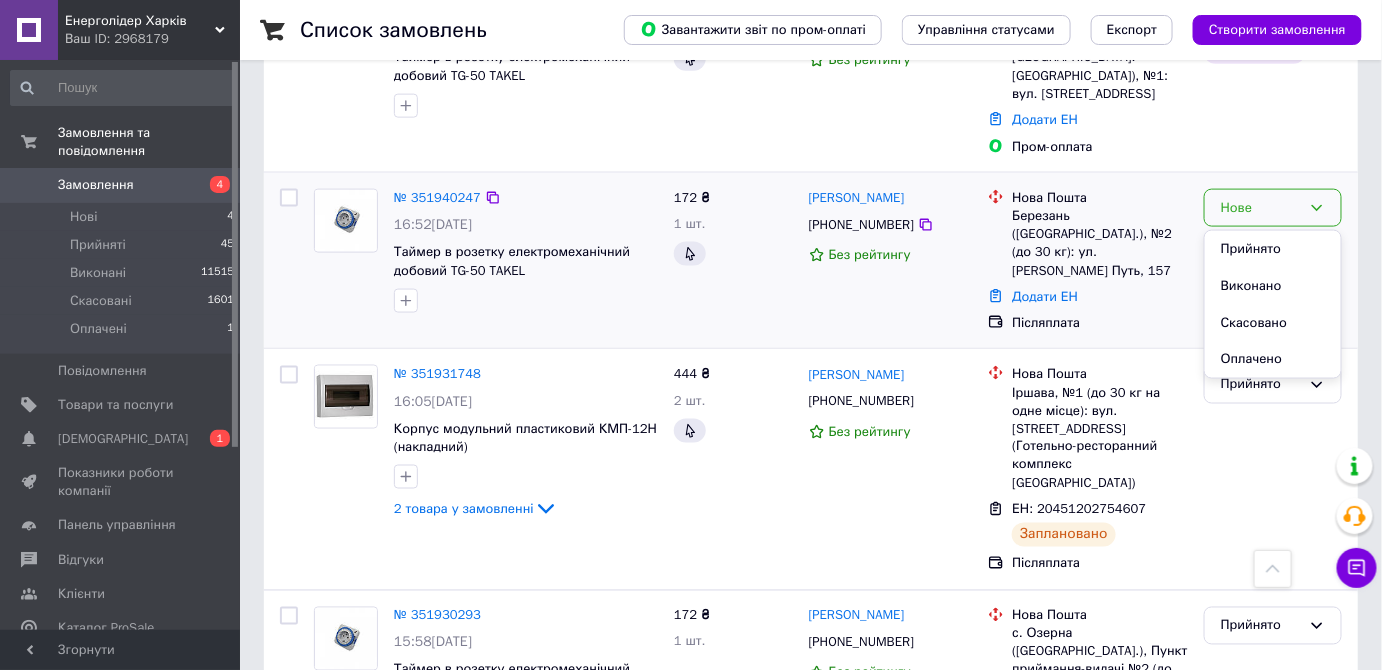 drag, startPoint x: 1258, startPoint y: 180, endPoint x: 1047, endPoint y: 195, distance: 211.5325 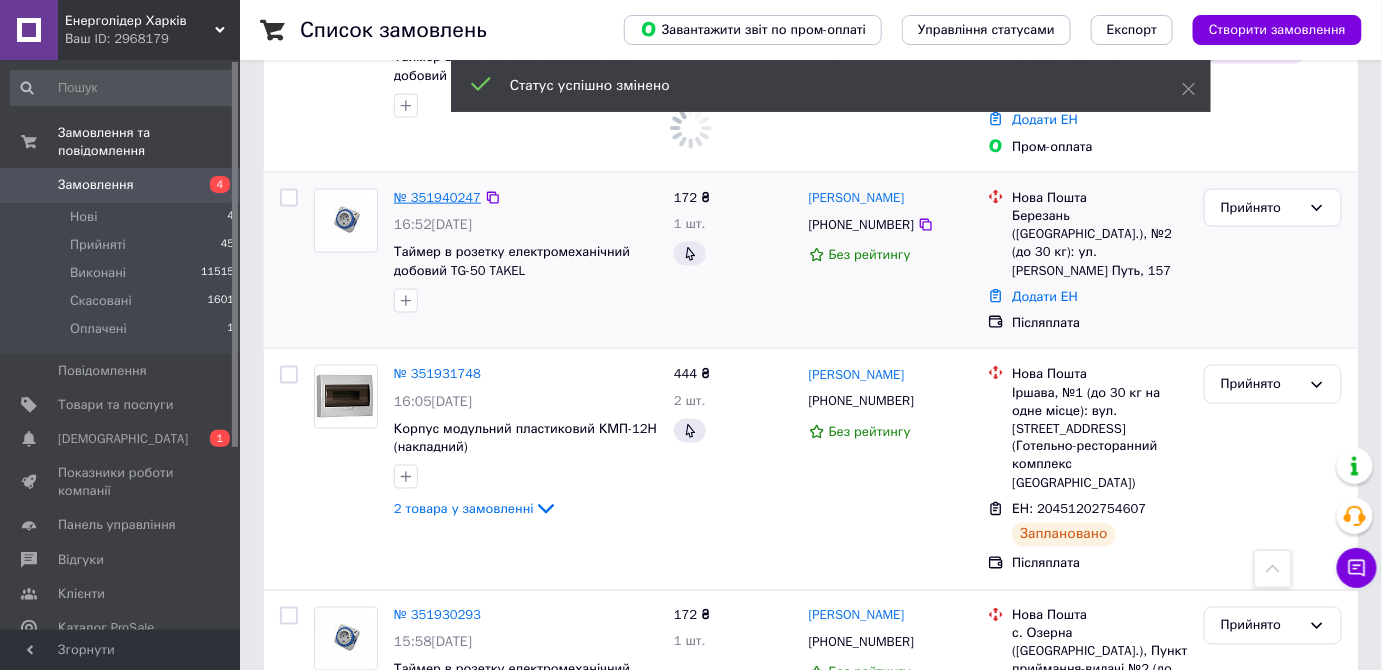 click on "№ 351940247" at bounding box center [437, 197] 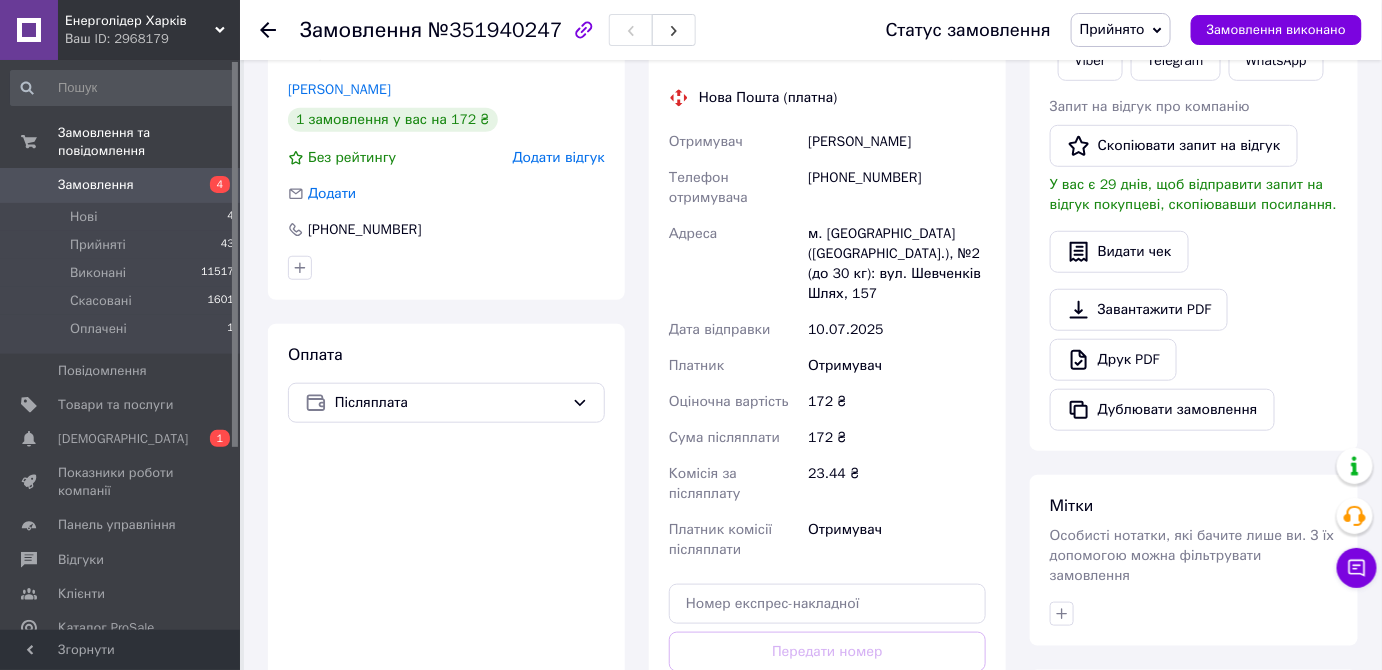 scroll, scrollTop: 370, scrollLeft: 0, axis: vertical 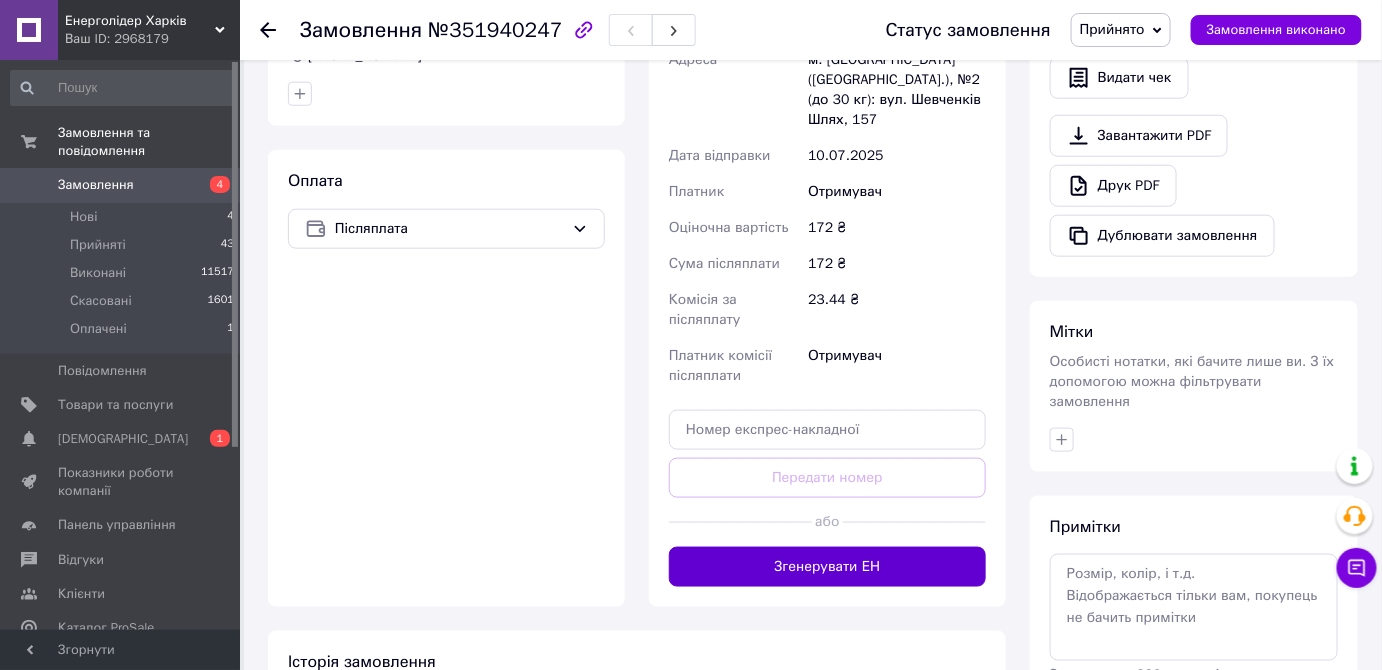 click on "Згенерувати ЕН" at bounding box center (827, 567) 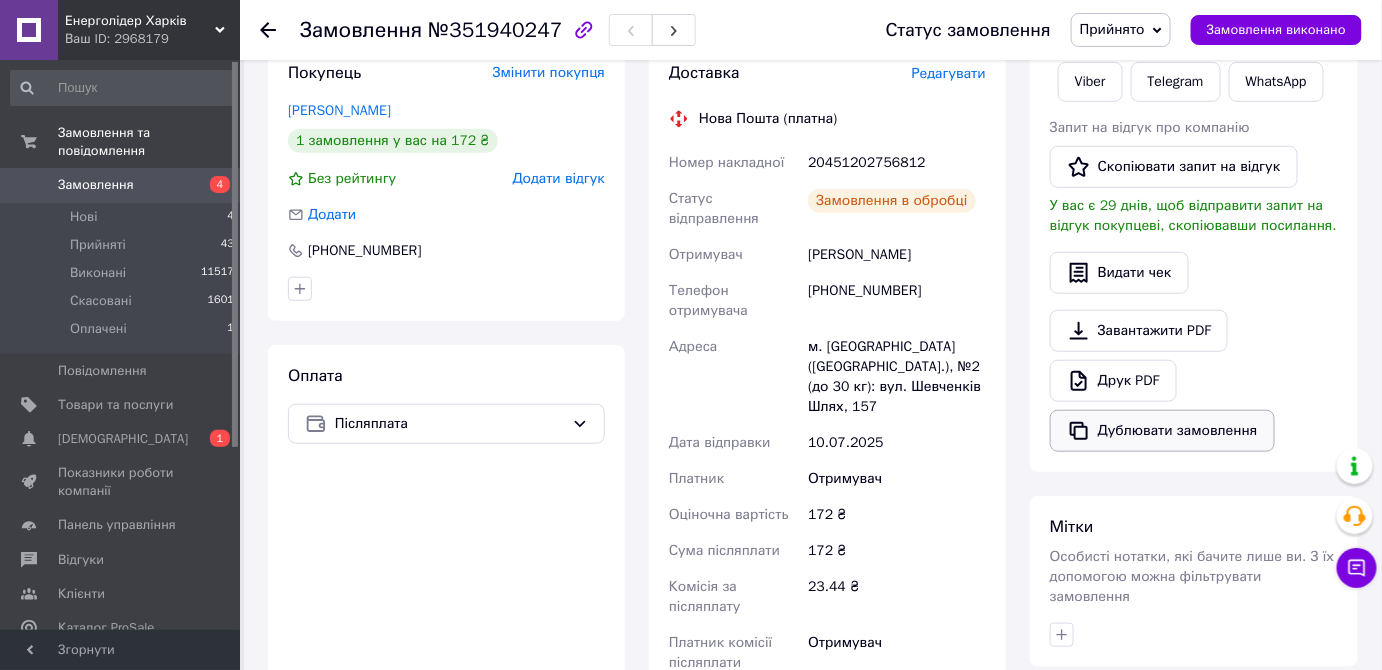 scroll, scrollTop: 279, scrollLeft: 0, axis: vertical 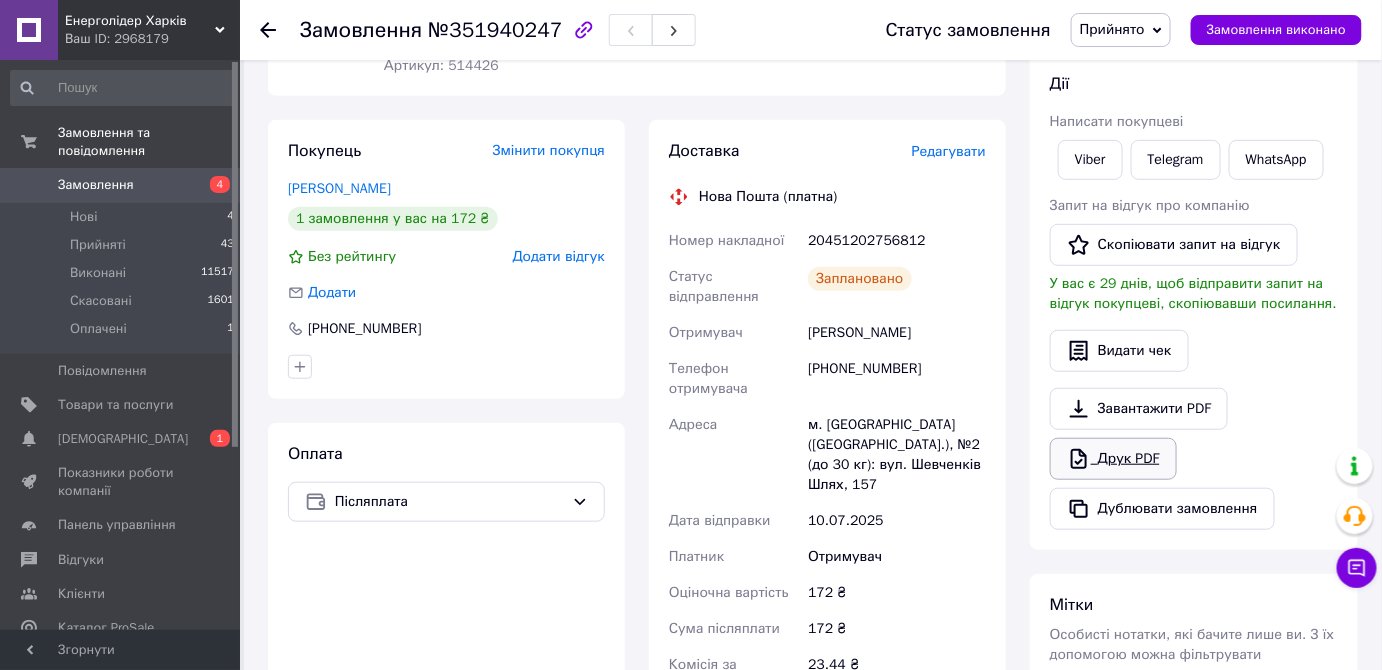click on "Друк PDF" at bounding box center (1113, 459) 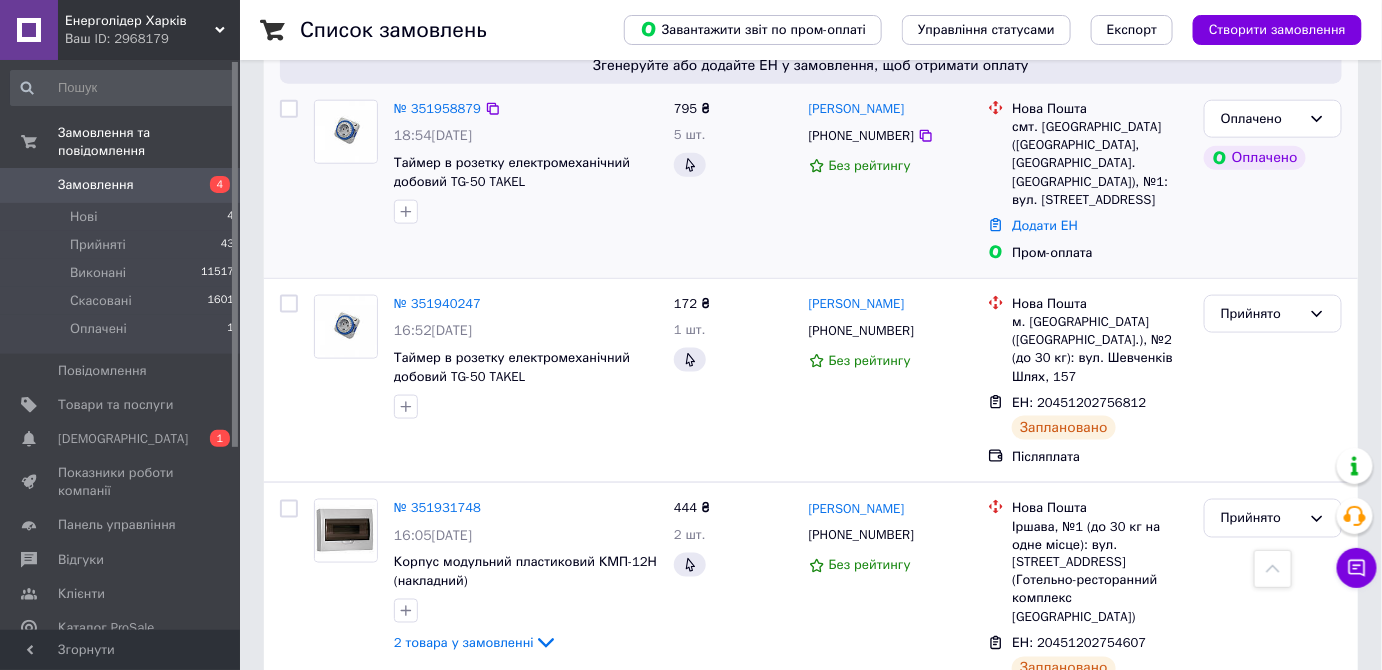 scroll, scrollTop: 545, scrollLeft: 0, axis: vertical 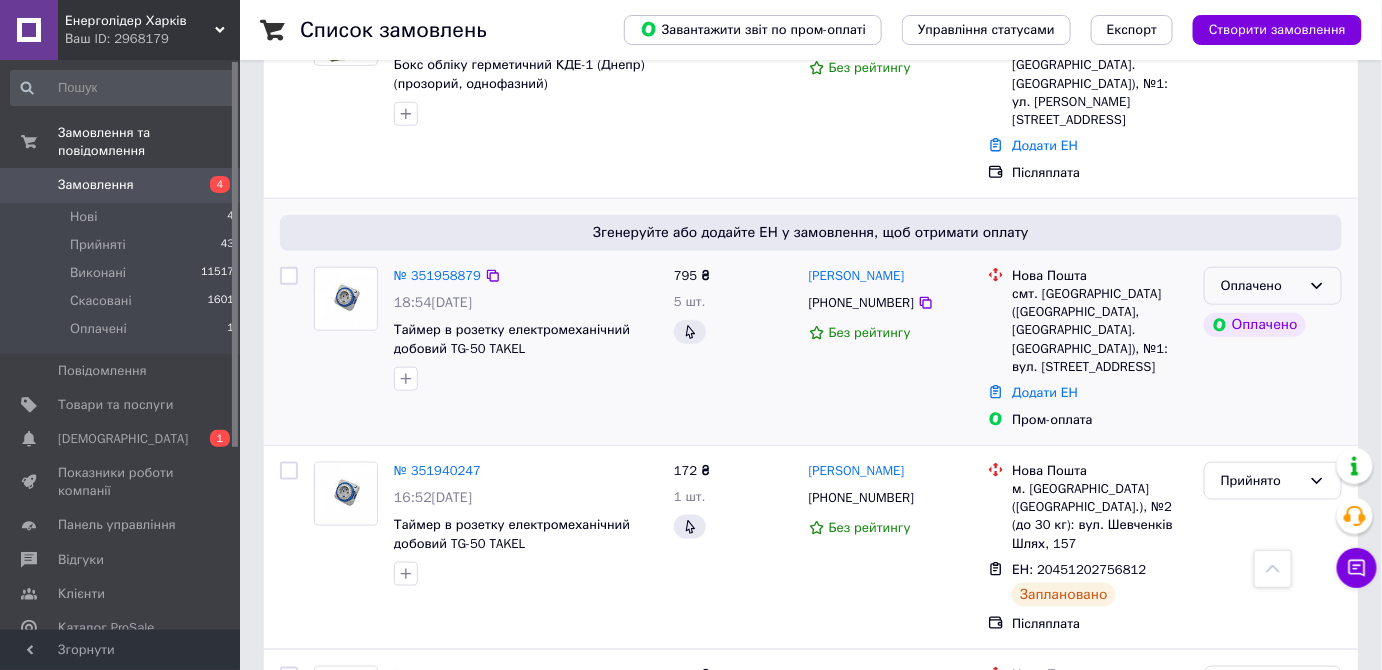 click on "Оплачено" at bounding box center [1261, 286] 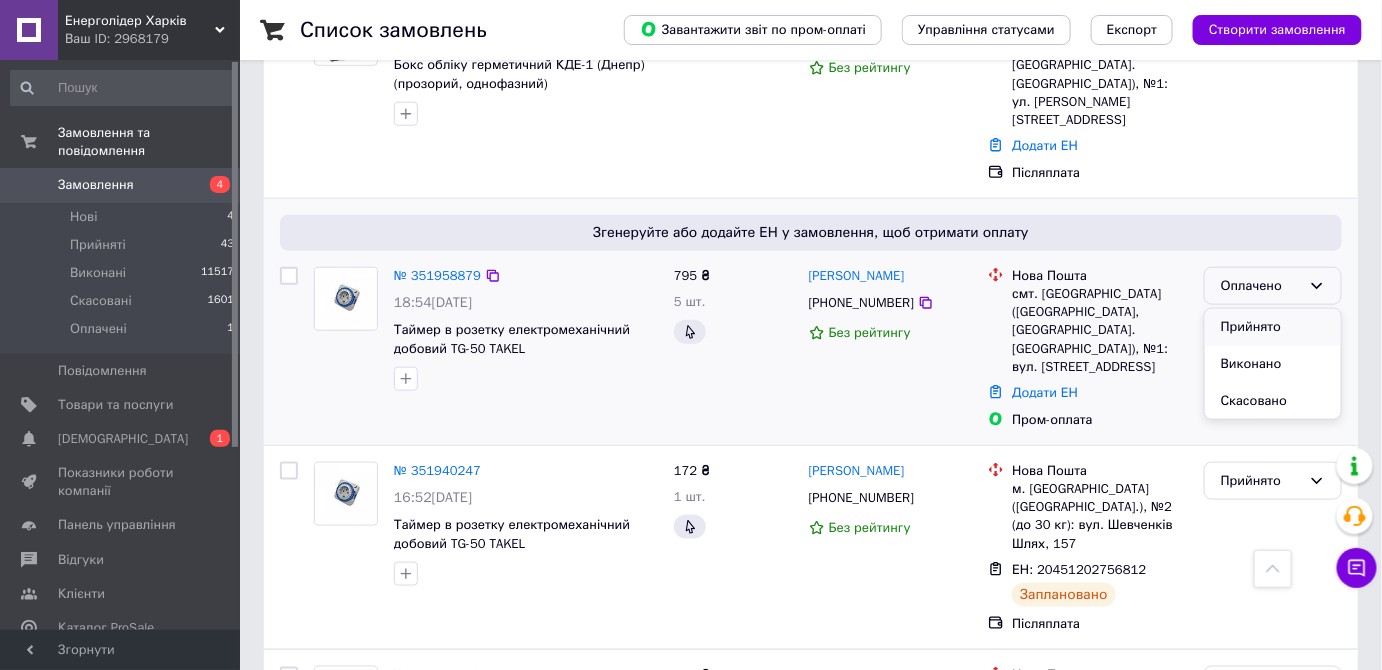 click on "Прийнято" at bounding box center [1273, 327] 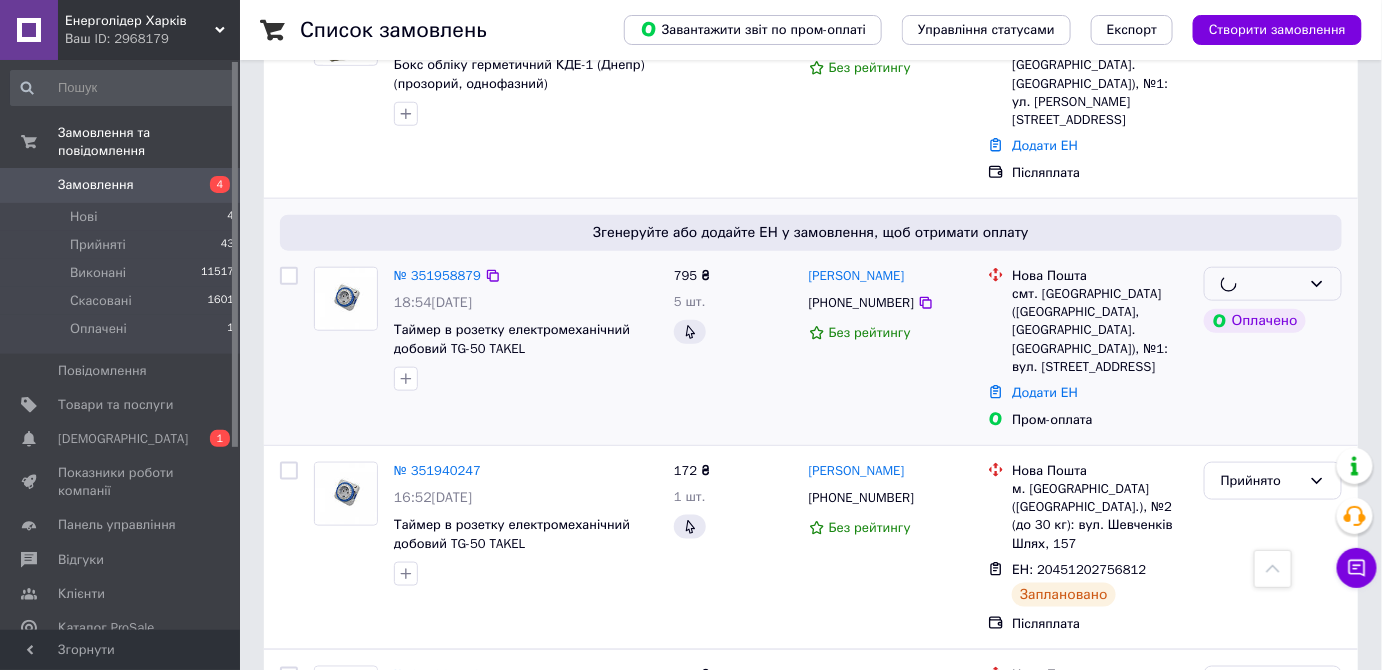 click on "№ 351958879" at bounding box center [437, 276] 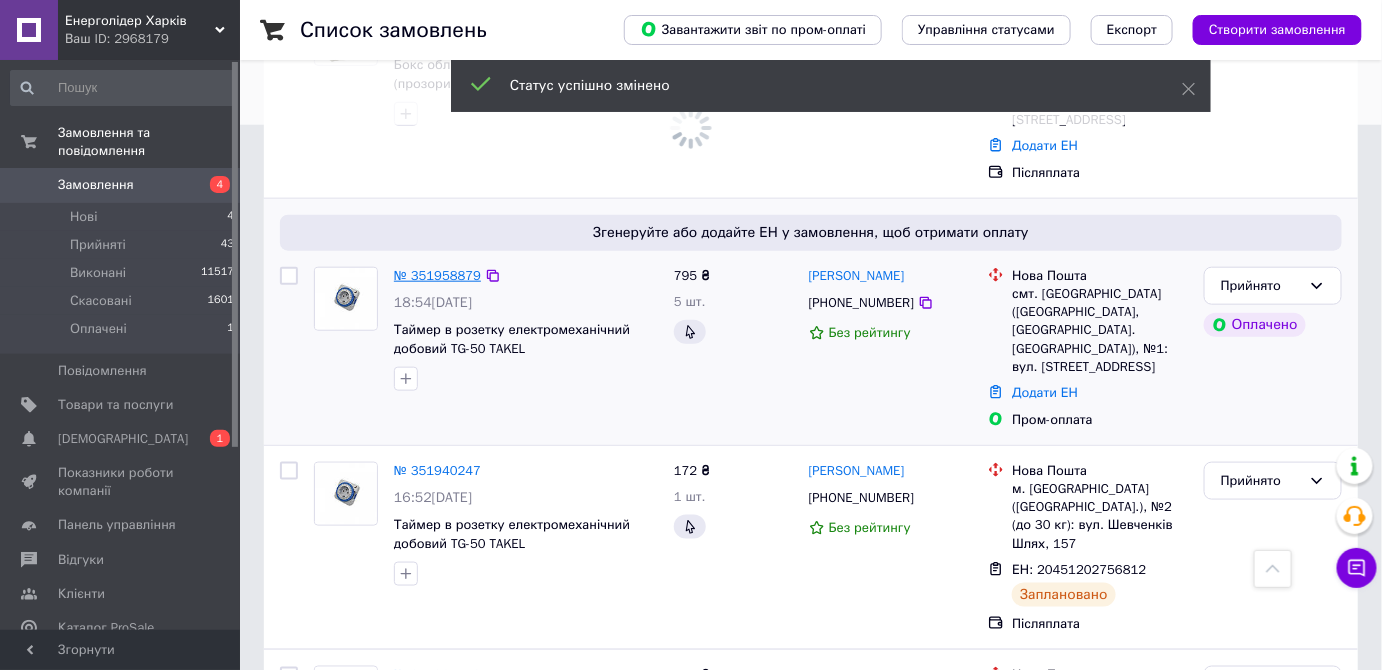 click on "№ 351958879" at bounding box center [437, 275] 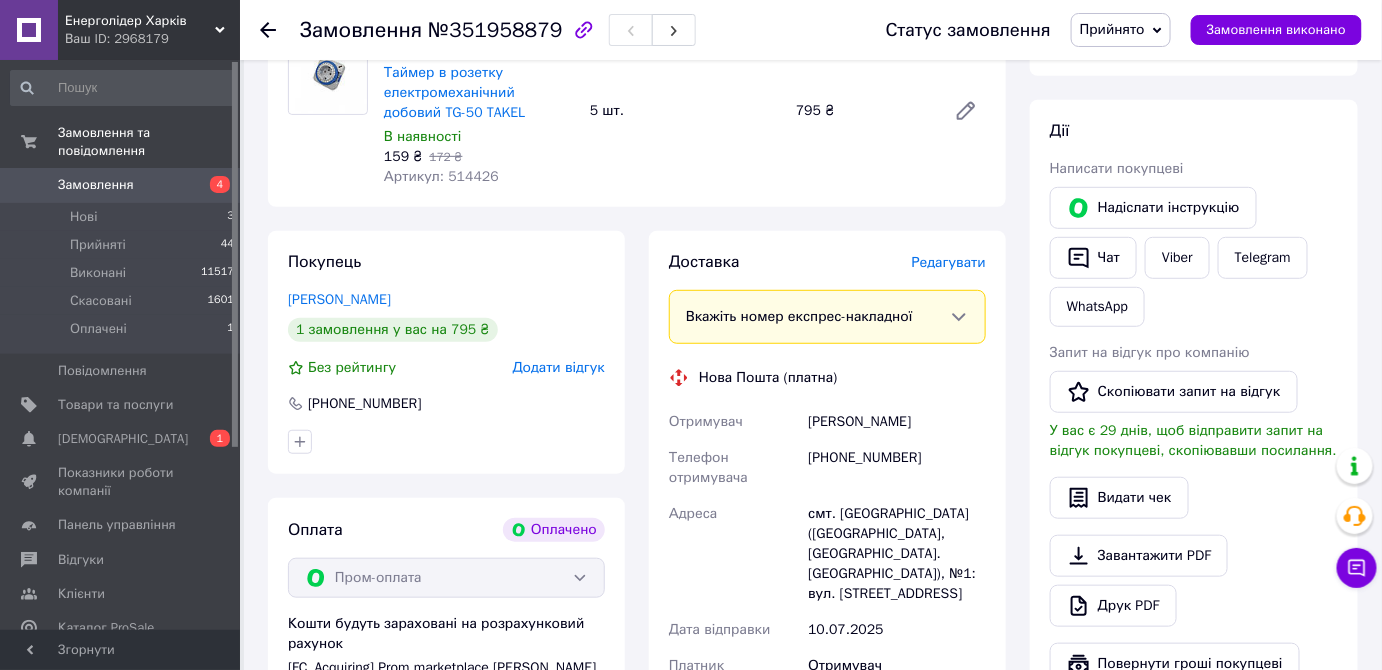 scroll, scrollTop: 545, scrollLeft: 0, axis: vertical 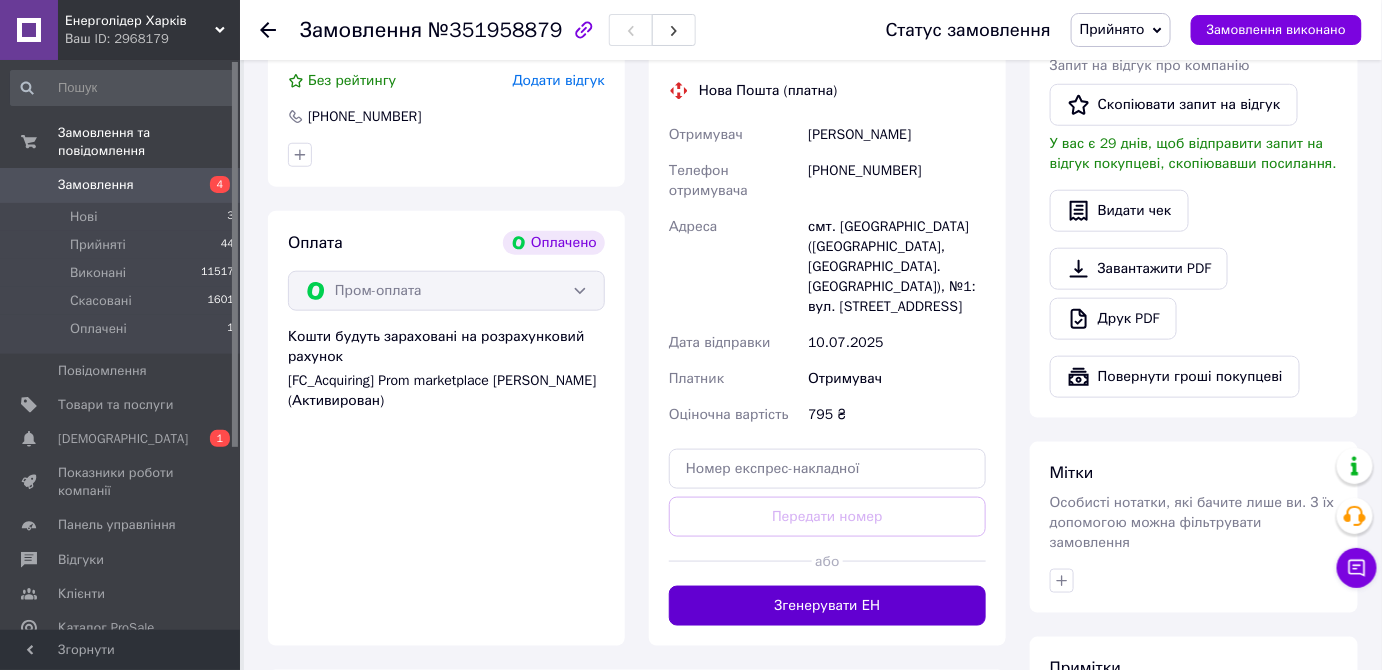 click on "Згенерувати ЕН" at bounding box center [827, 606] 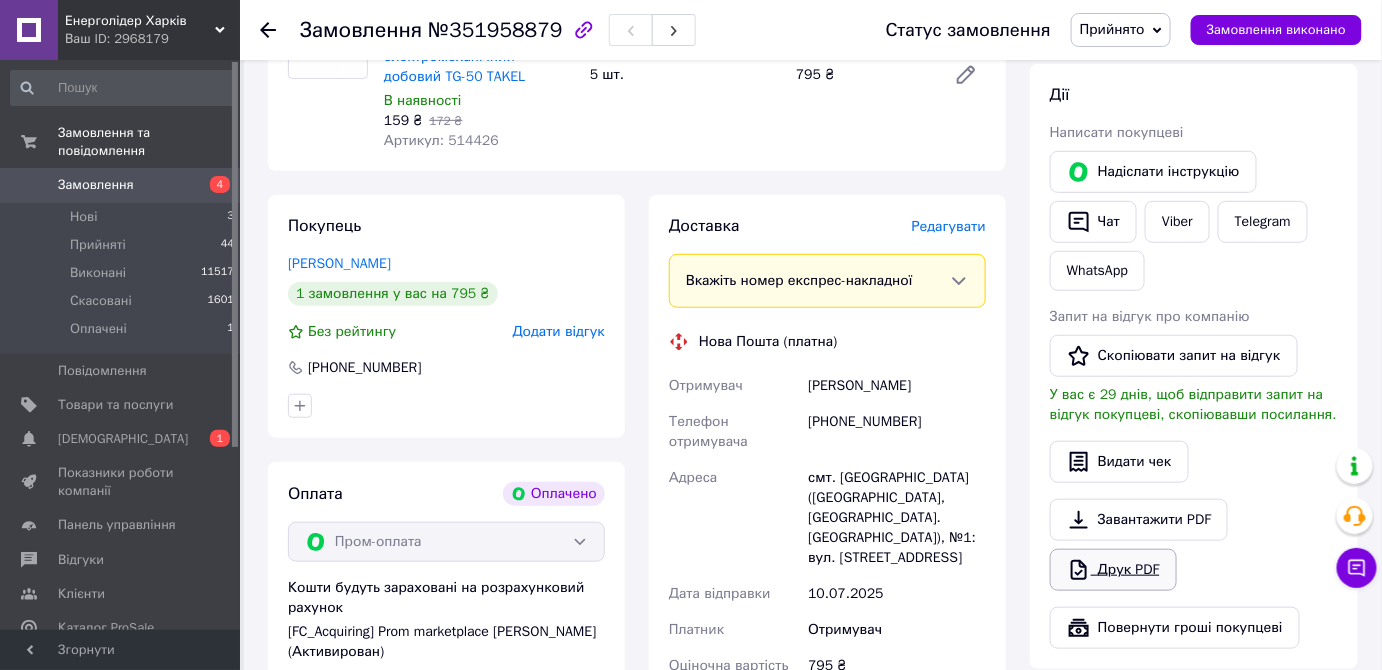 scroll, scrollTop: 454, scrollLeft: 0, axis: vertical 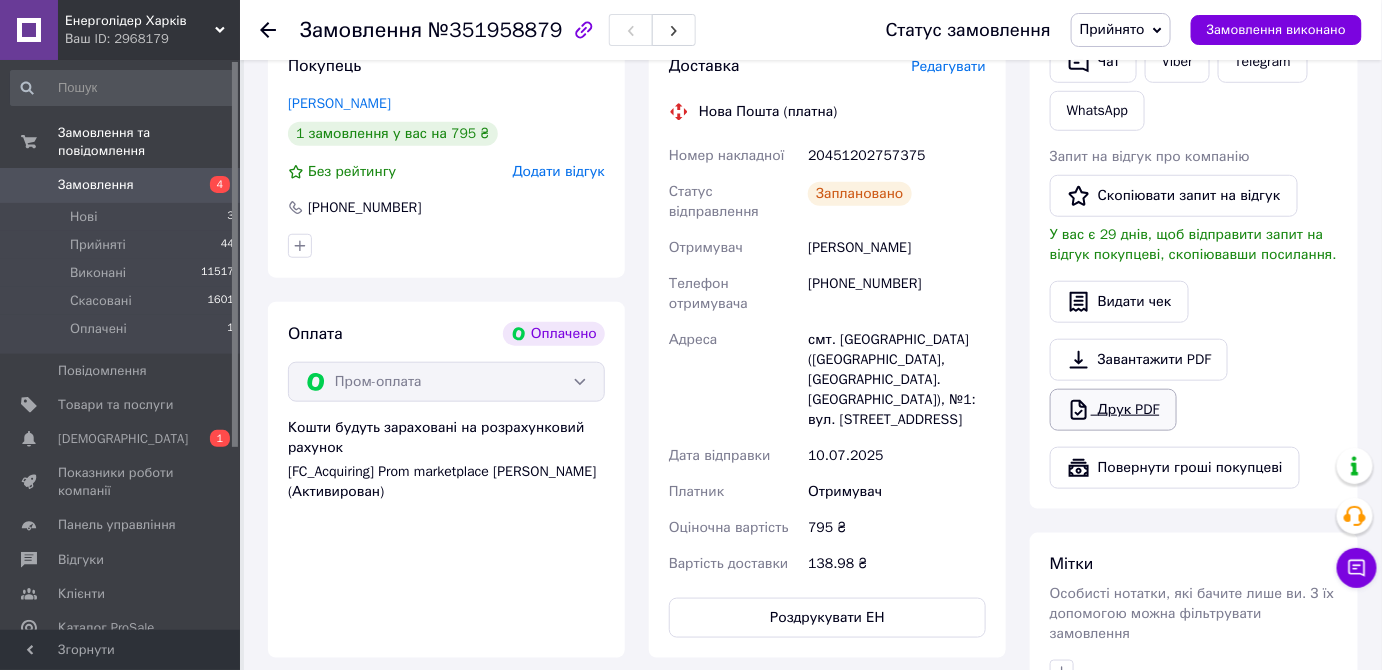 click on "Друк PDF" at bounding box center [1113, 410] 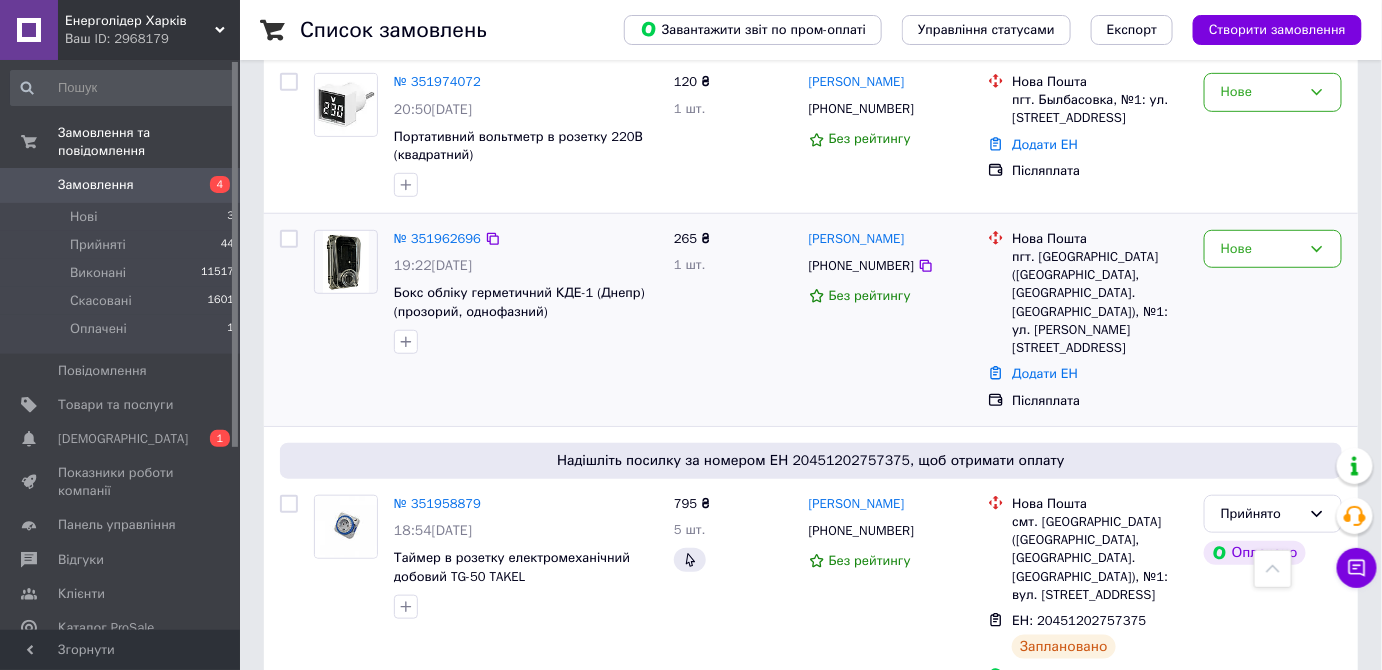 scroll, scrollTop: 272, scrollLeft: 0, axis: vertical 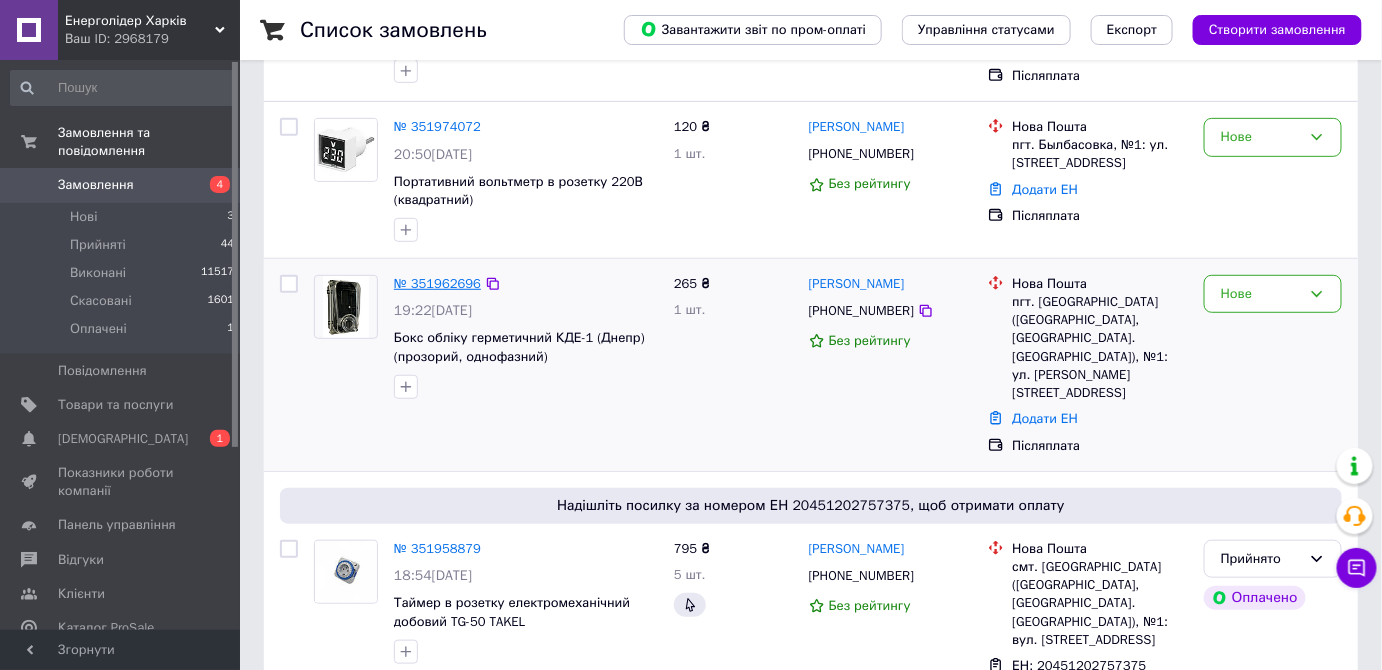 click on "№ 351962696" at bounding box center (437, 283) 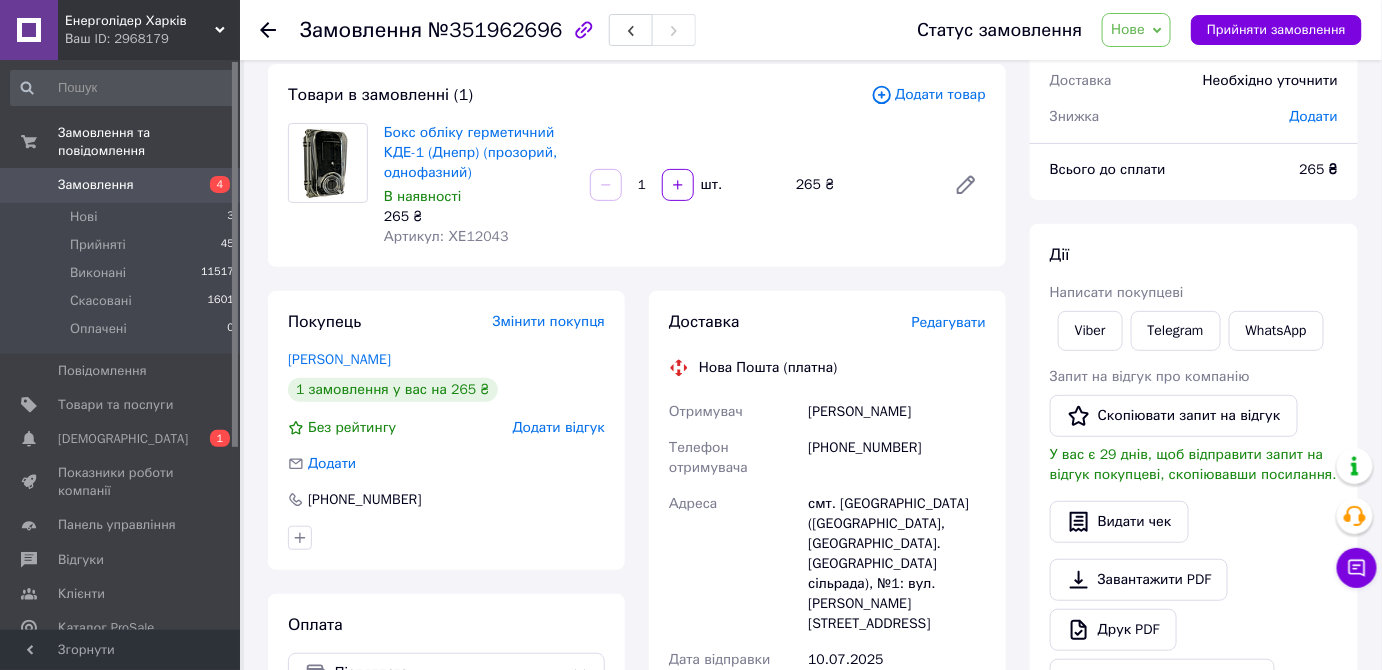 scroll, scrollTop: 0, scrollLeft: 0, axis: both 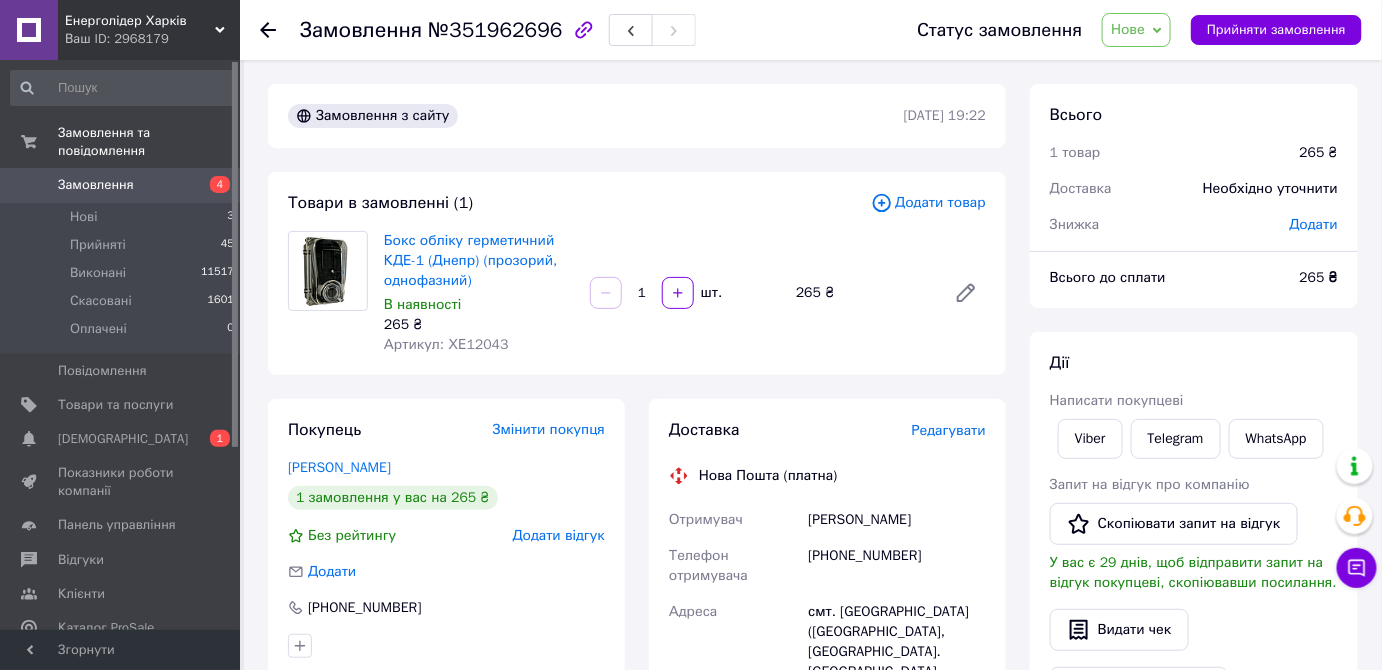 click on "Нове" at bounding box center (1128, 29) 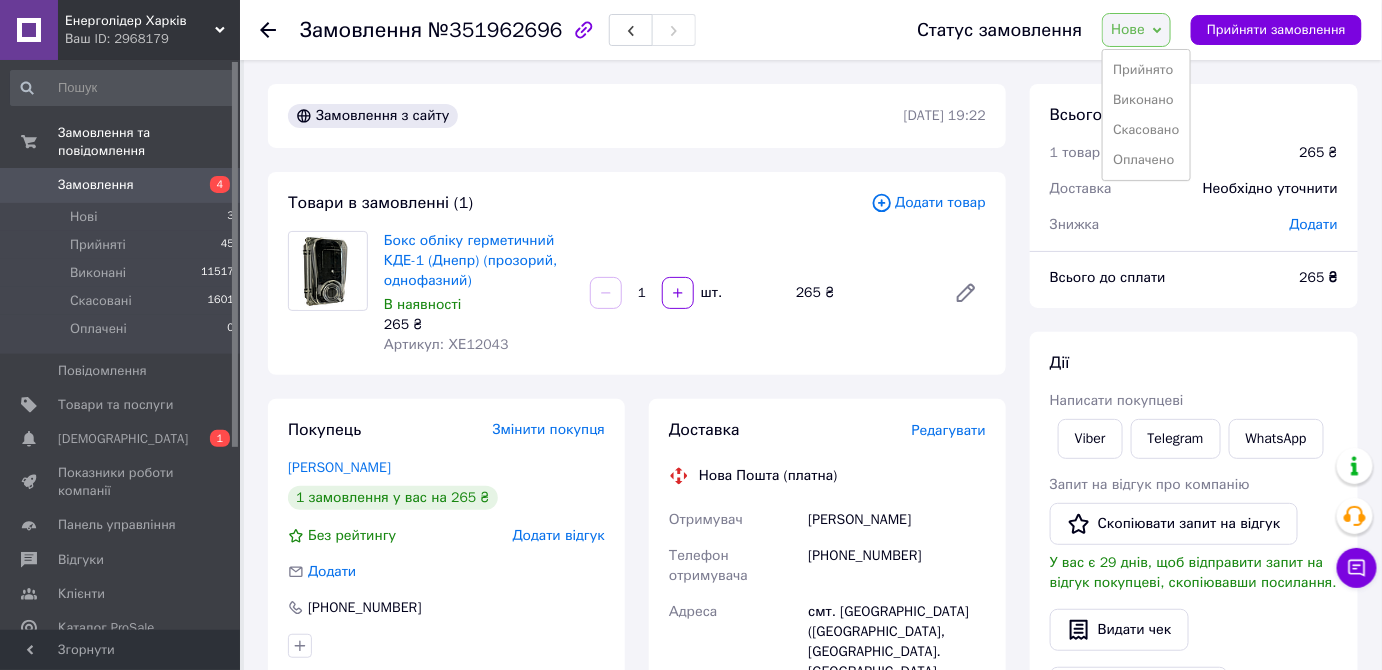 click on "Прийнято" at bounding box center (1146, 70) 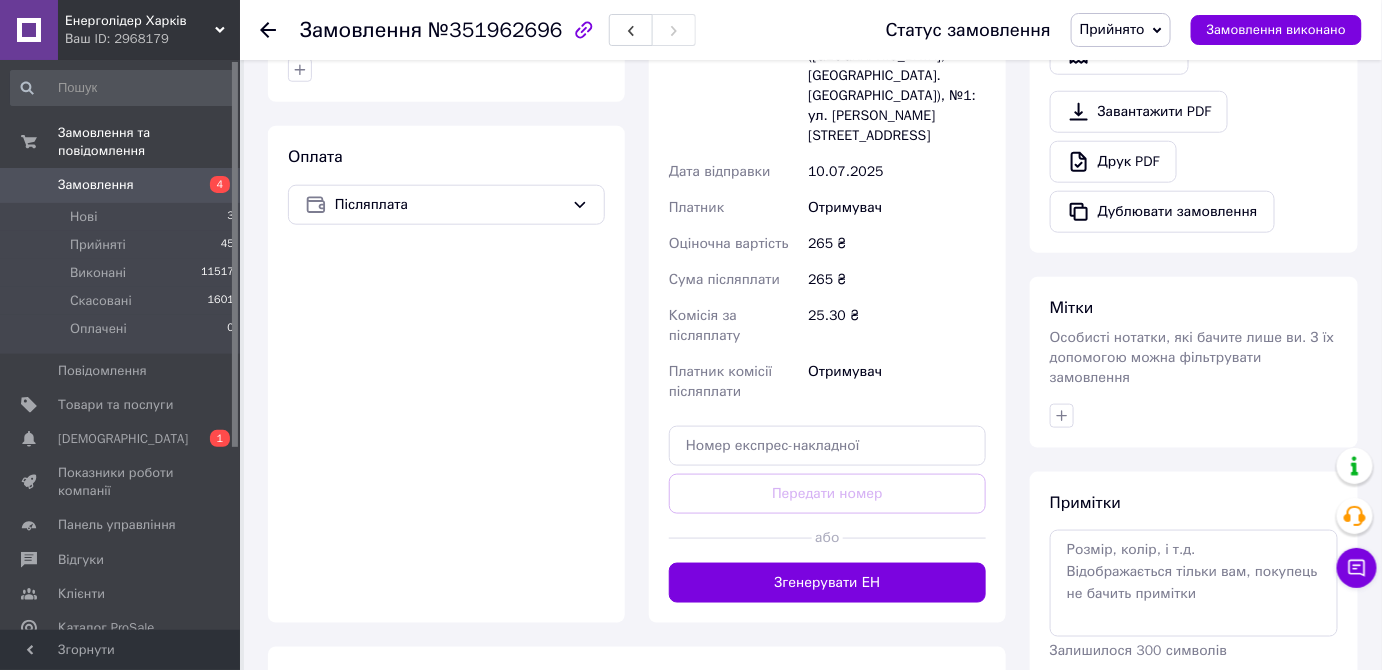 scroll, scrollTop: 545, scrollLeft: 0, axis: vertical 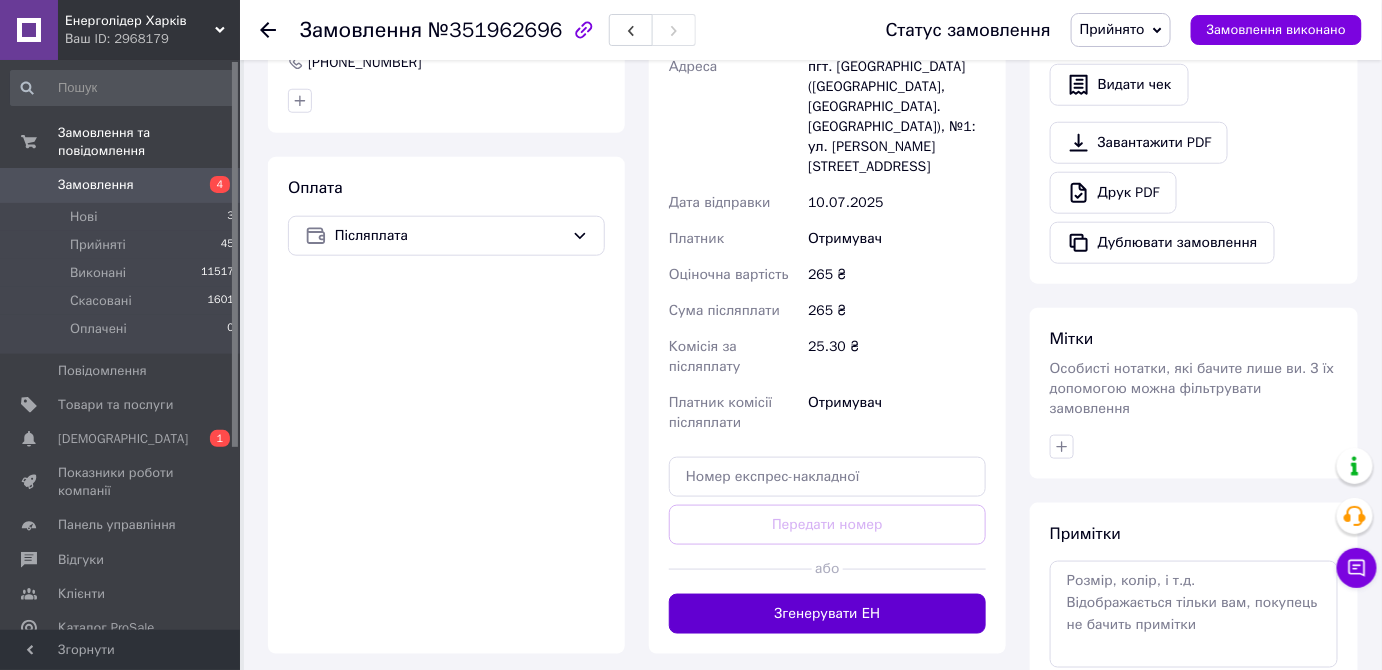 click on "Згенерувати ЕН" at bounding box center [827, 614] 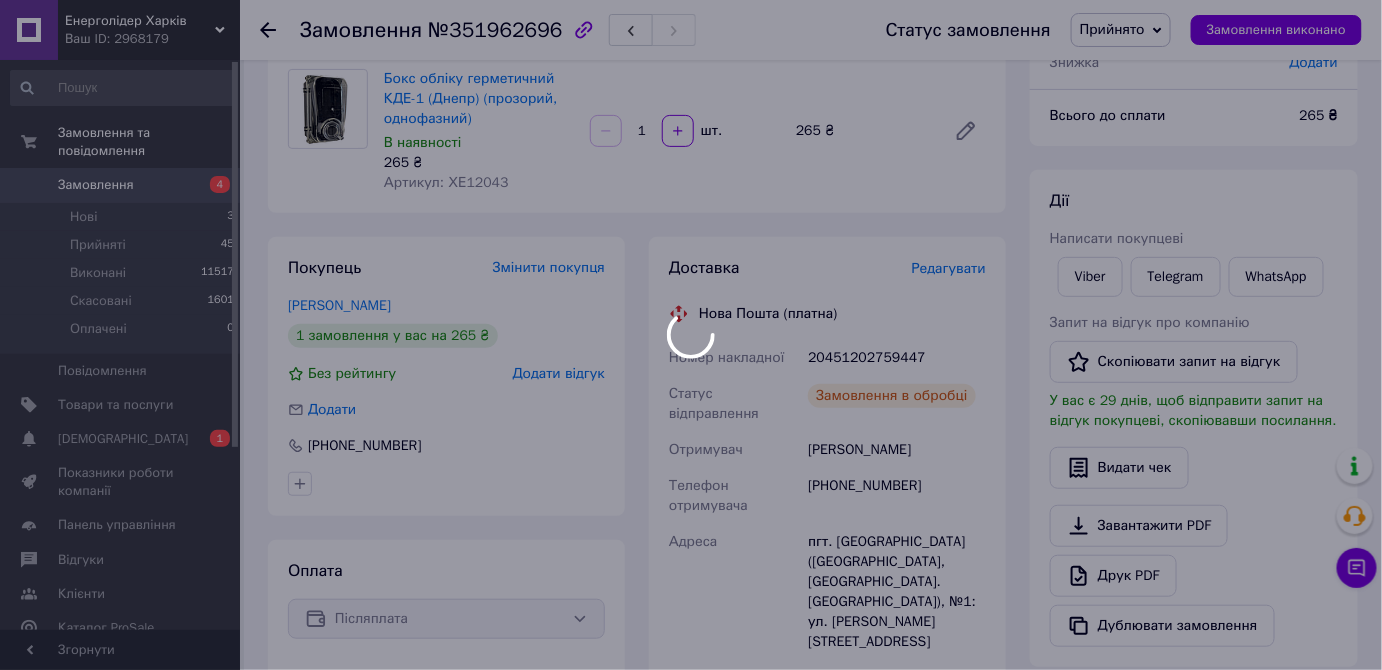 scroll, scrollTop: 363, scrollLeft: 0, axis: vertical 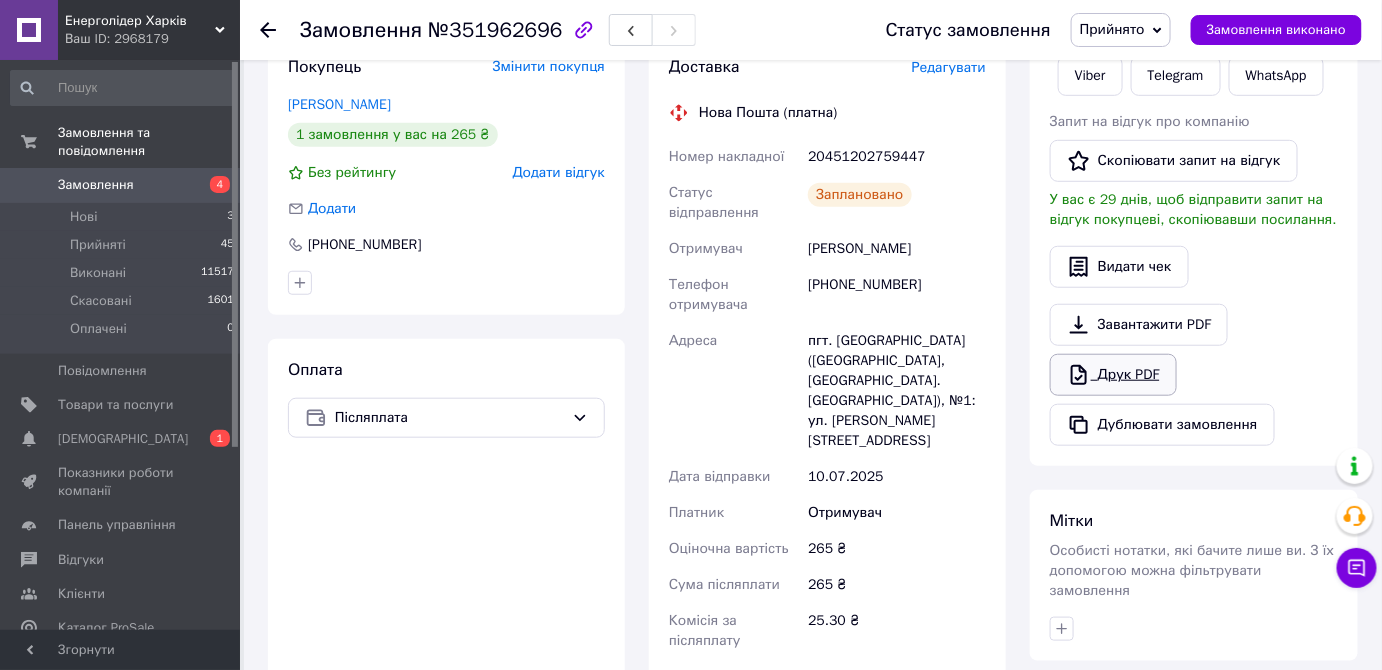 click on "Друк PDF" at bounding box center (1113, 375) 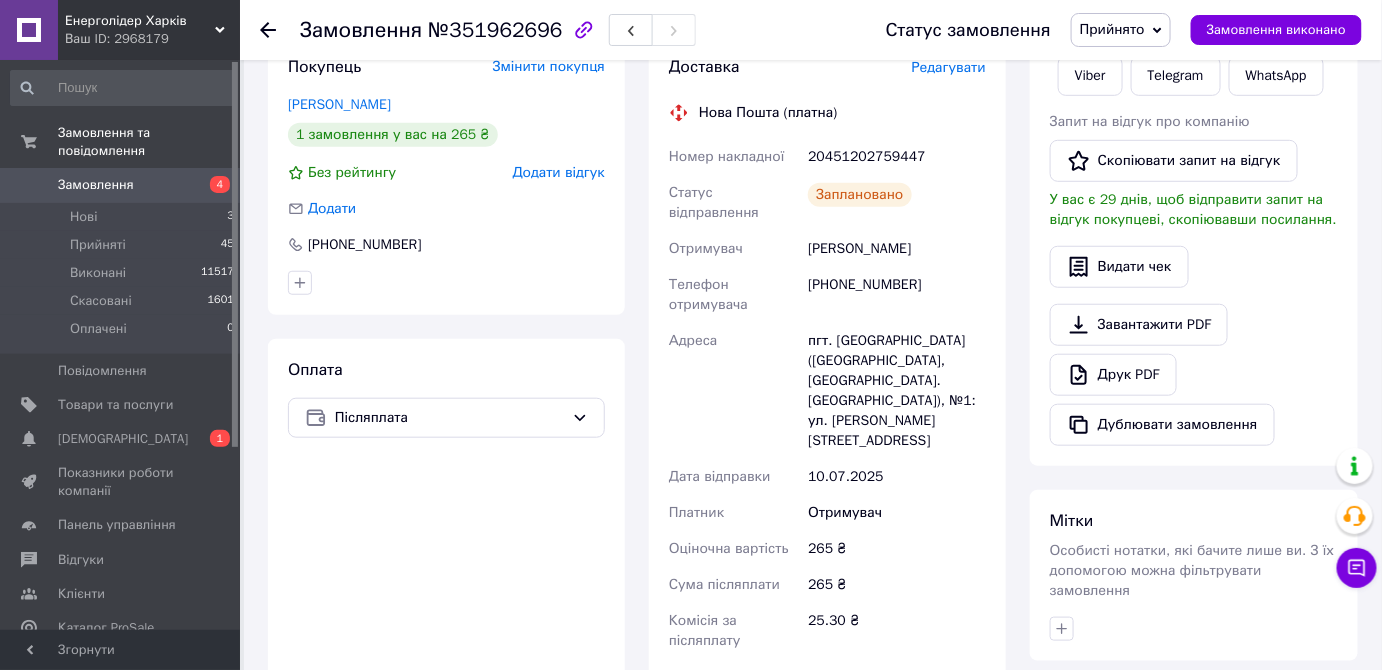 scroll, scrollTop: 0, scrollLeft: 0, axis: both 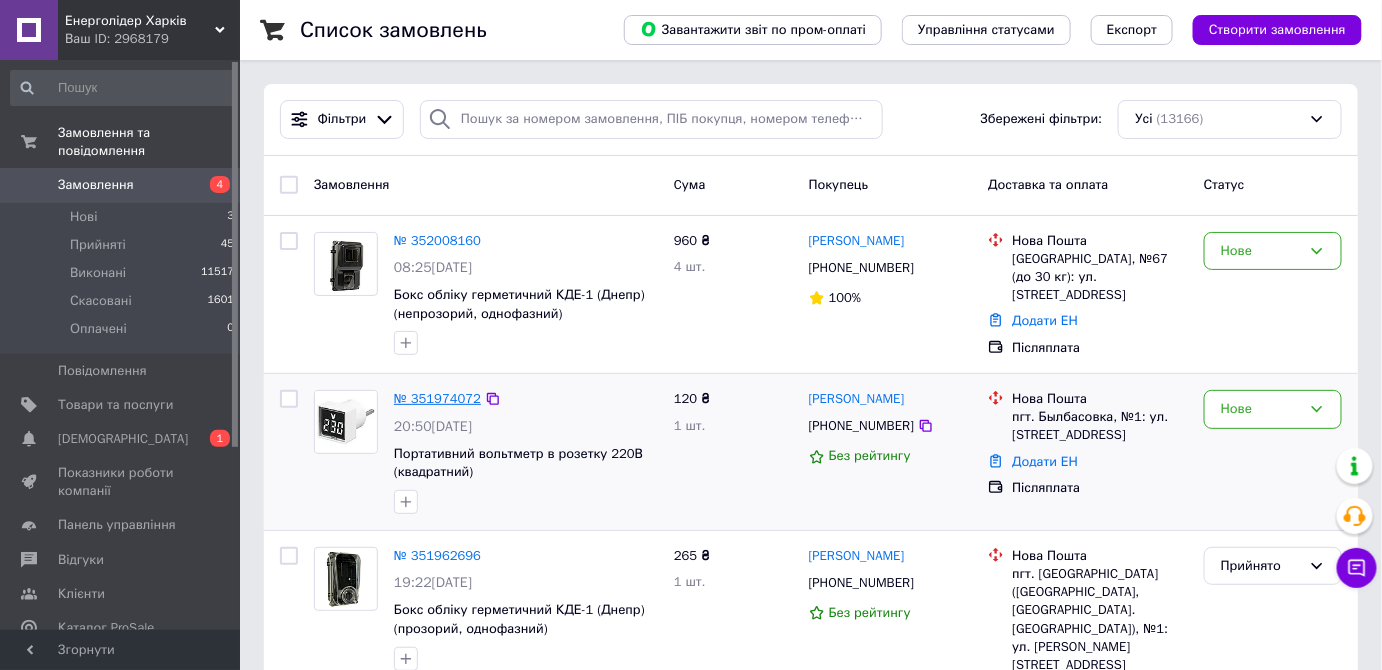 click on "№ 351974072" at bounding box center (437, 398) 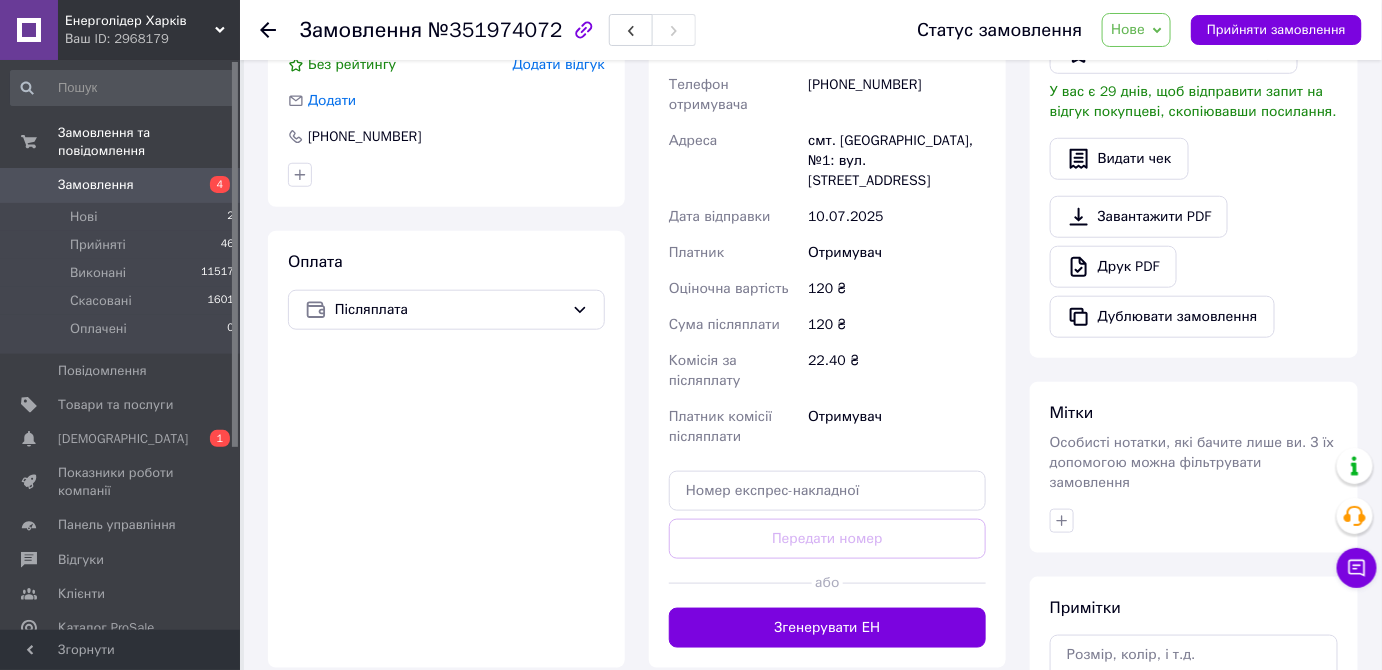 scroll, scrollTop: 636, scrollLeft: 0, axis: vertical 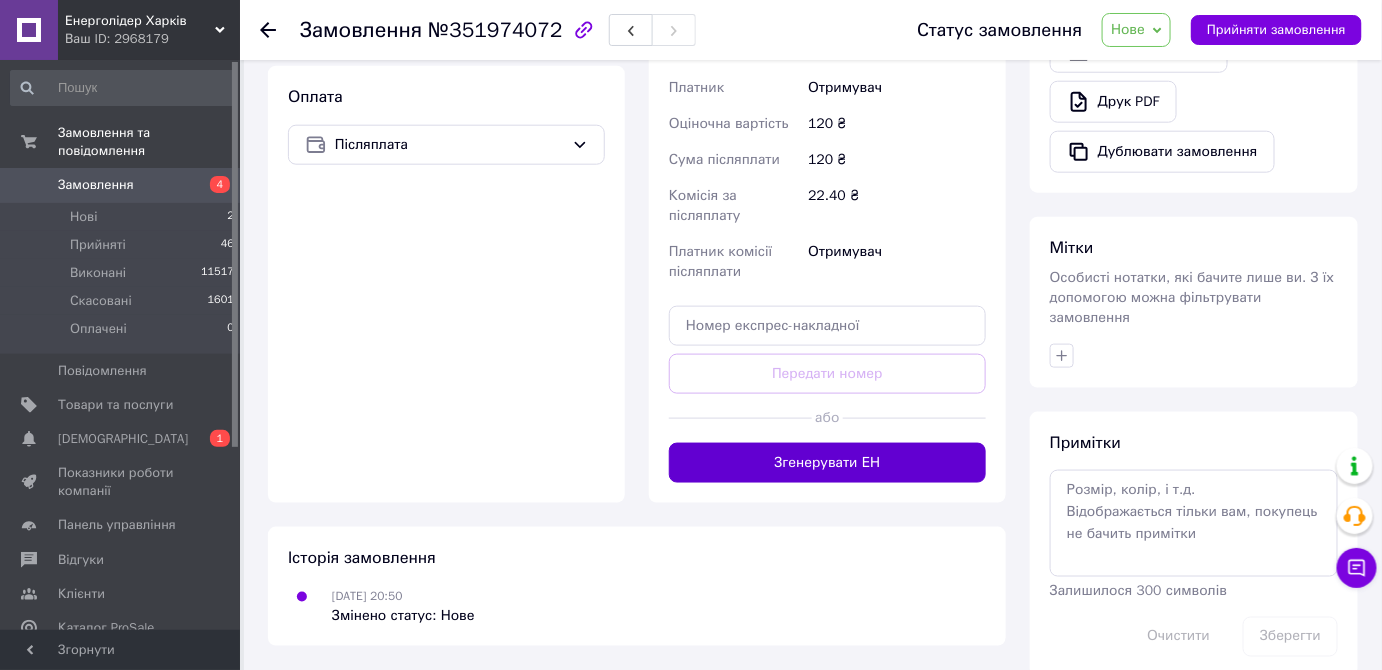 click on "Згенерувати ЕН" at bounding box center (827, 463) 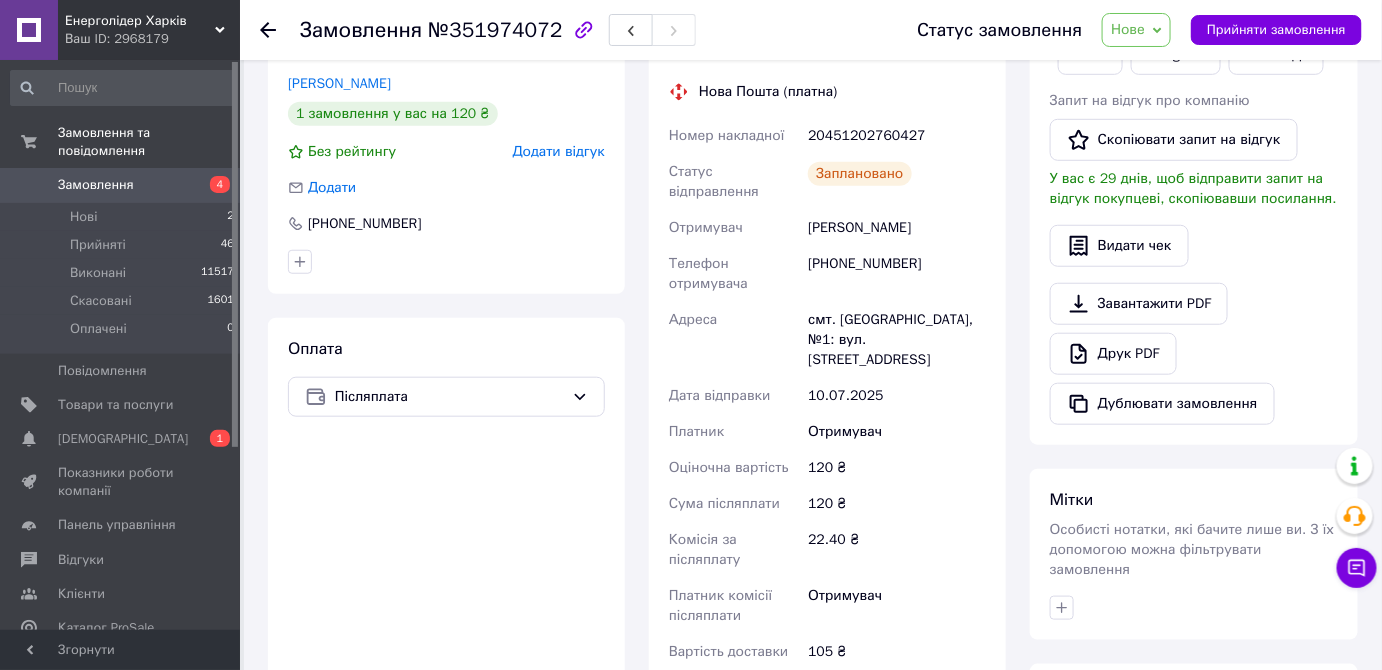 scroll, scrollTop: 181, scrollLeft: 0, axis: vertical 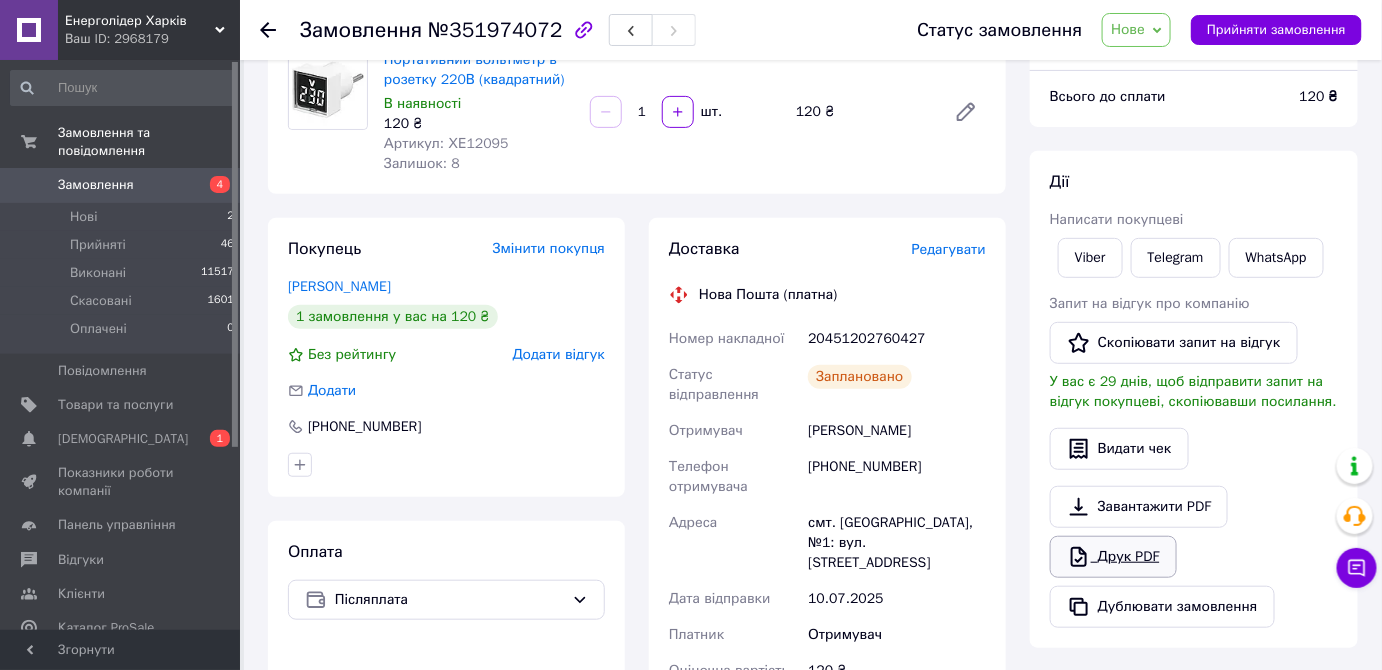 click on "Друк PDF" at bounding box center (1113, 557) 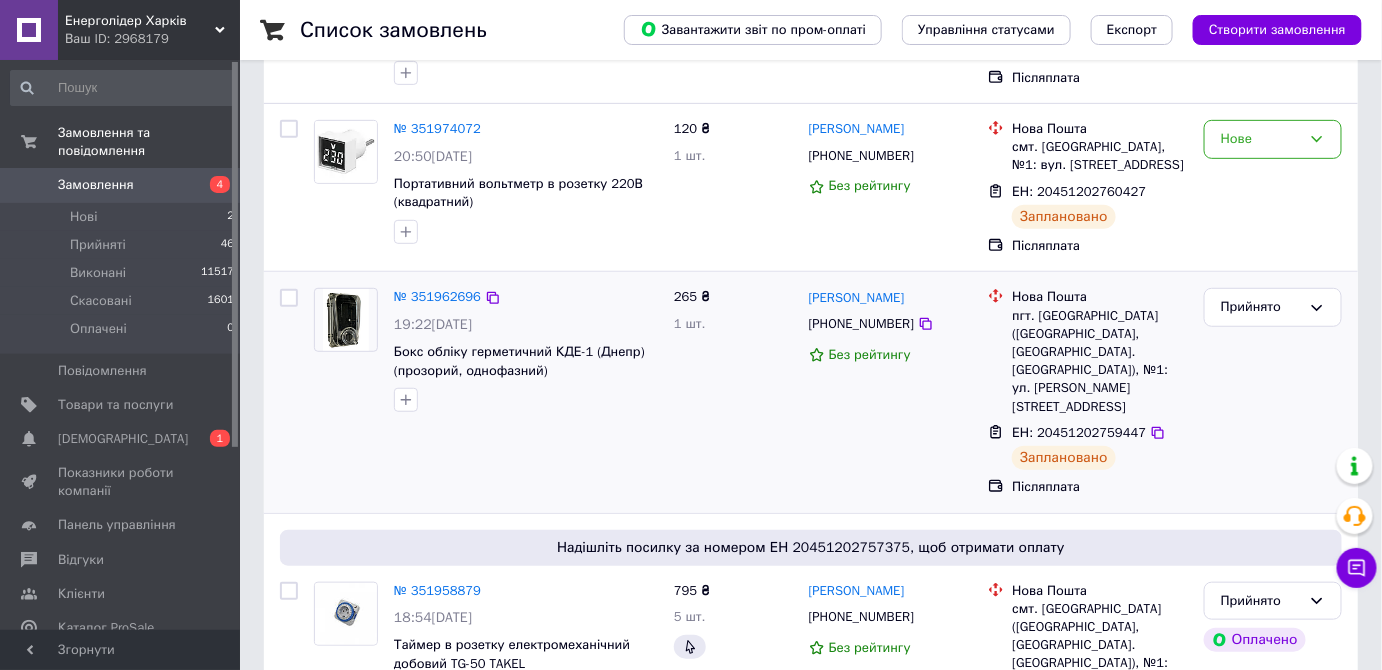 scroll, scrollTop: 272, scrollLeft: 0, axis: vertical 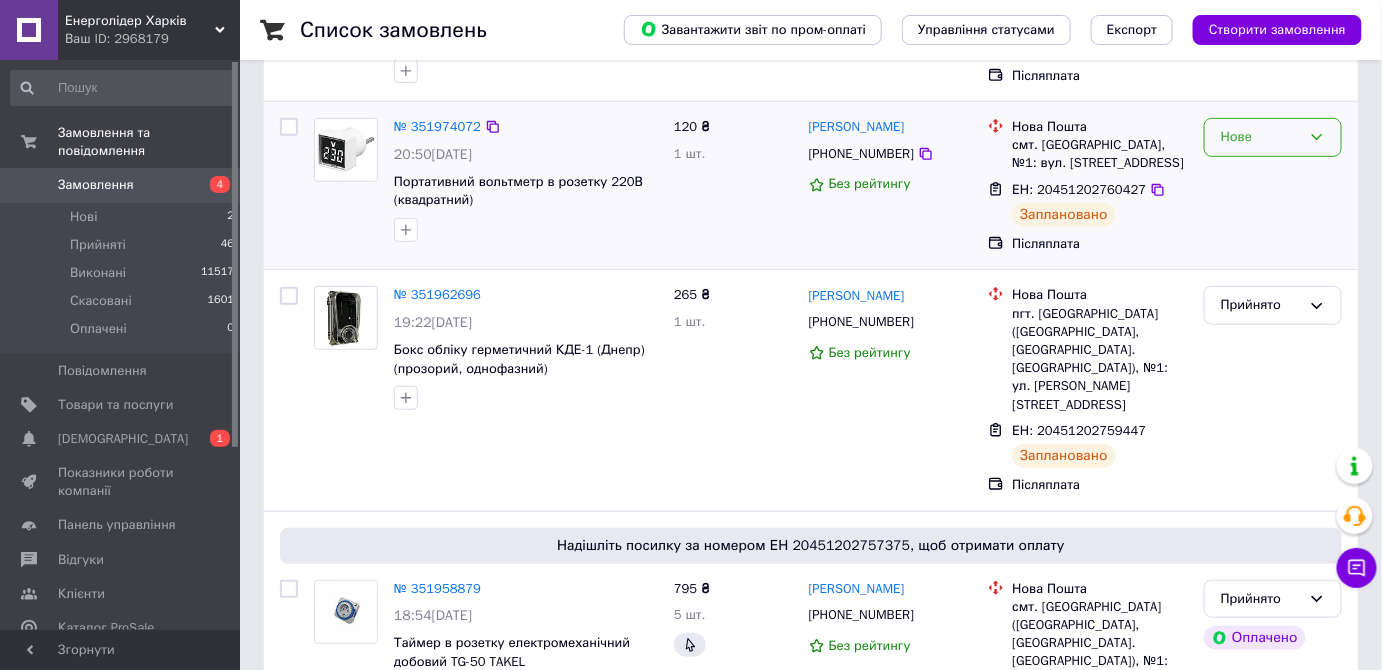 click on "Нове" at bounding box center [1261, 137] 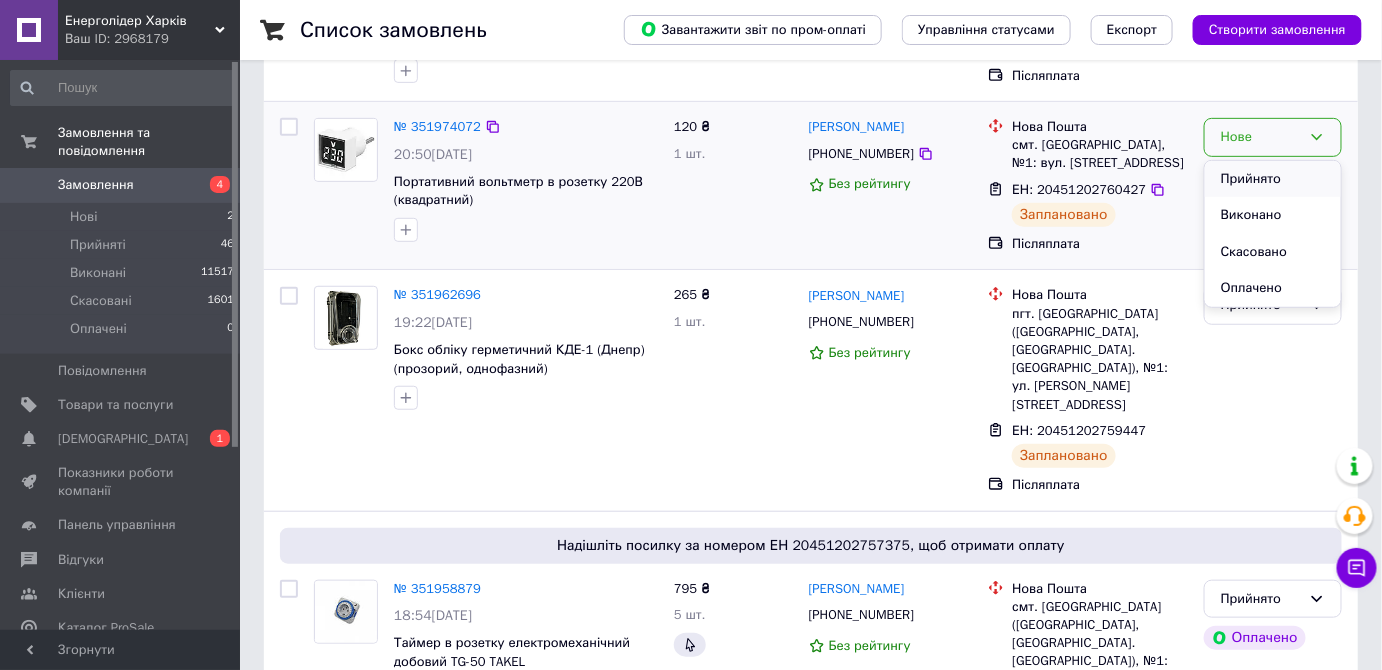click on "Прийнято" at bounding box center (1273, 179) 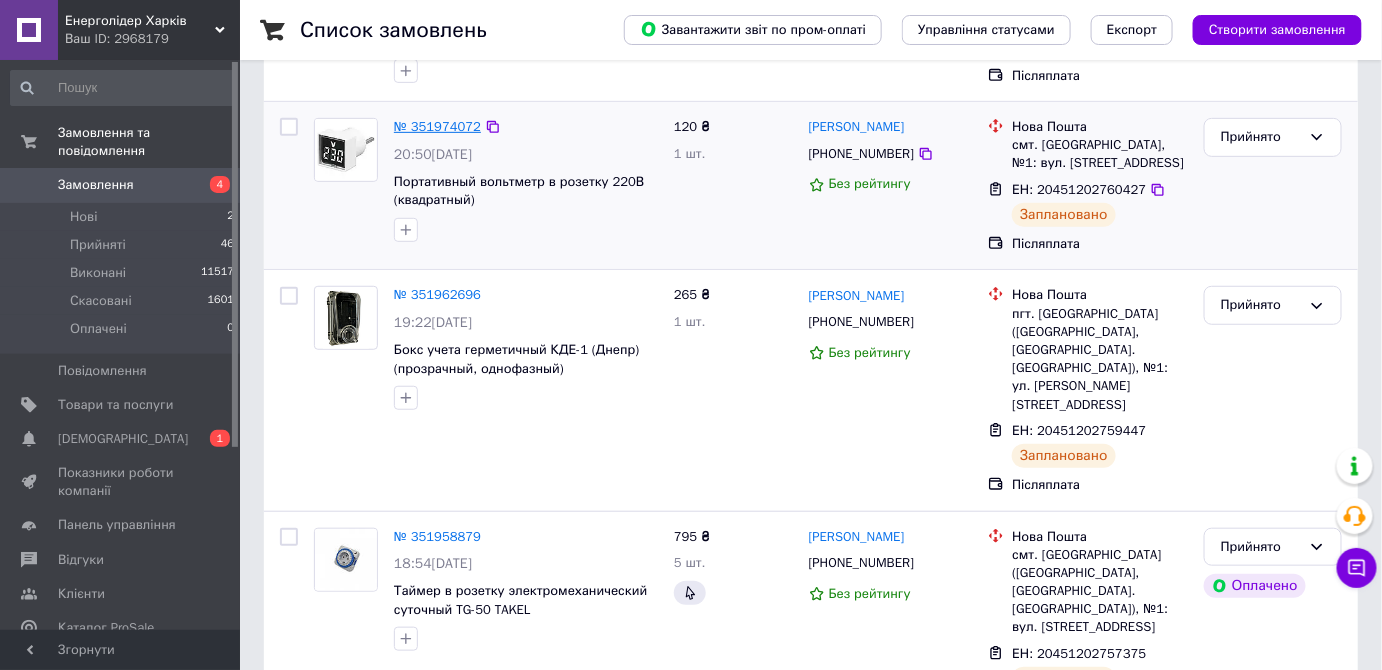 click on "№ 351974072" at bounding box center (437, 126) 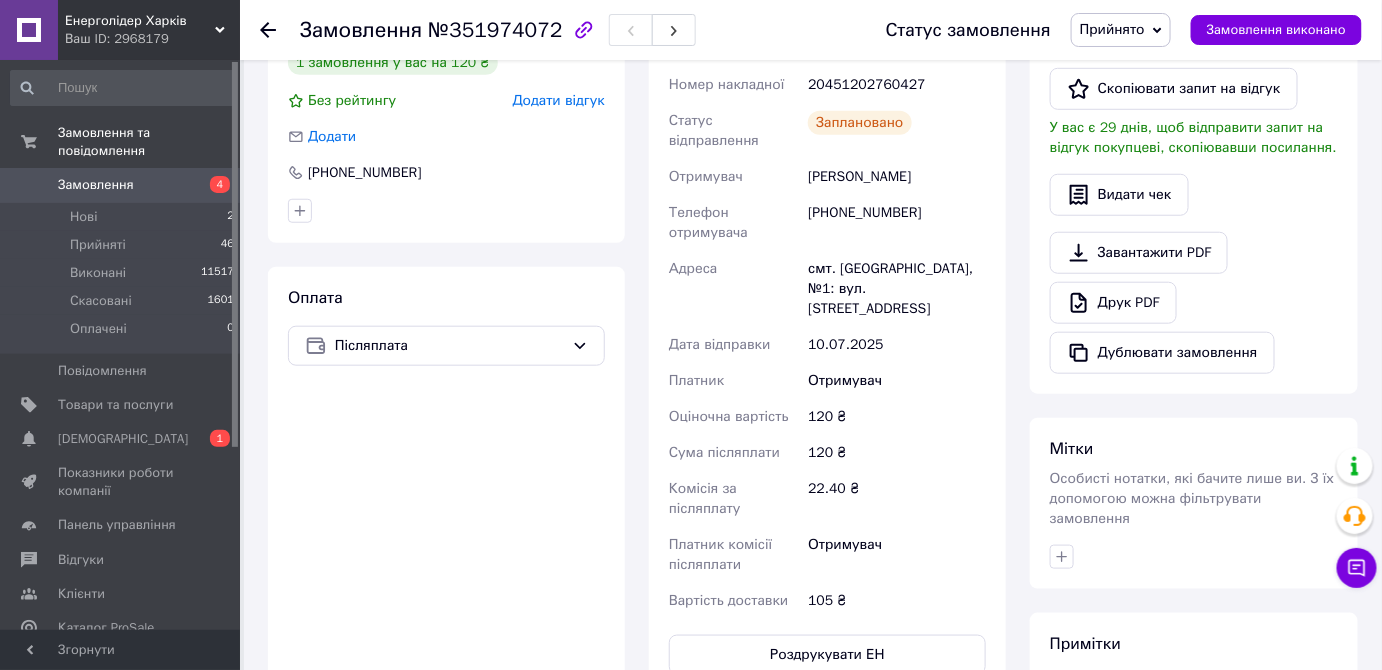scroll, scrollTop: 272, scrollLeft: 0, axis: vertical 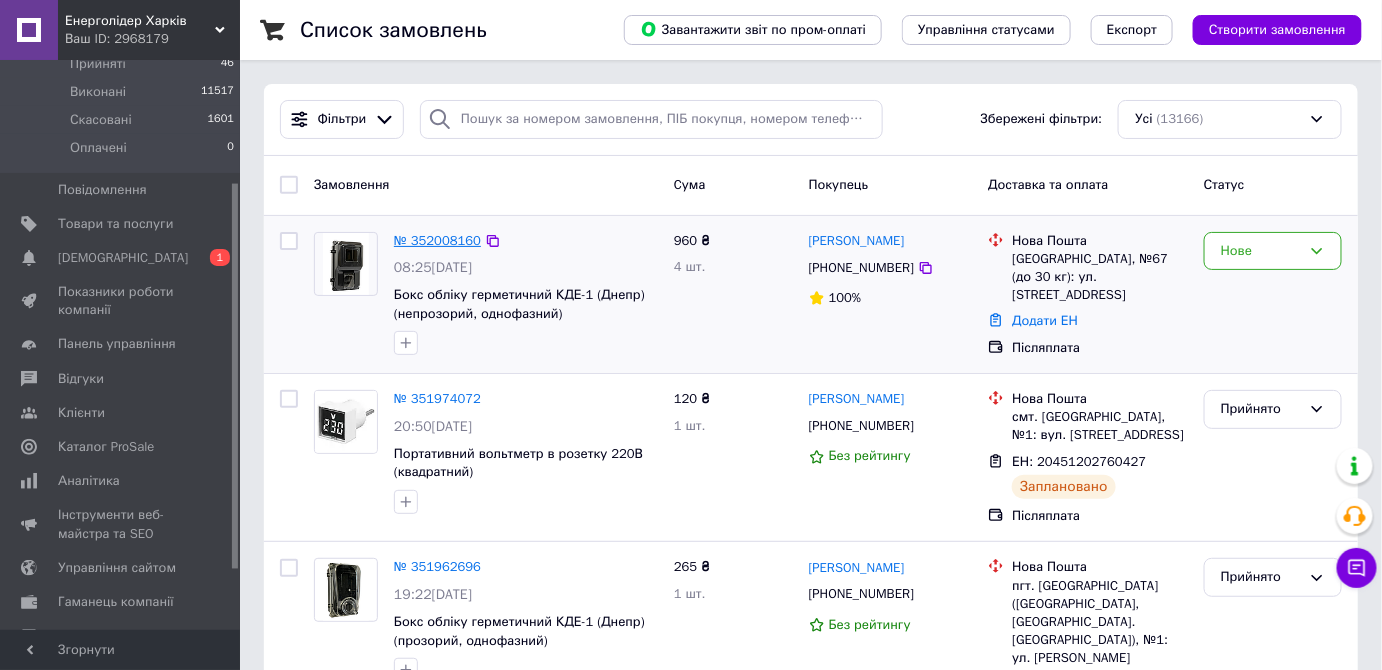 click on "№ 352008160" at bounding box center (437, 240) 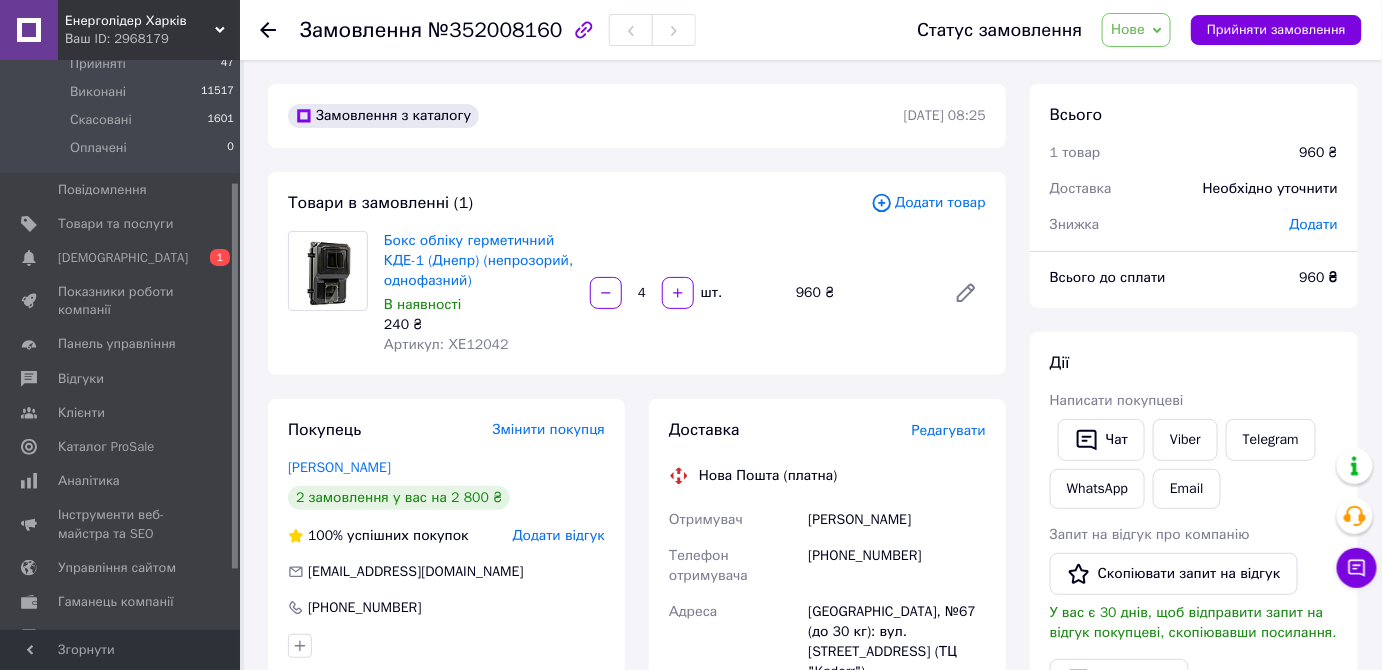 click on "Нове" at bounding box center (1136, 30) 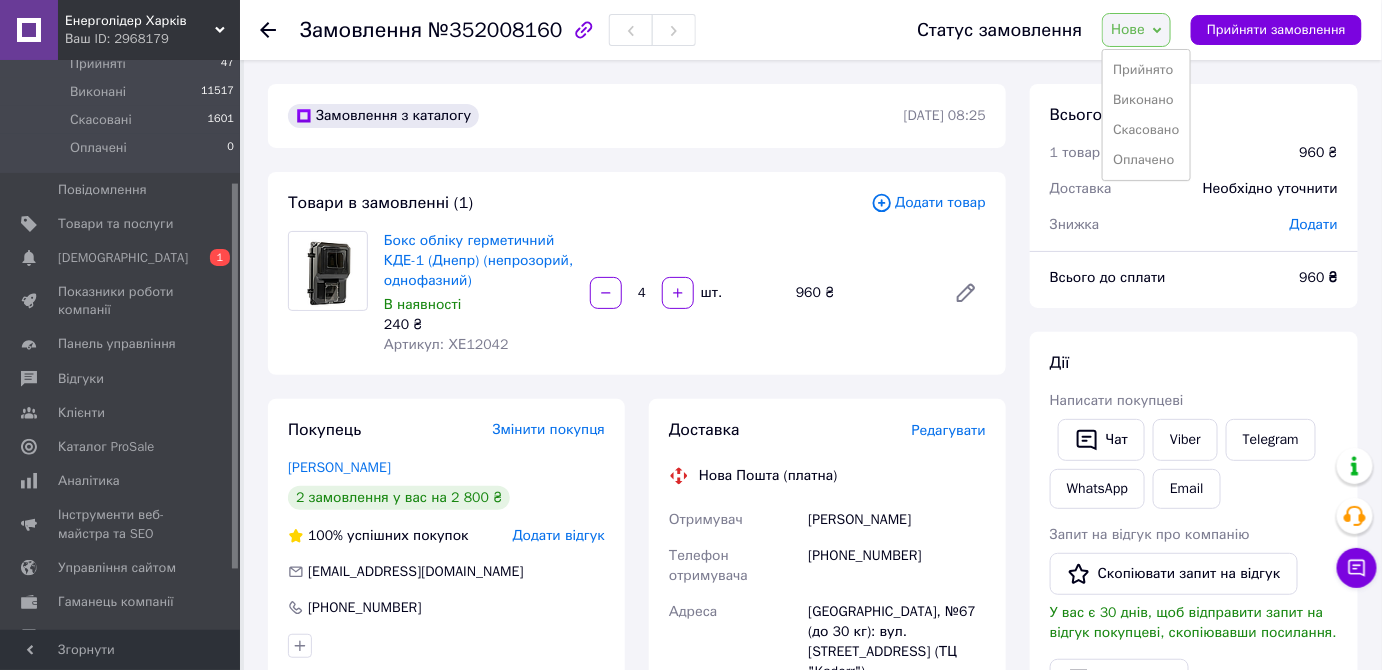 click on "Прийнято Виконано Скасовано Оплачено" at bounding box center (1146, 115) 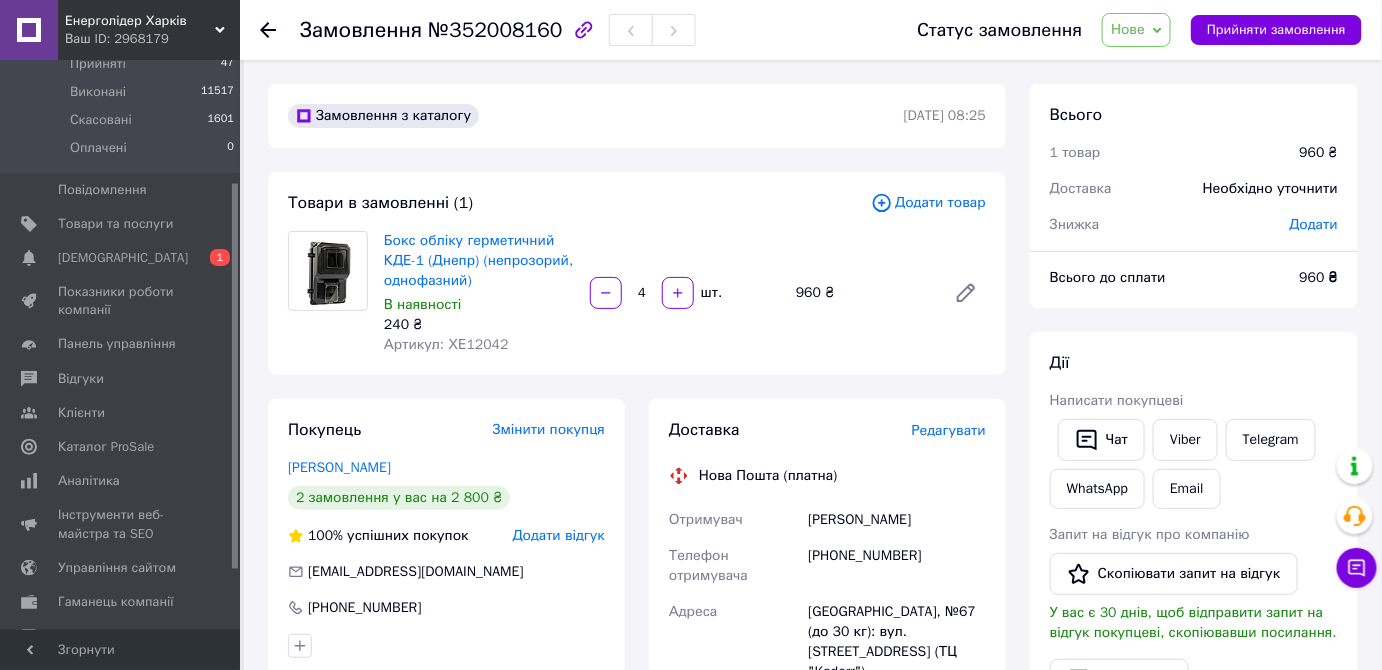 click on "Нове" at bounding box center (1136, 30) 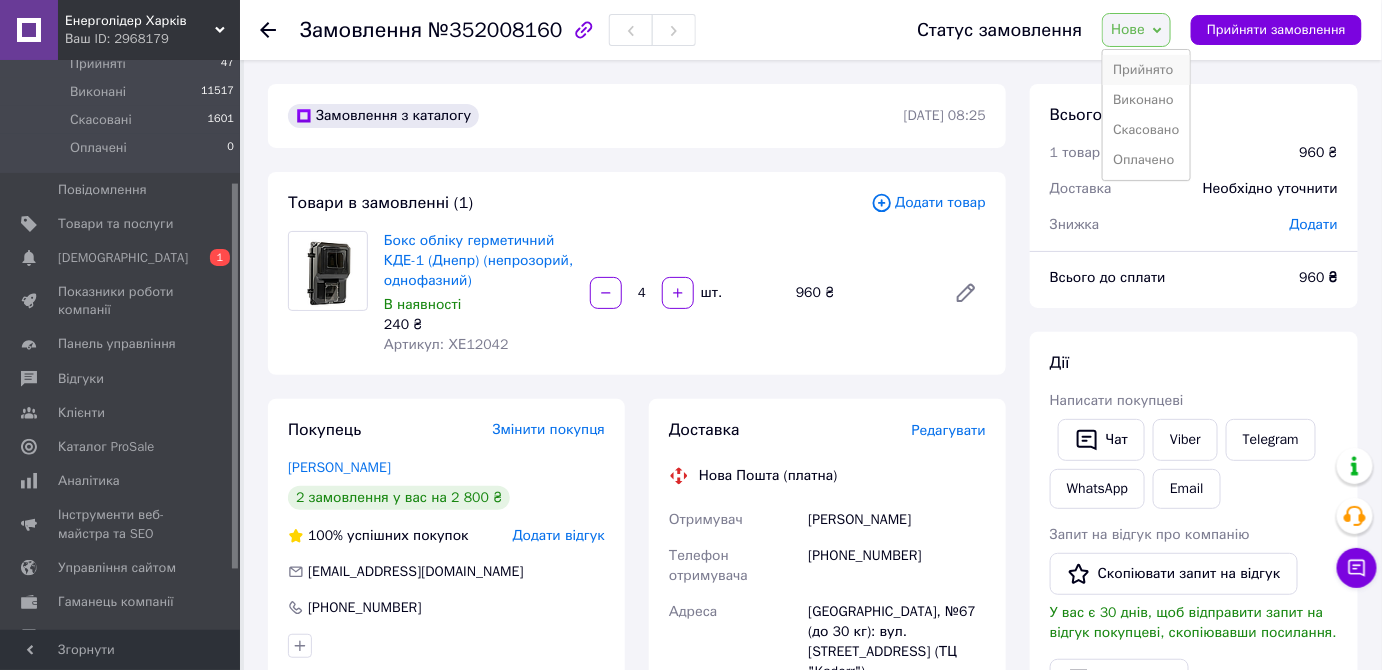 click on "Прийнято" at bounding box center (1146, 70) 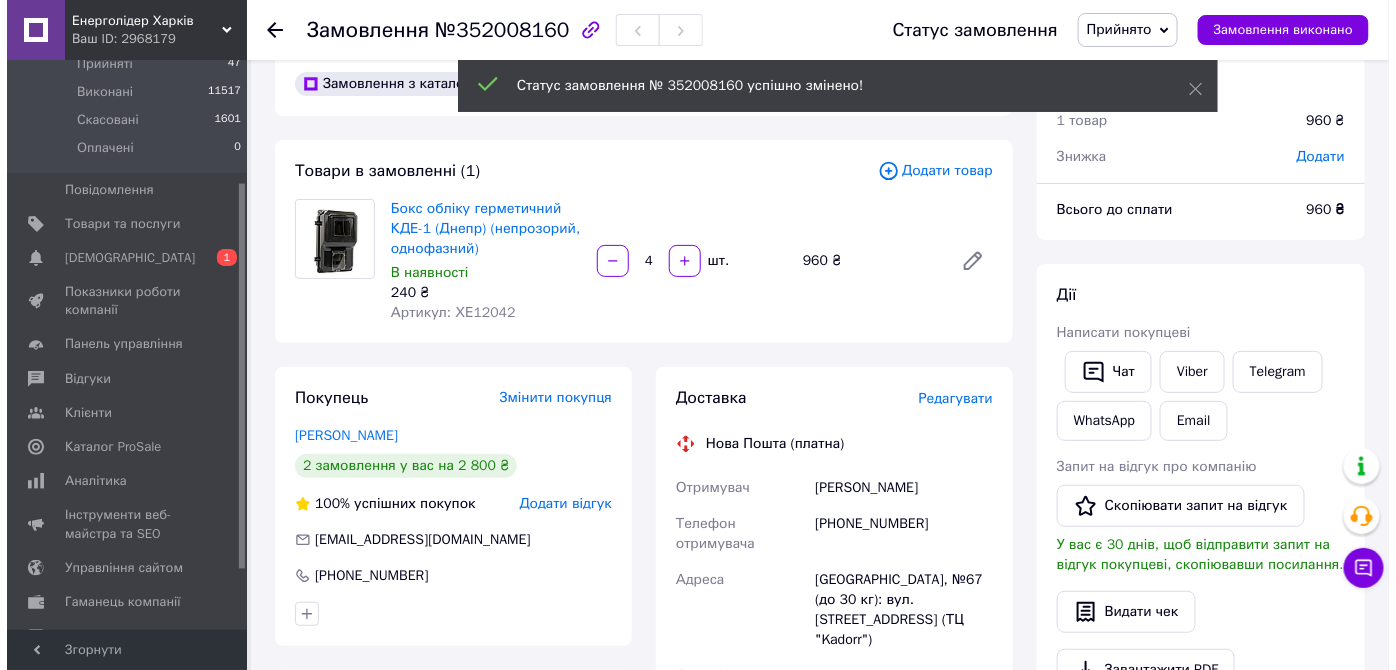 scroll, scrollTop: 0, scrollLeft: 0, axis: both 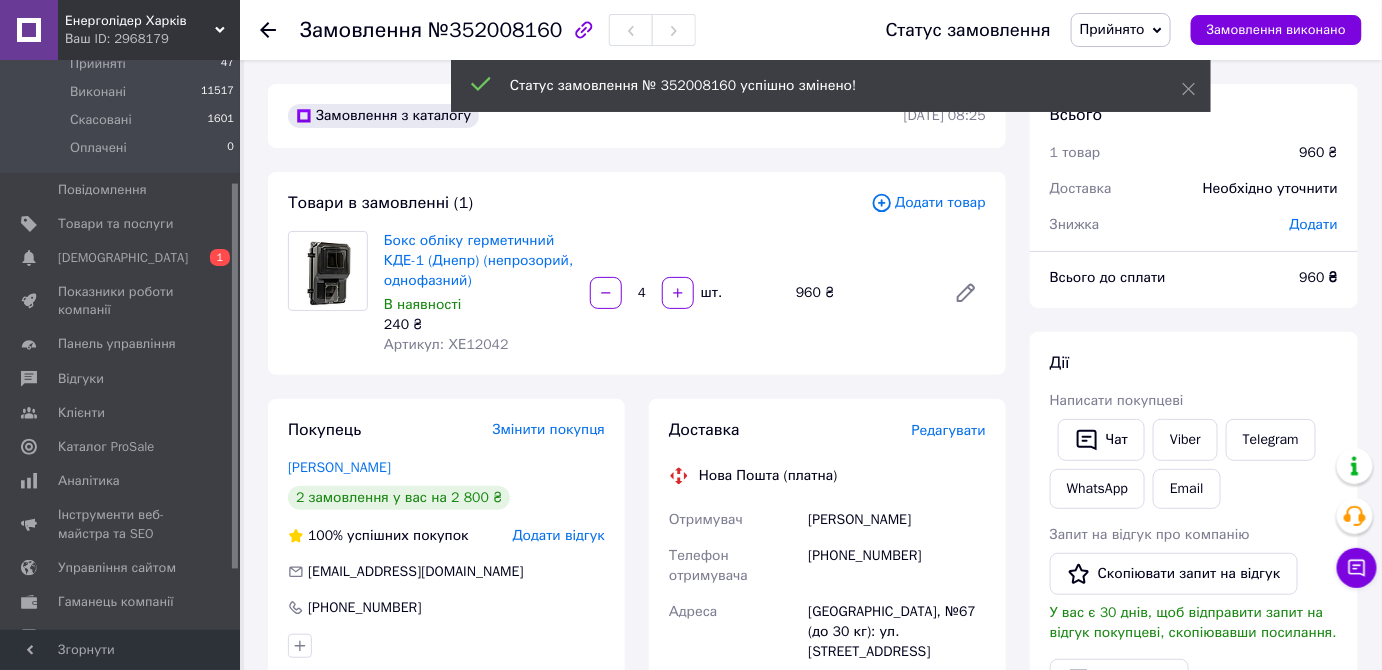 click on "Редагувати" at bounding box center (949, 430) 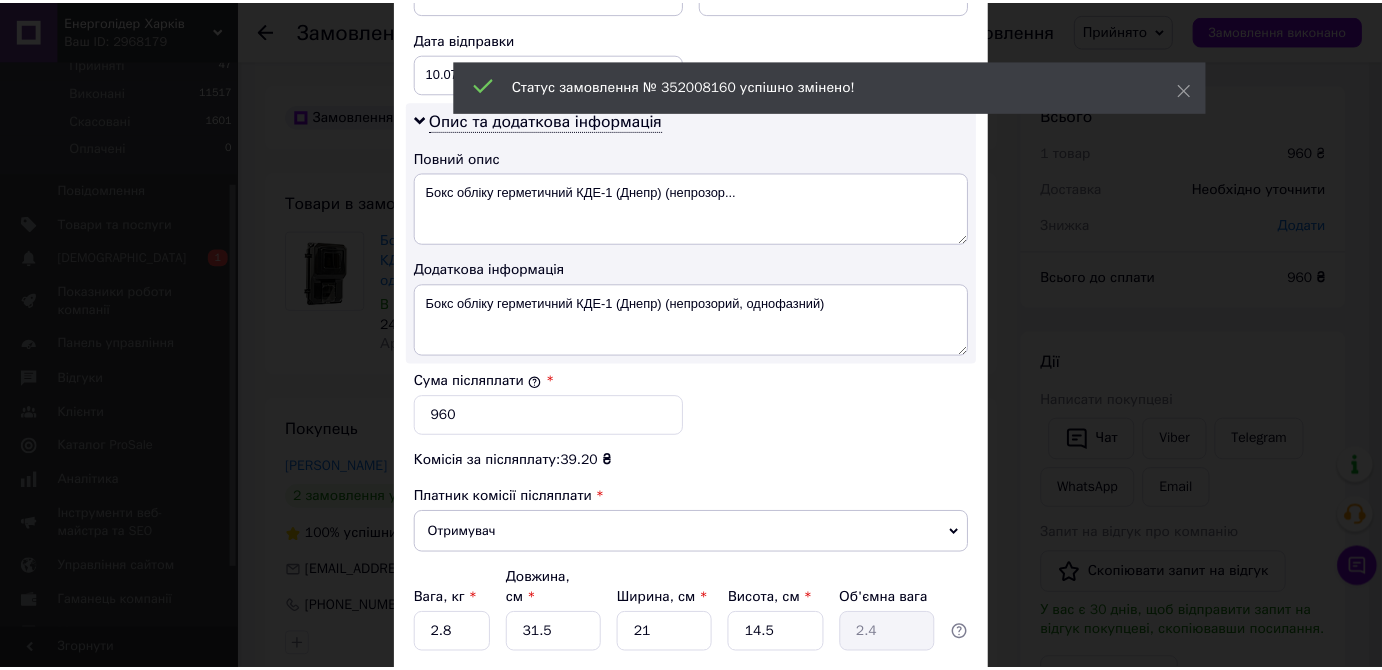 scroll, scrollTop: 1090, scrollLeft: 0, axis: vertical 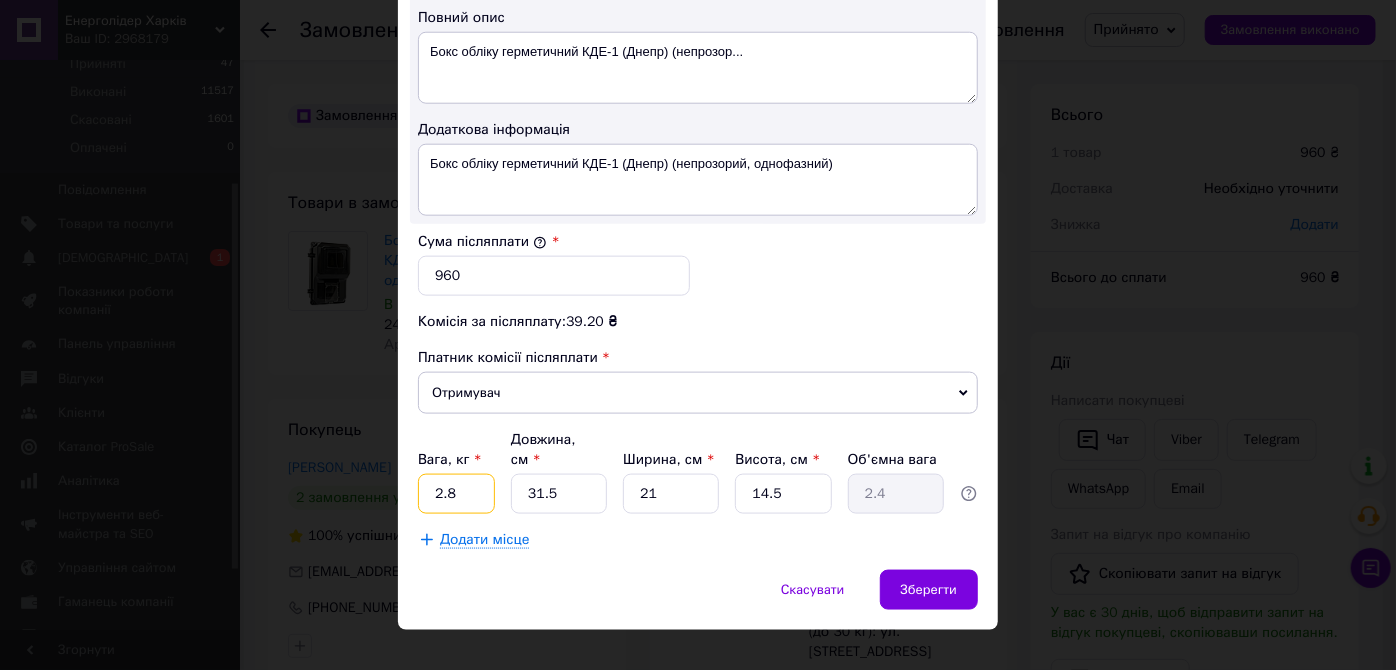 click on "2.8" at bounding box center [456, 494] 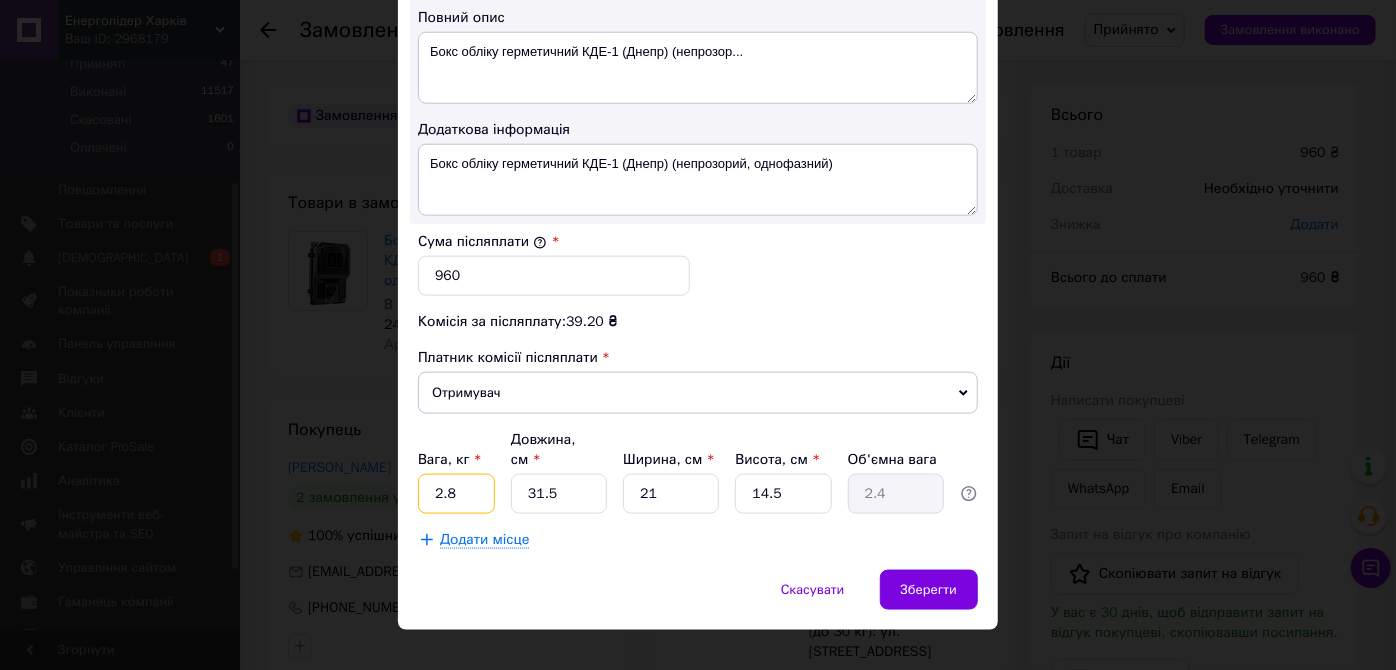 type on "4" 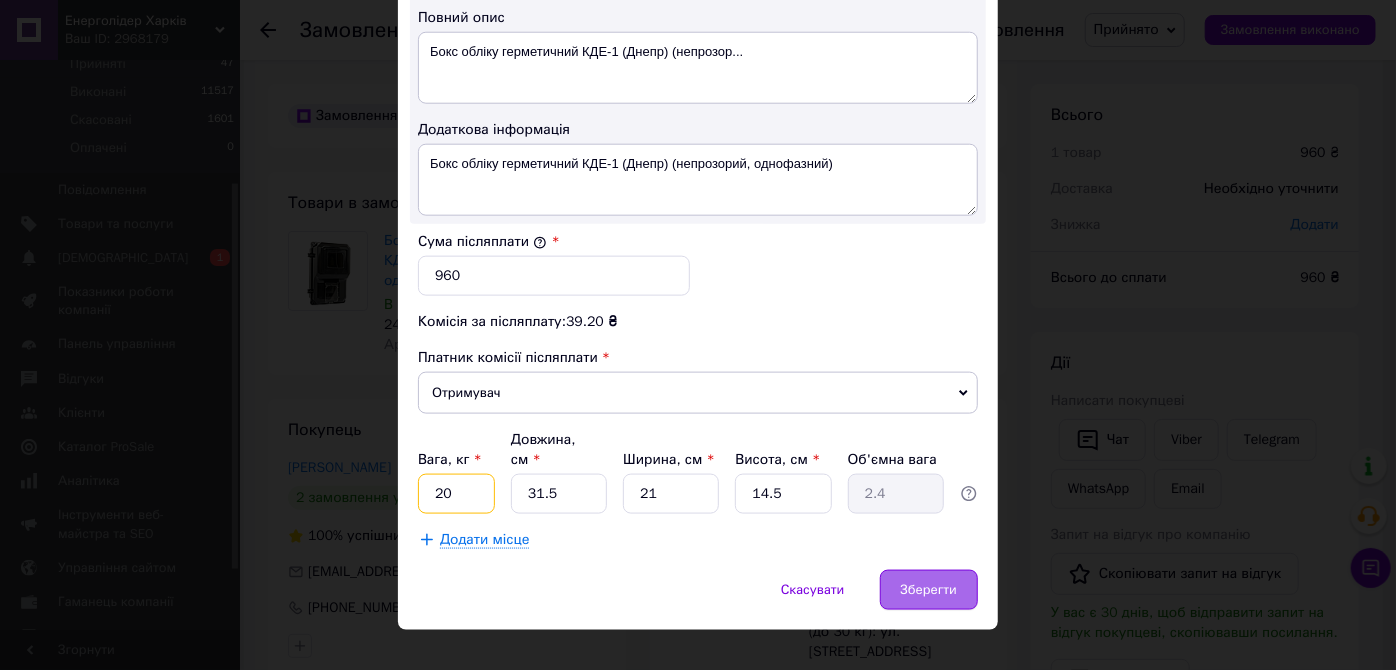 type on "20" 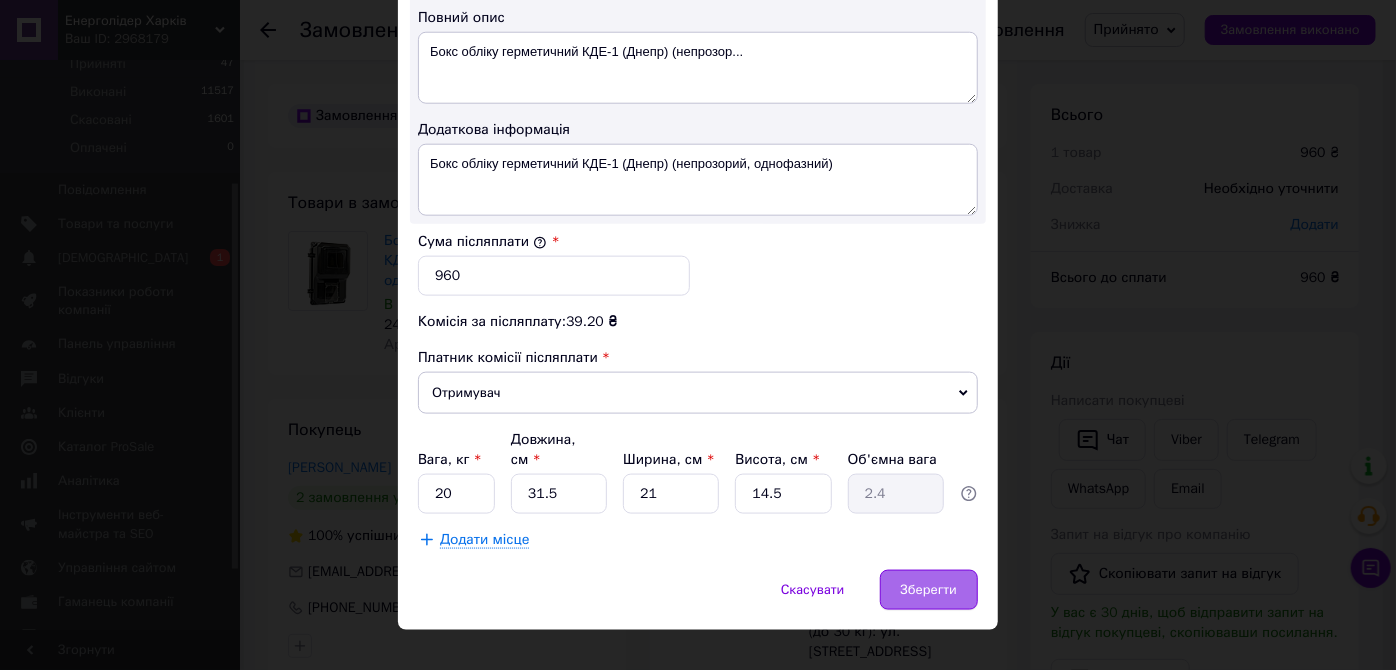 click on "Зберегти" at bounding box center (929, 590) 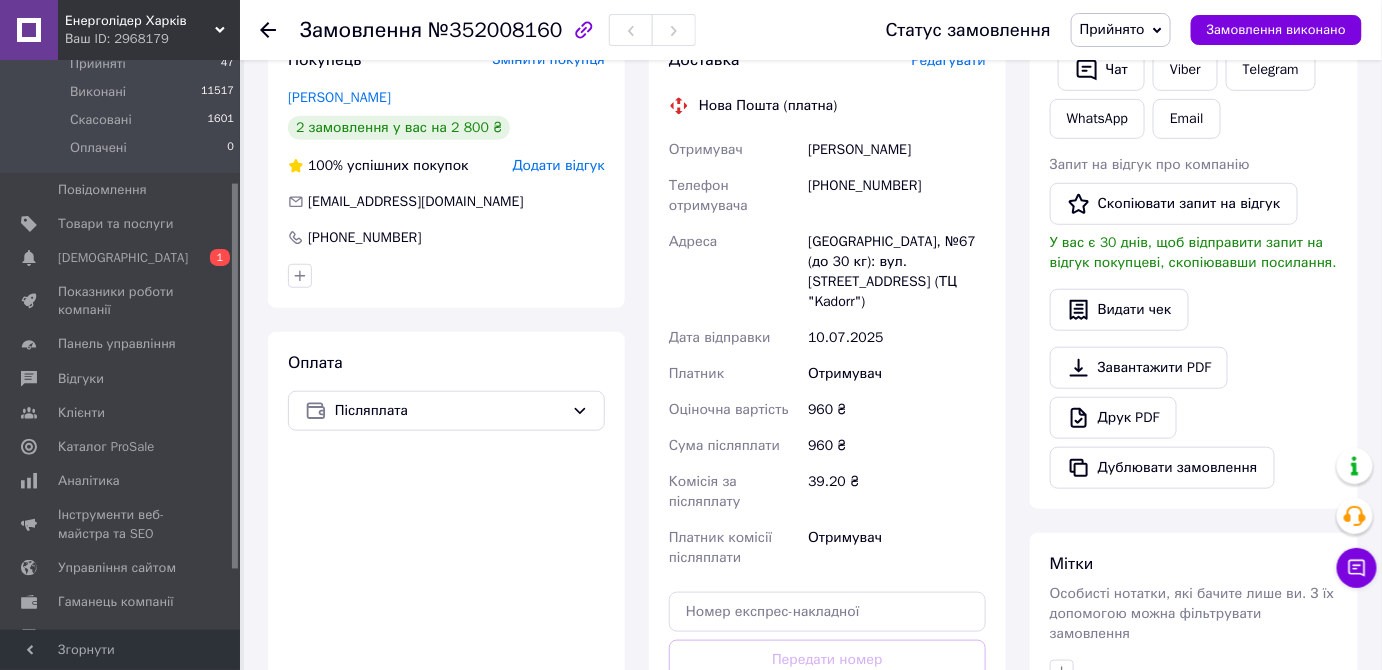 scroll, scrollTop: 272, scrollLeft: 0, axis: vertical 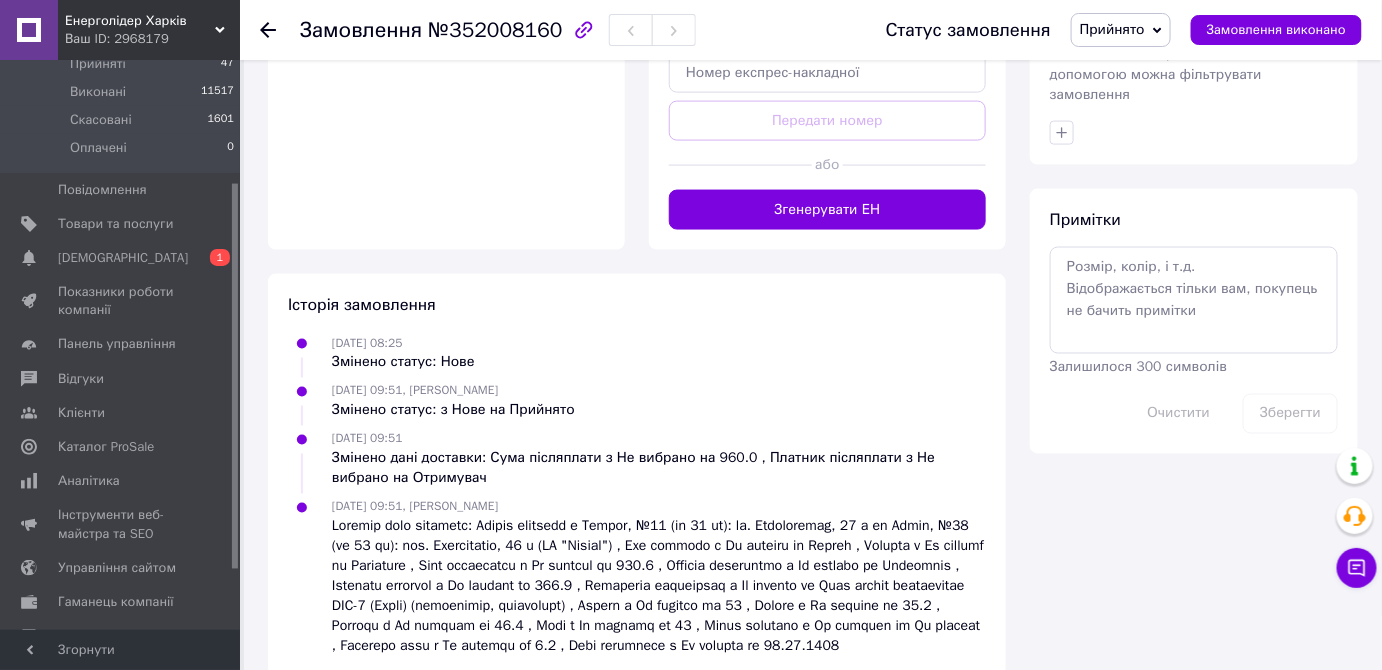 click on "Згенерувати ЕН" at bounding box center [827, 210] 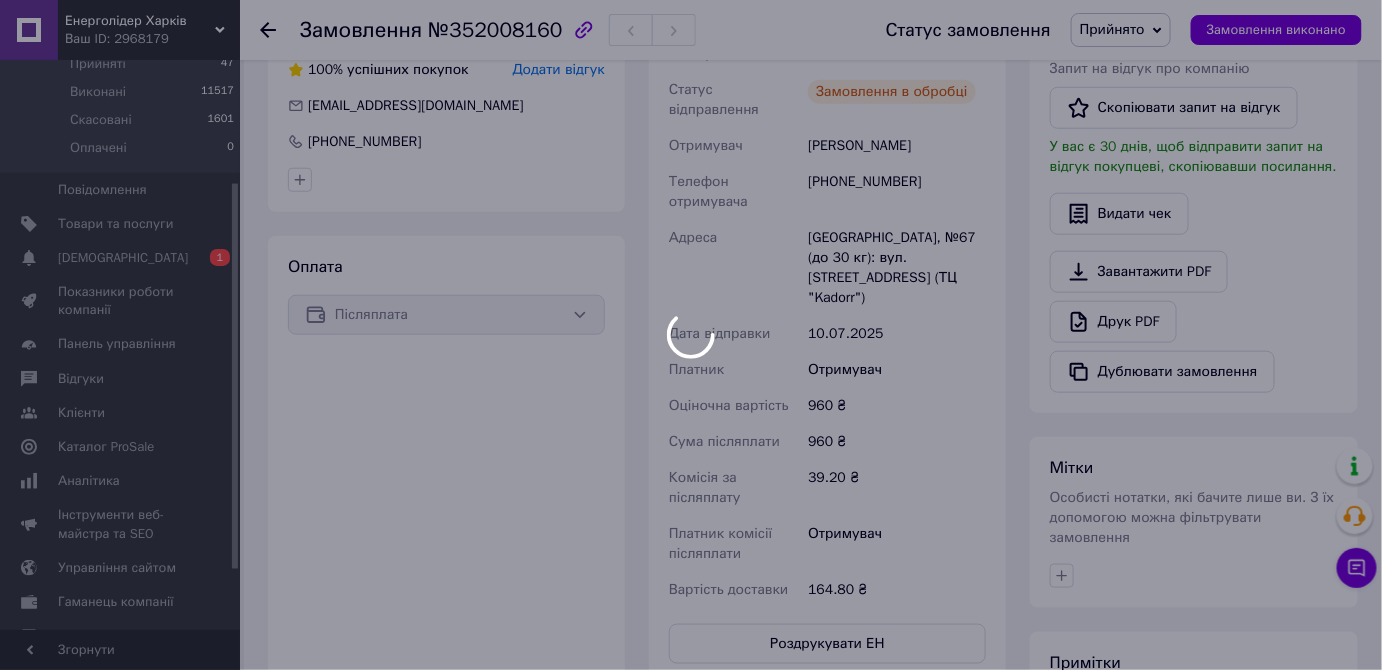 scroll, scrollTop: 545, scrollLeft: 0, axis: vertical 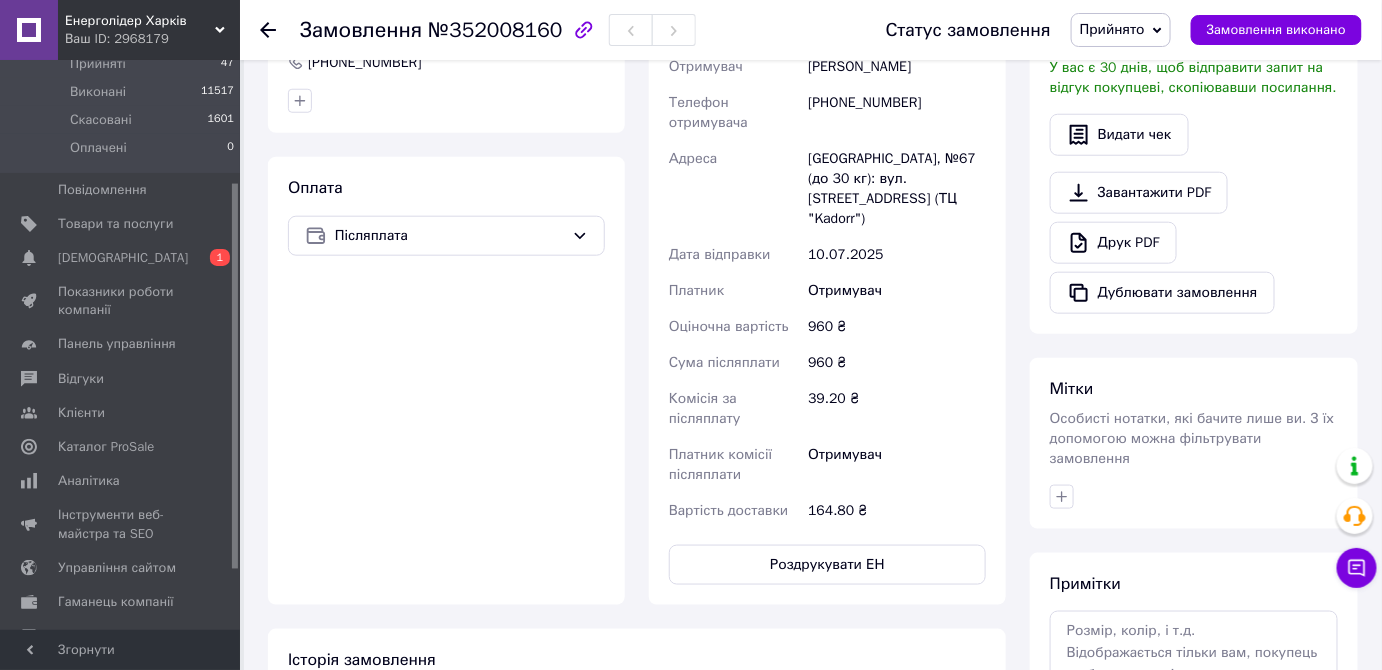 click on "Друк PDF" at bounding box center [1113, 243] 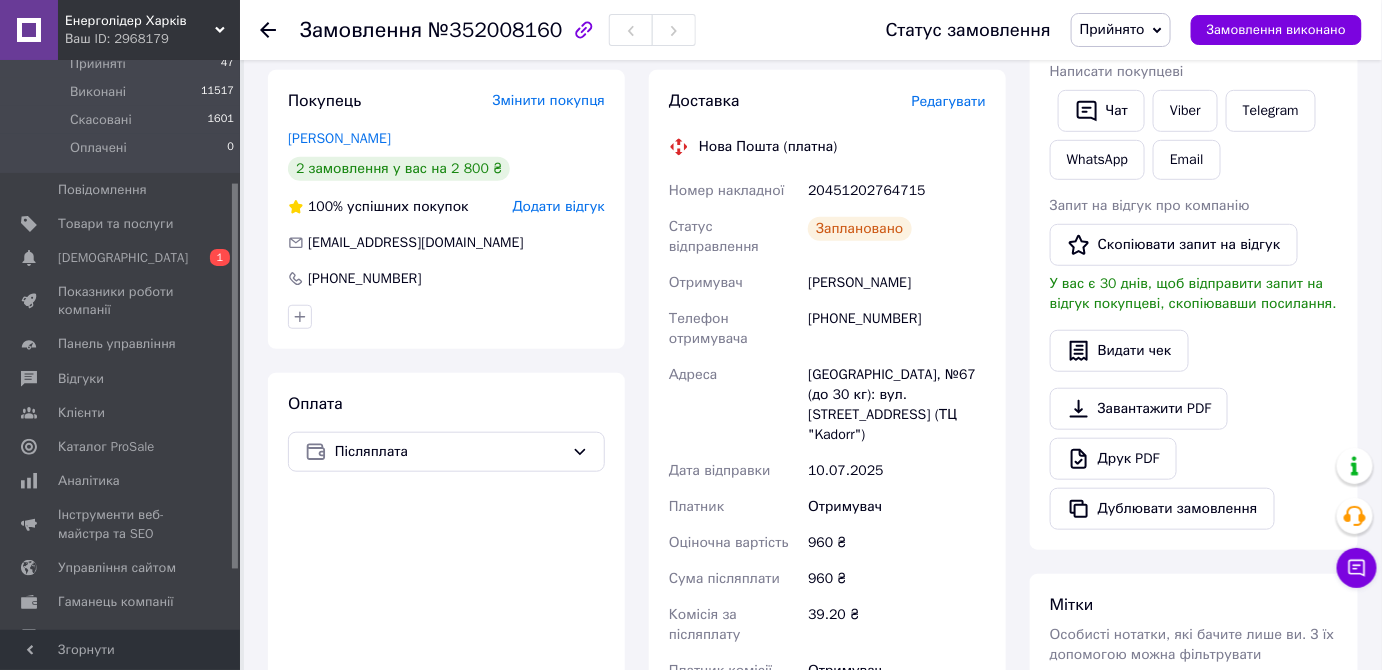scroll, scrollTop: 0, scrollLeft: 0, axis: both 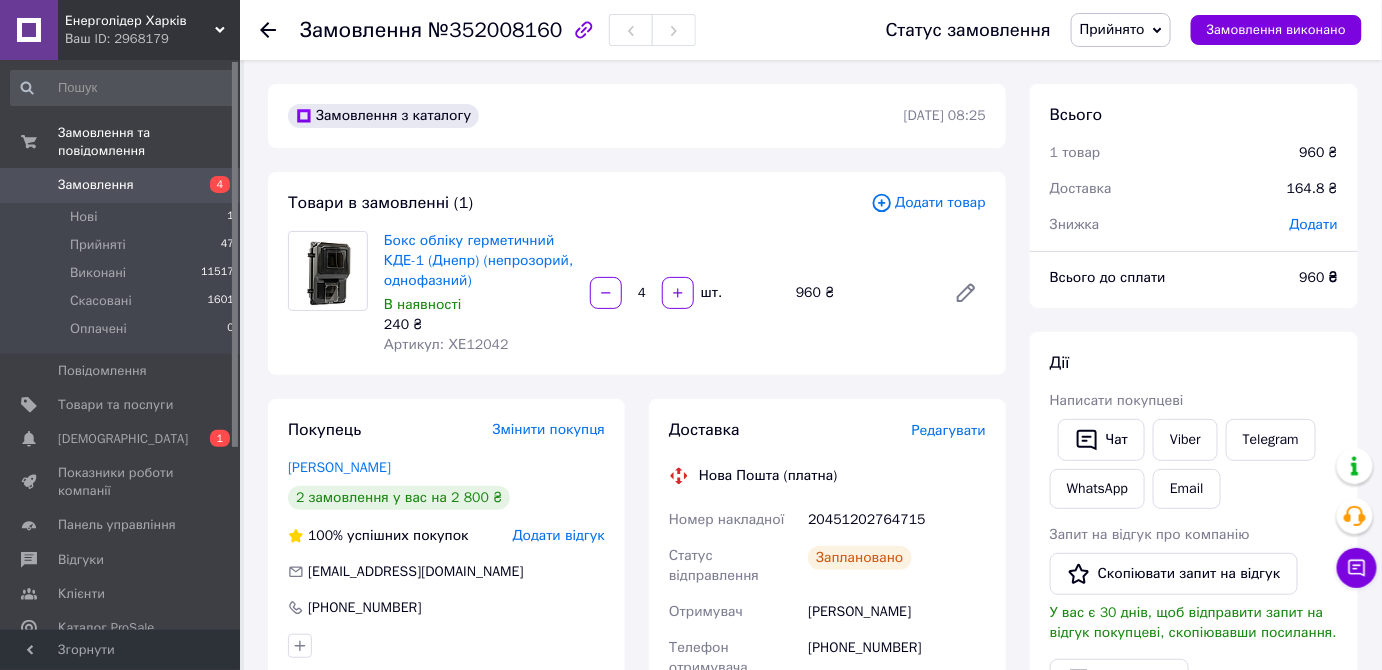 click on "Замовлення" at bounding box center (121, 185) 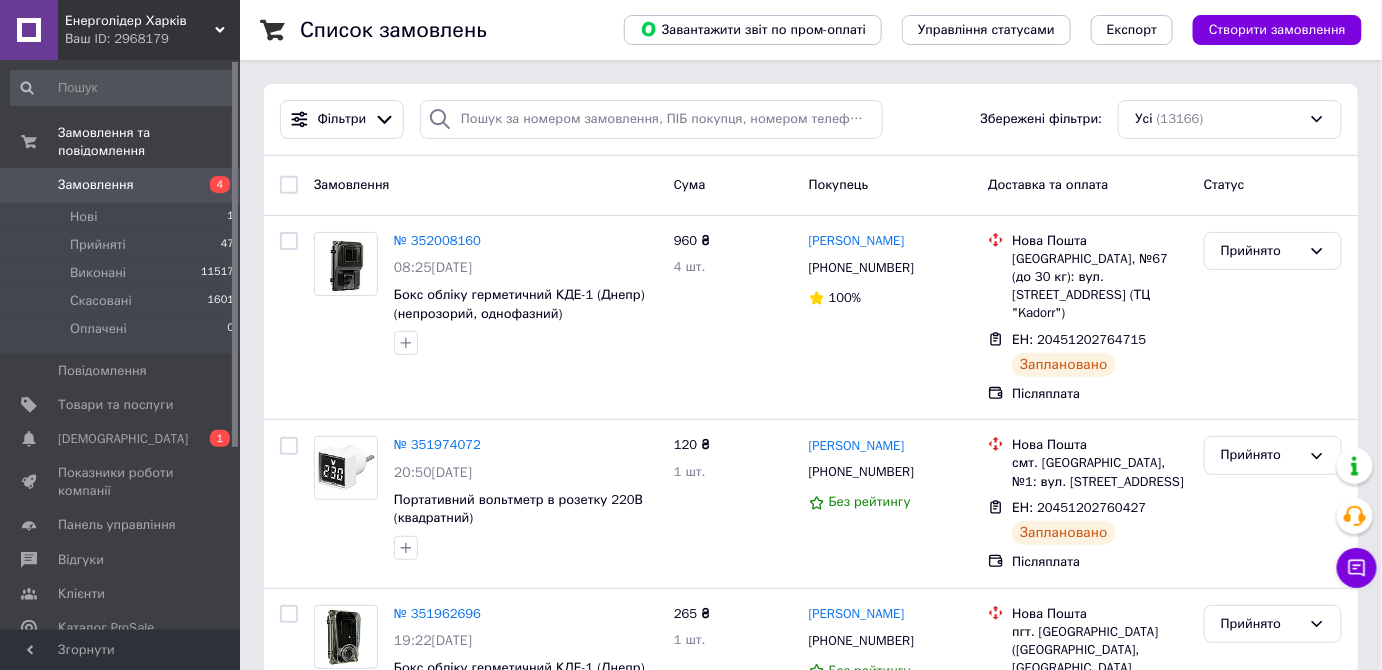 click on "Завантажити звіт по пром-оплаті Управління статусами Експорт Створити замовлення" at bounding box center (973, 30) 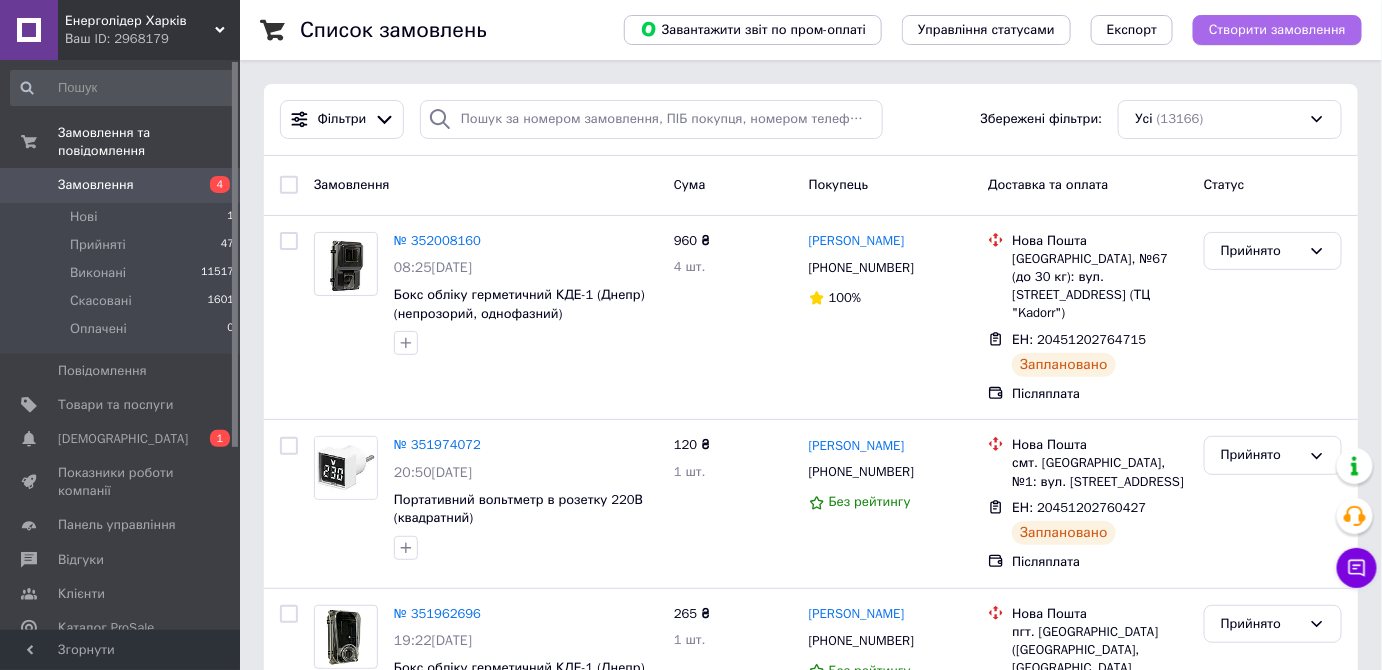 click on "Створити замовлення" at bounding box center [1277, 30] 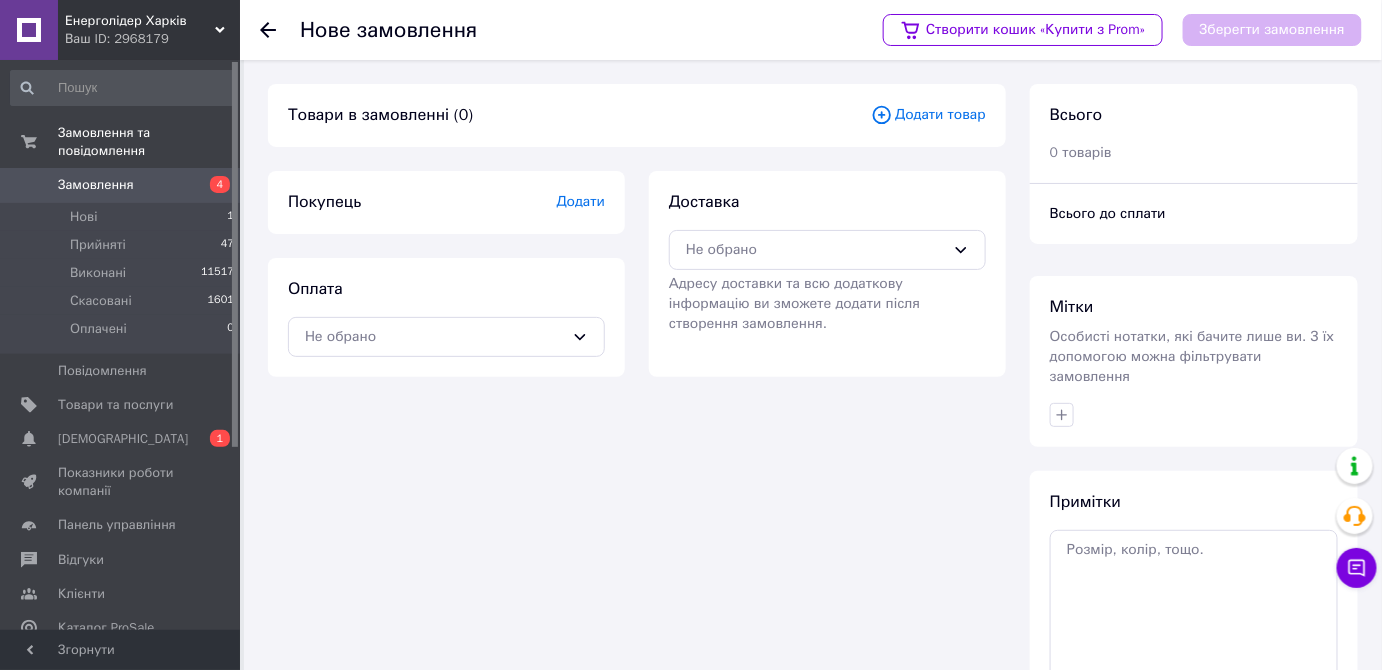 click on "Додати товар" at bounding box center [928, 115] 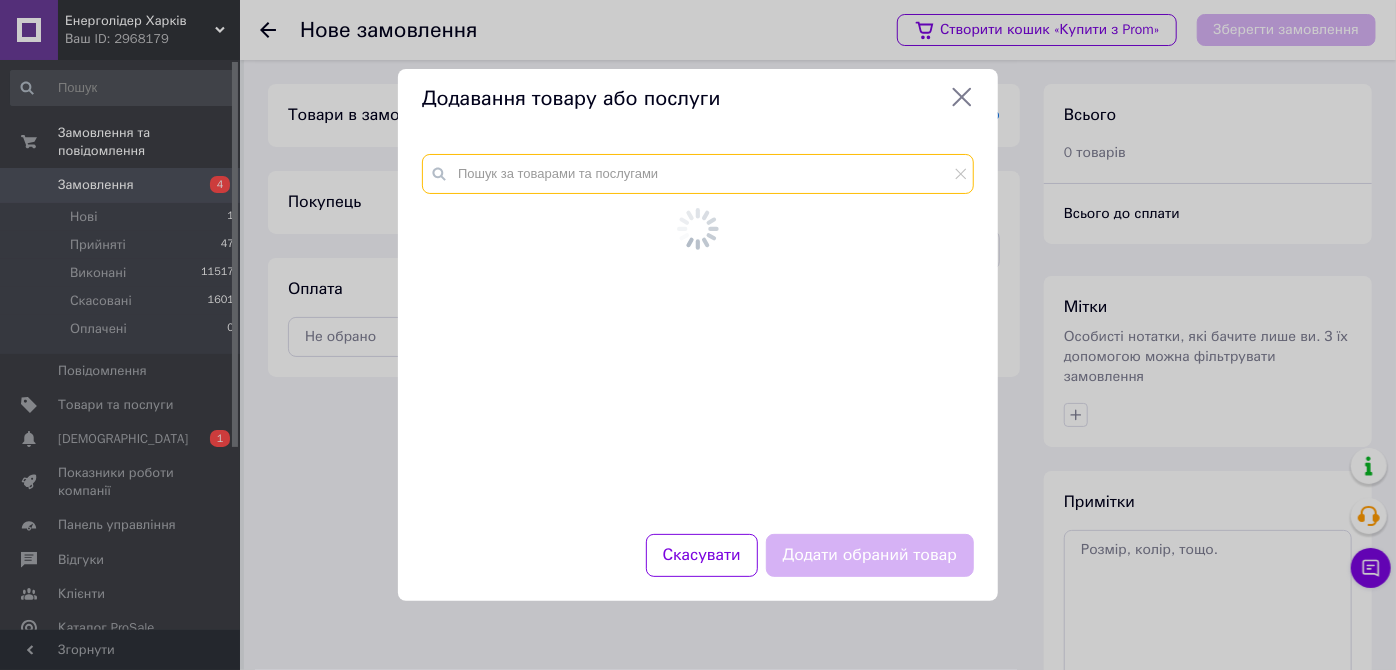 click at bounding box center (698, 174) 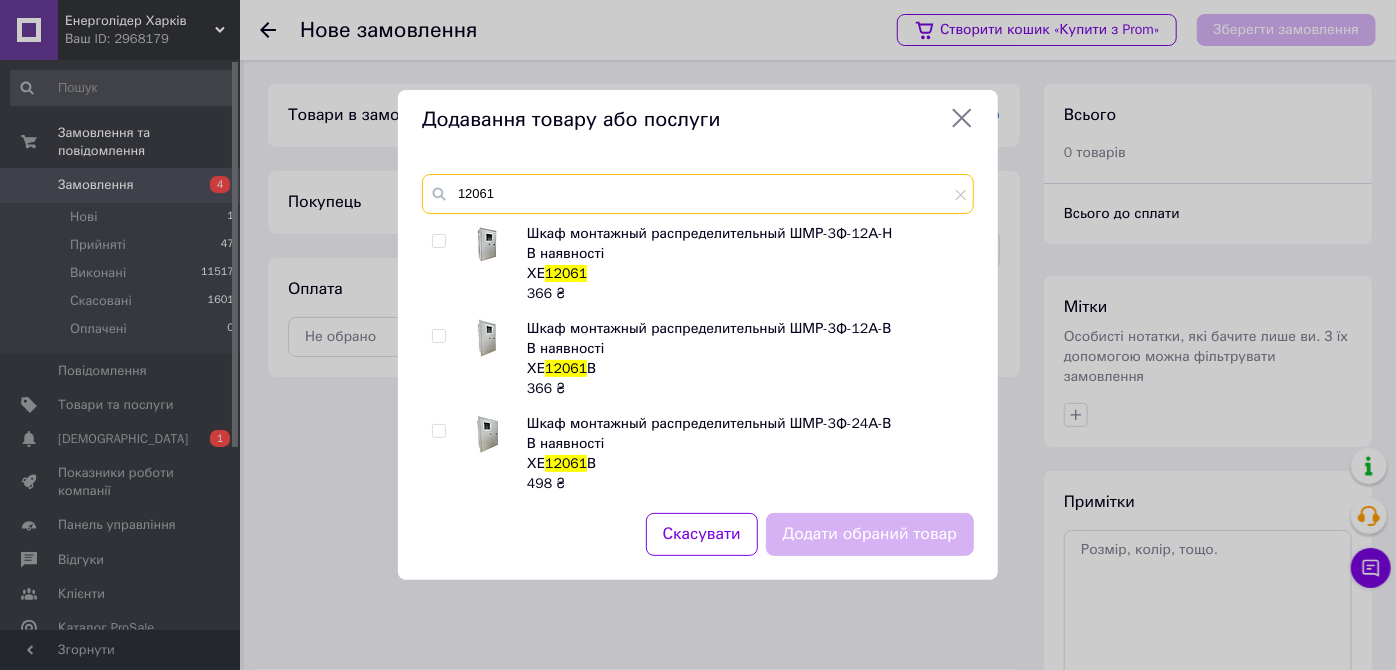type on "12061" 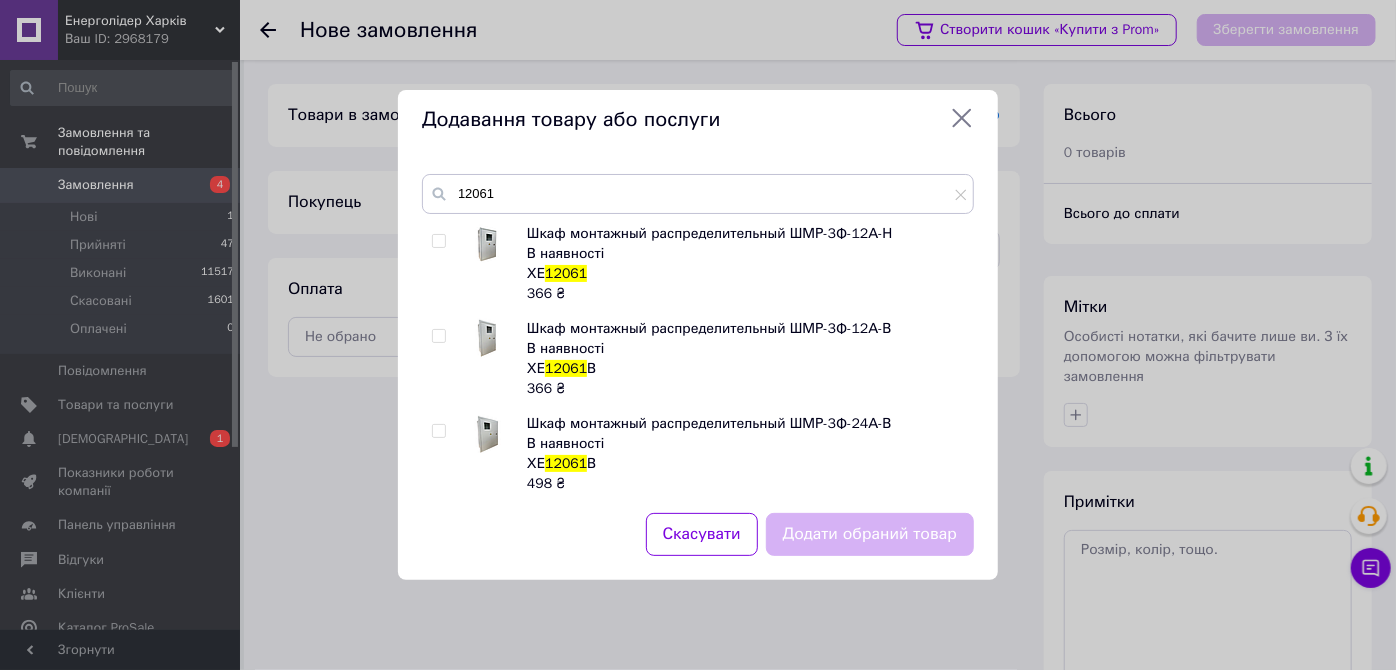 click at bounding box center (438, 241) 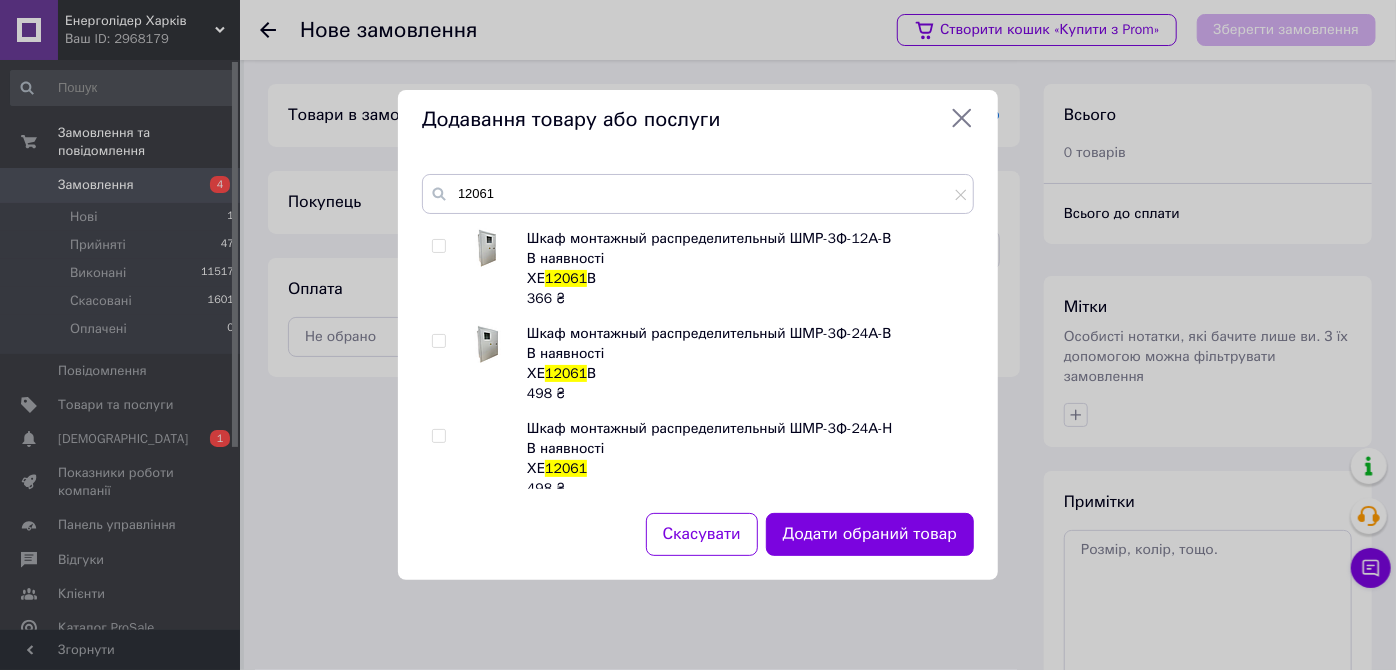 scroll, scrollTop: 100, scrollLeft: 0, axis: vertical 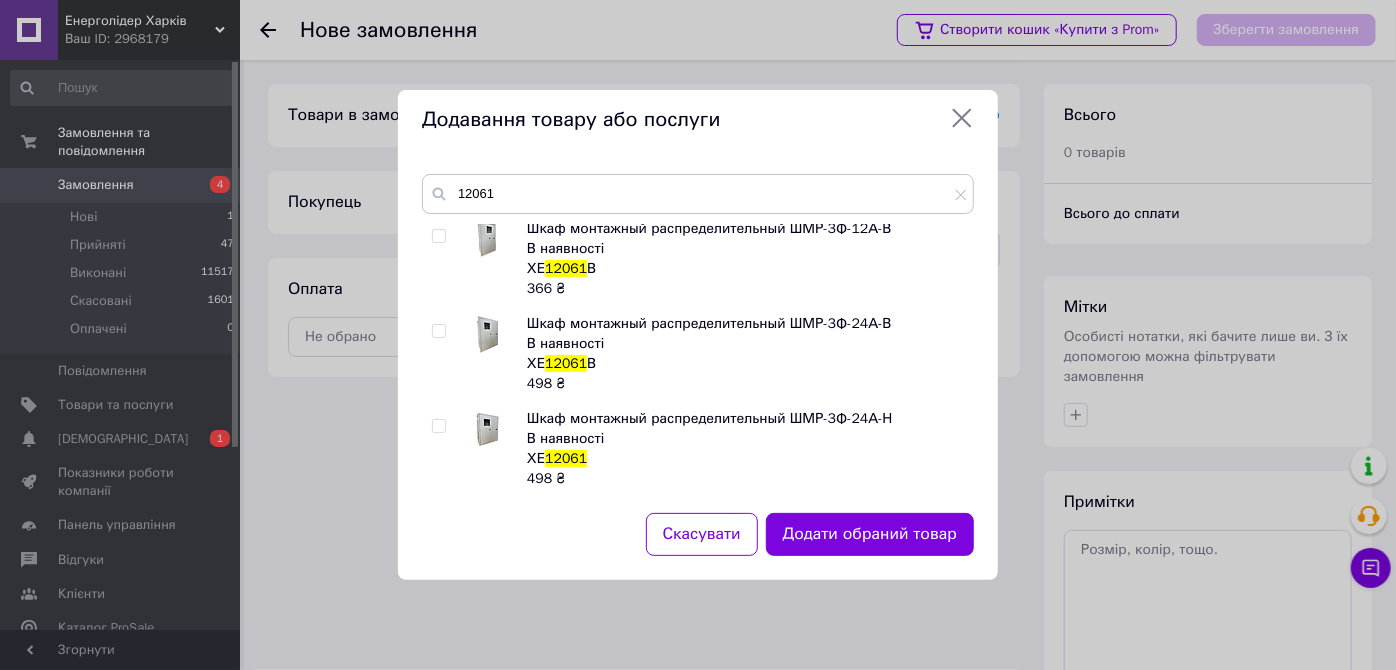 click on "Додати обраний товар" at bounding box center [870, 534] 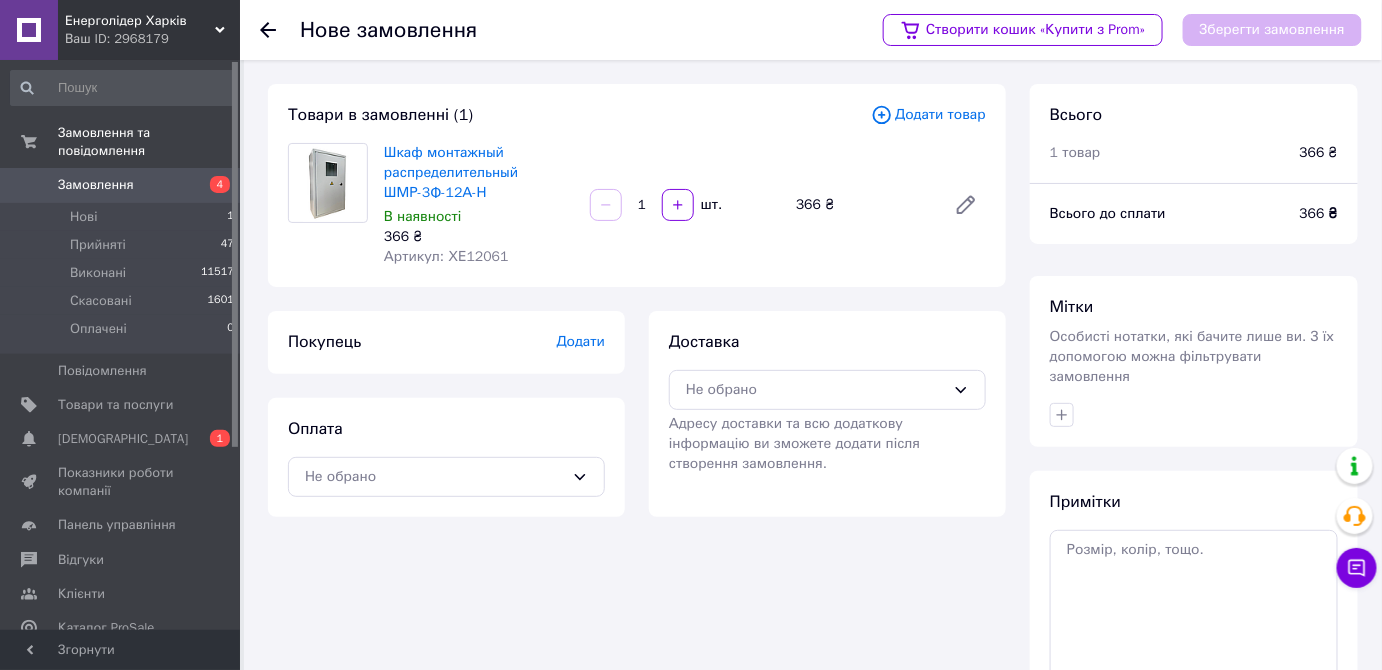 drag, startPoint x: 682, startPoint y: 202, endPoint x: 704, endPoint y: 261, distance: 62.968246 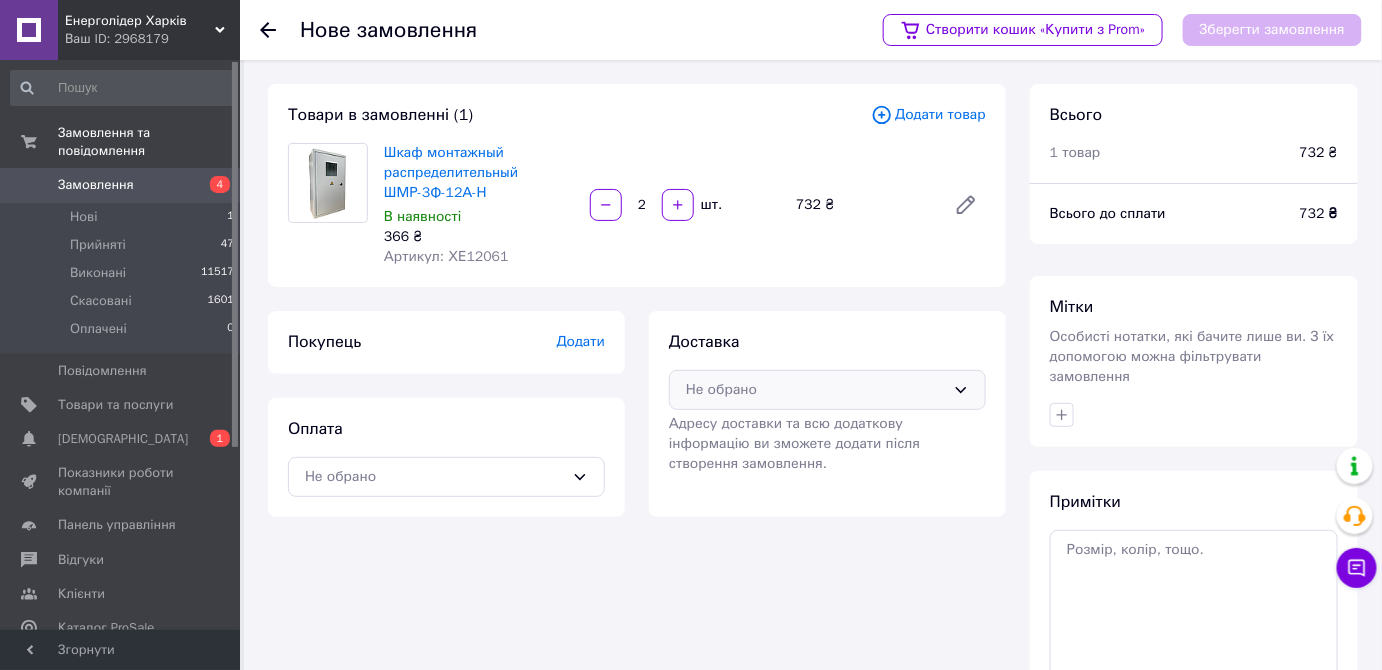 click on "Не обрано" at bounding box center (827, 390) 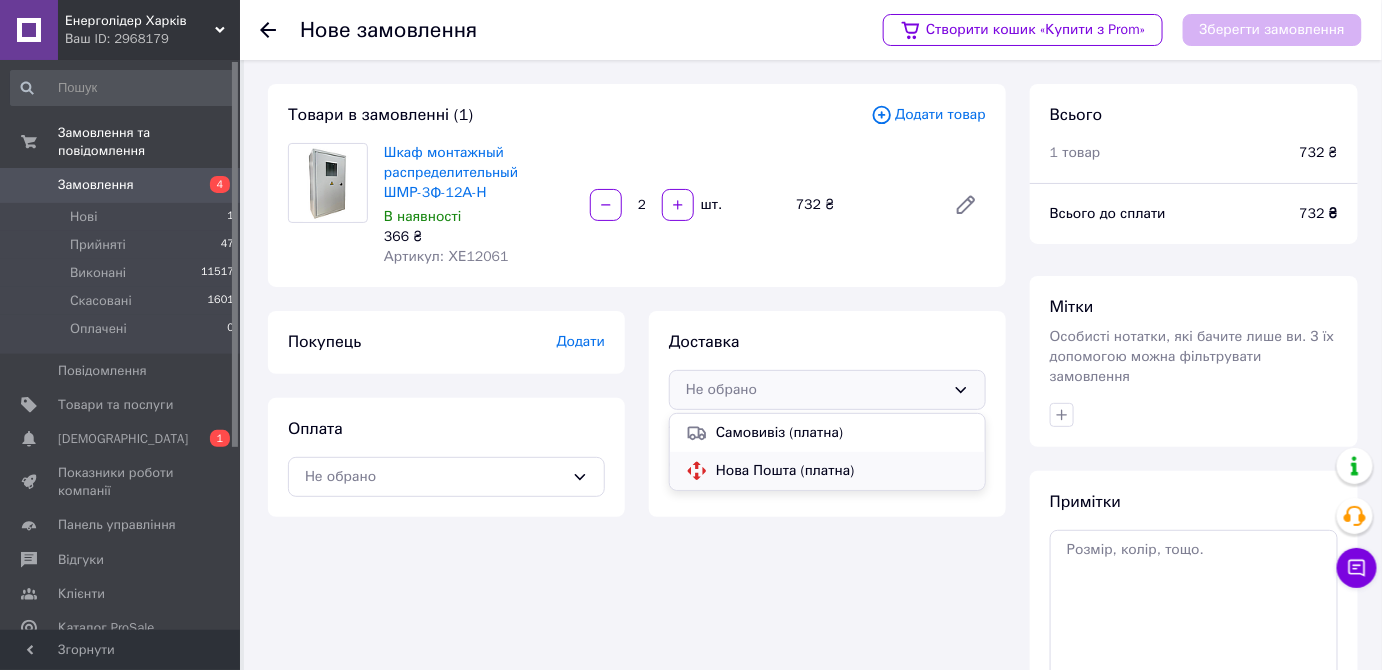 click on "Нова Пошта (платна)" at bounding box center [842, 471] 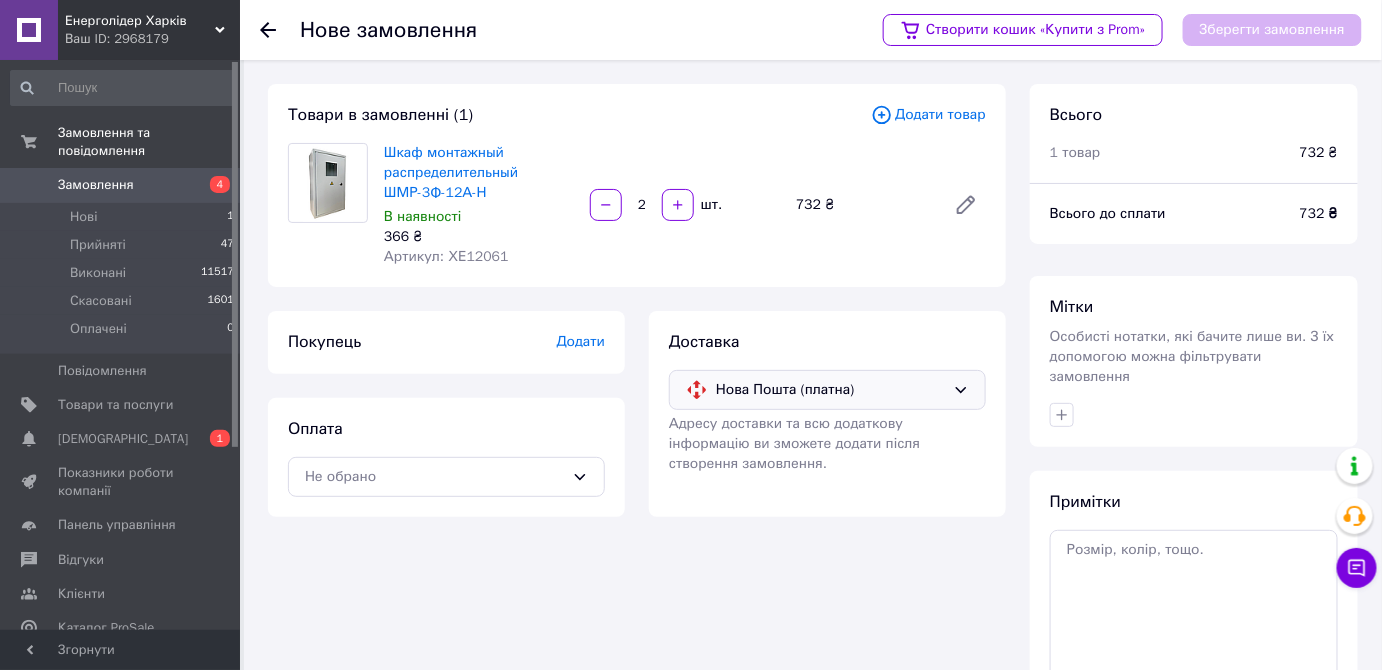 drag, startPoint x: 477, startPoint y: 470, endPoint x: 461, endPoint y: 498, distance: 32.24903 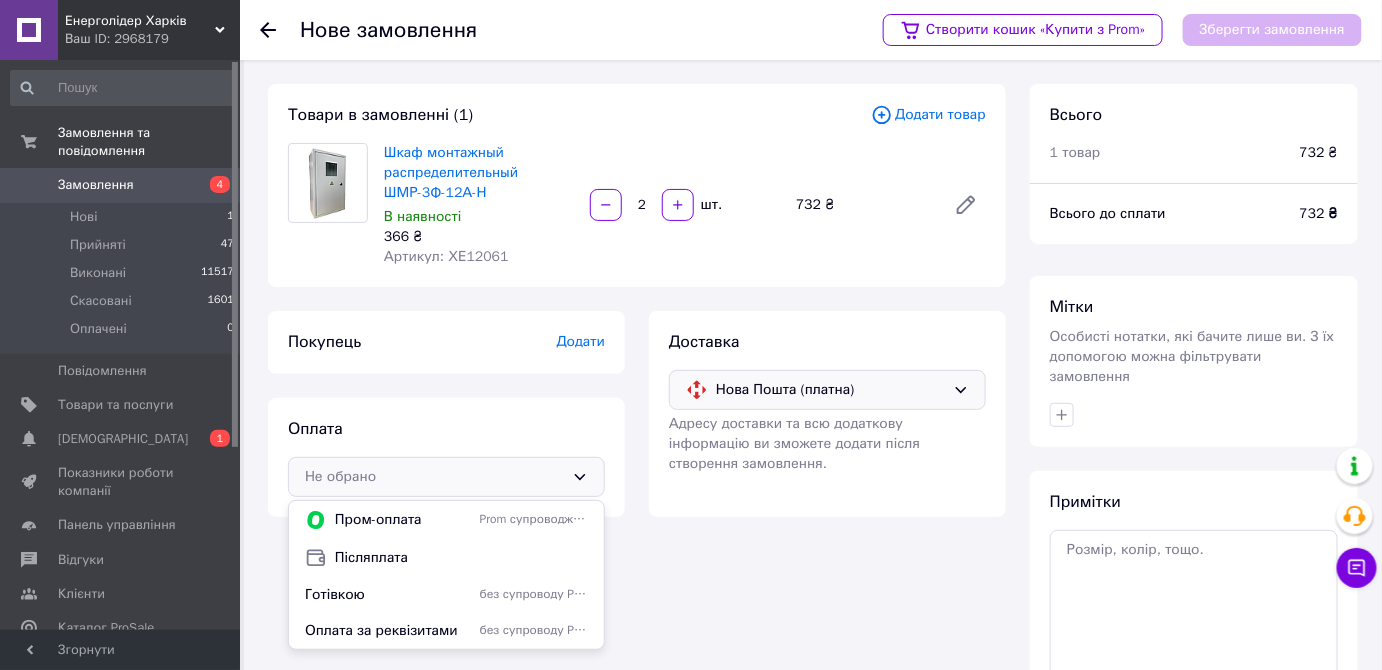 drag, startPoint x: 380, startPoint y: 555, endPoint x: 540, endPoint y: 438, distance: 198.21452 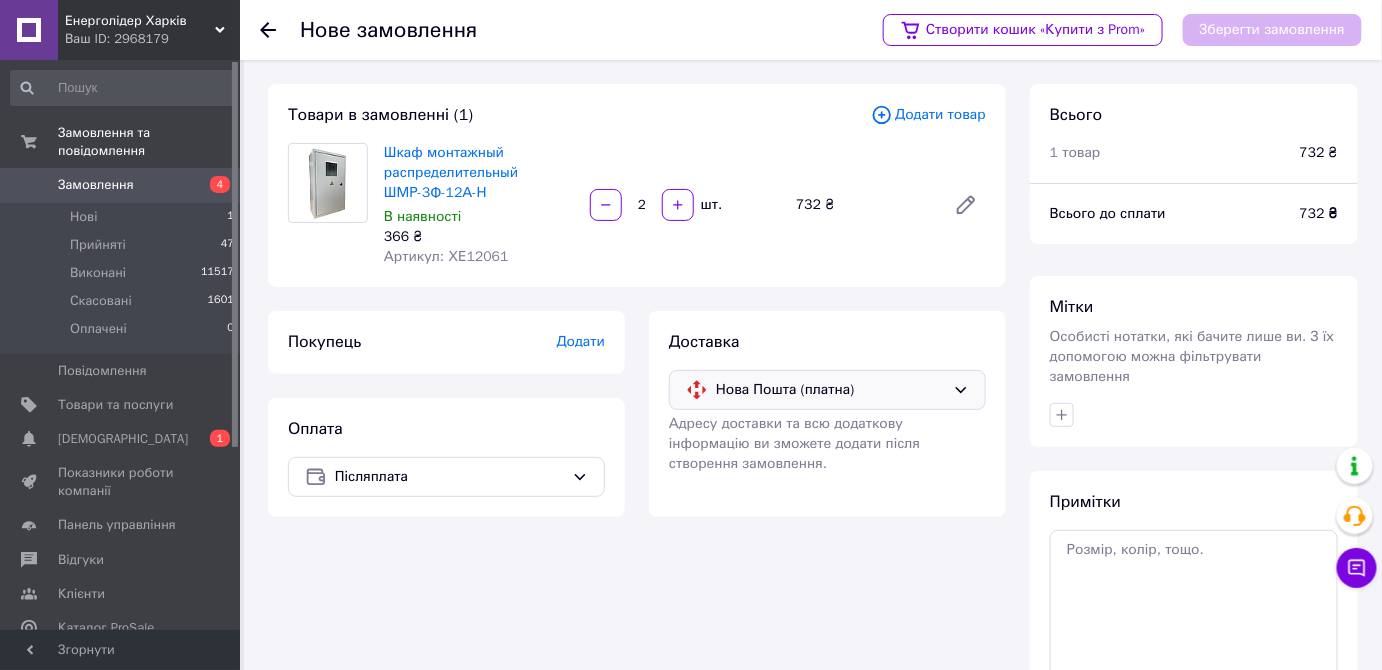 click on "Додати" at bounding box center [581, 341] 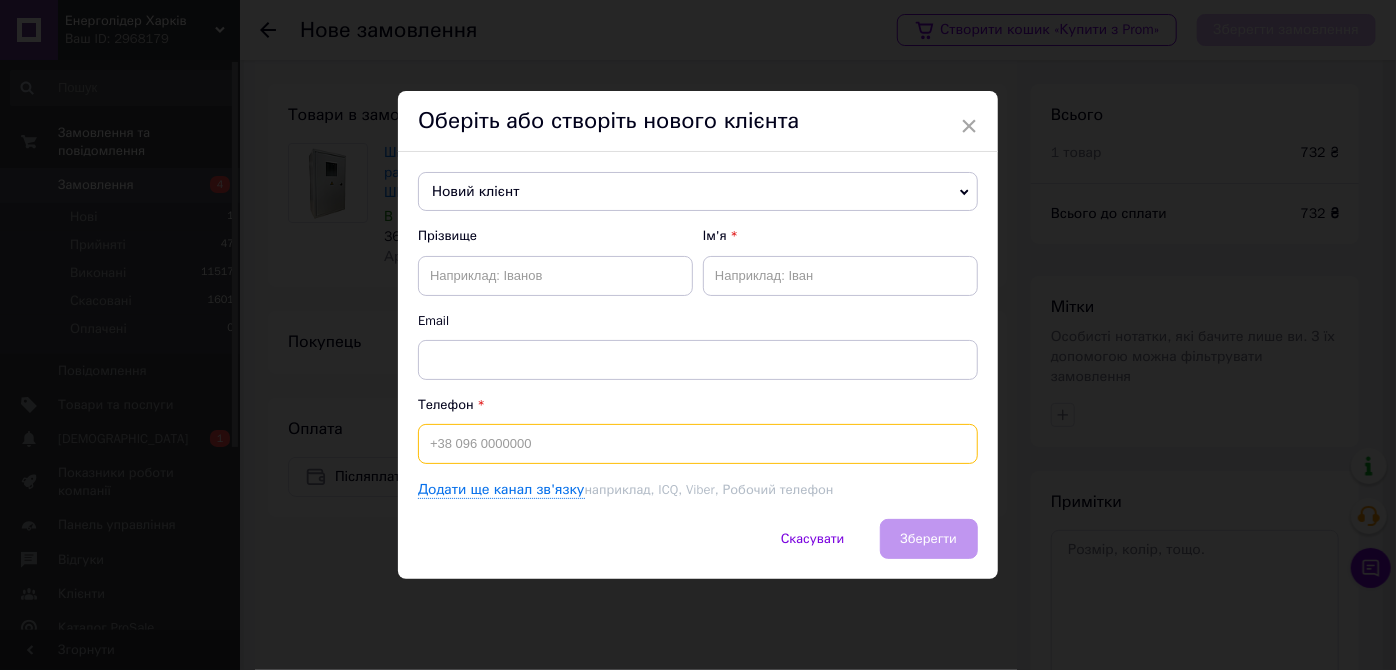 click at bounding box center [698, 444] 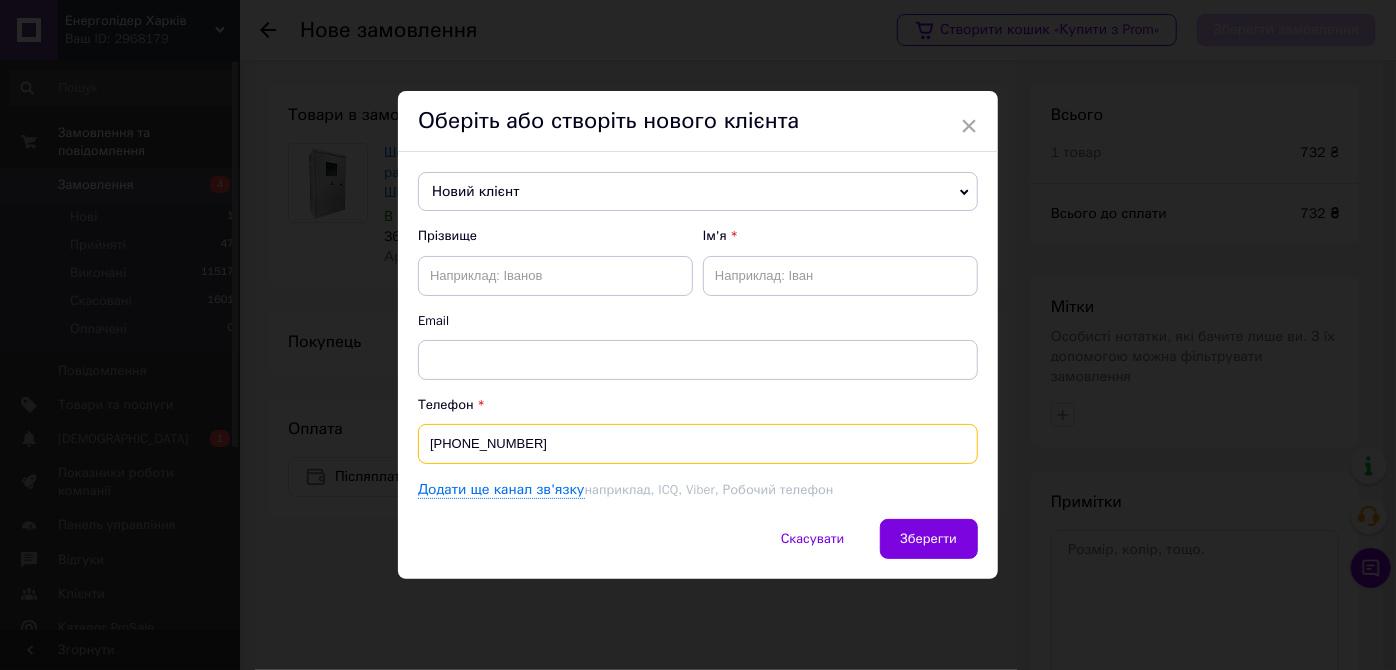 type on "[PHONE_NUMBER]" 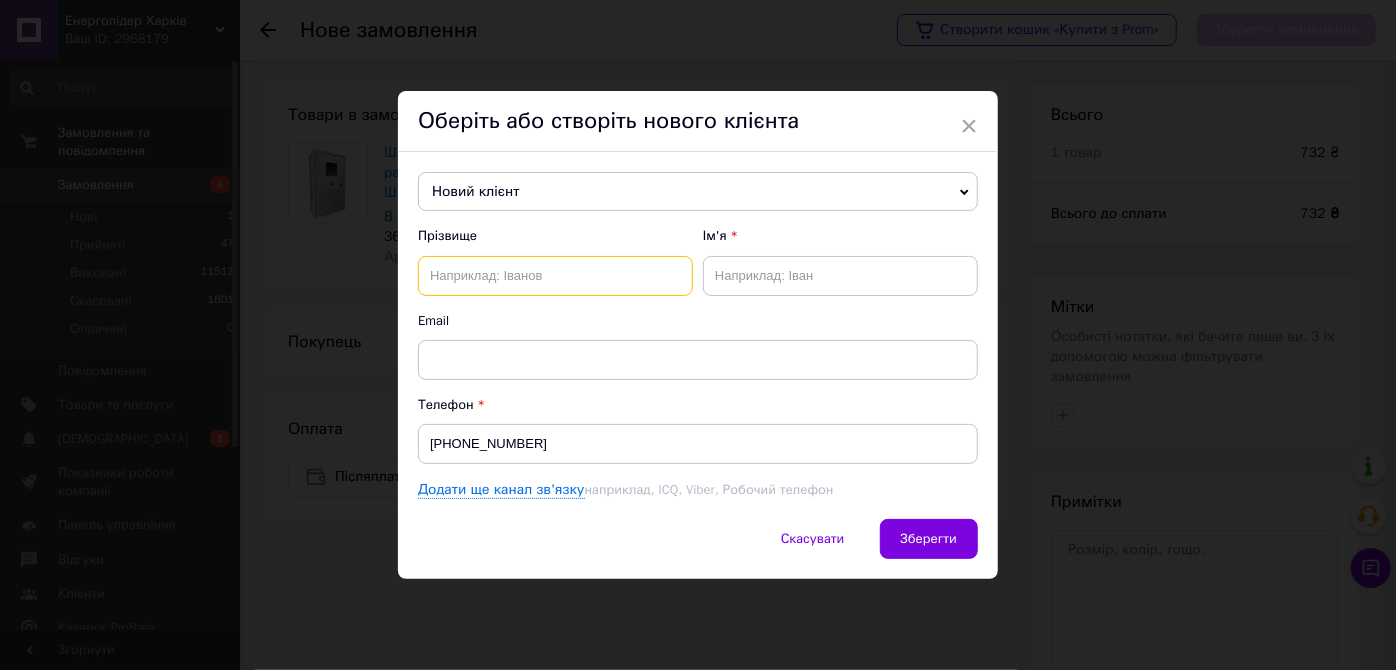 click at bounding box center [555, 276] 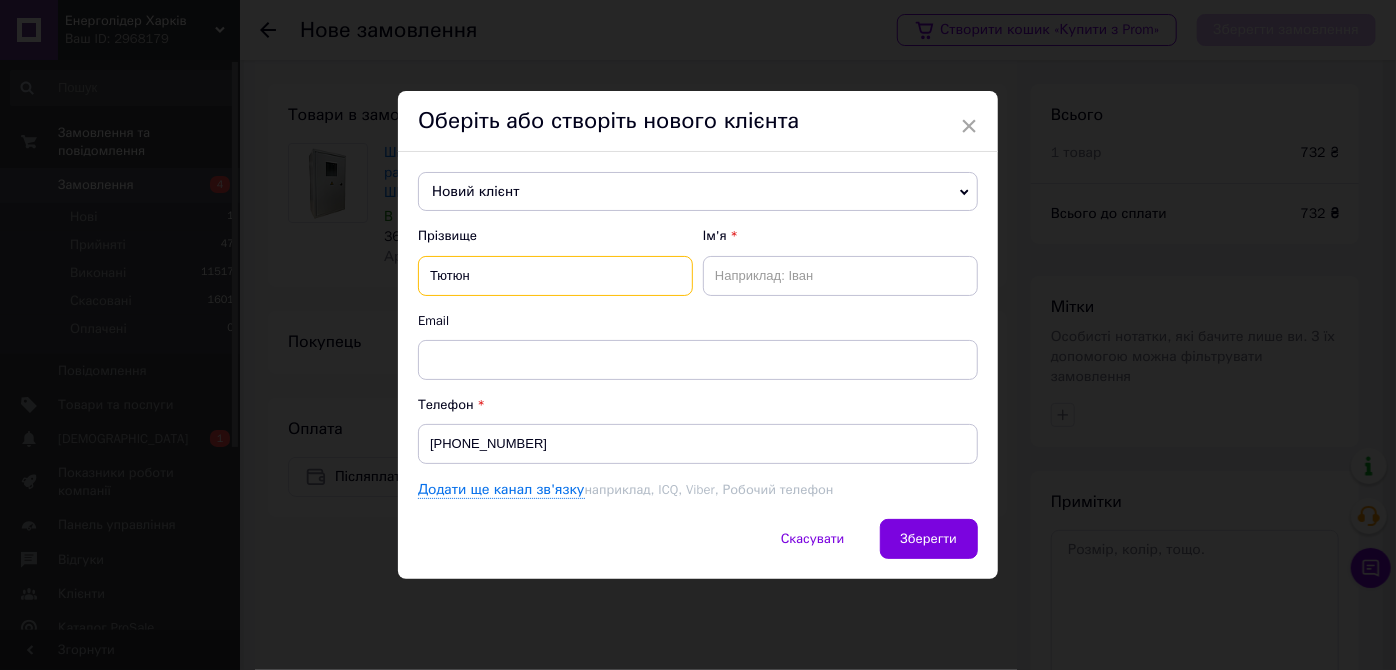 type on "Тютюн" 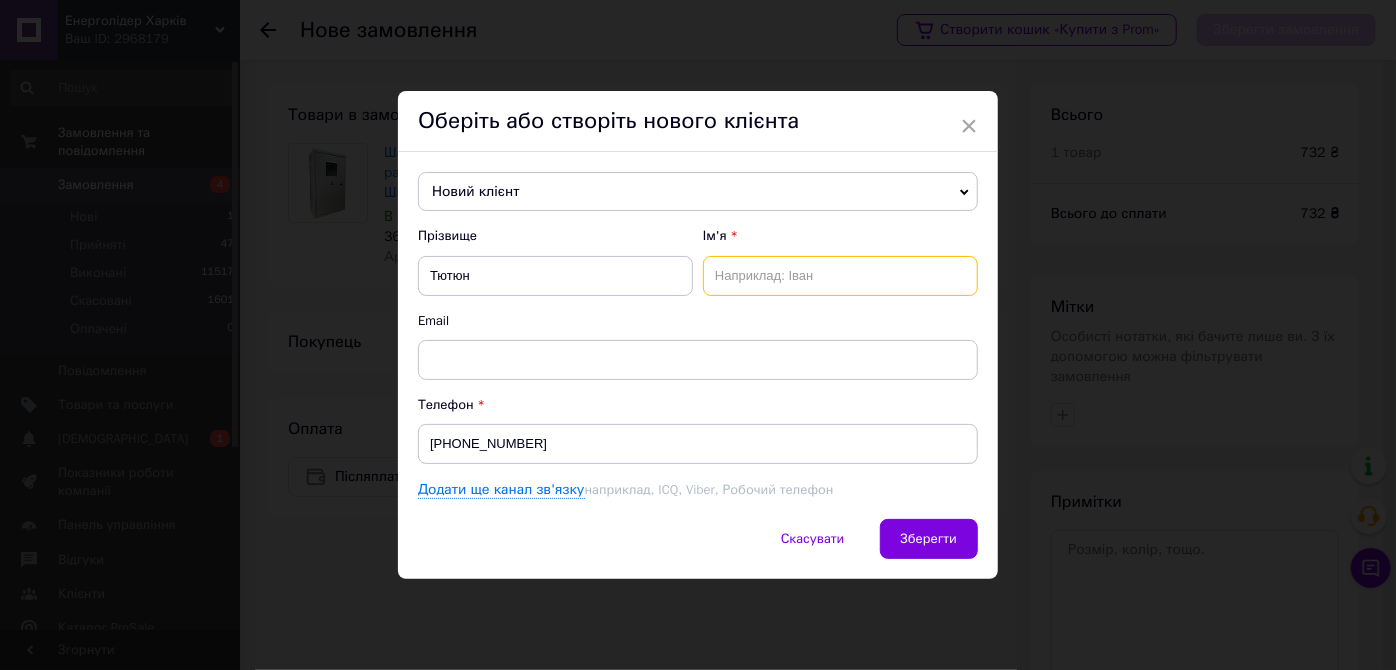 click at bounding box center (840, 276) 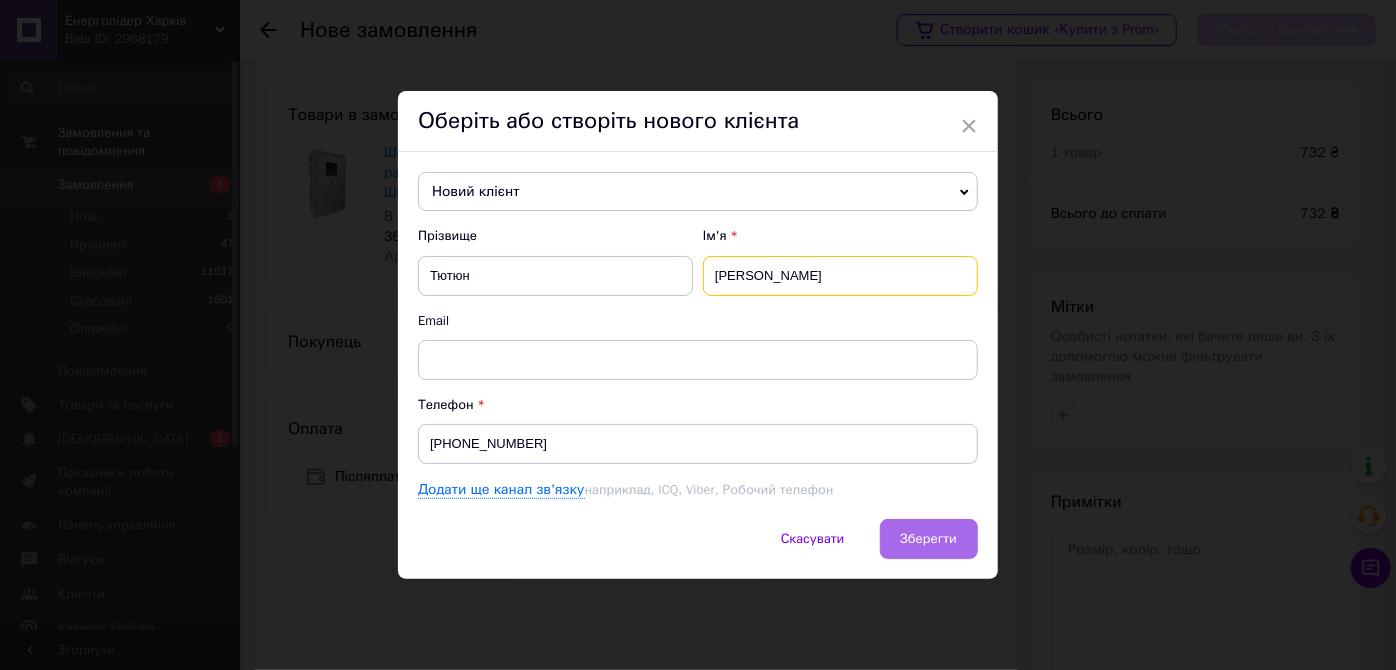 type on "Петро" 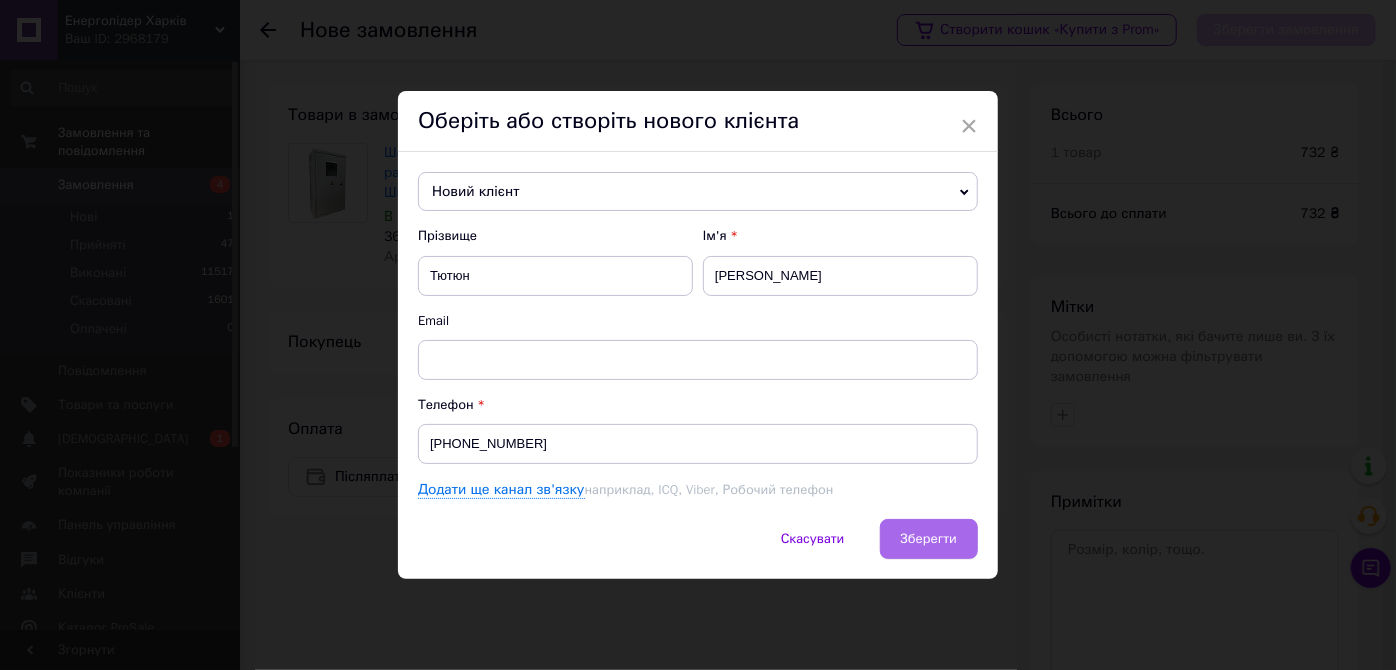 click on "Зберегти" at bounding box center [929, 539] 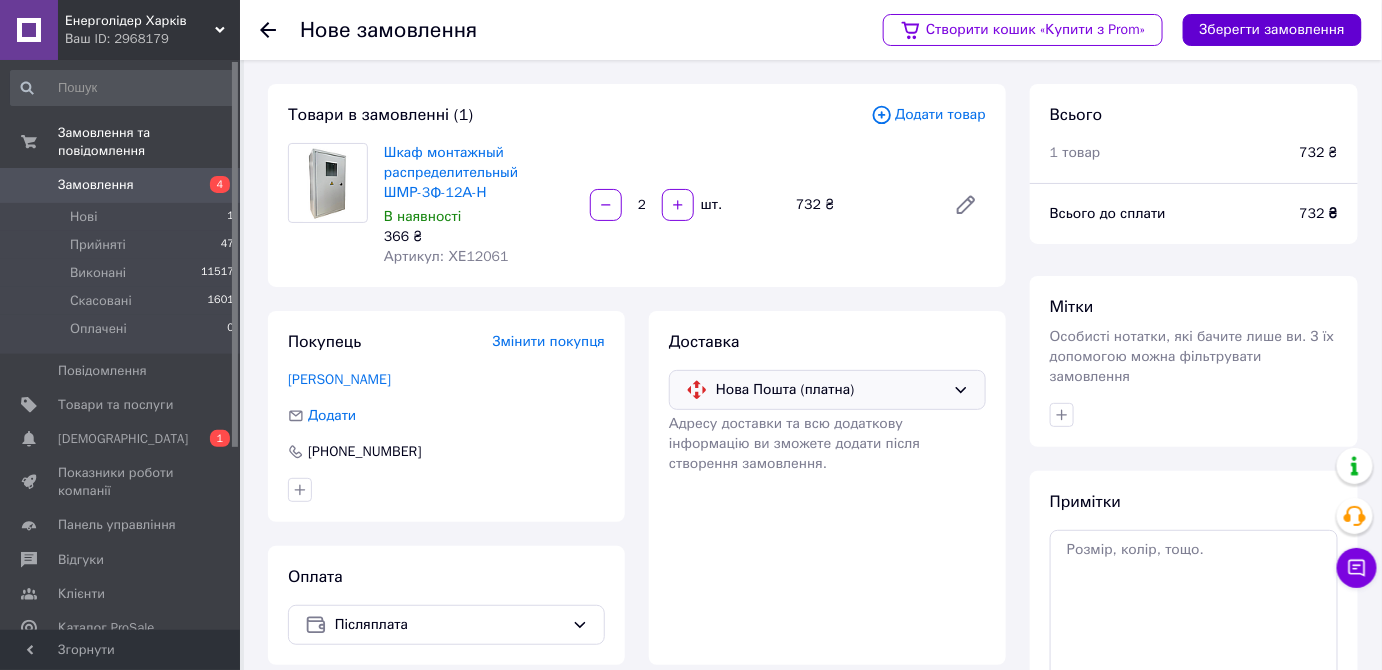 click on "Зберегти замовлення" at bounding box center [1272, 30] 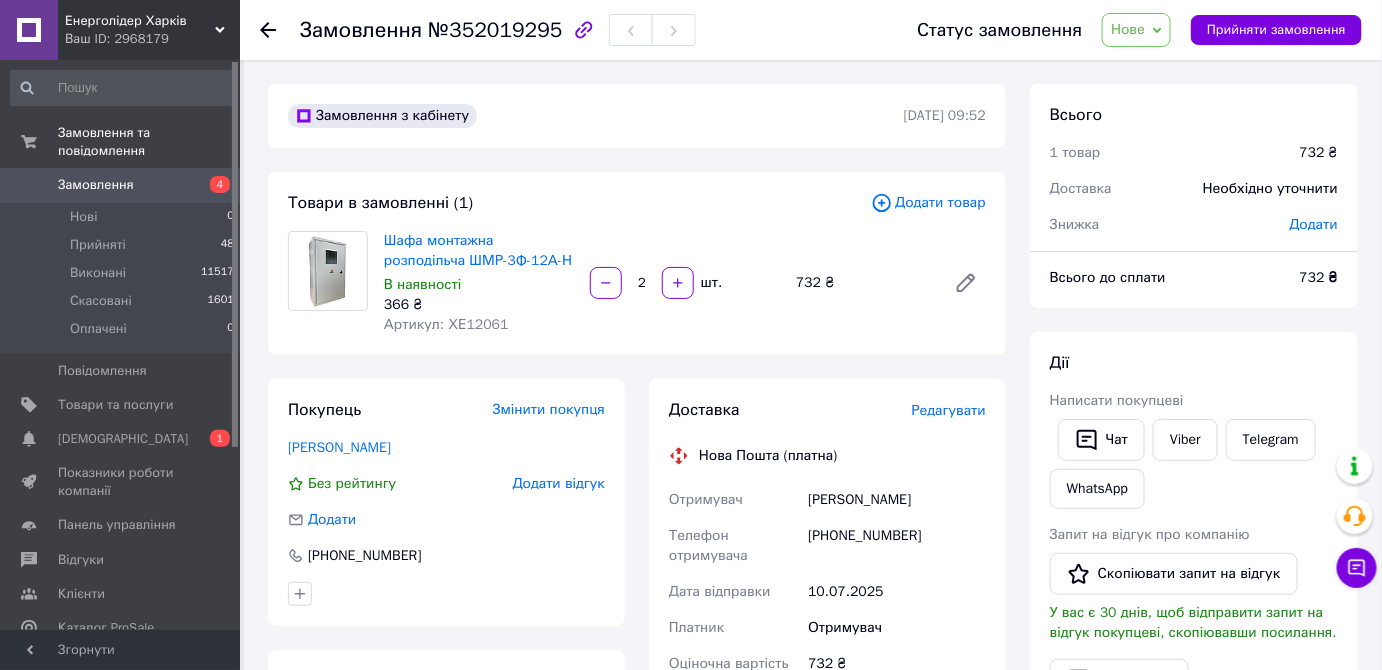 click on "Нове" at bounding box center [1128, 29] 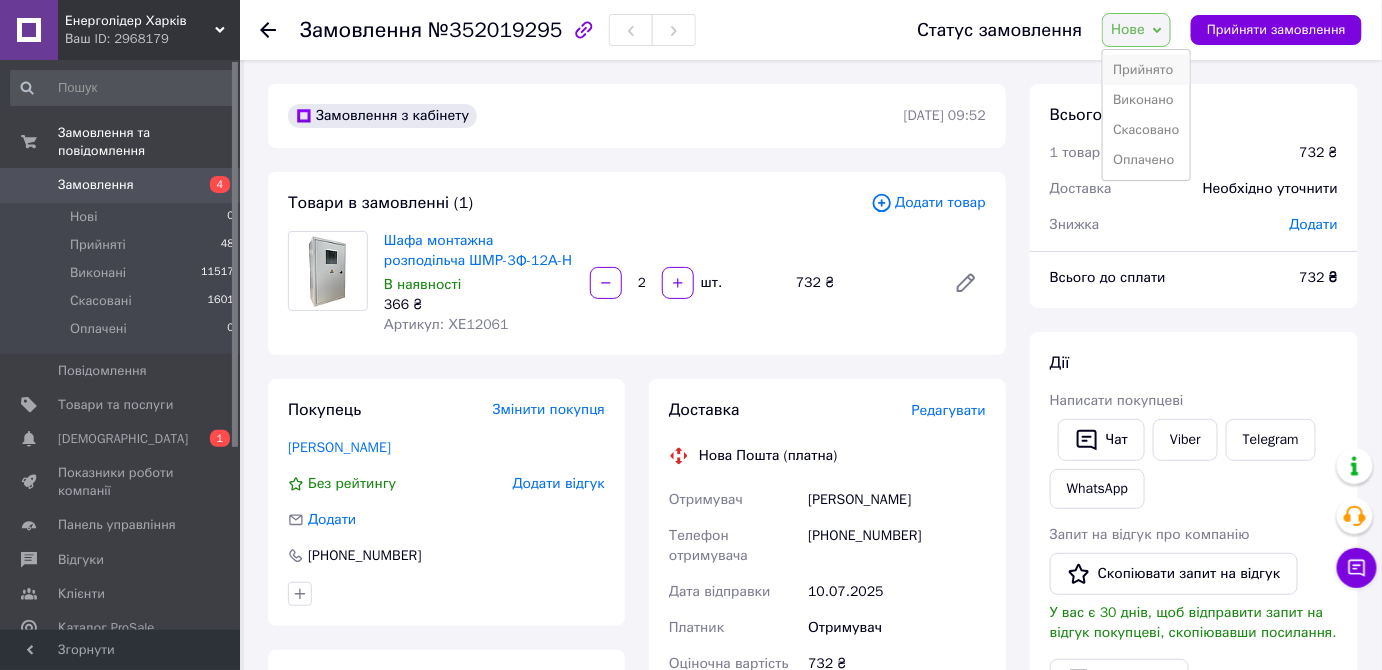 click on "Прийнято" at bounding box center (1146, 70) 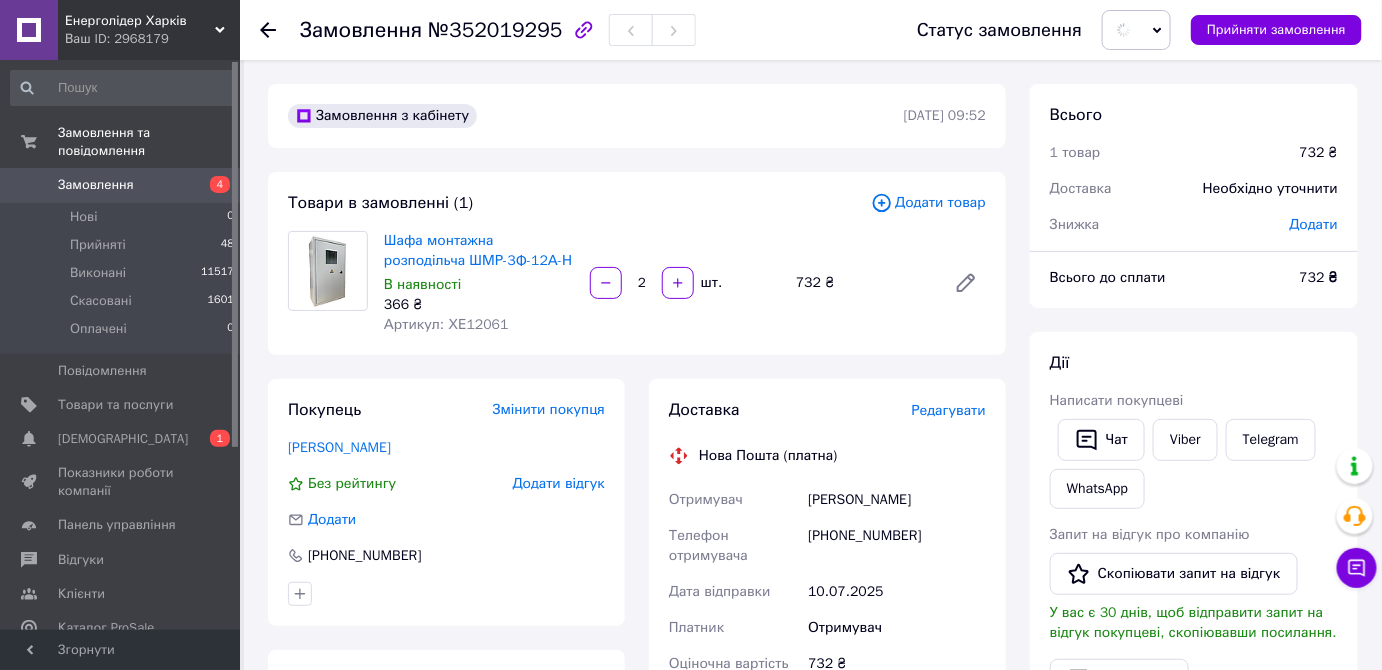 click on "Редагувати" at bounding box center [949, 410] 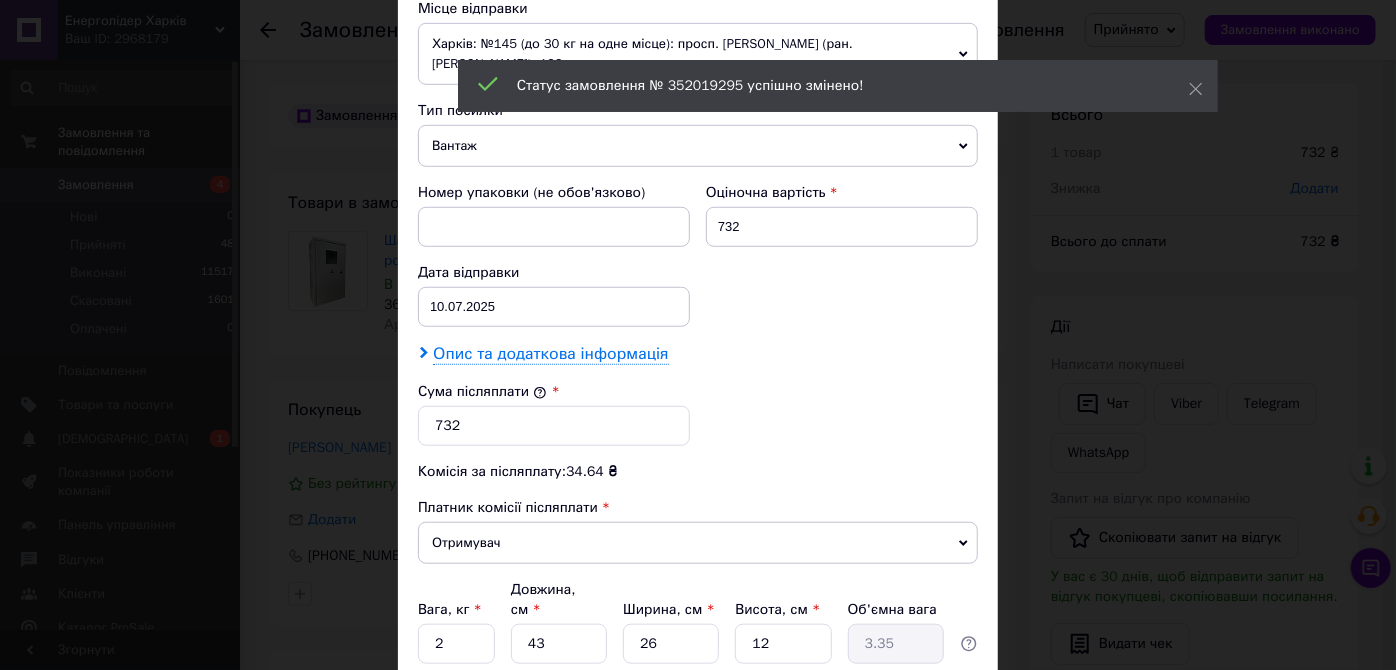 scroll, scrollTop: 454, scrollLeft: 0, axis: vertical 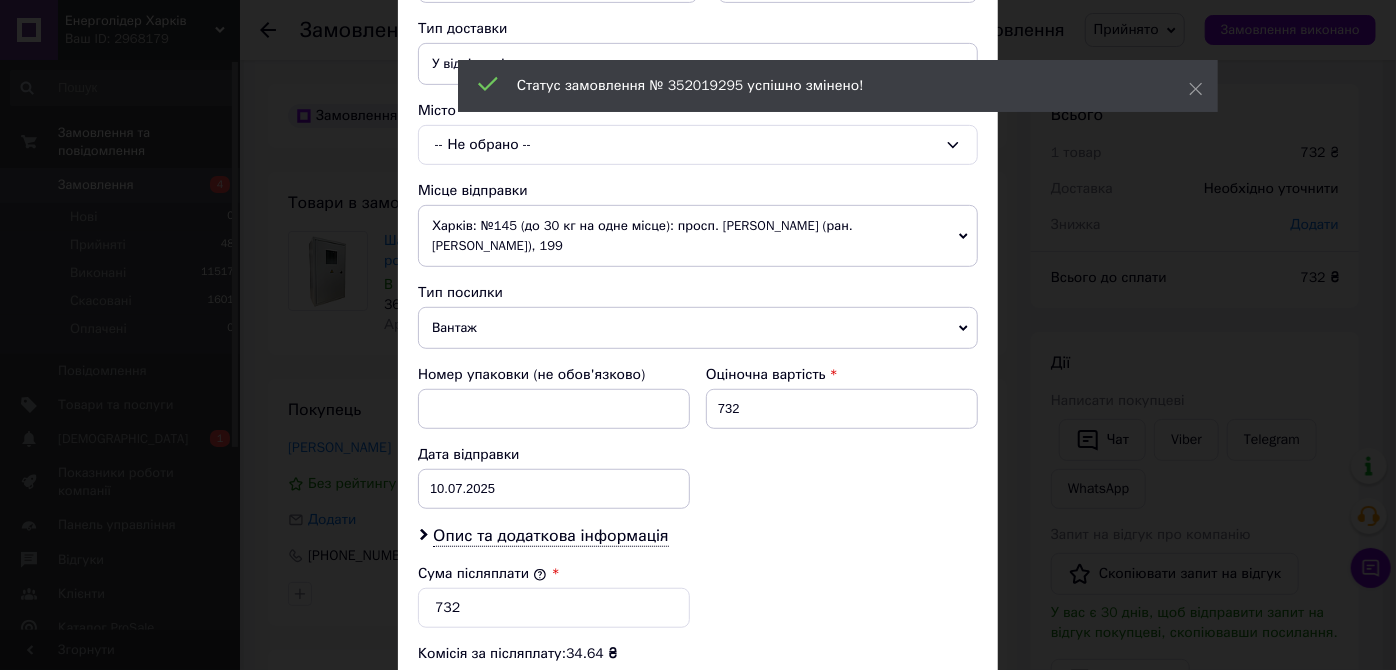 click on "-- Не обрано --" at bounding box center (698, 145) 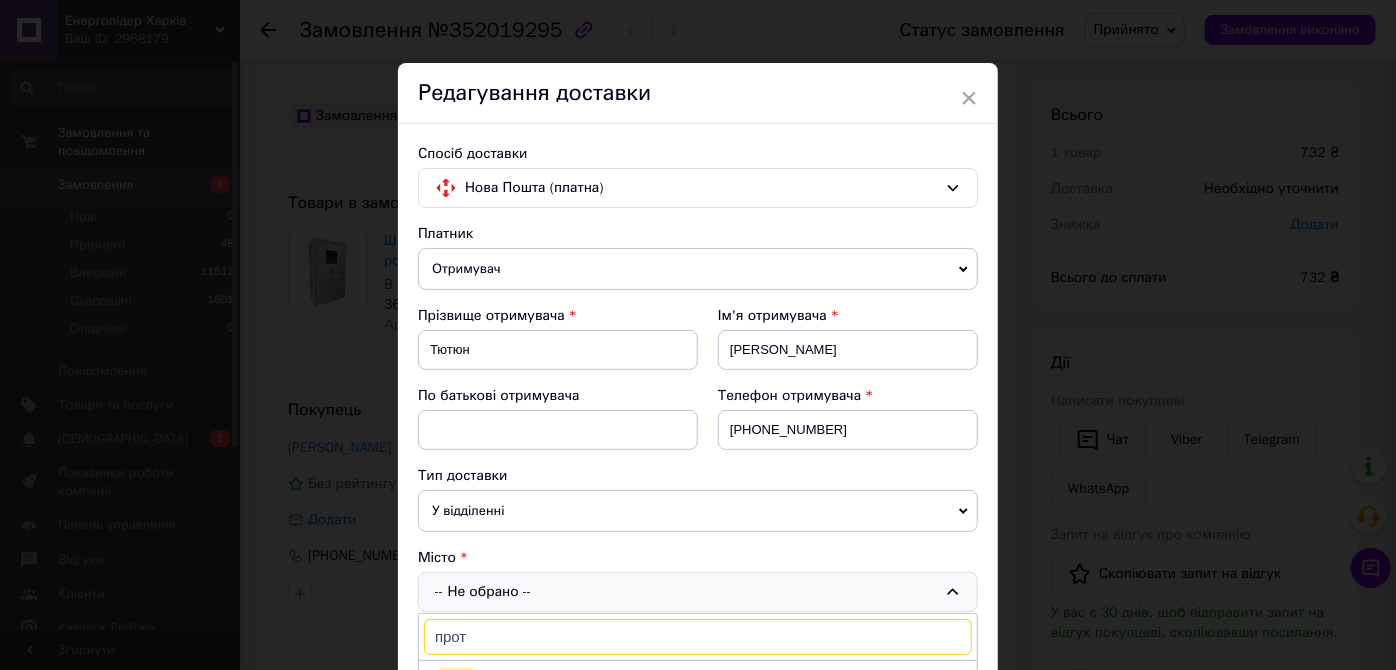 scroll, scrollTop: 0, scrollLeft: 0, axis: both 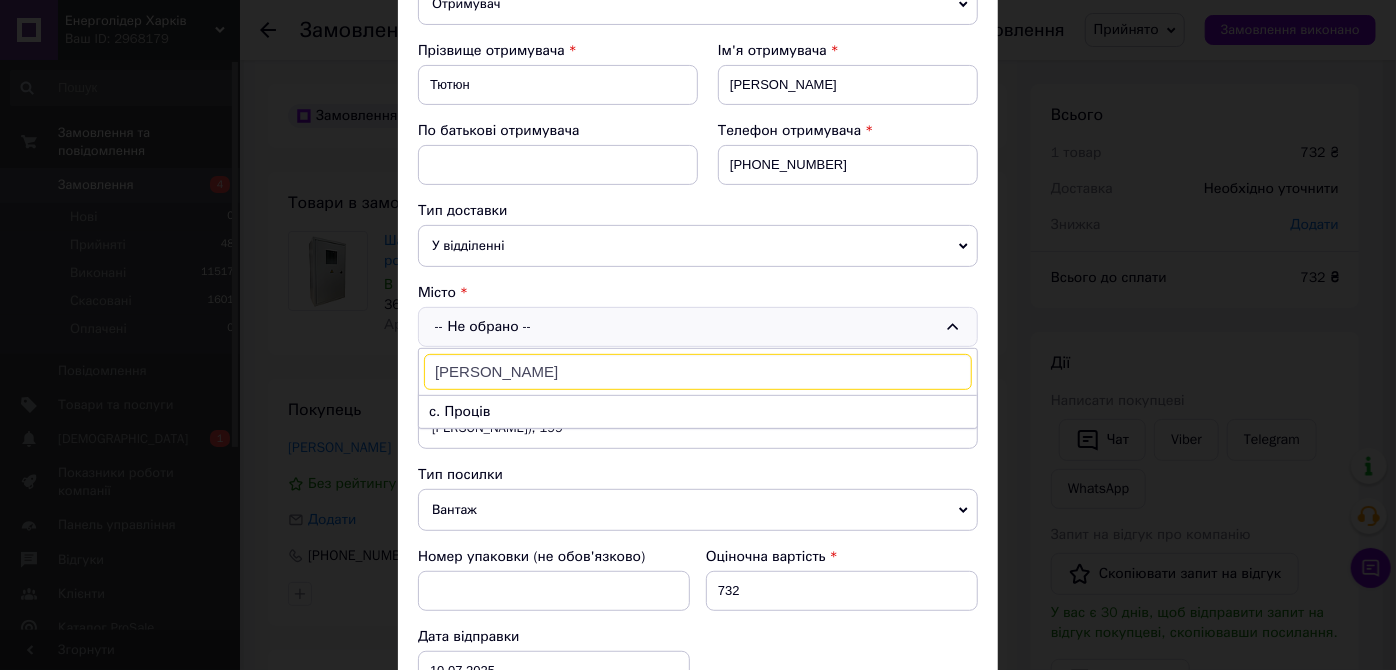 type on "процев" 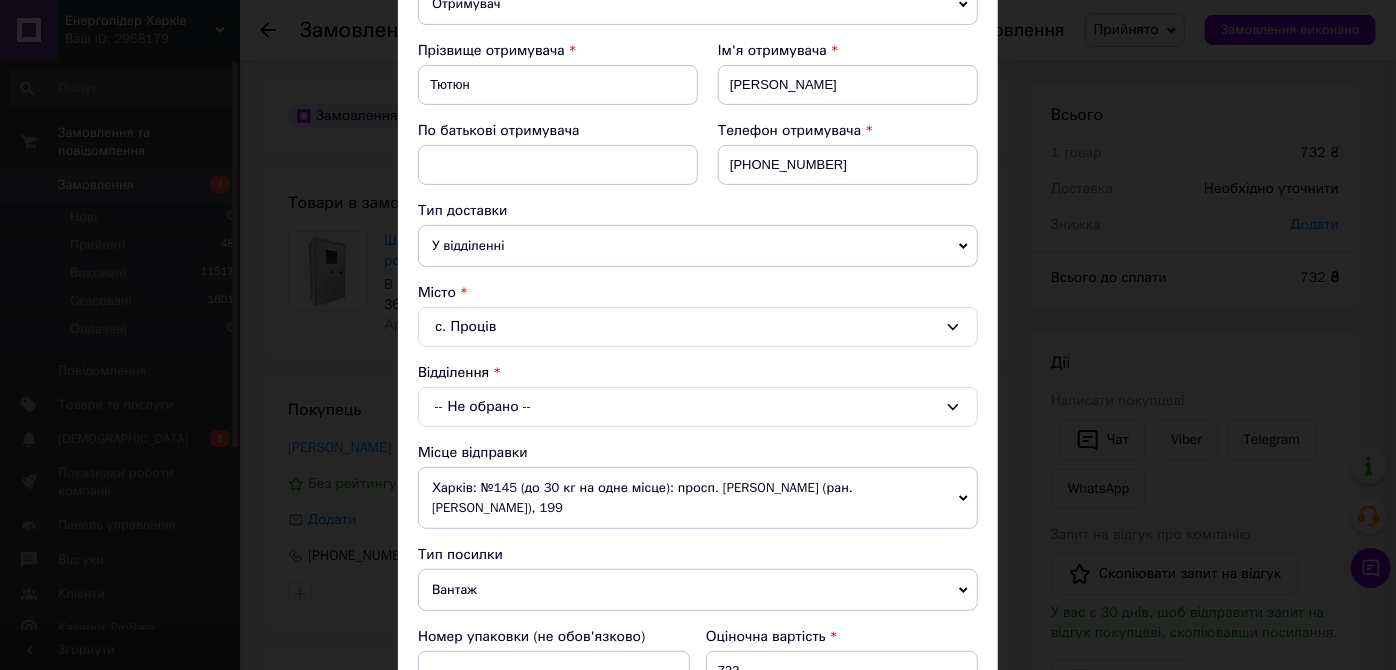 click on "-- Не обрано --" at bounding box center (698, 407) 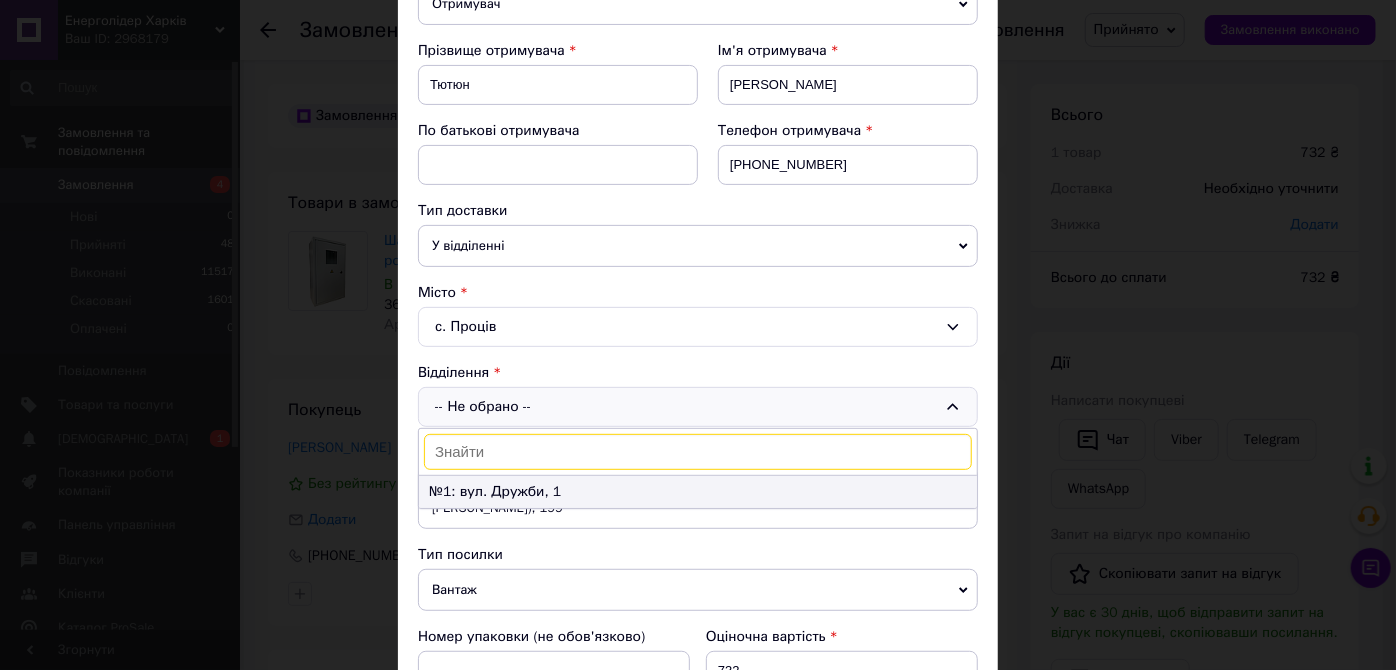 click on "№1: вул. Дружби, 1" at bounding box center (698, 492) 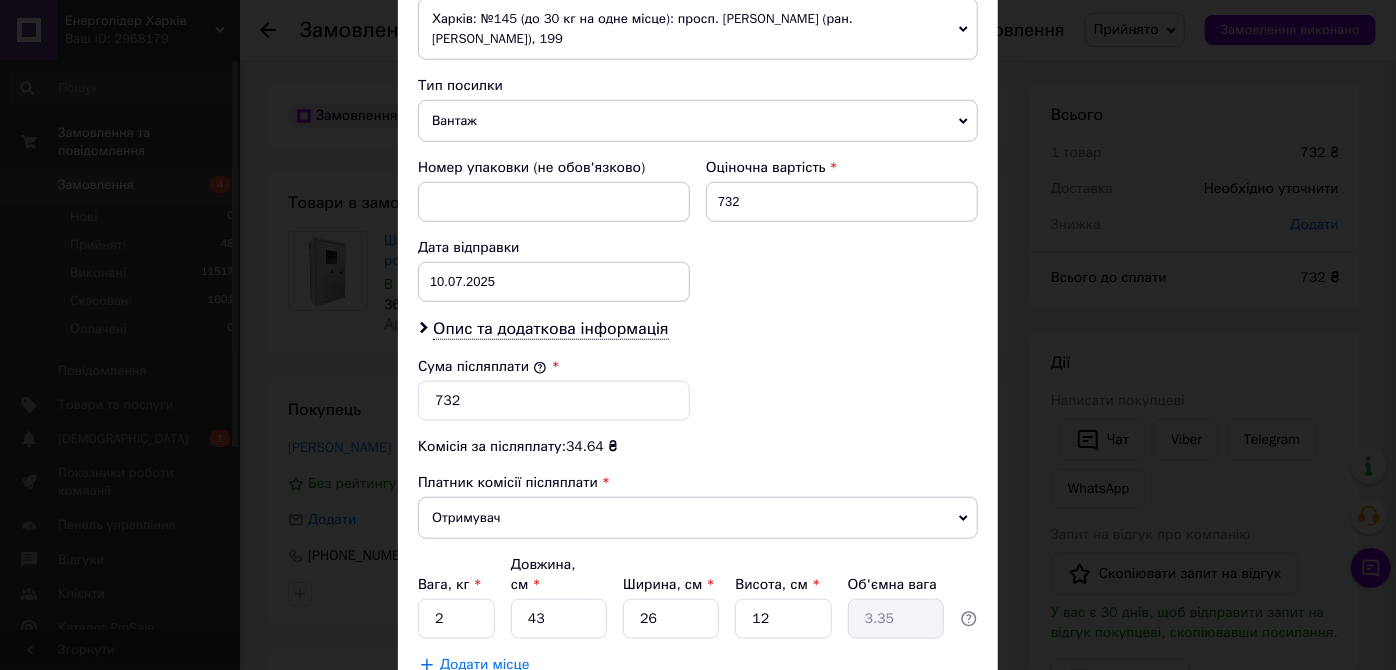 scroll, scrollTop: 866, scrollLeft: 0, axis: vertical 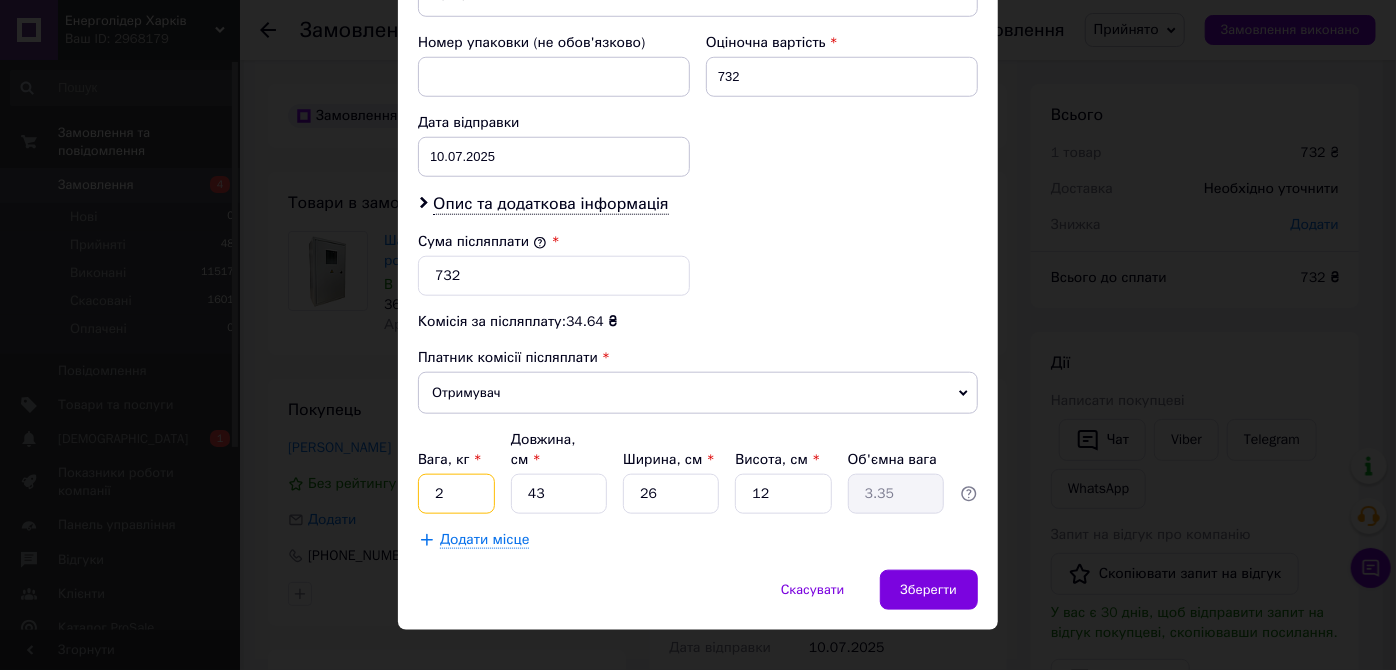 click on "2" at bounding box center (456, 494) 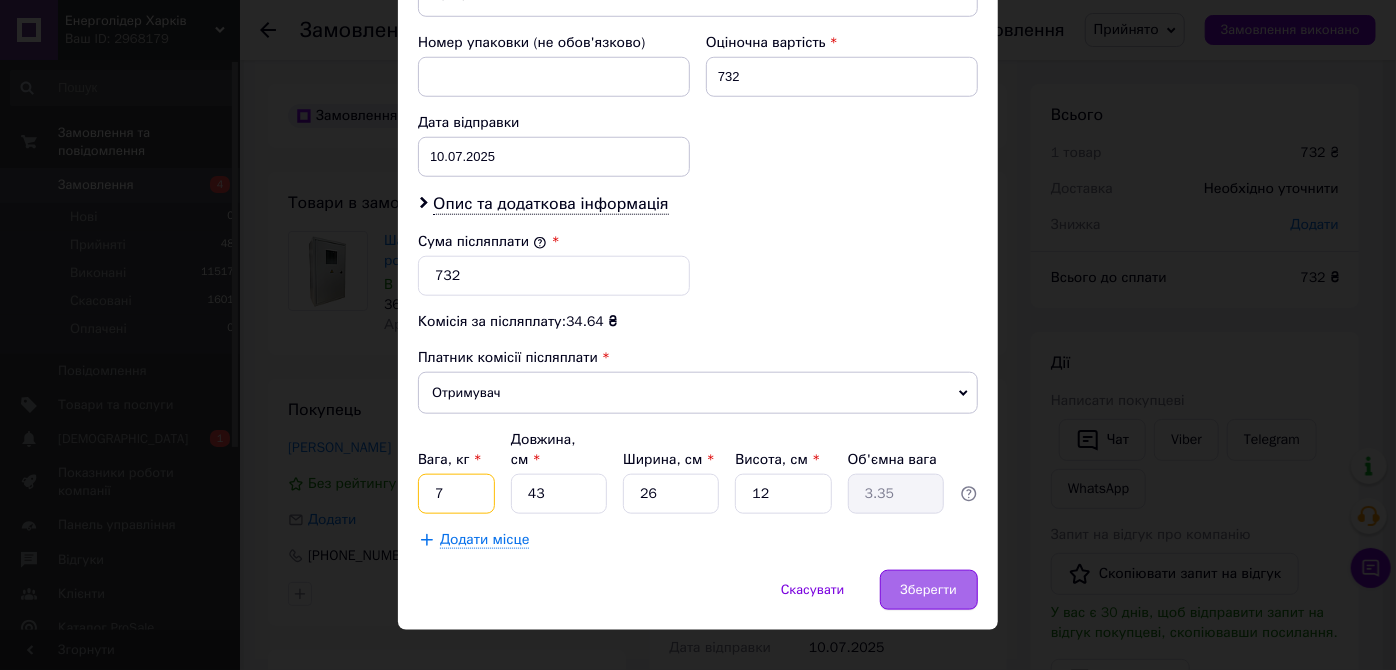 type on "7" 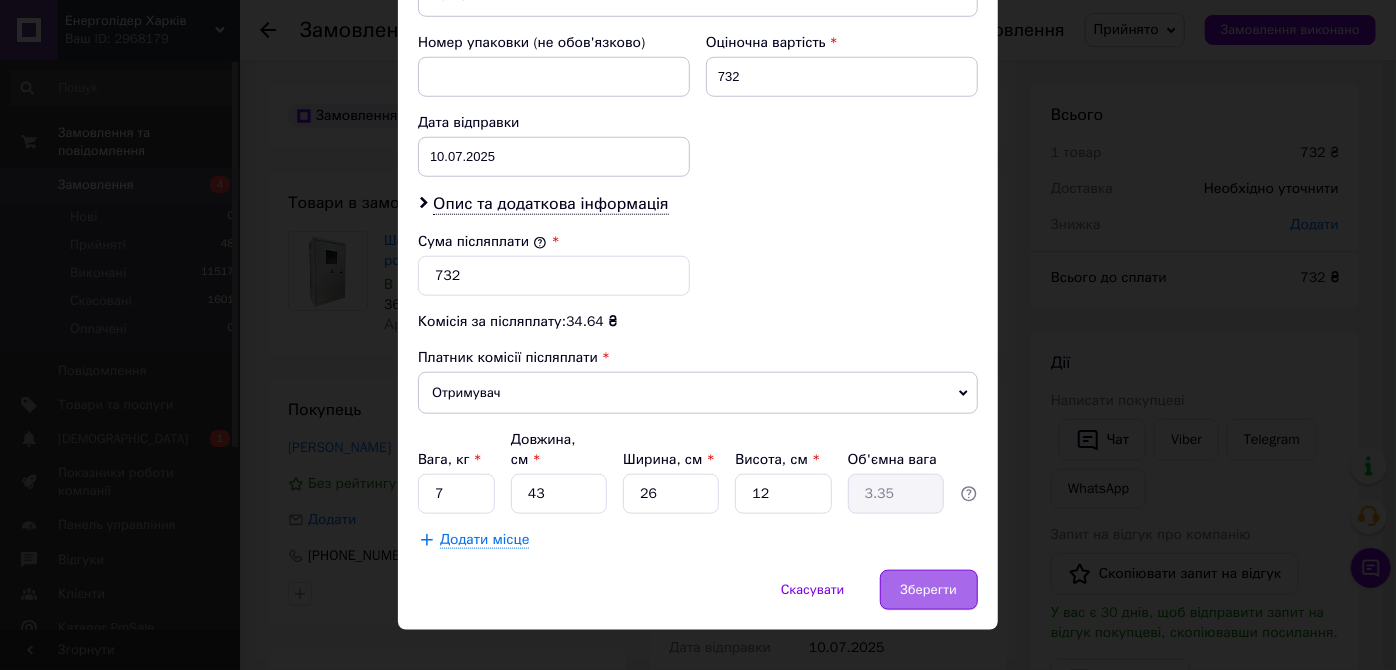 click on "Зберегти" at bounding box center [929, 590] 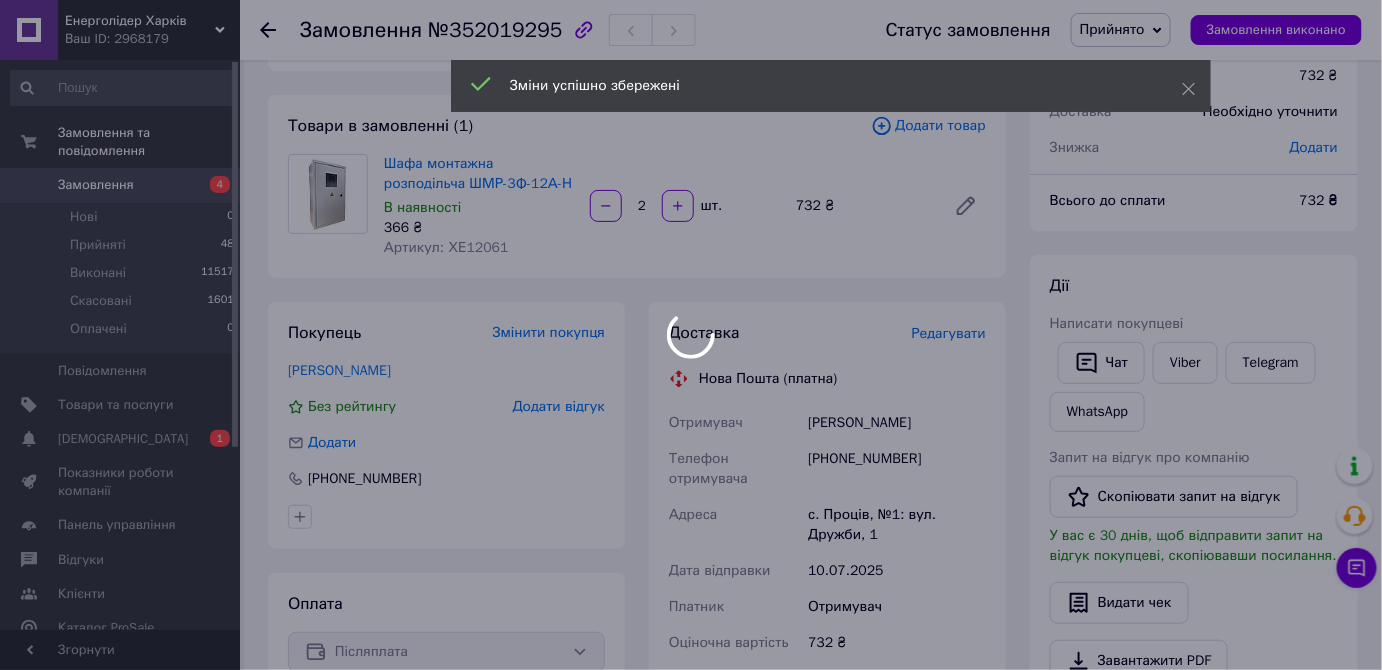 scroll, scrollTop: 454, scrollLeft: 0, axis: vertical 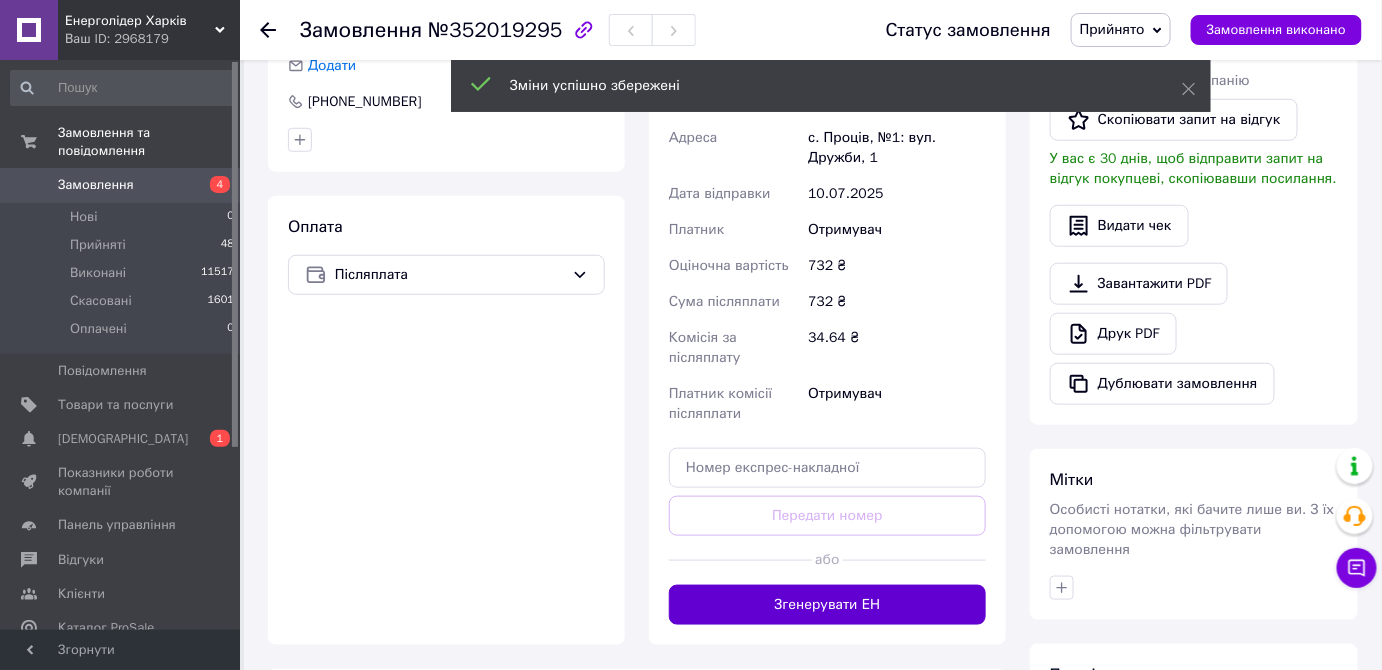 click on "Згенерувати ЕН" at bounding box center (827, 605) 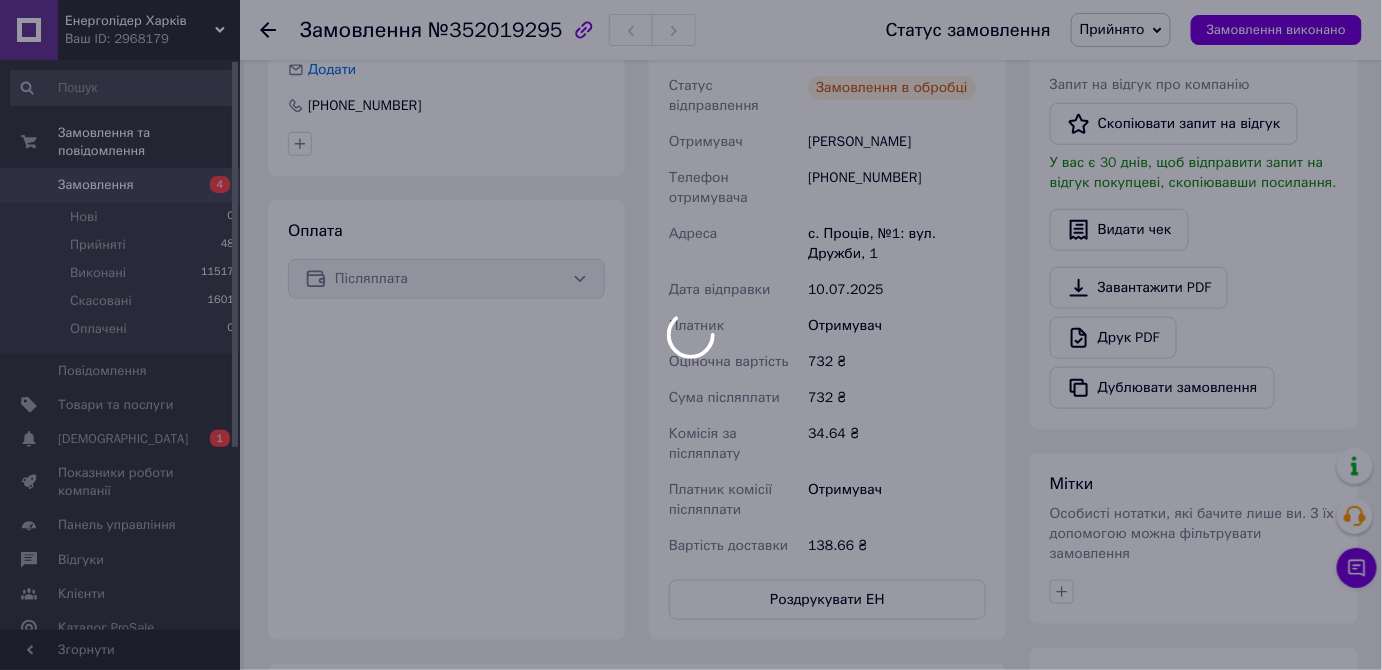 scroll, scrollTop: 454, scrollLeft: 0, axis: vertical 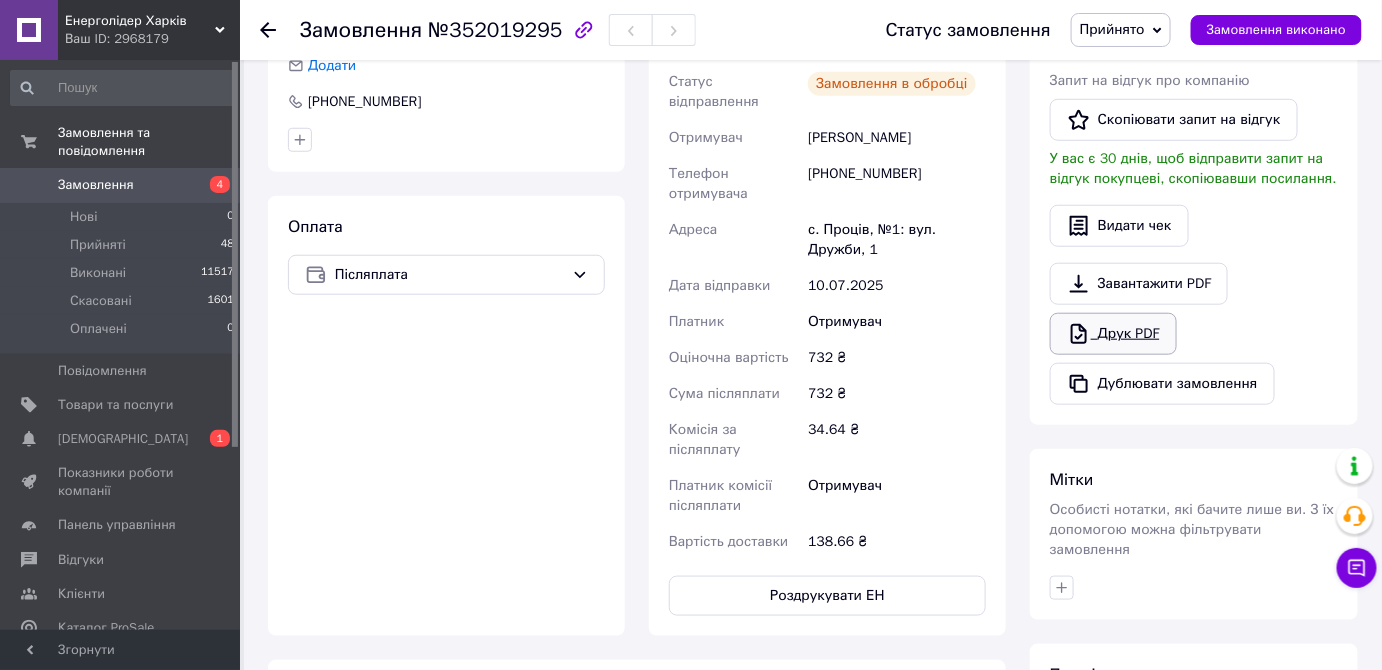 click on "Друк PDF" at bounding box center (1113, 334) 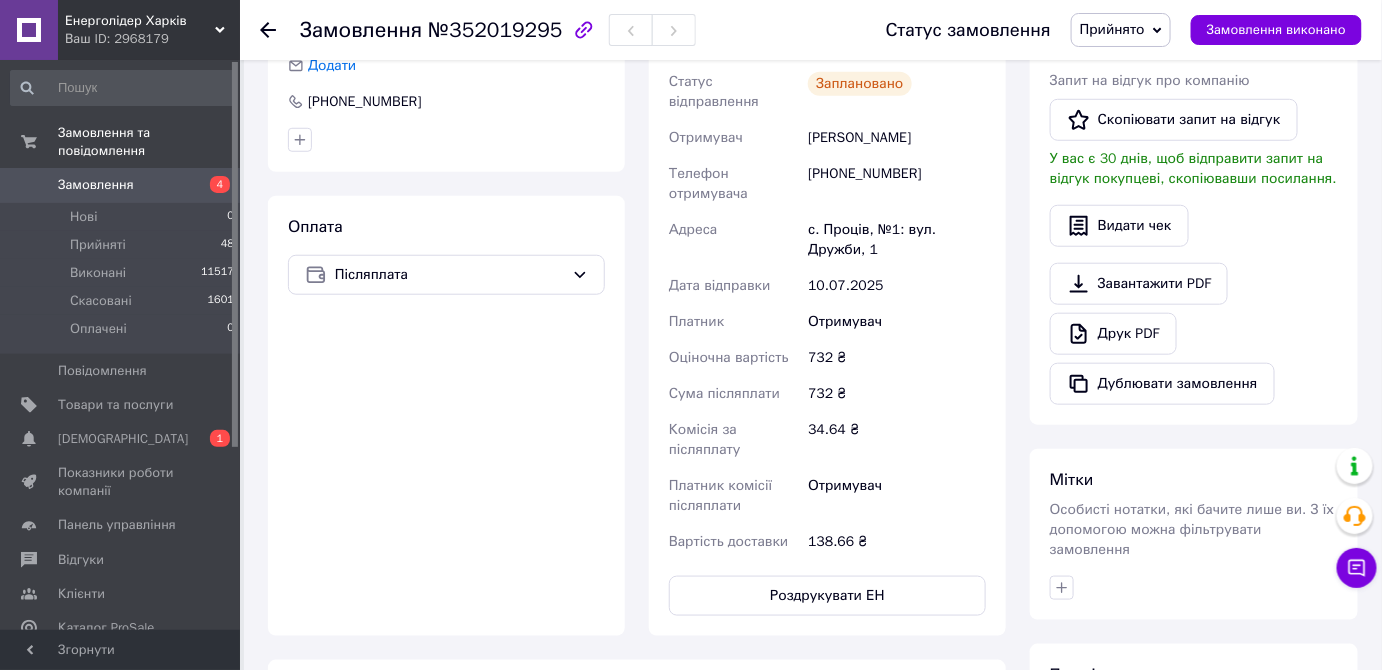 scroll, scrollTop: 90, scrollLeft: 0, axis: vertical 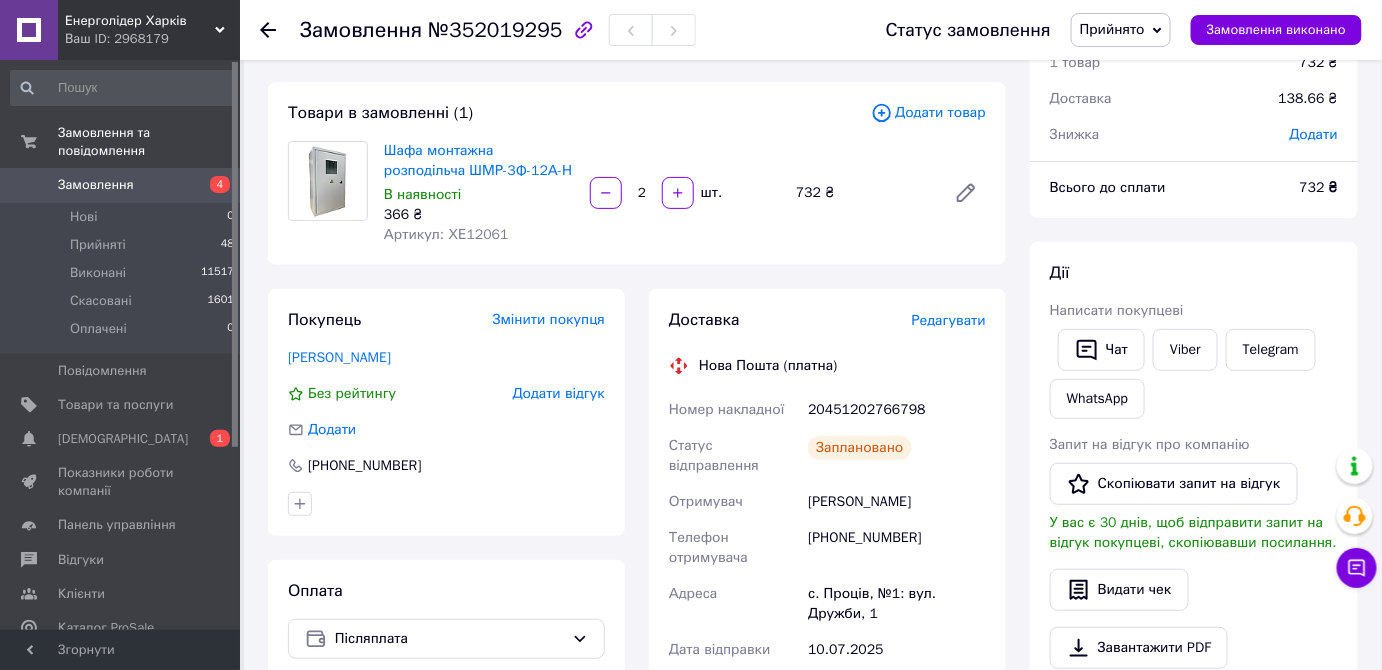 click on "Додати" at bounding box center [1314, 134] 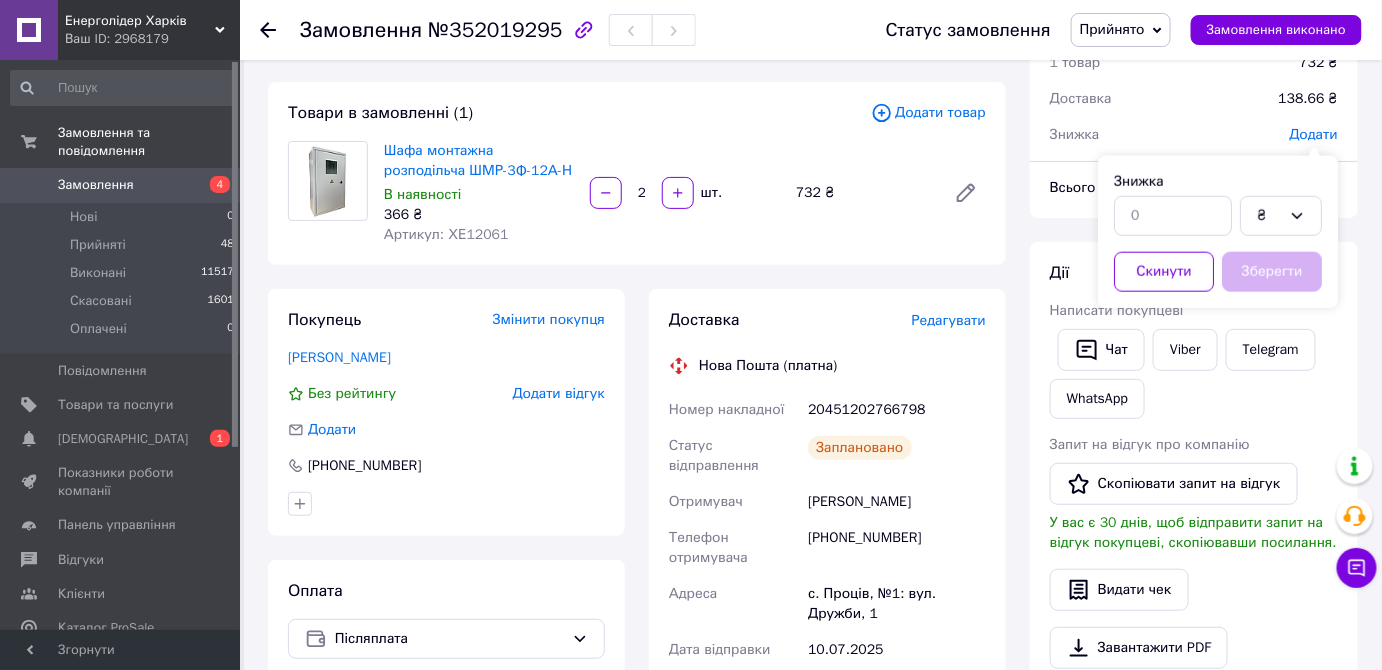 drag, startPoint x: 1085, startPoint y: 232, endPoint x: 1133, endPoint y: 221, distance: 49.24429 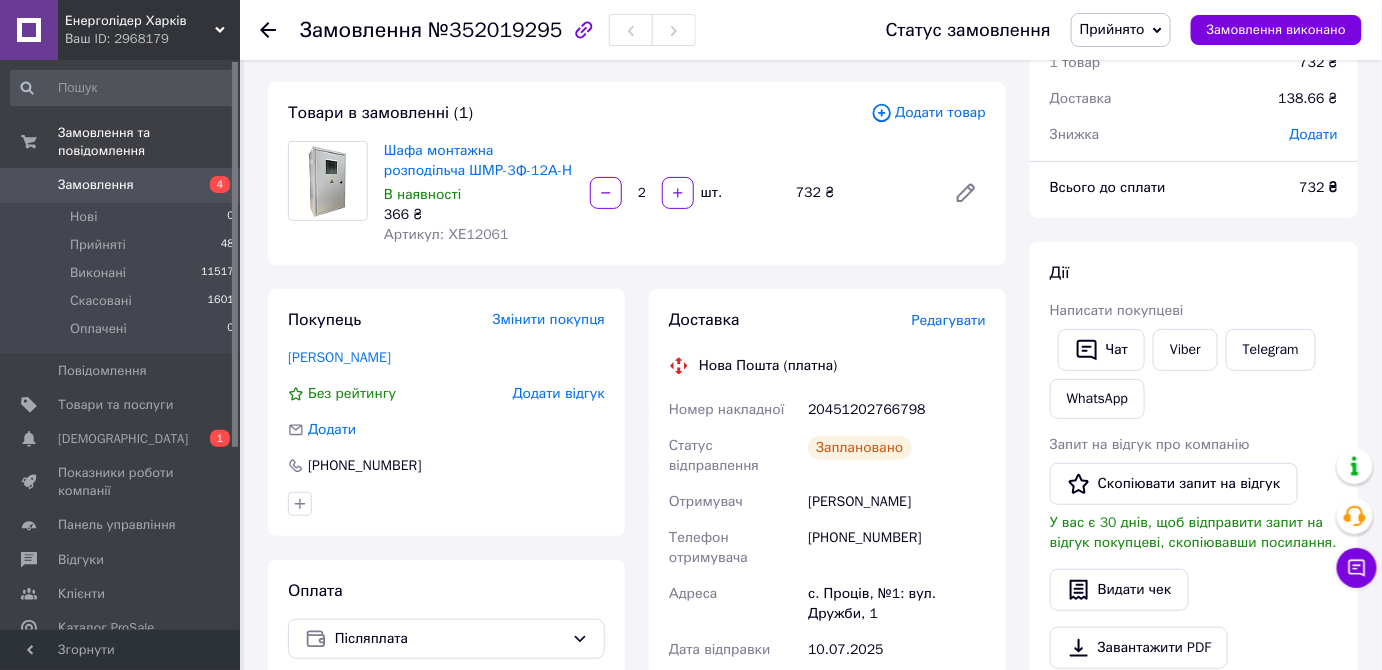 click on "Додати" at bounding box center (1314, 134) 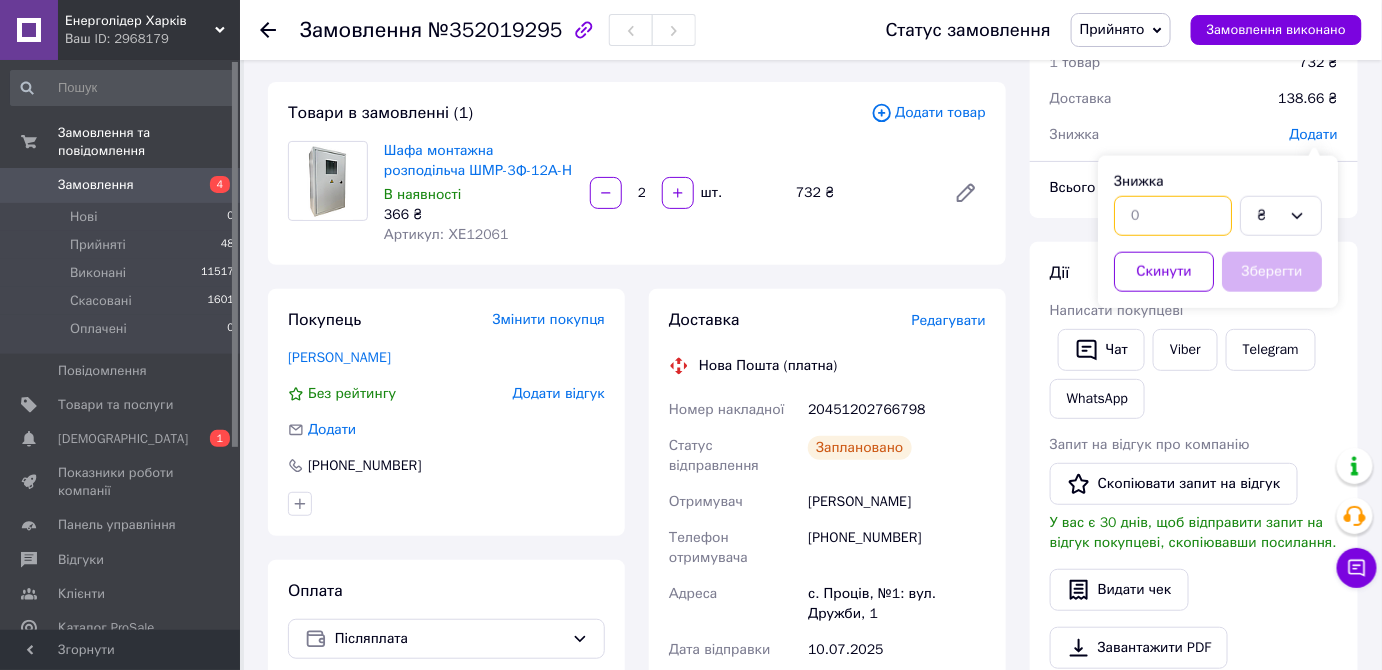 click at bounding box center [1173, 216] 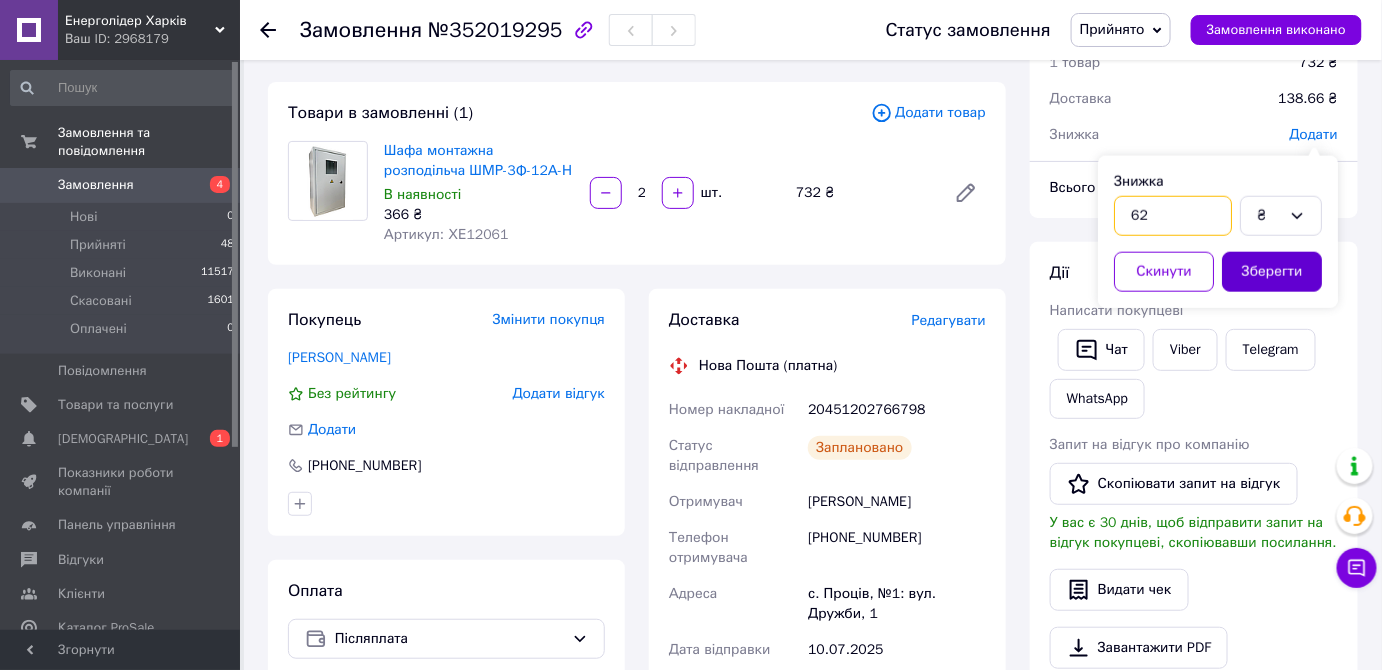 type on "62" 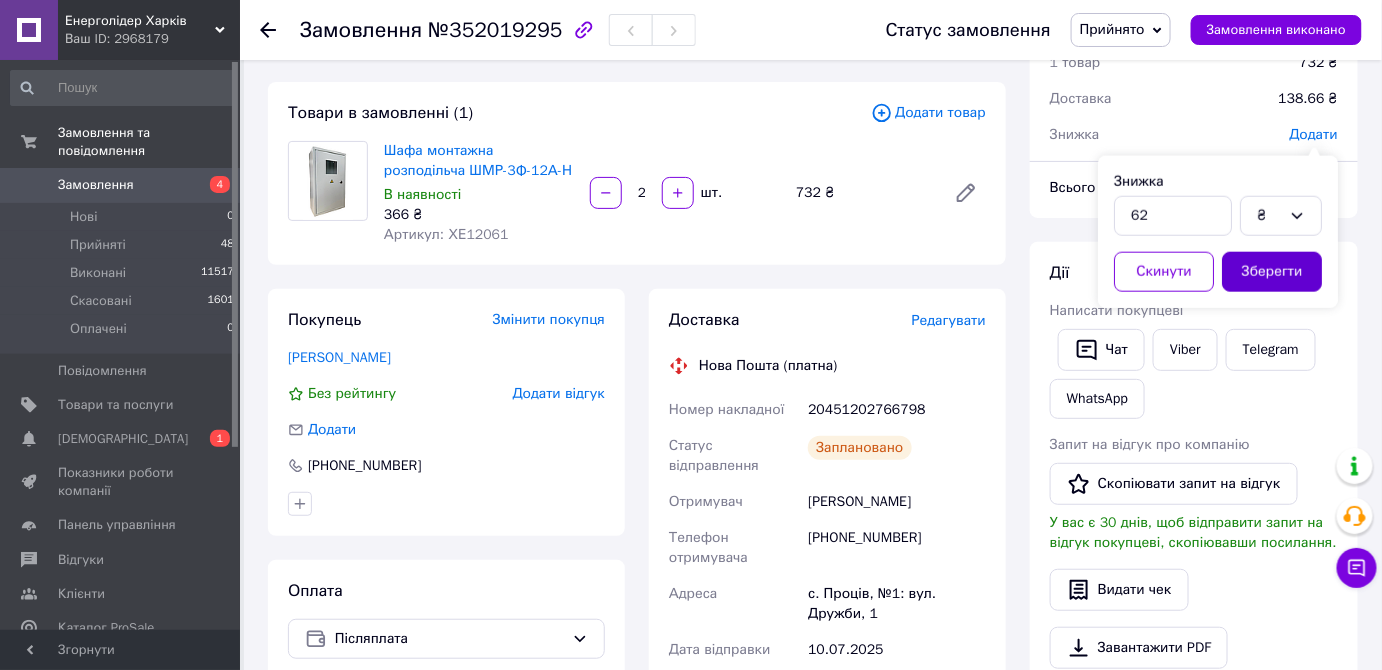 click on "Зберегти" at bounding box center [1272, 272] 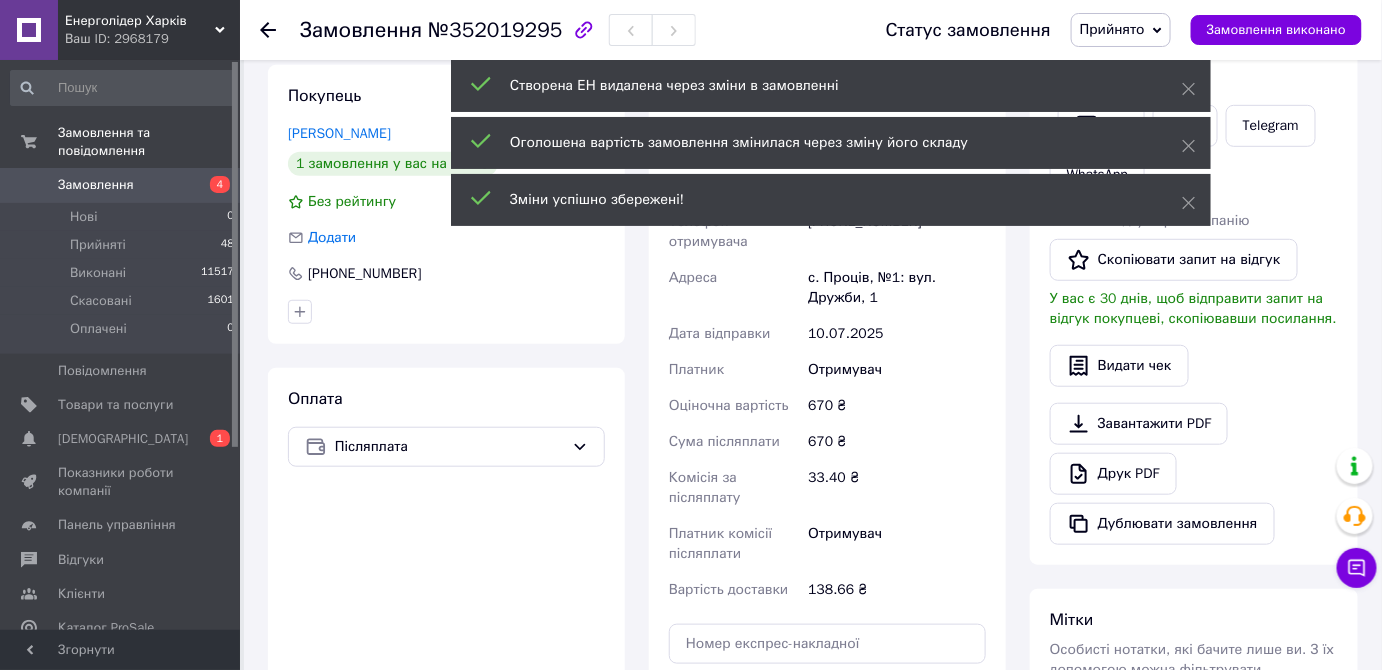 scroll, scrollTop: 545, scrollLeft: 0, axis: vertical 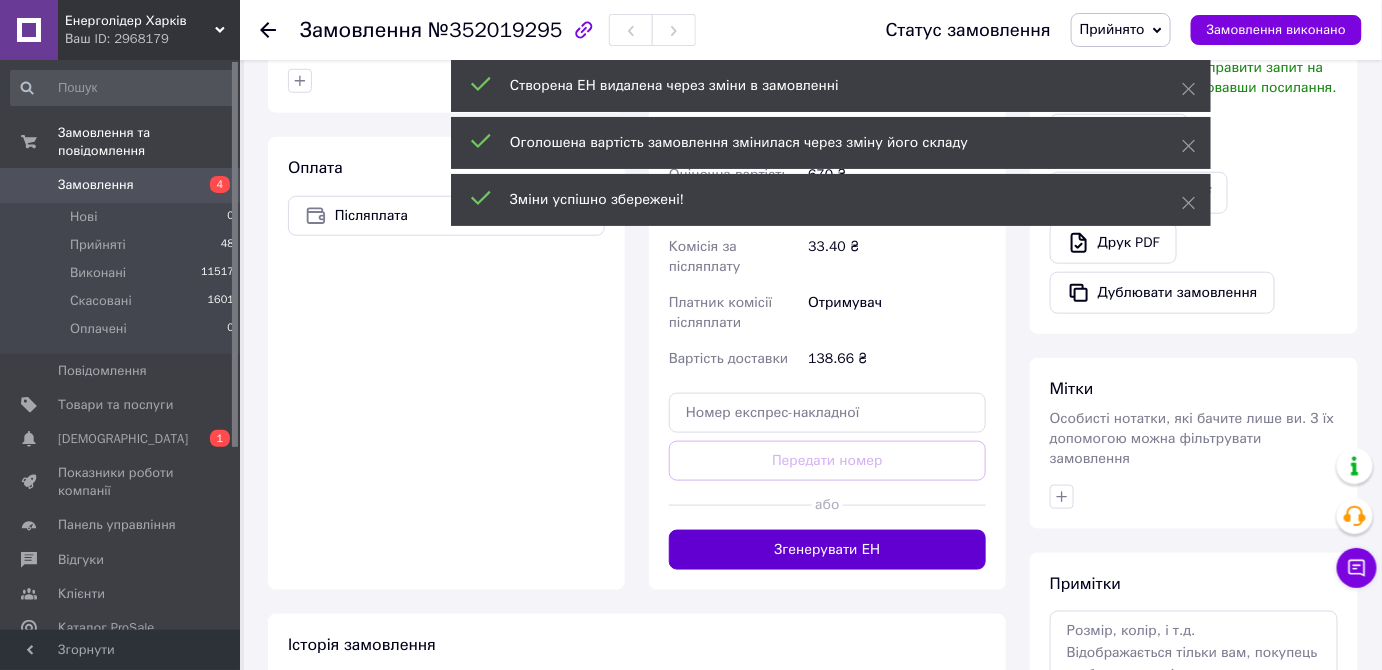 click on "Згенерувати ЕН" at bounding box center [827, 550] 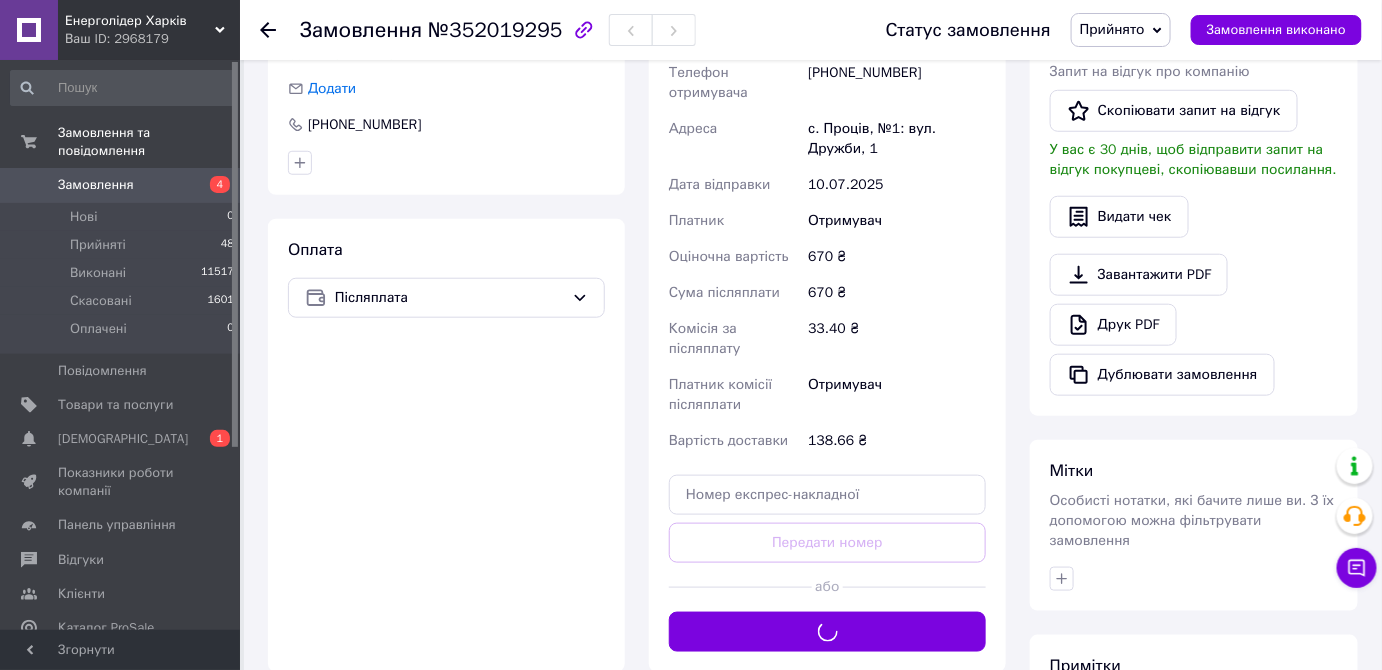 scroll, scrollTop: 272, scrollLeft: 0, axis: vertical 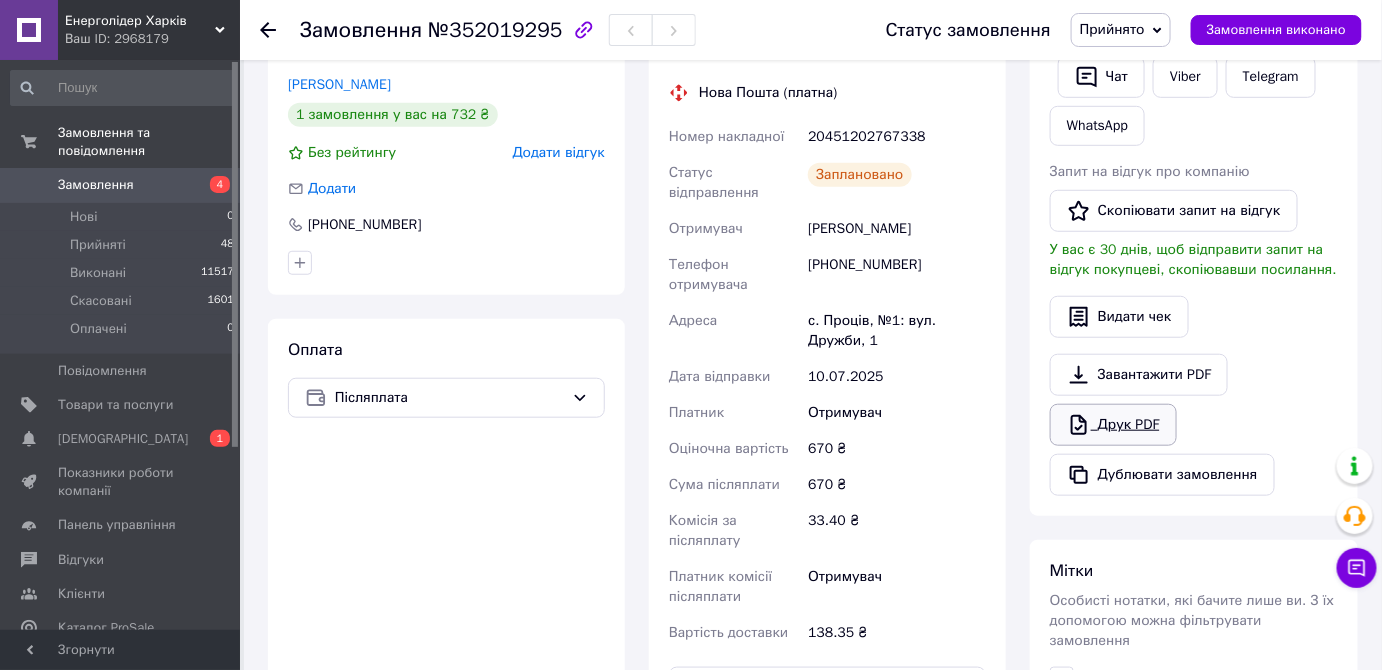 click on "Друк PDF" at bounding box center [1113, 425] 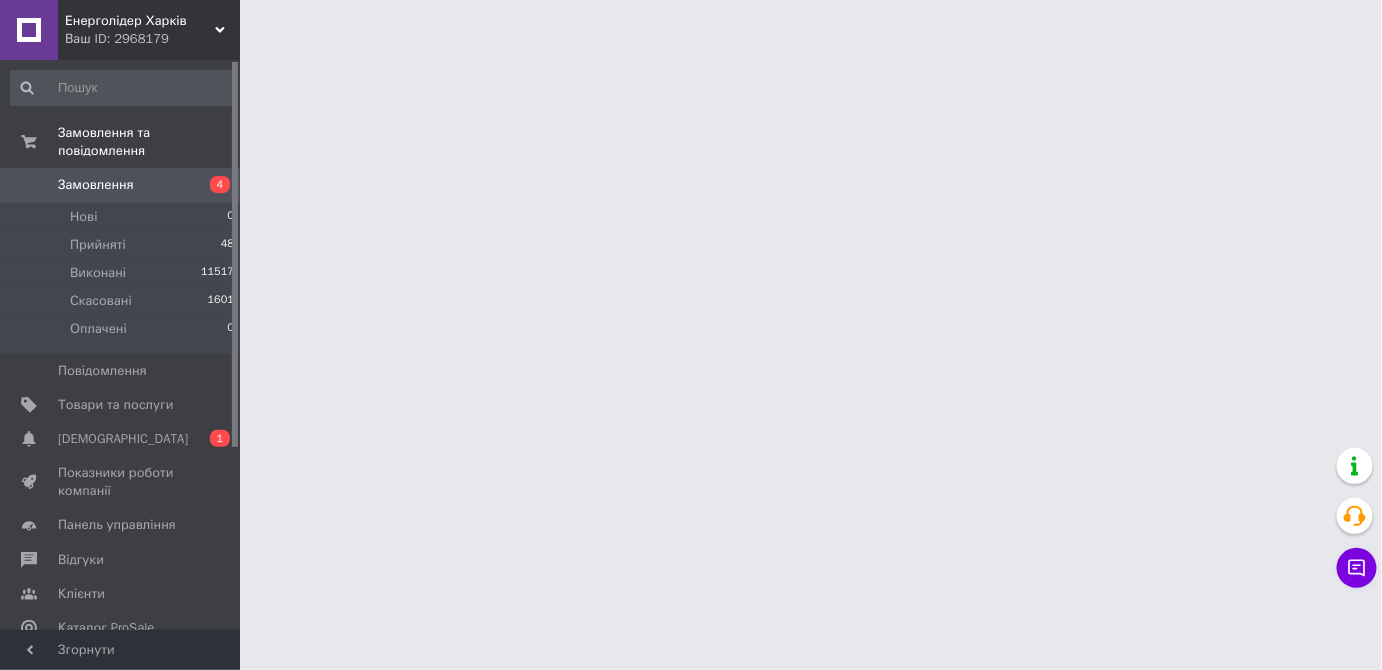 scroll, scrollTop: 0, scrollLeft: 0, axis: both 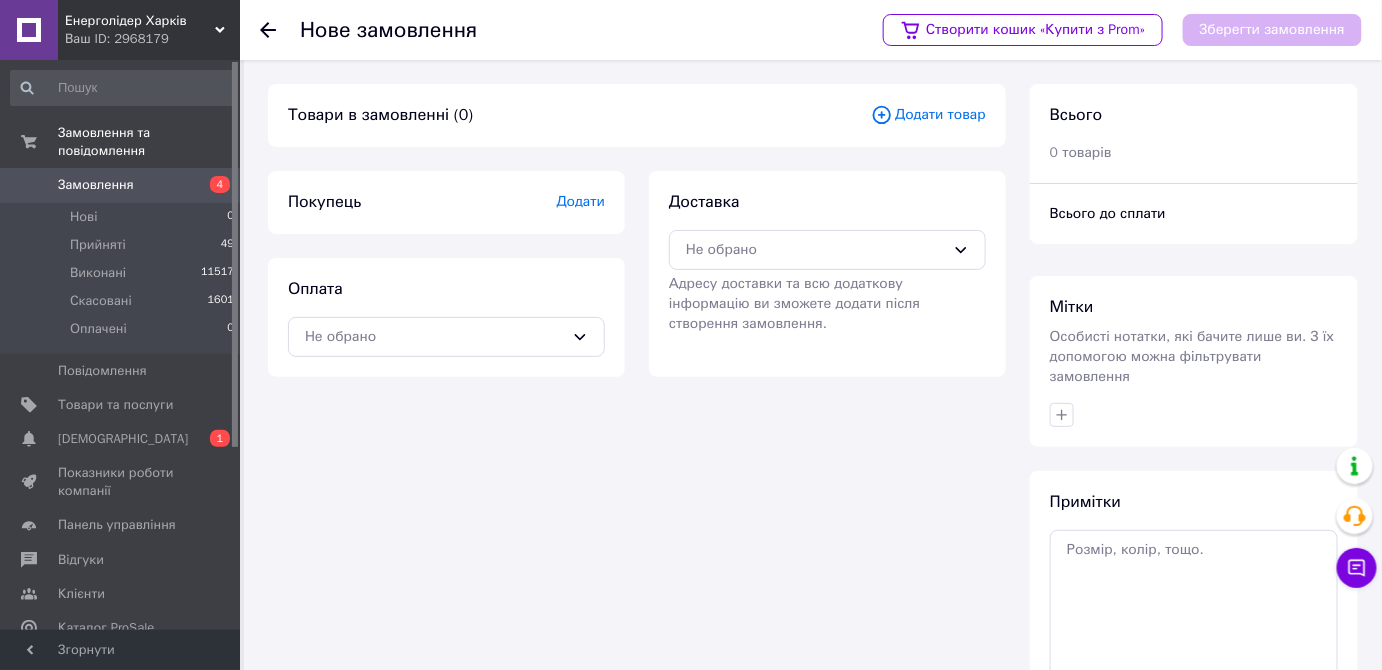 click on "Замовлення 4" at bounding box center (123, 185) 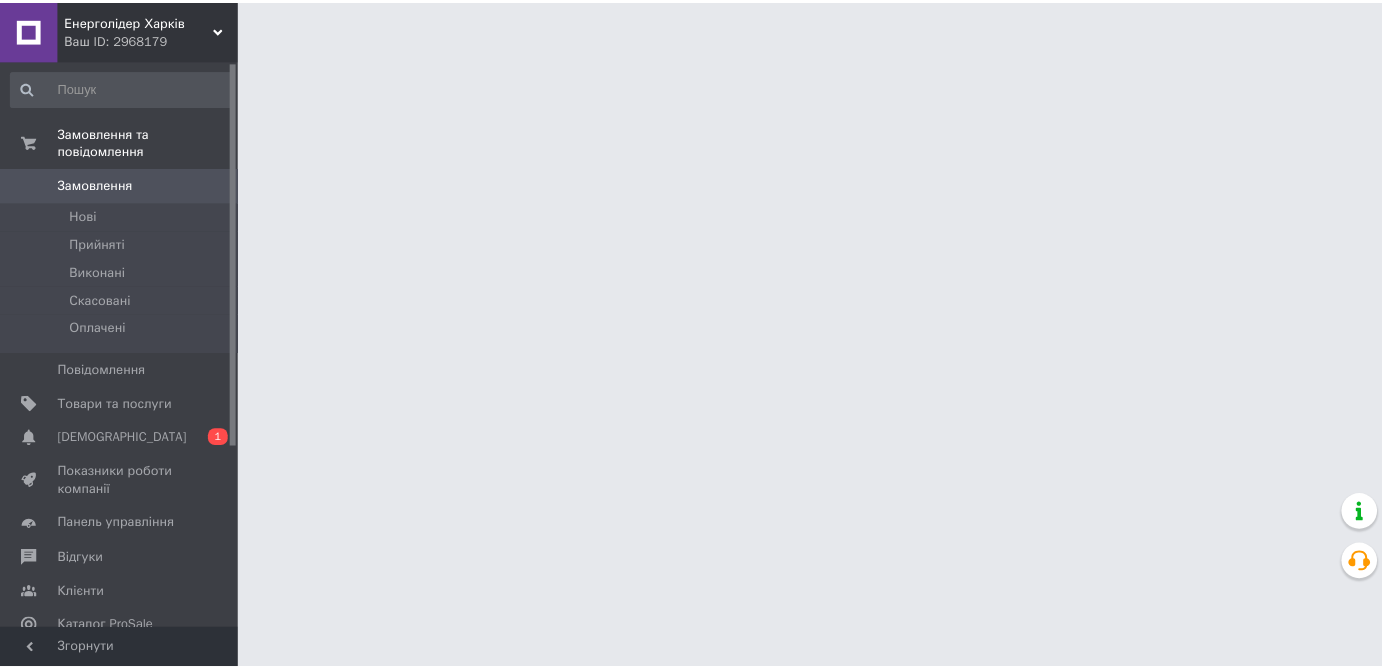 scroll, scrollTop: 0, scrollLeft: 0, axis: both 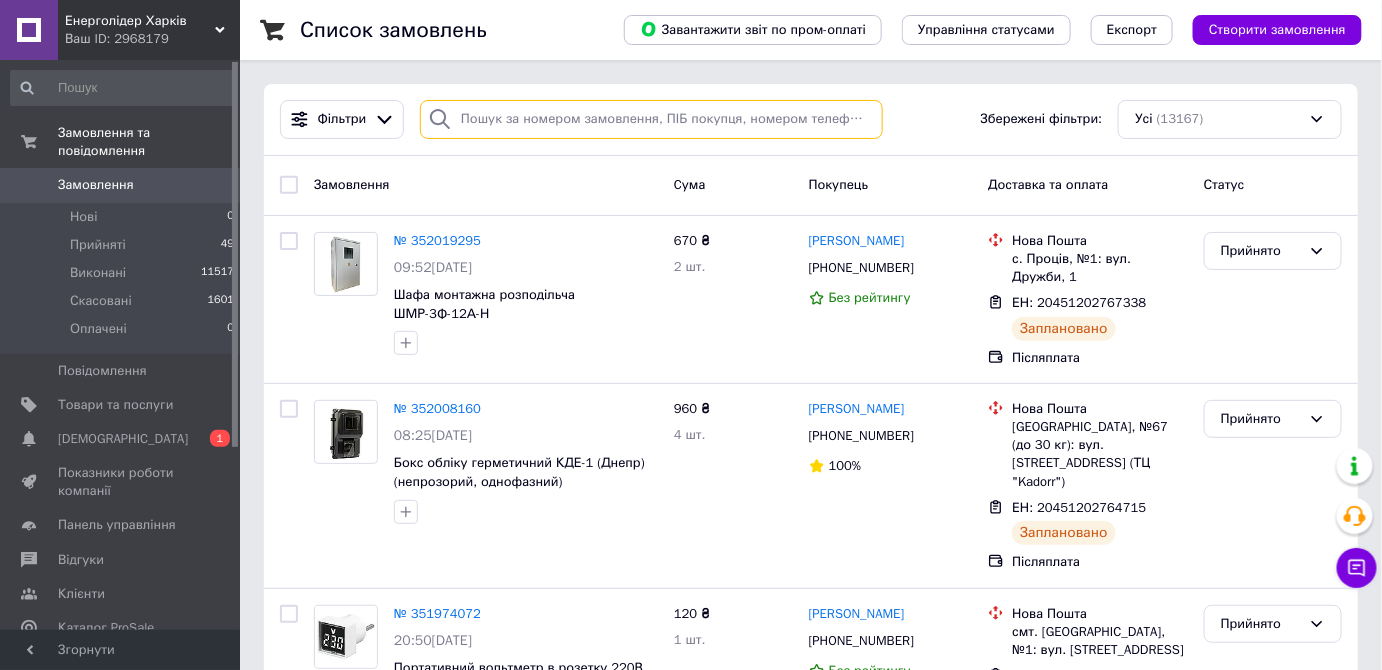 click at bounding box center (651, 119) 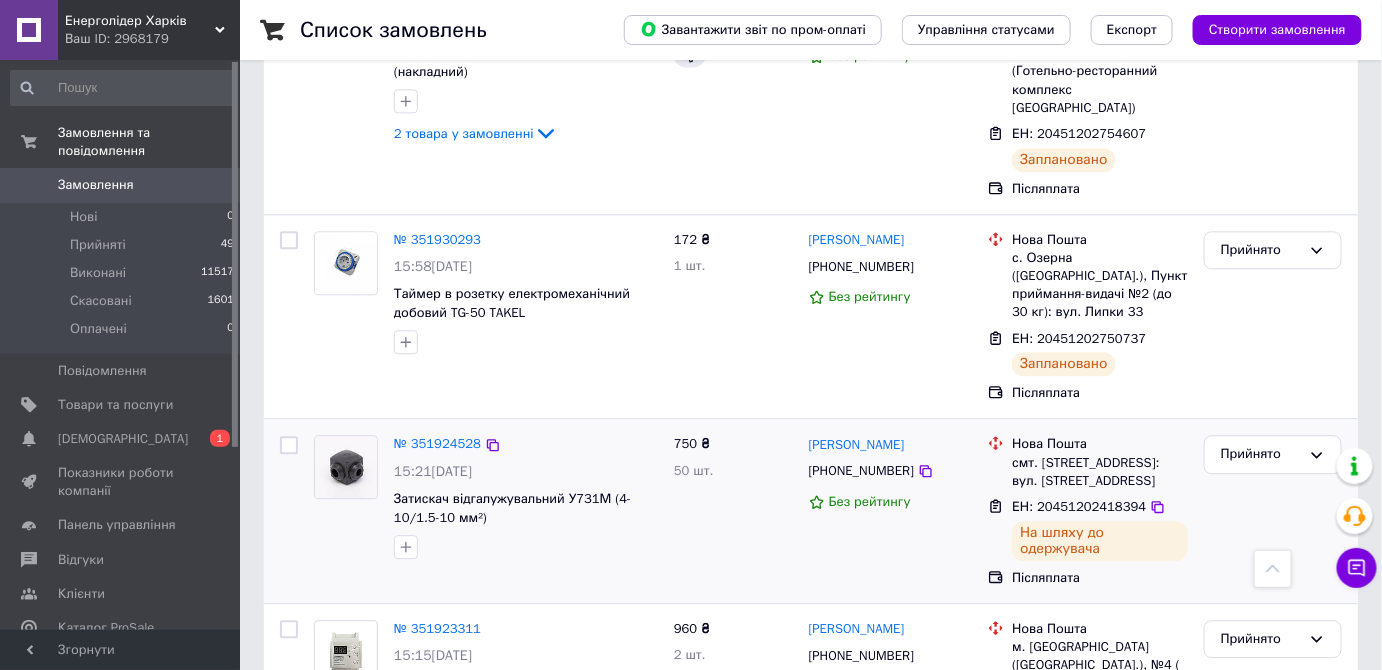 scroll, scrollTop: 1636, scrollLeft: 0, axis: vertical 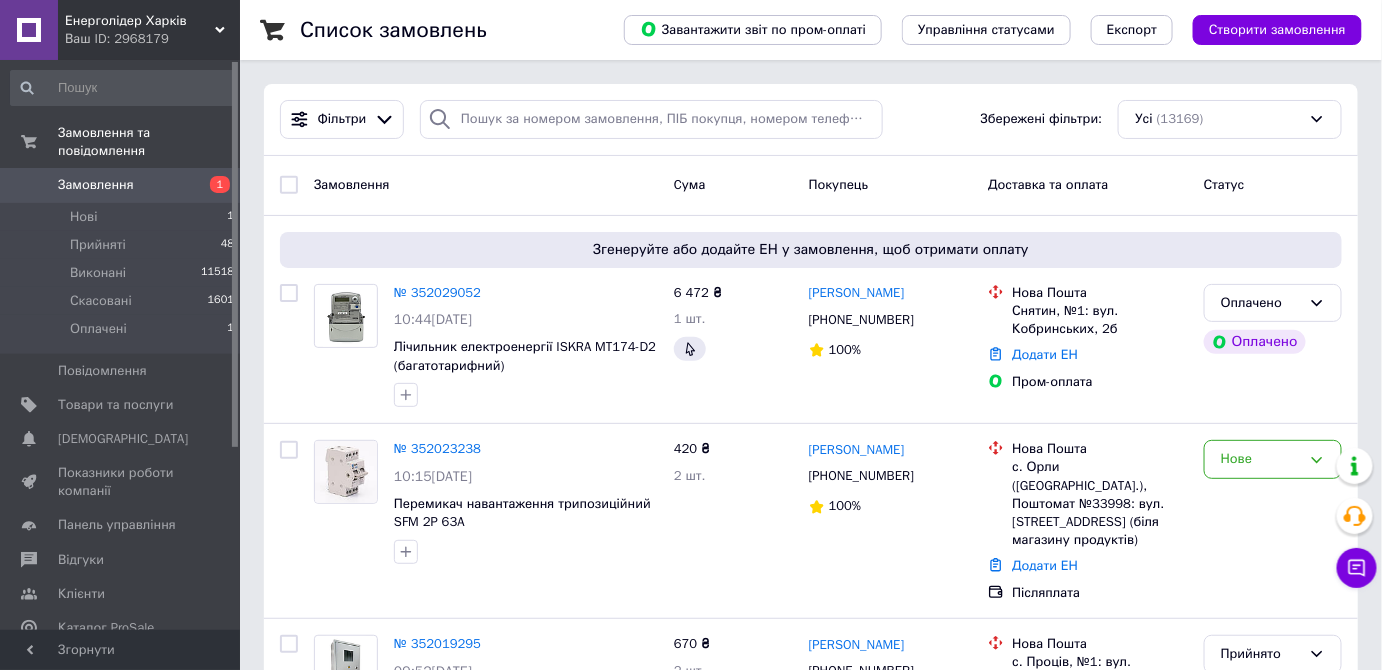 click on "Замовлення 1" at bounding box center (123, 185) 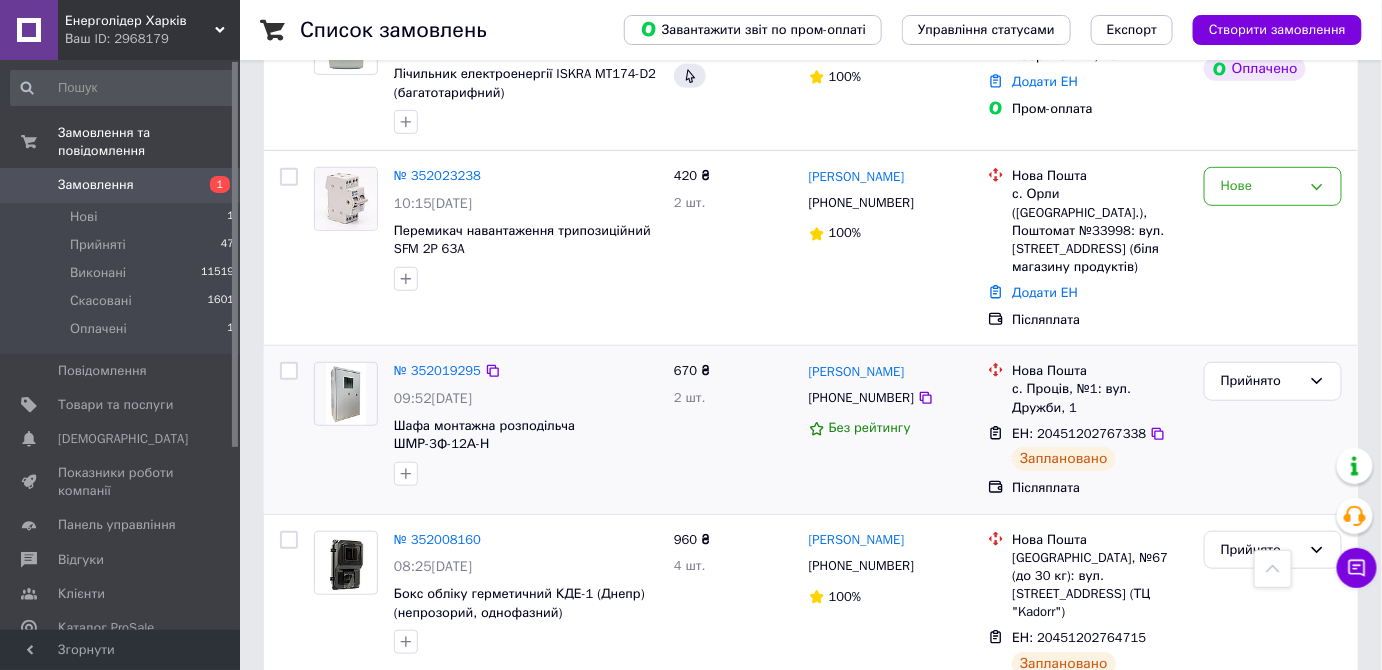 scroll, scrollTop: 272, scrollLeft: 0, axis: vertical 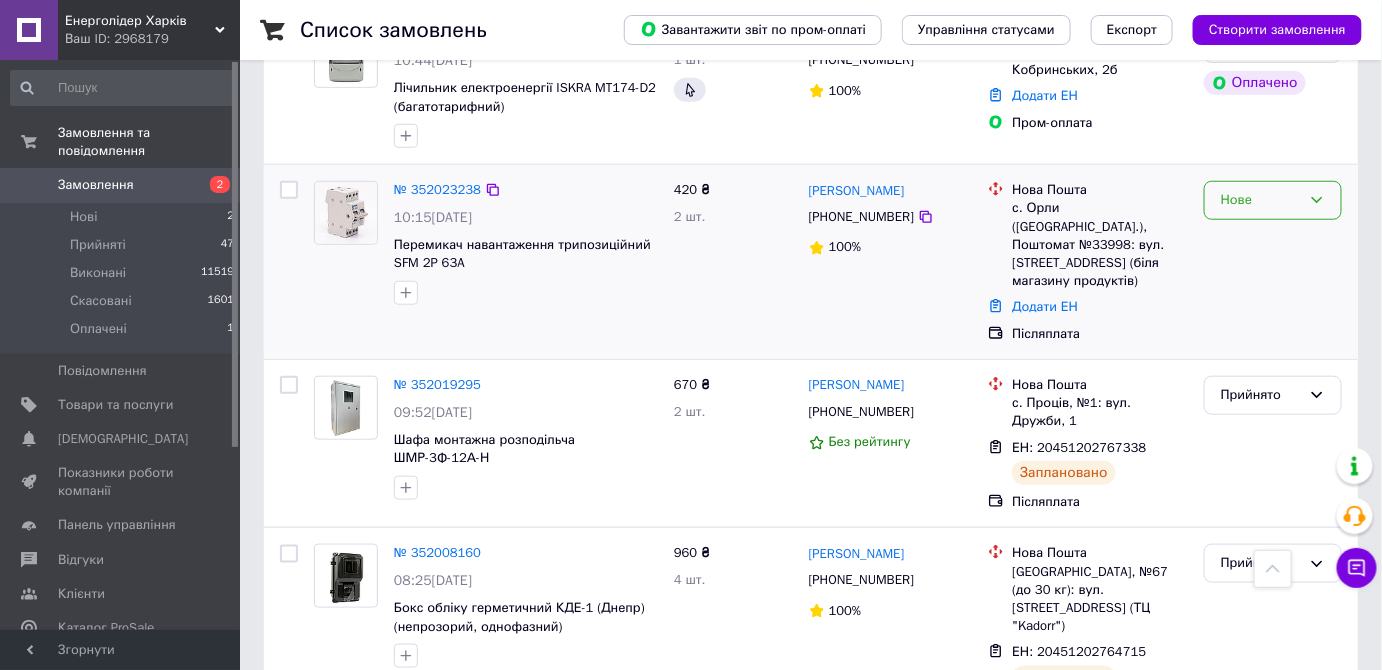 click on "Нове" at bounding box center [1261, 200] 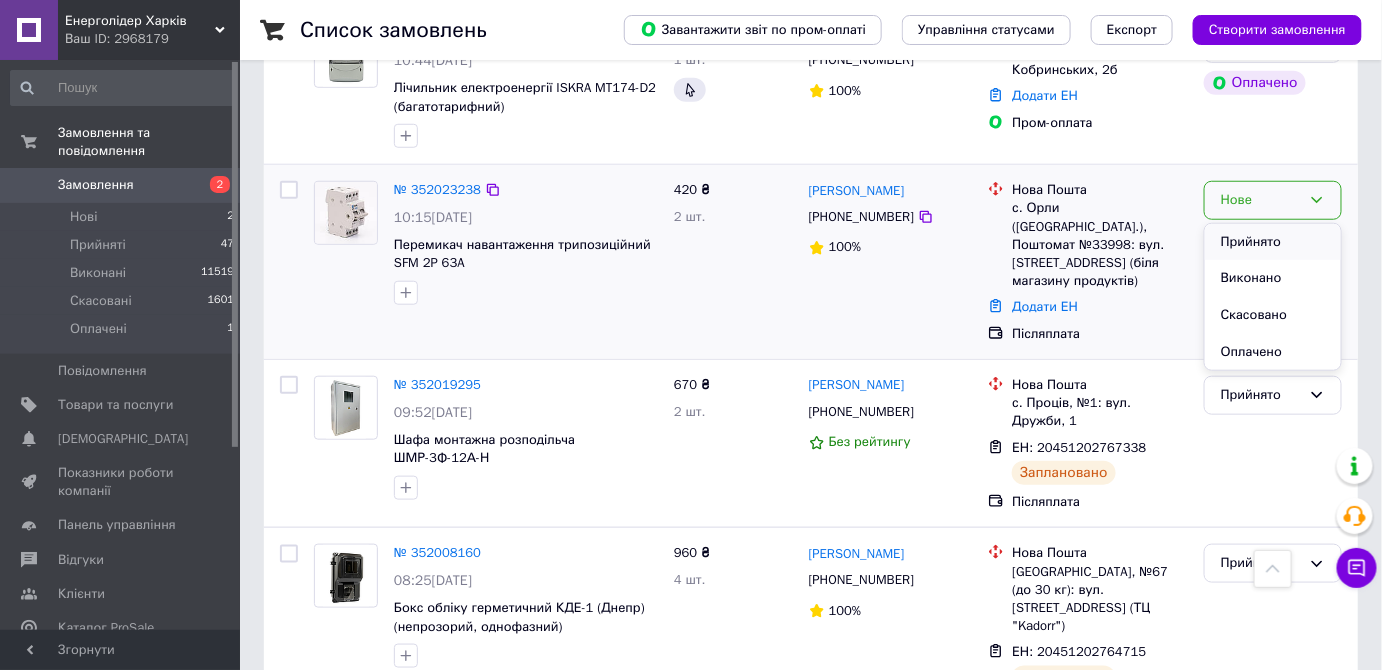click on "Прийнято" at bounding box center (1273, 242) 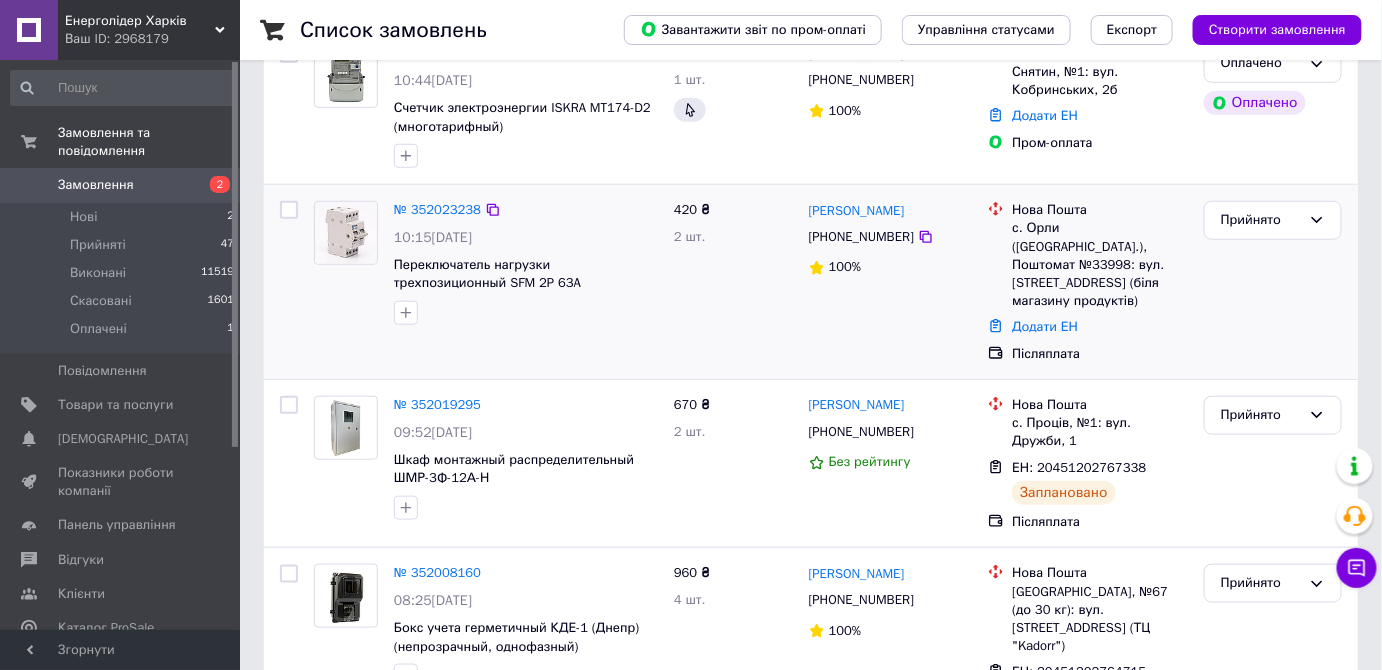 scroll, scrollTop: 454, scrollLeft: 0, axis: vertical 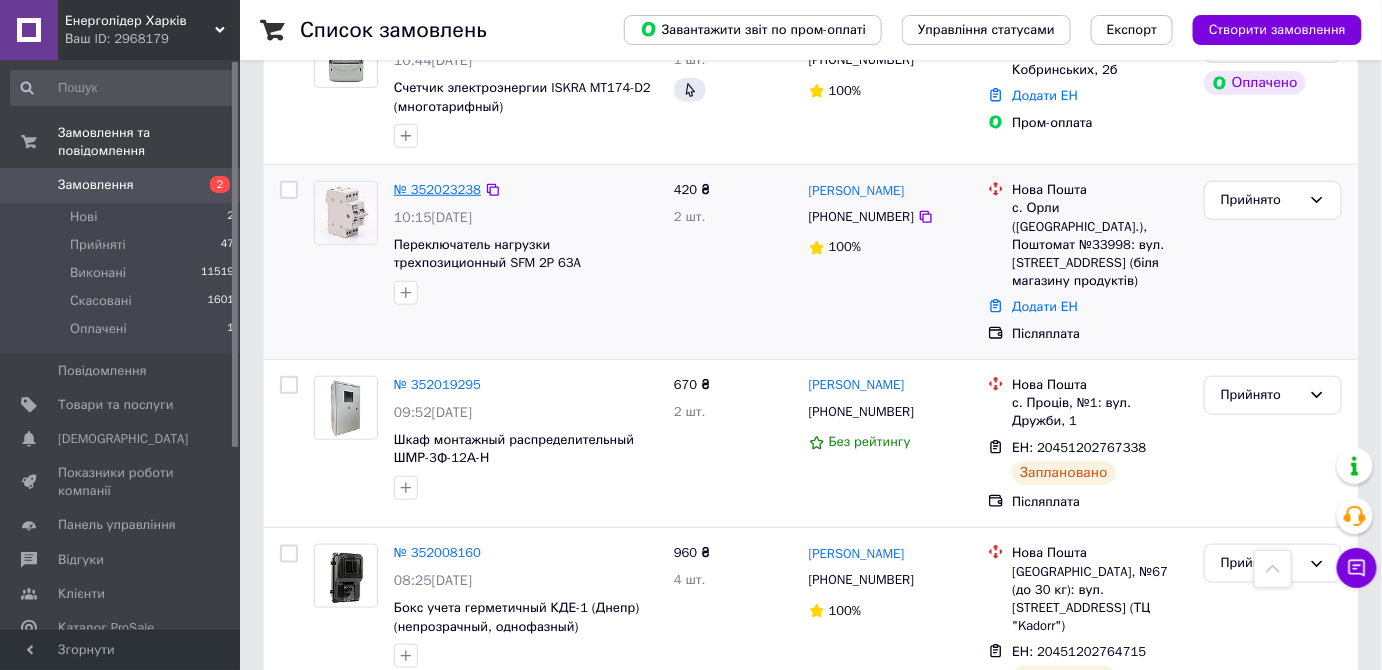 click on "№ 352023238" at bounding box center (437, 189) 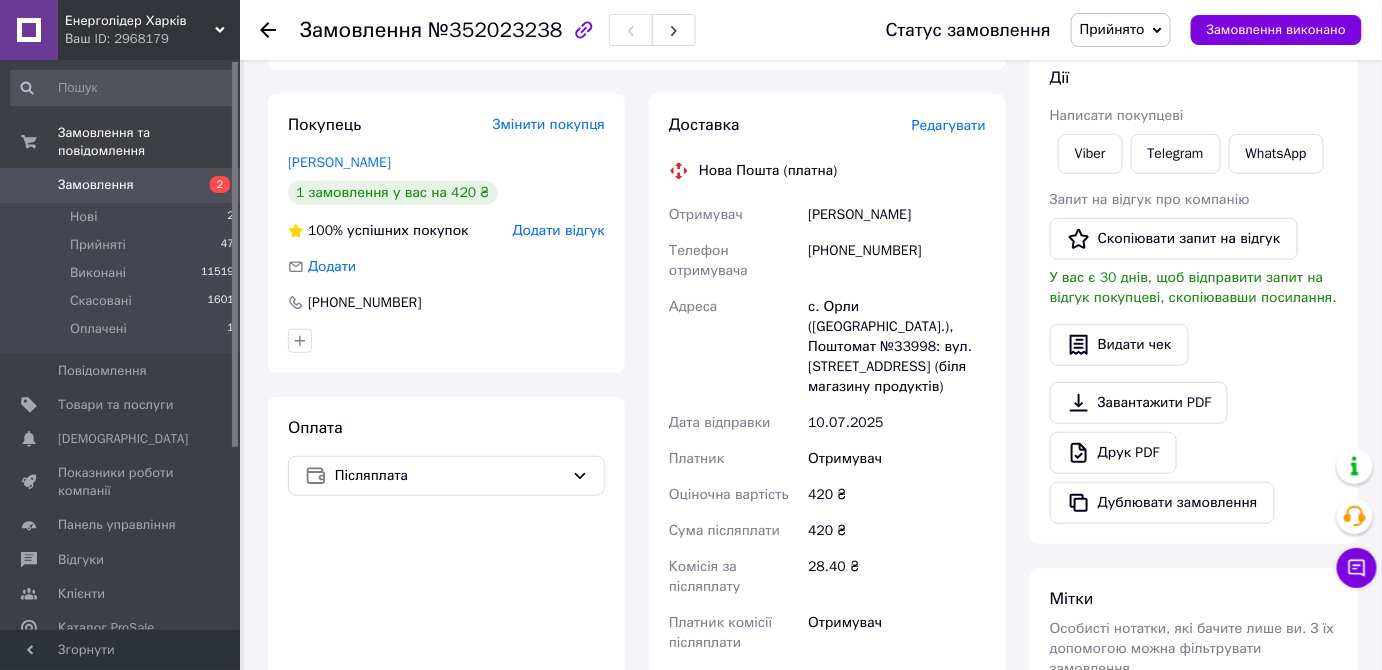 scroll, scrollTop: 545, scrollLeft: 0, axis: vertical 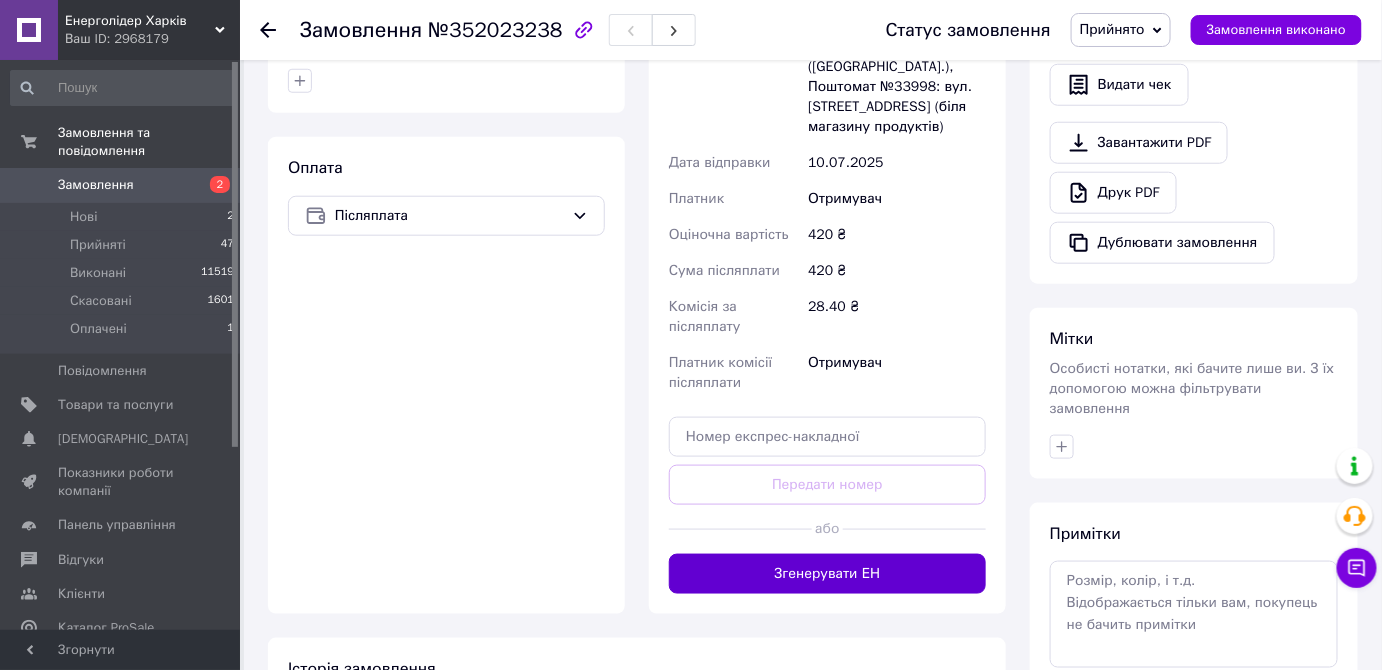 click on "Згенерувати ЕН" at bounding box center (827, 574) 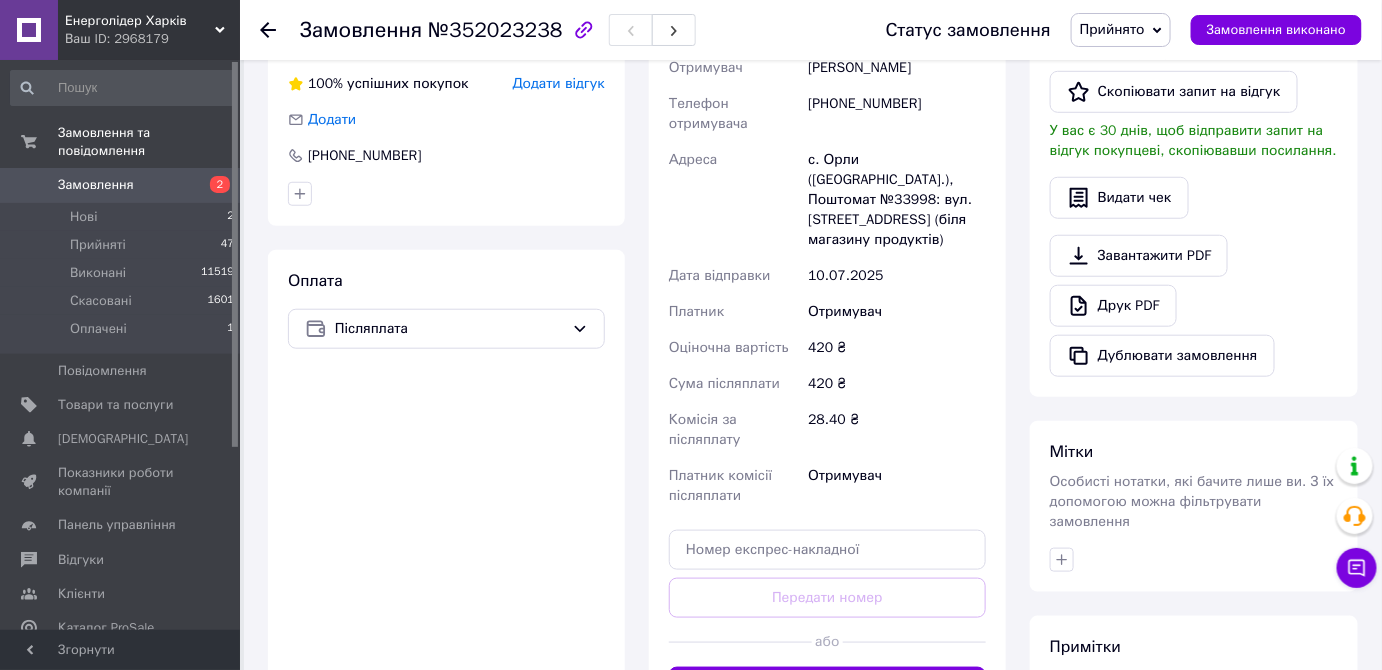 scroll, scrollTop: 272, scrollLeft: 0, axis: vertical 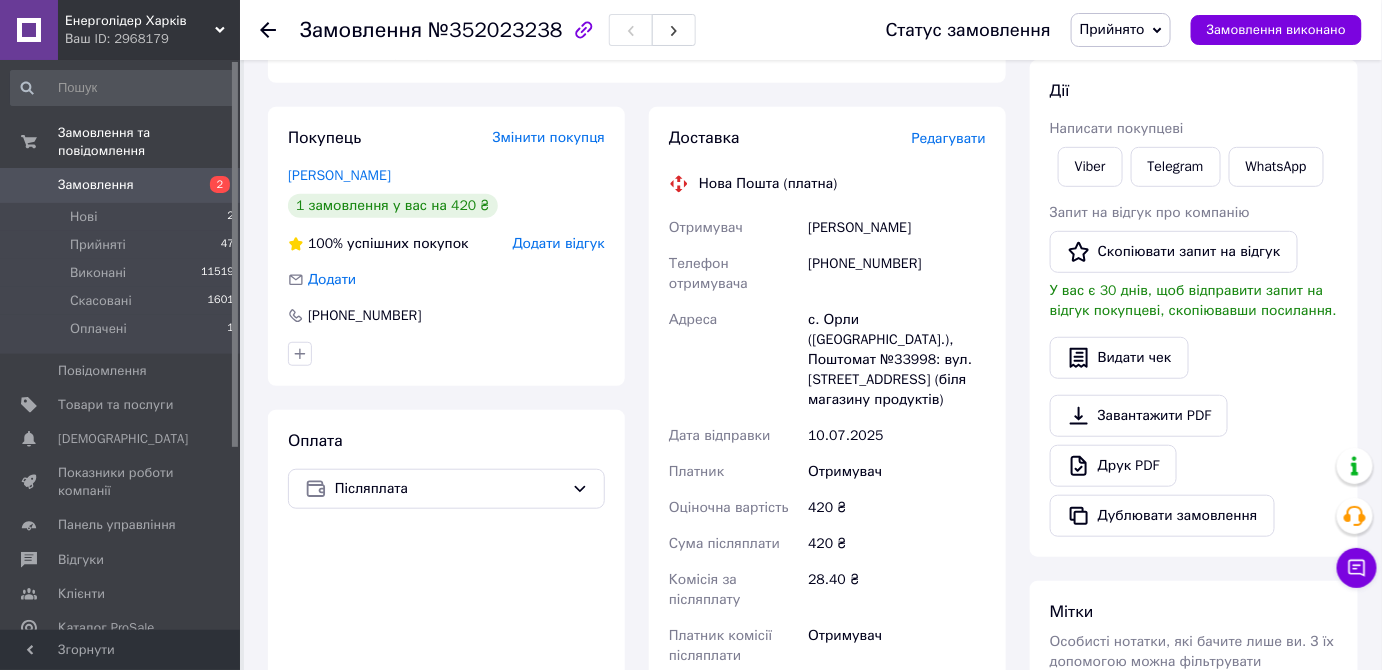 click on "Завантажити PDF   Друк PDF   Дублювати замовлення" at bounding box center [1194, 466] 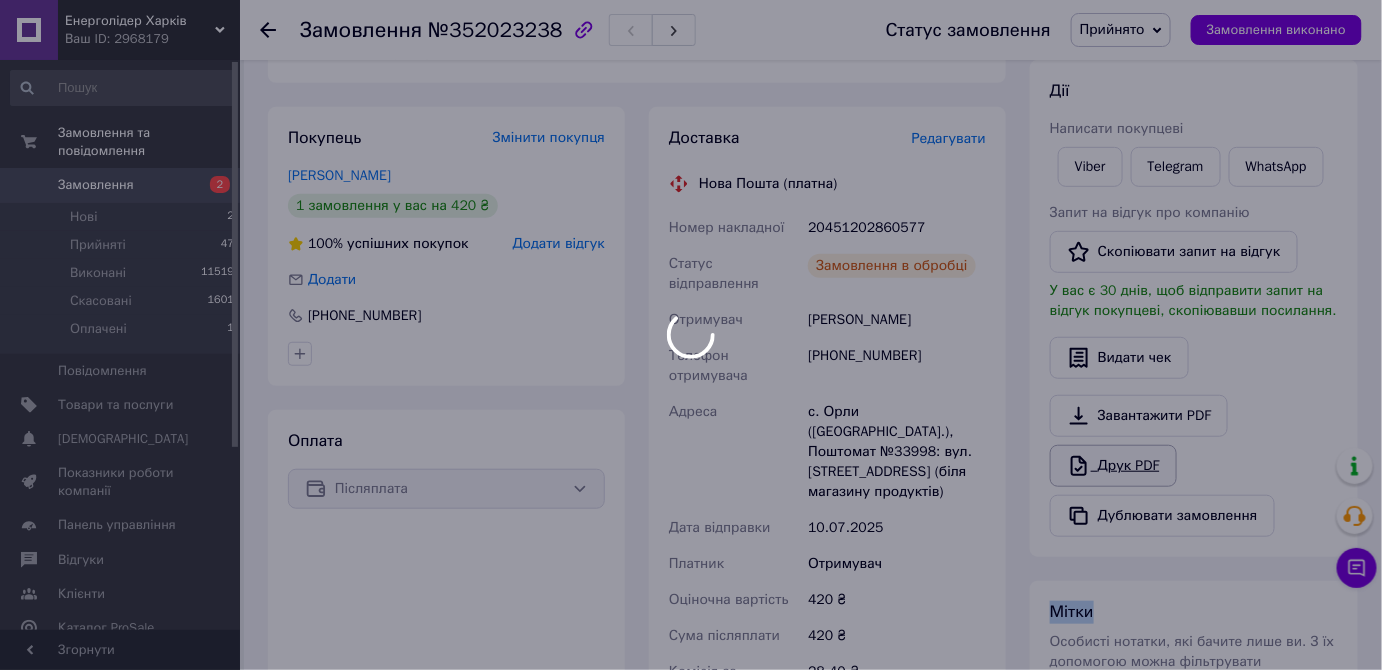 click on "Завантажити PDF   Друк PDF   Дублювати замовлення" at bounding box center [1194, 466] 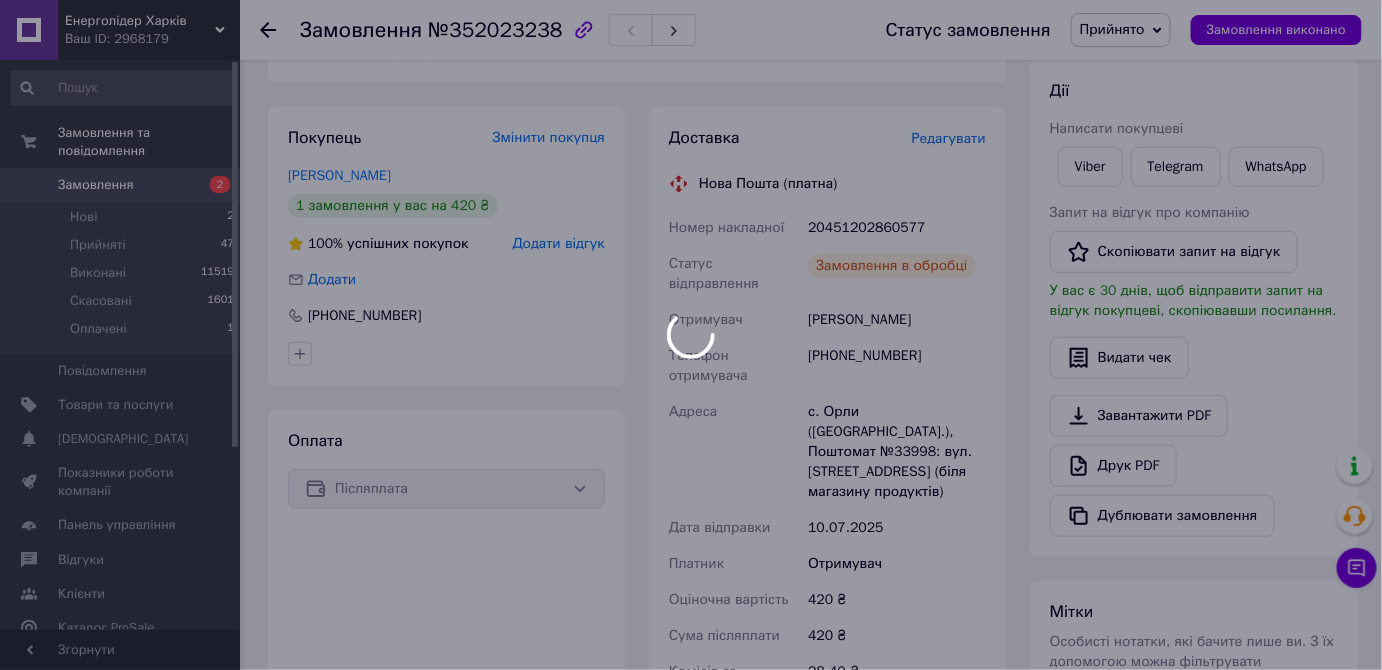 click at bounding box center (691, 335) 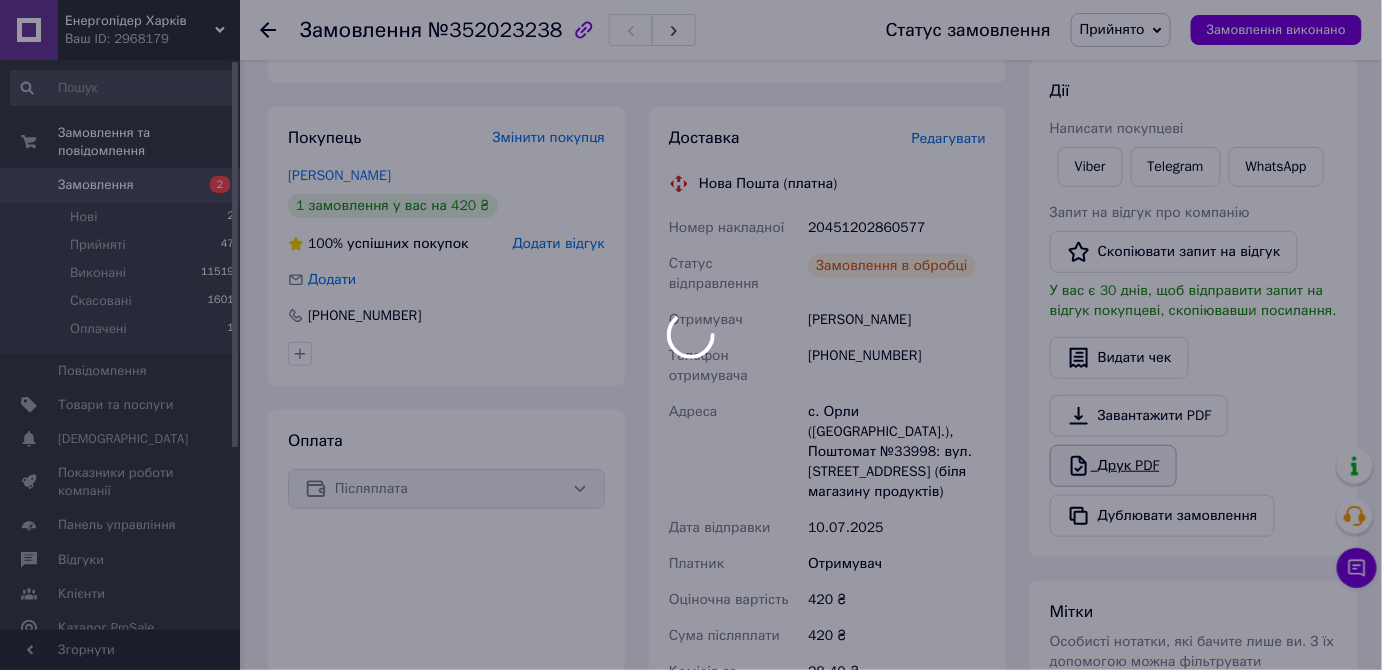 click on "Енерголідер Харків Ваш ID: 2968179 Сайт Енерголідер Харків Кабінет покупця Перевірити стан системи Сторінка на порталі Довідка Вийти Замовлення та повідомлення Замовлення 2 Нові 2 Прийняті 47 Виконані 11519 Скасовані 1601 Оплачені 1 Повідомлення 0 Товари та послуги Сповіщення 0 0 Показники роботи компанії Панель управління Відгуки Клієнти Каталог ProSale Аналітика Інструменти веб-майстра та SEO Управління сайтом Гаманець компанії Маркет Налаштування Тарифи та рахунки Prom топ Згорнути
Замовлення №352023238 210 ₴ 2 <" at bounding box center (691, 410) 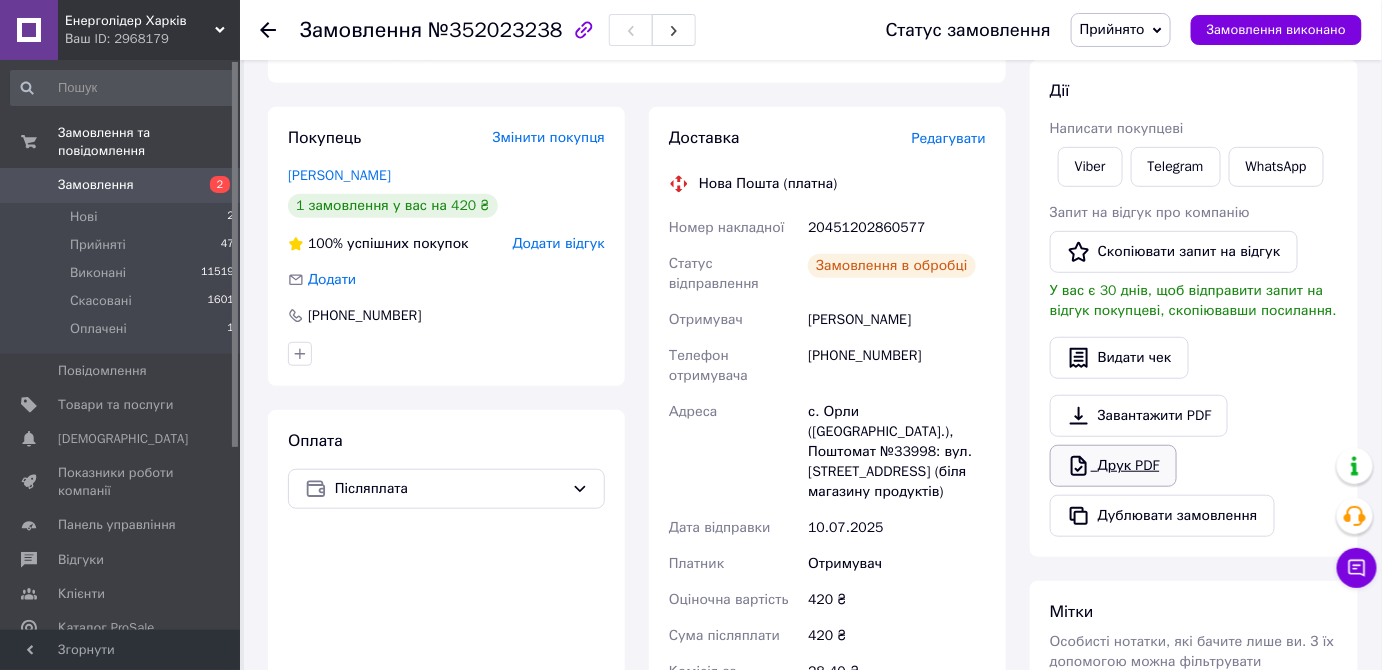click on "Друк PDF" at bounding box center [1113, 466] 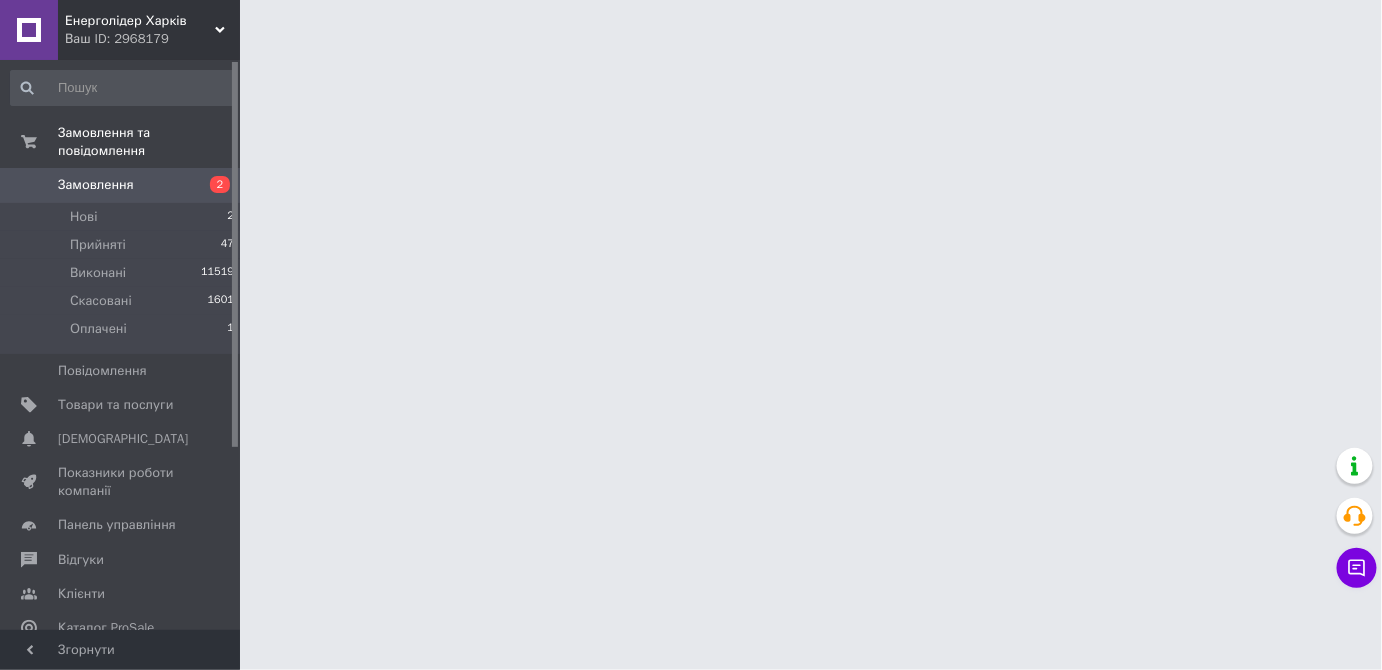 scroll, scrollTop: 0, scrollLeft: 0, axis: both 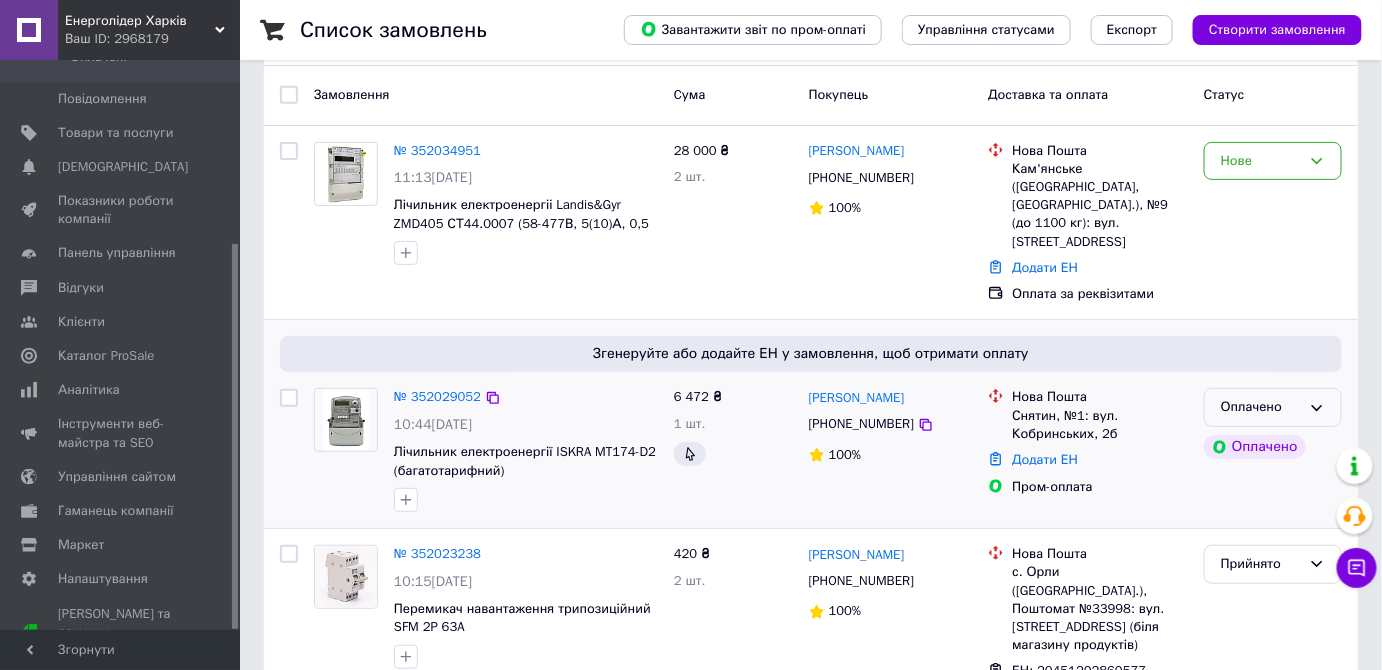 click 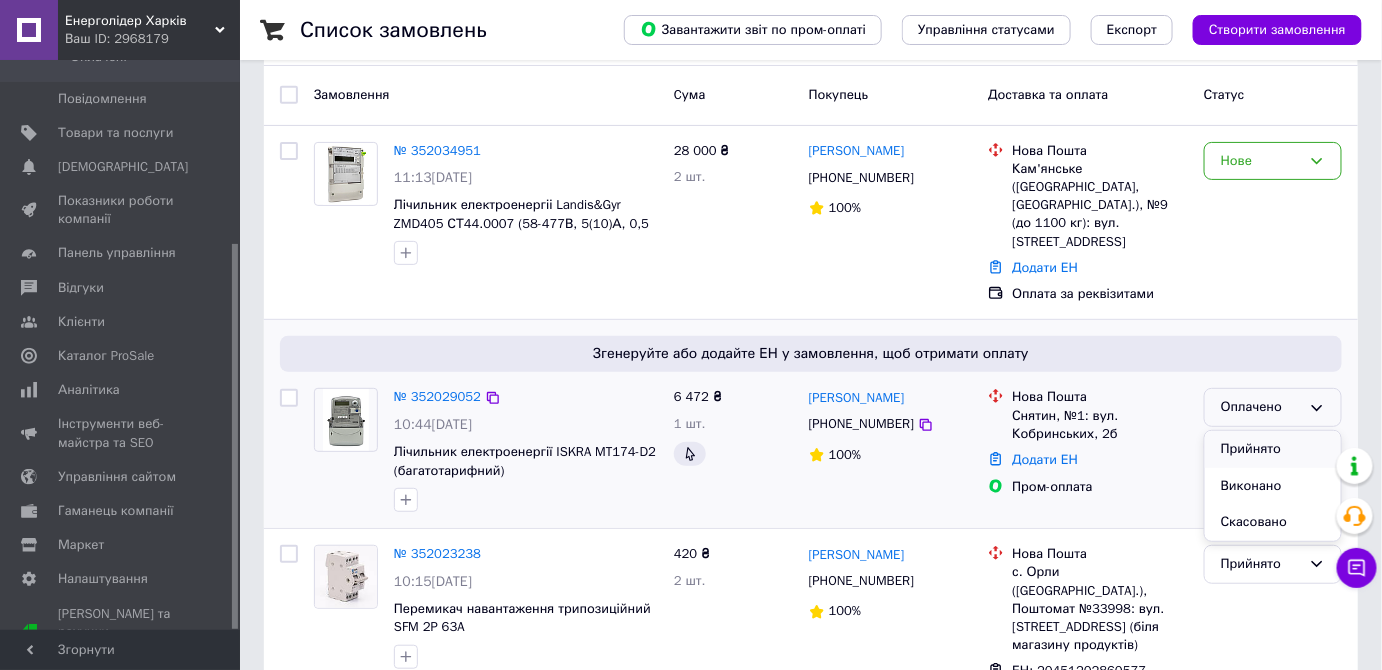 click on "Прийнято" at bounding box center (1273, 449) 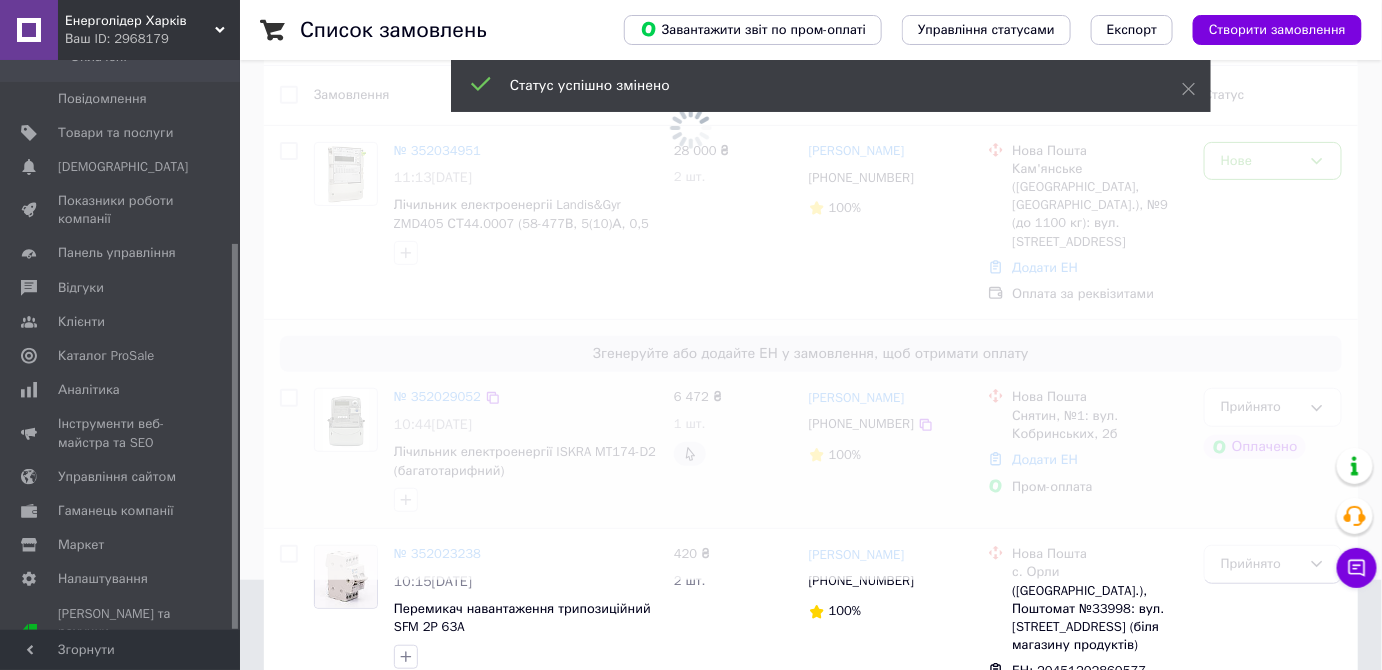 click at bounding box center [691, 245] 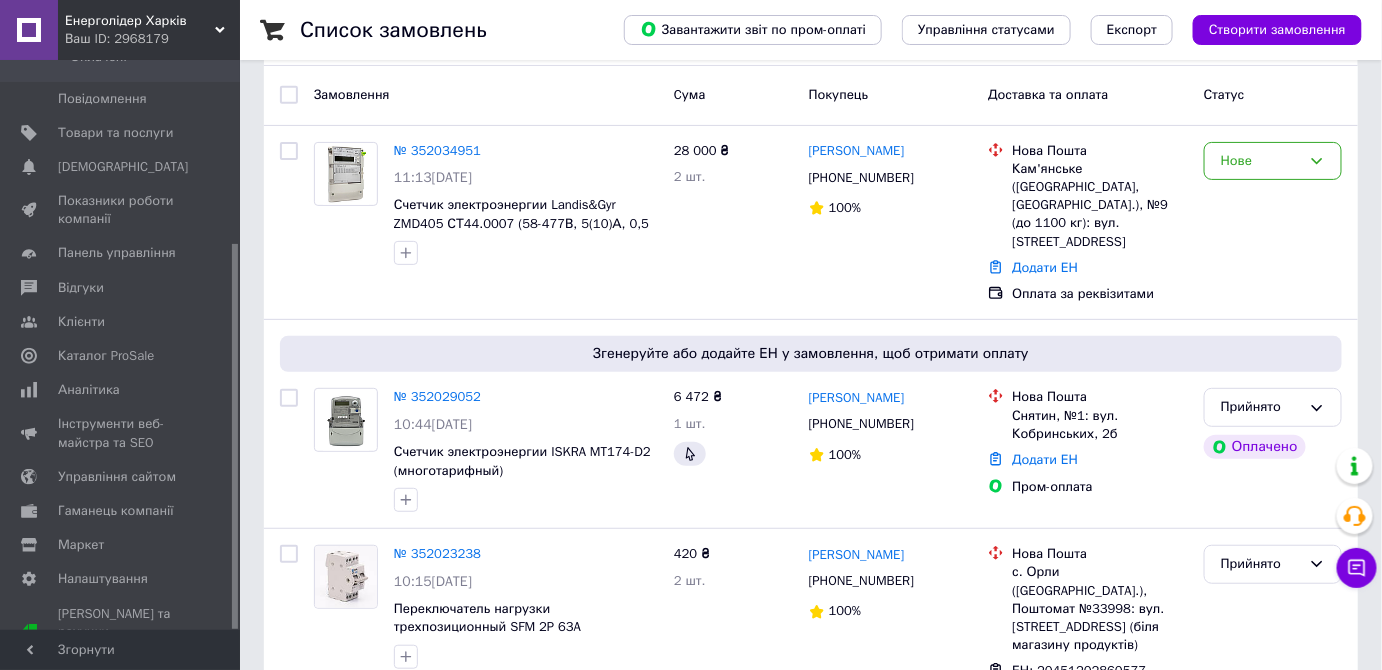 click on "№ 352029052" at bounding box center [437, 396] 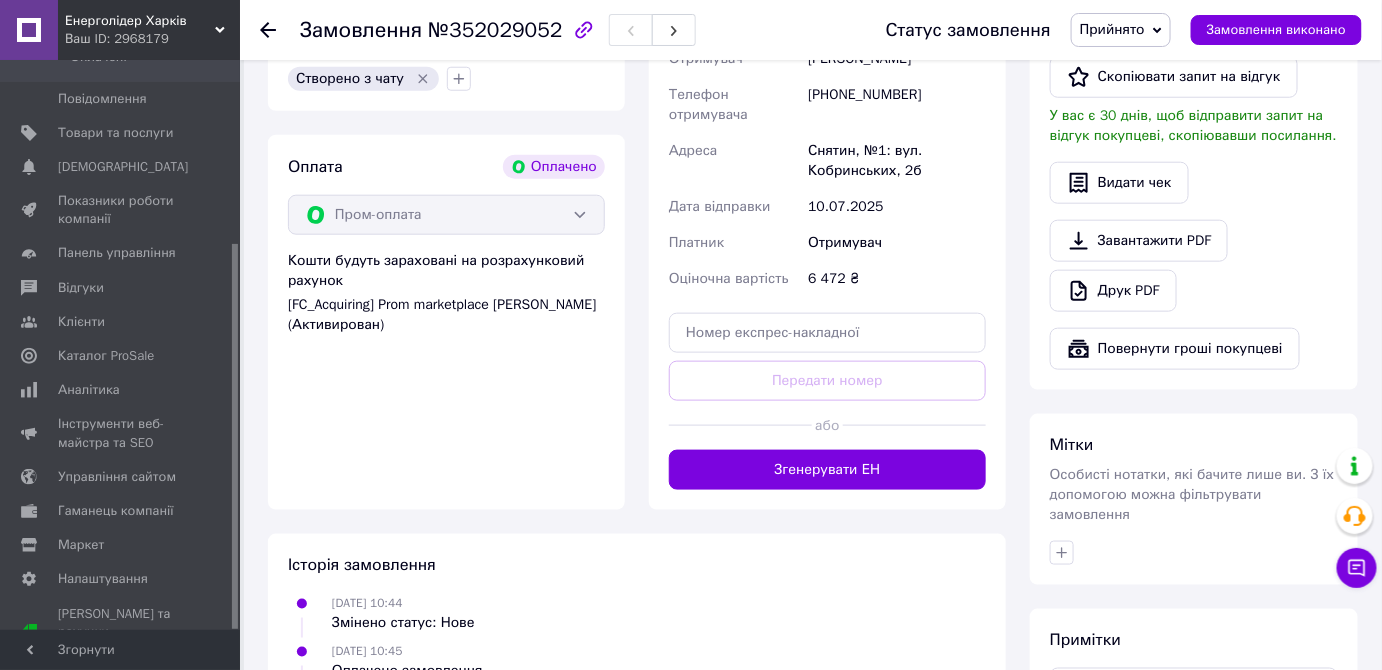 scroll, scrollTop: 776, scrollLeft: 0, axis: vertical 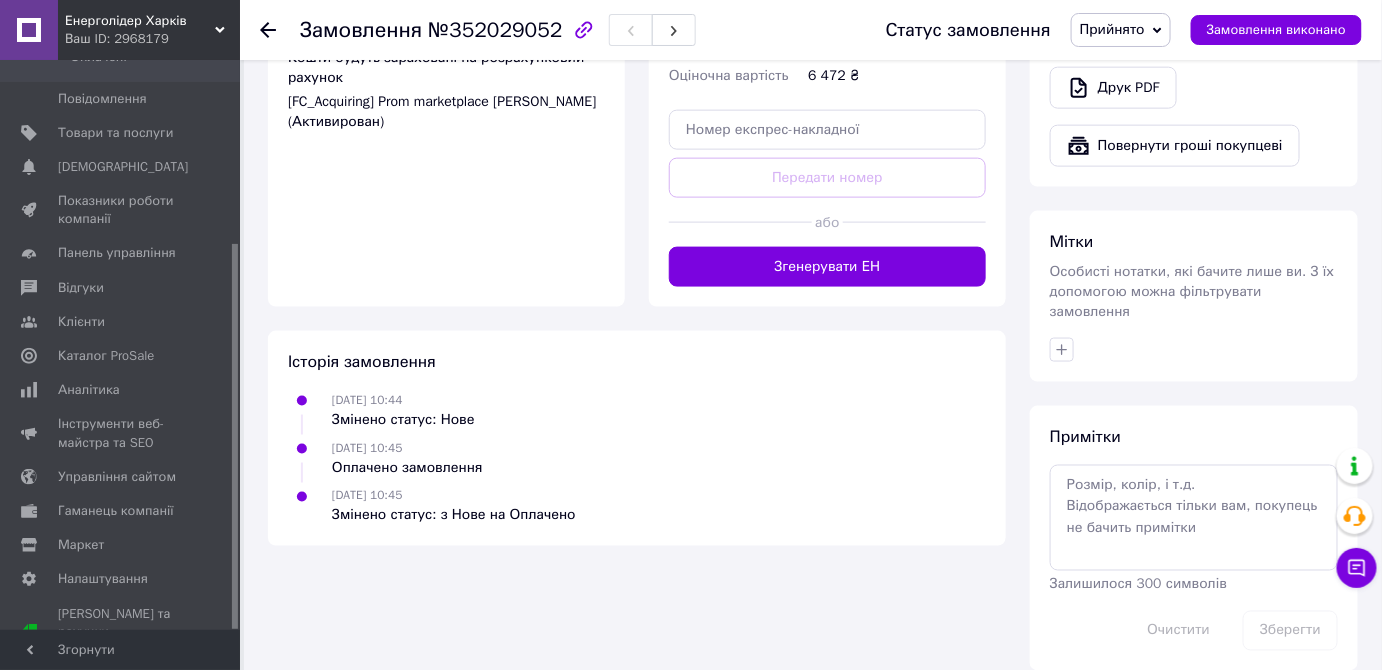 drag, startPoint x: 776, startPoint y: 258, endPoint x: 832, endPoint y: 293, distance: 66.037865 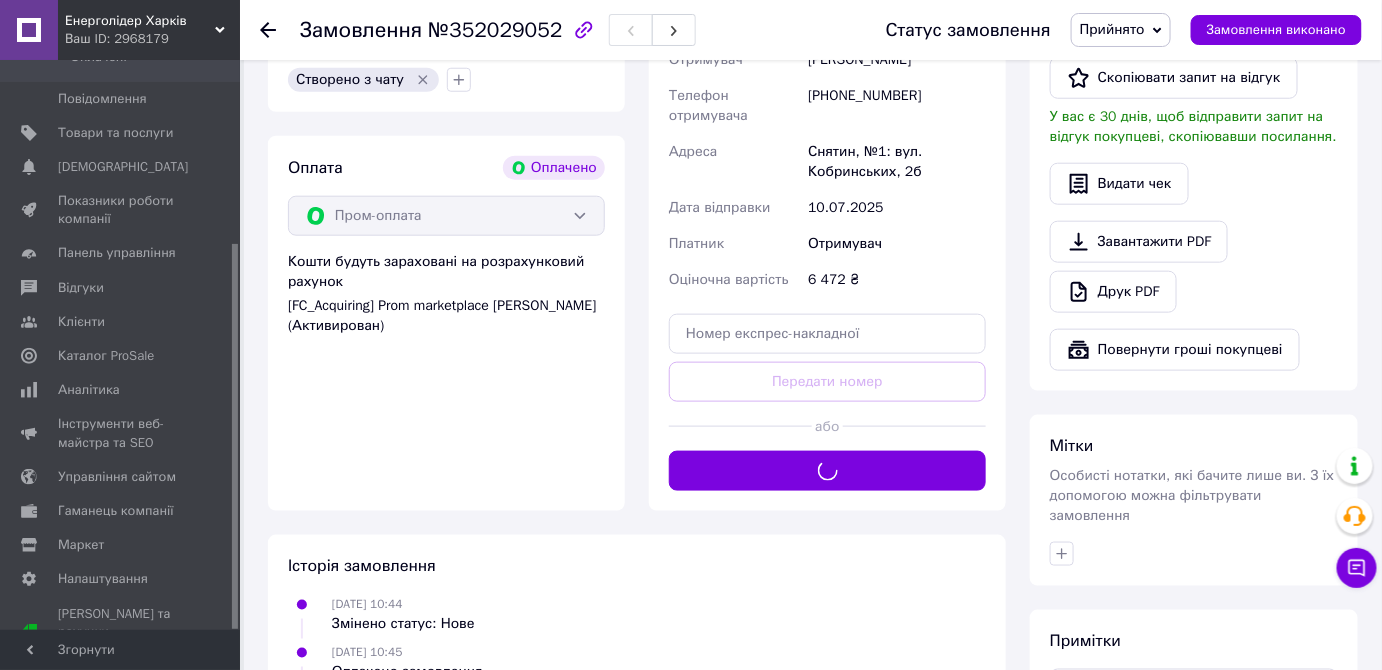 scroll, scrollTop: 322, scrollLeft: 0, axis: vertical 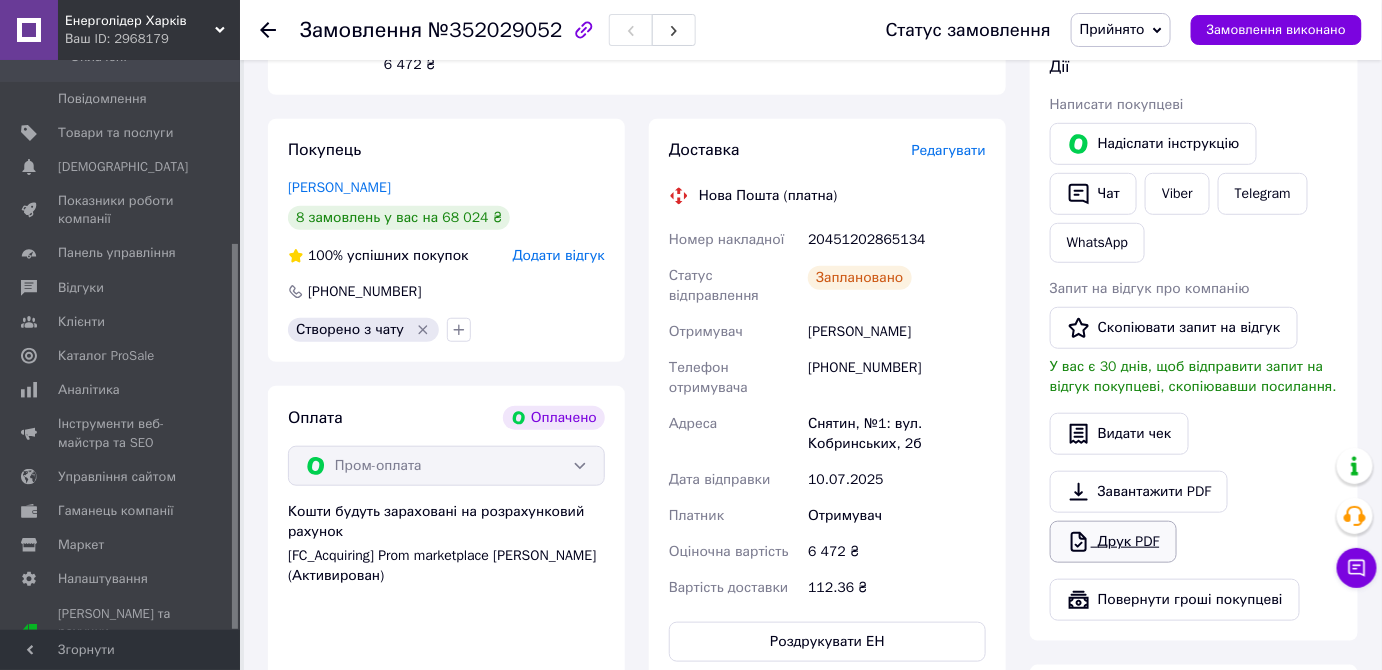 click on "Друк PDF" at bounding box center (1113, 542) 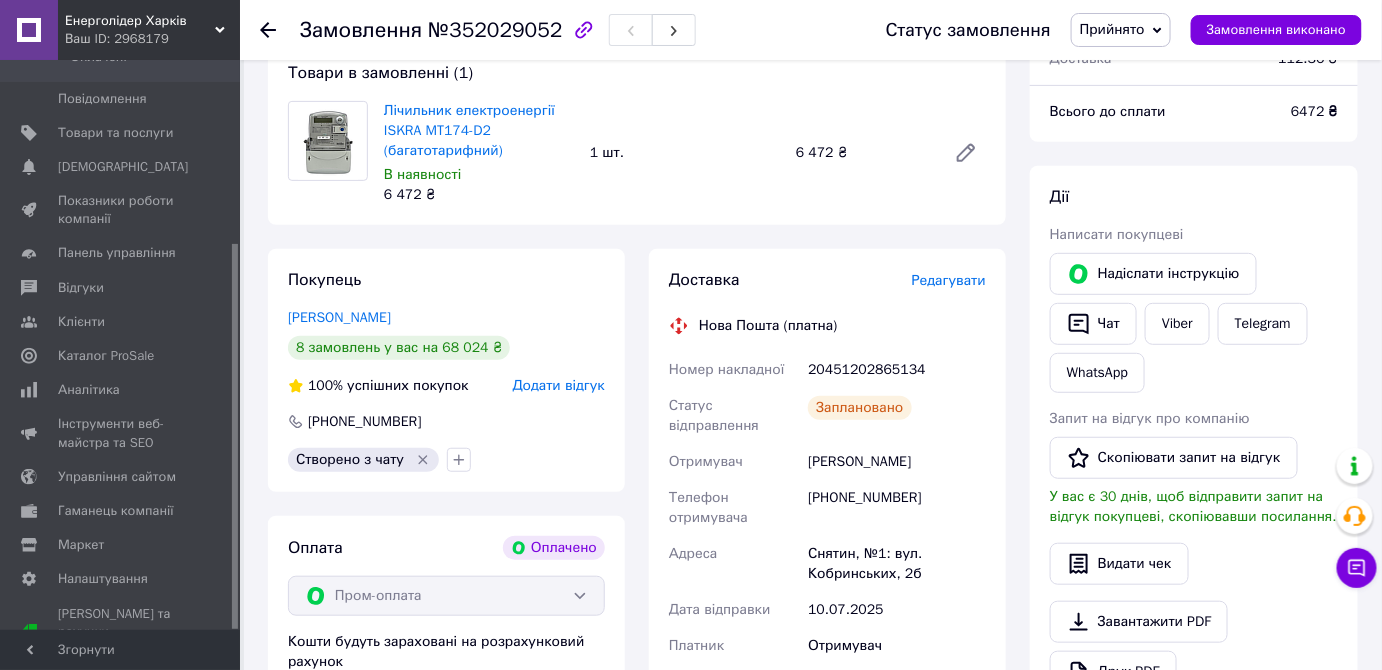 scroll, scrollTop: 49, scrollLeft: 0, axis: vertical 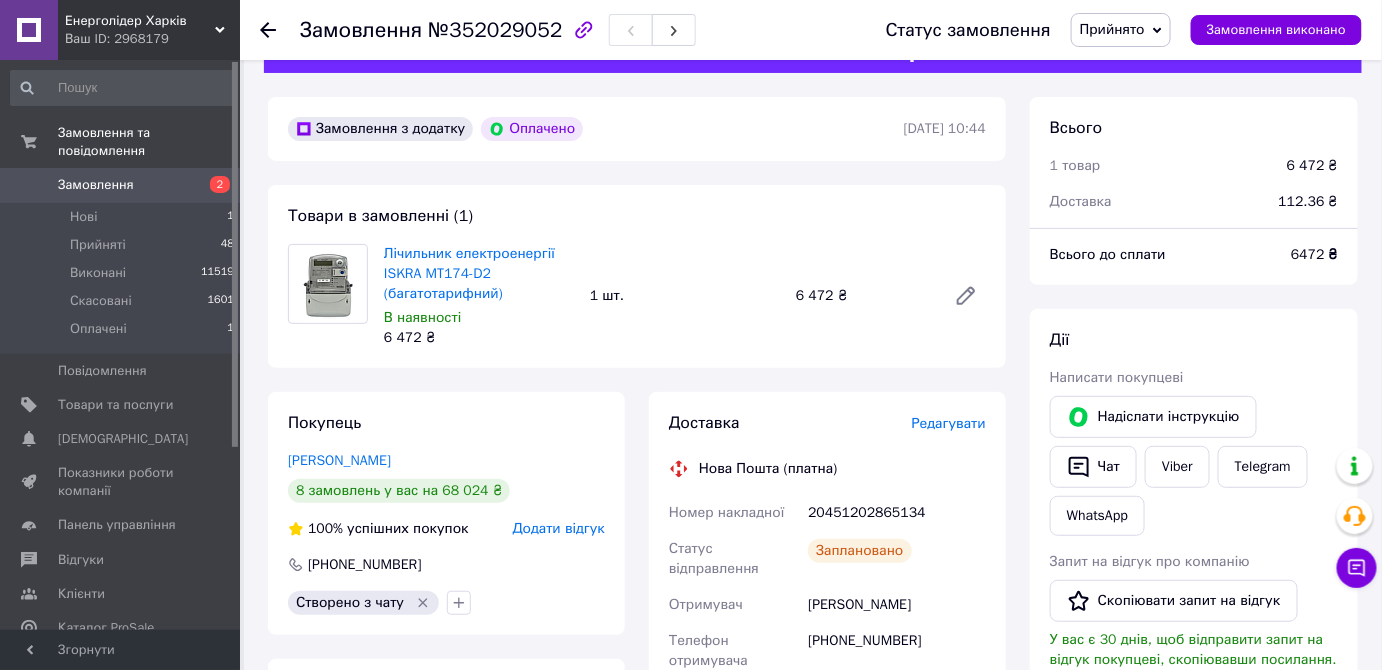 click on "Замовлення" at bounding box center [121, 185] 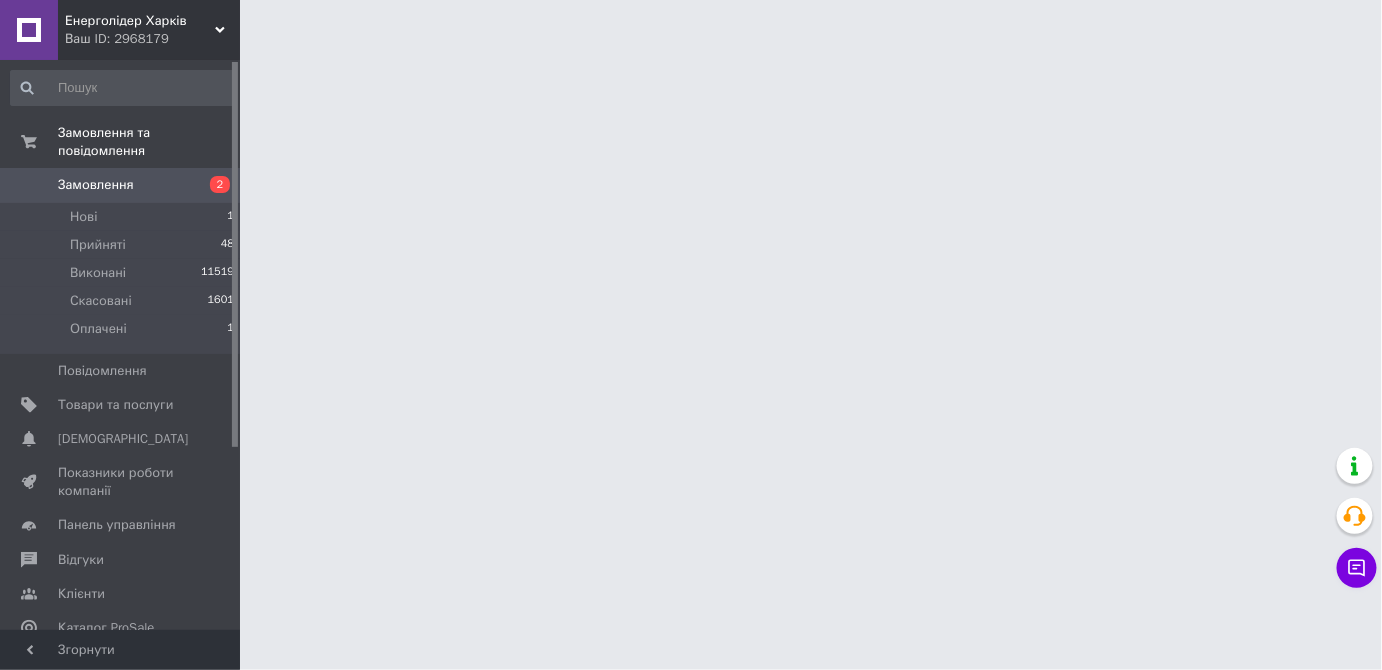scroll, scrollTop: 0, scrollLeft: 0, axis: both 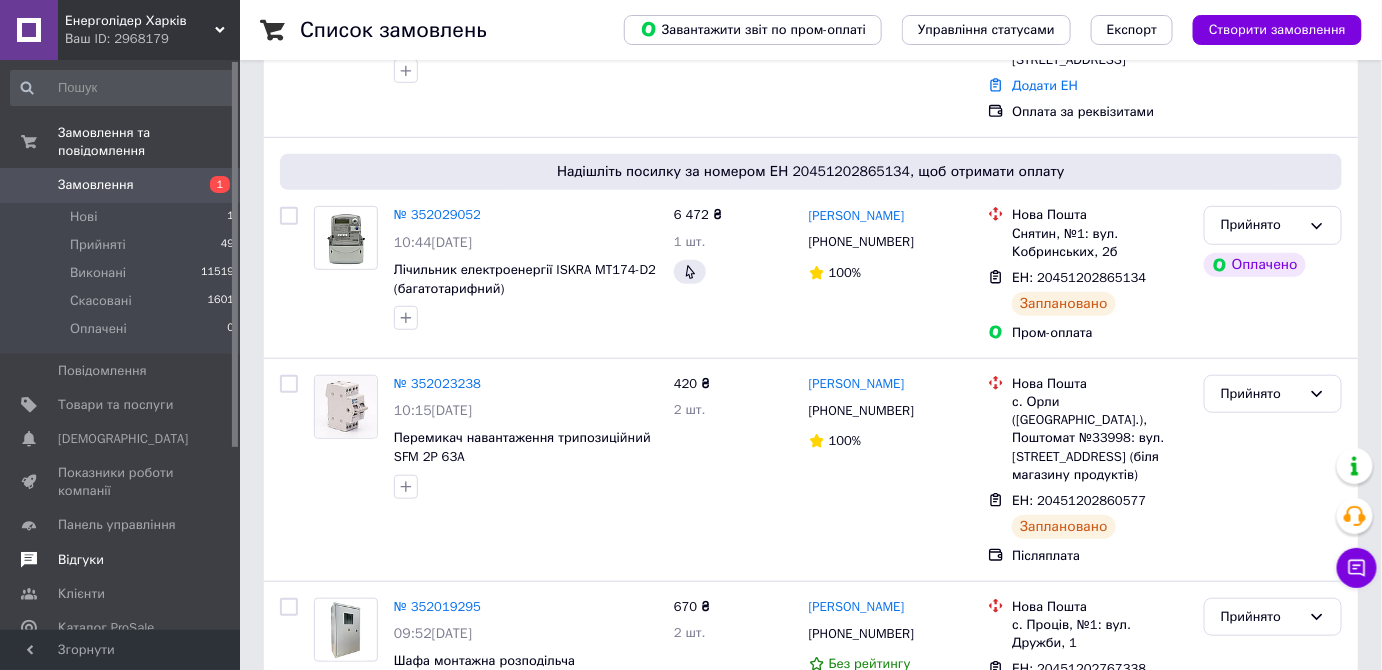 click on "Відгуки" at bounding box center (123, 560) 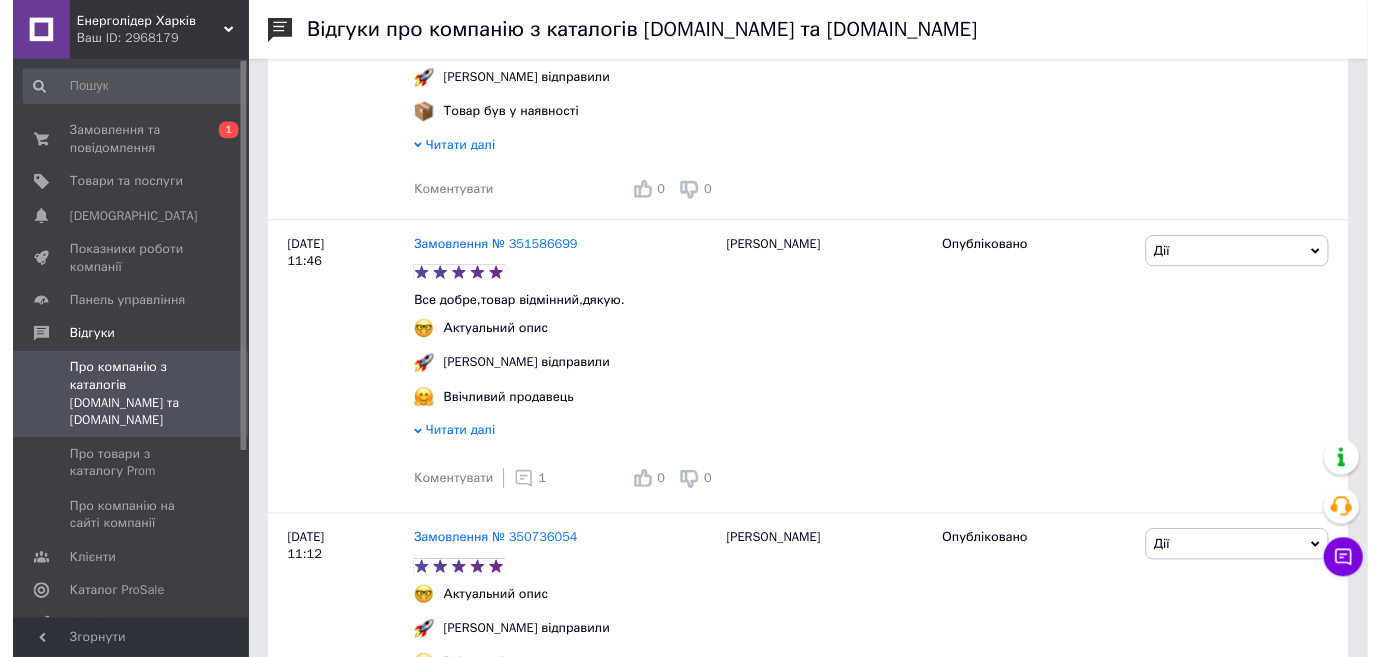 scroll, scrollTop: 636, scrollLeft: 0, axis: vertical 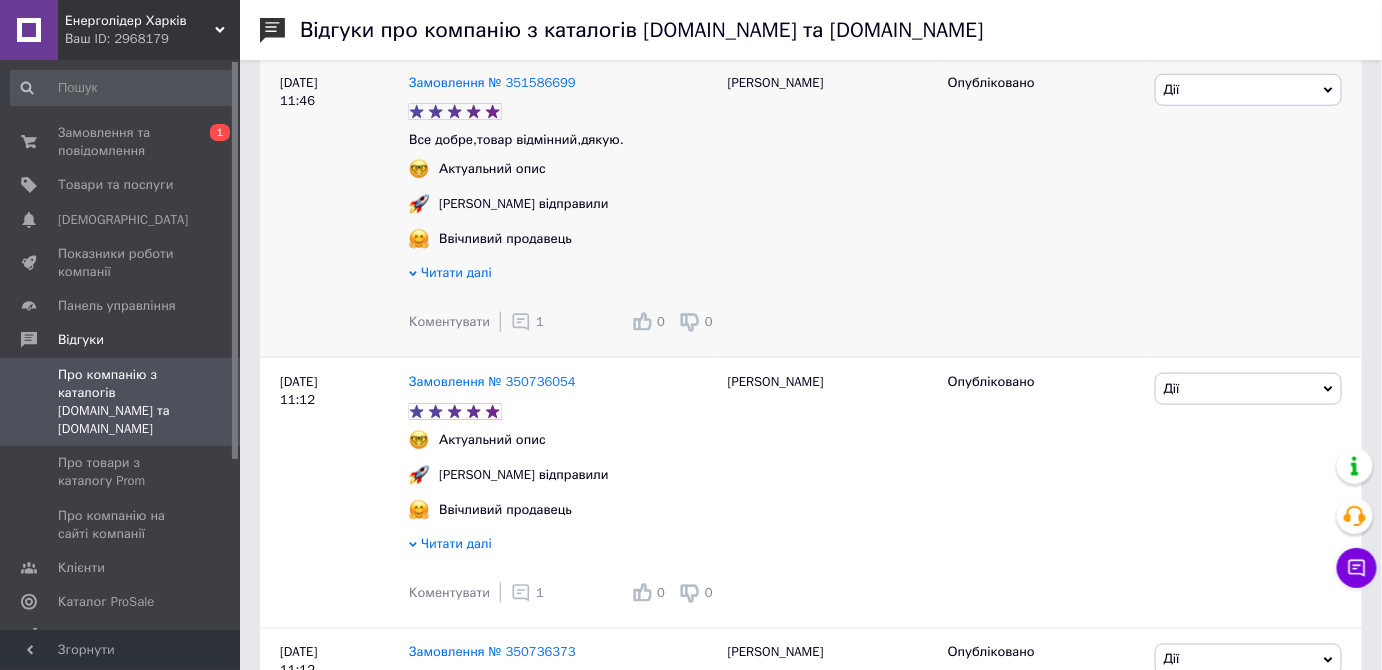 click on "1" at bounding box center (540, 321) 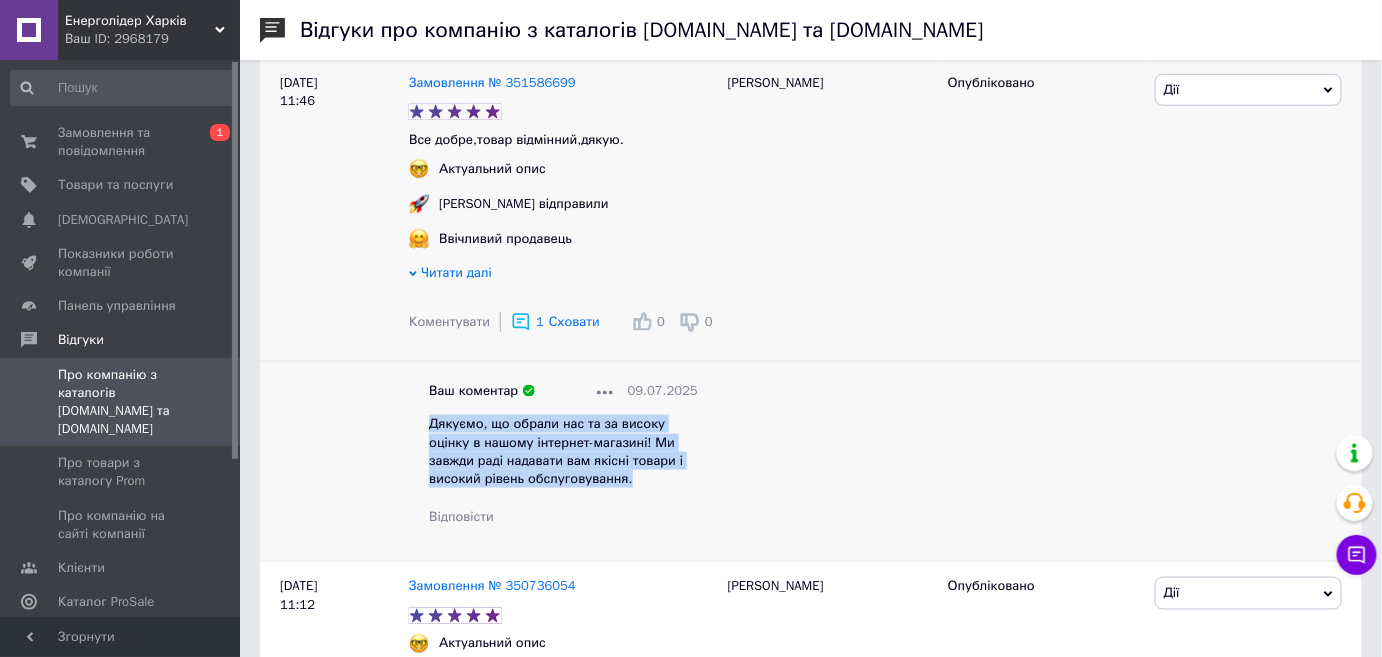 drag, startPoint x: 580, startPoint y: 488, endPoint x: 427, endPoint y: 424, distance: 165.84631 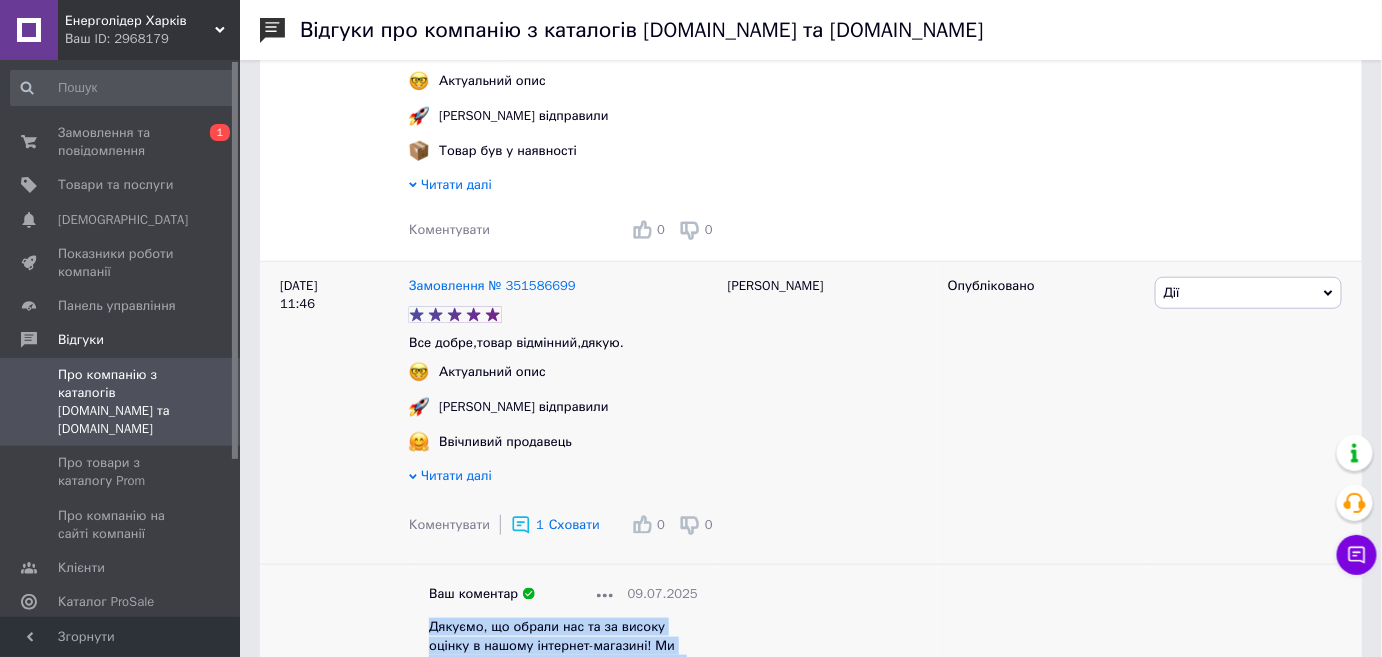 scroll, scrollTop: 181, scrollLeft: 0, axis: vertical 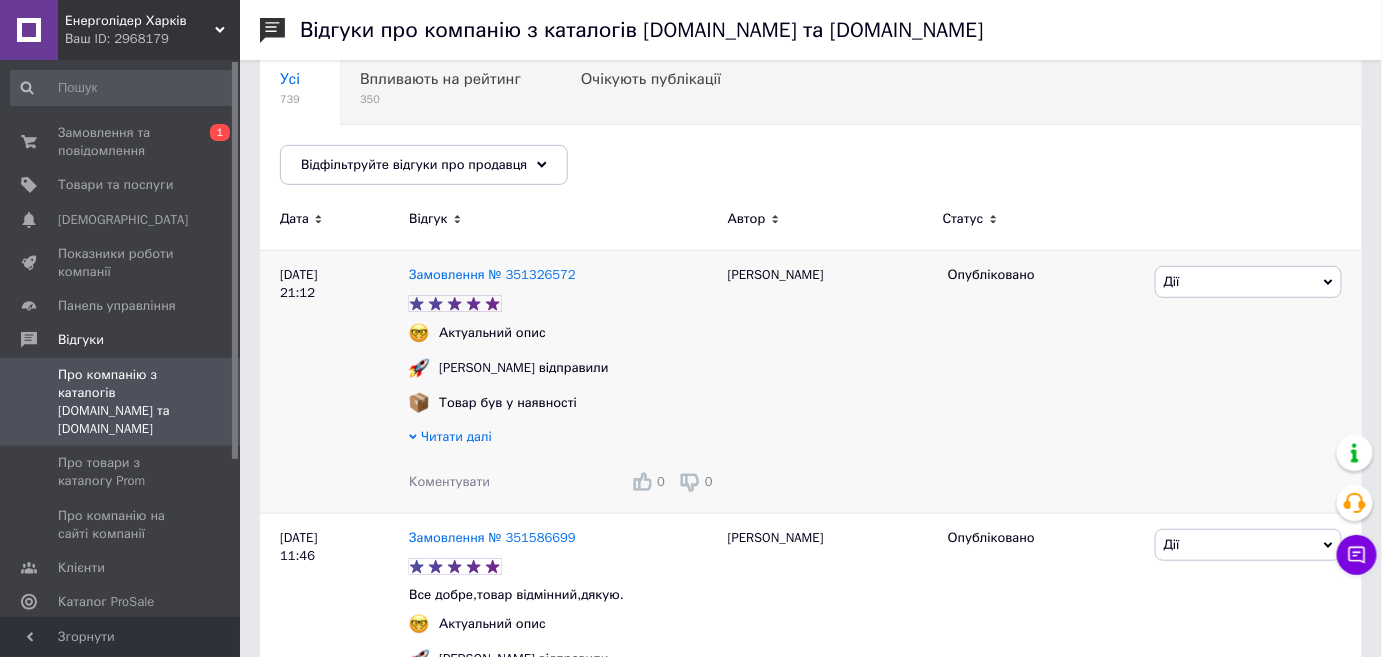 click on "Коментувати" at bounding box center (449, 481) 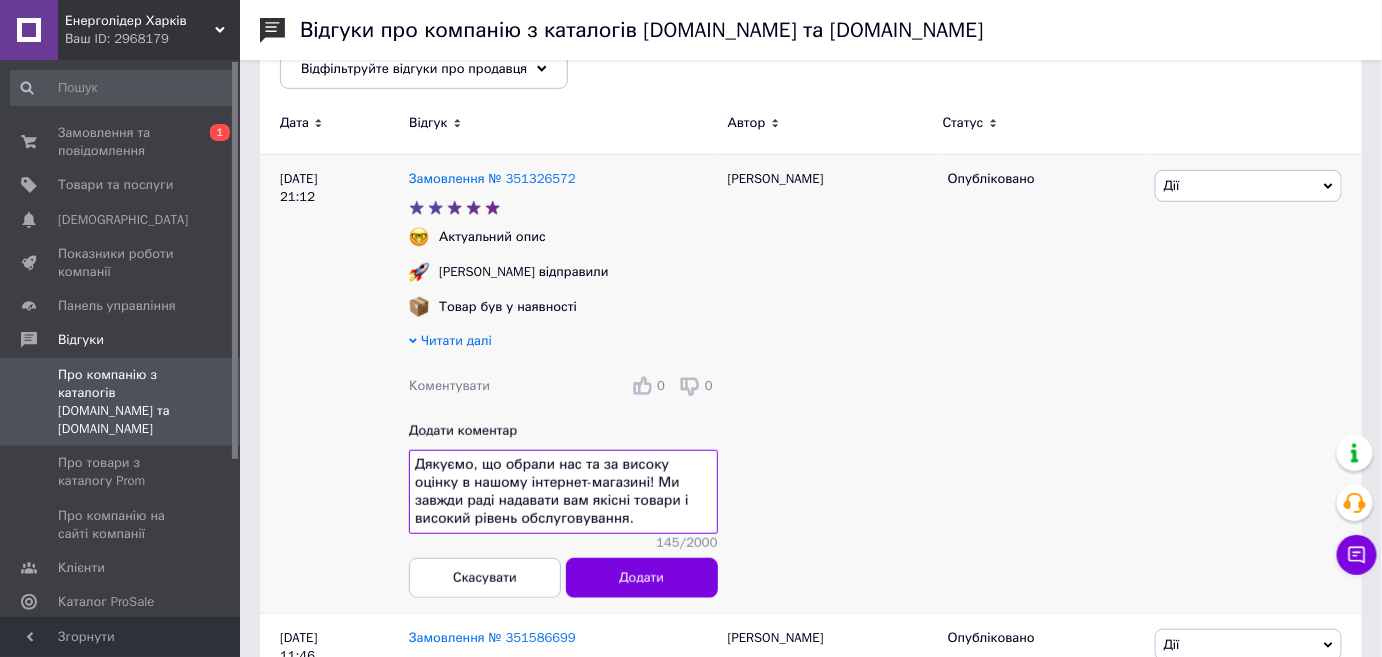 scroll, scrollTop: 454, scrollLeft: 0, axis: vertical 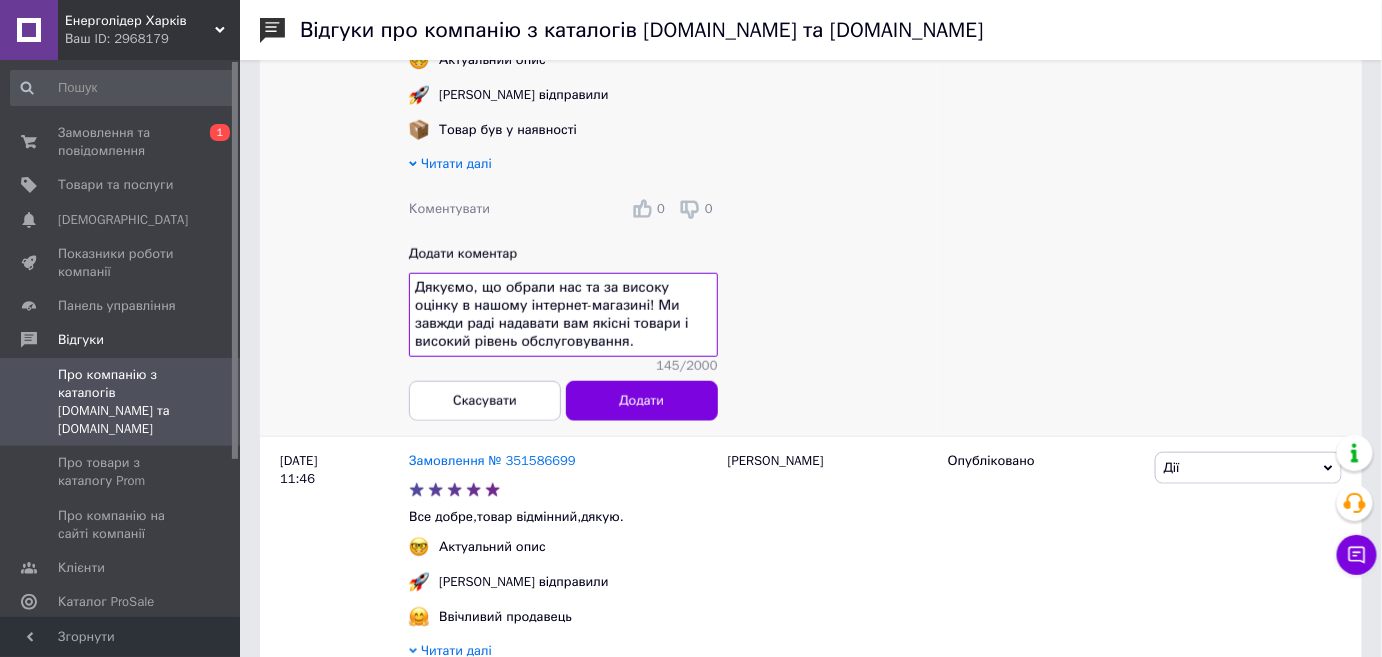 type on "Дякуємо, що обрали нас та за високу оцінку в нашому інтернет-магазині! Ми завжди раді надавати вам якісні товари і високий рівень обслуговування." 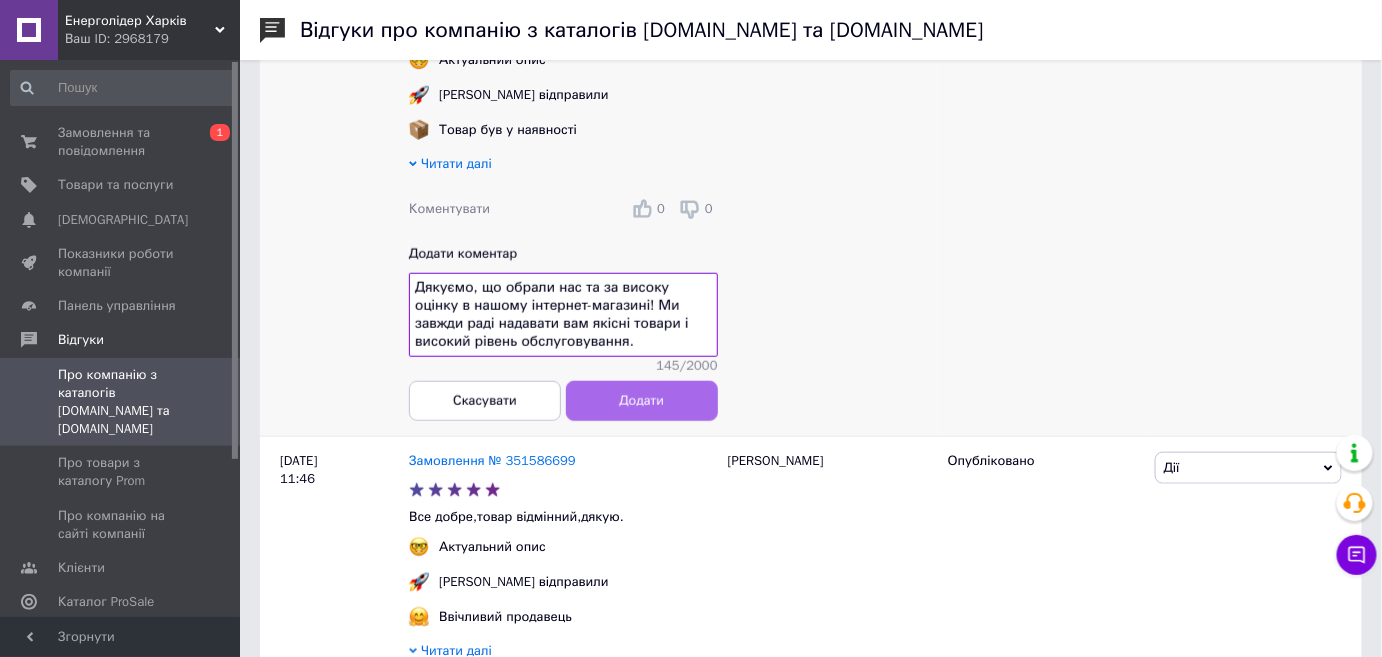click on "Замовлення № 351326572 Актуальний опис Швидко відправили Товар був у наявності   Читати далі Коментувати 0 0 Додати коментар Дякуємо, що обрали нас та за високу оцінку в нашому інтернет-магазині! Ми завжди раді надавати вам якісні товари і високий рівень обслуговування. 145 / 2000 Скасувати Додати" at bounding box center [563, 206] 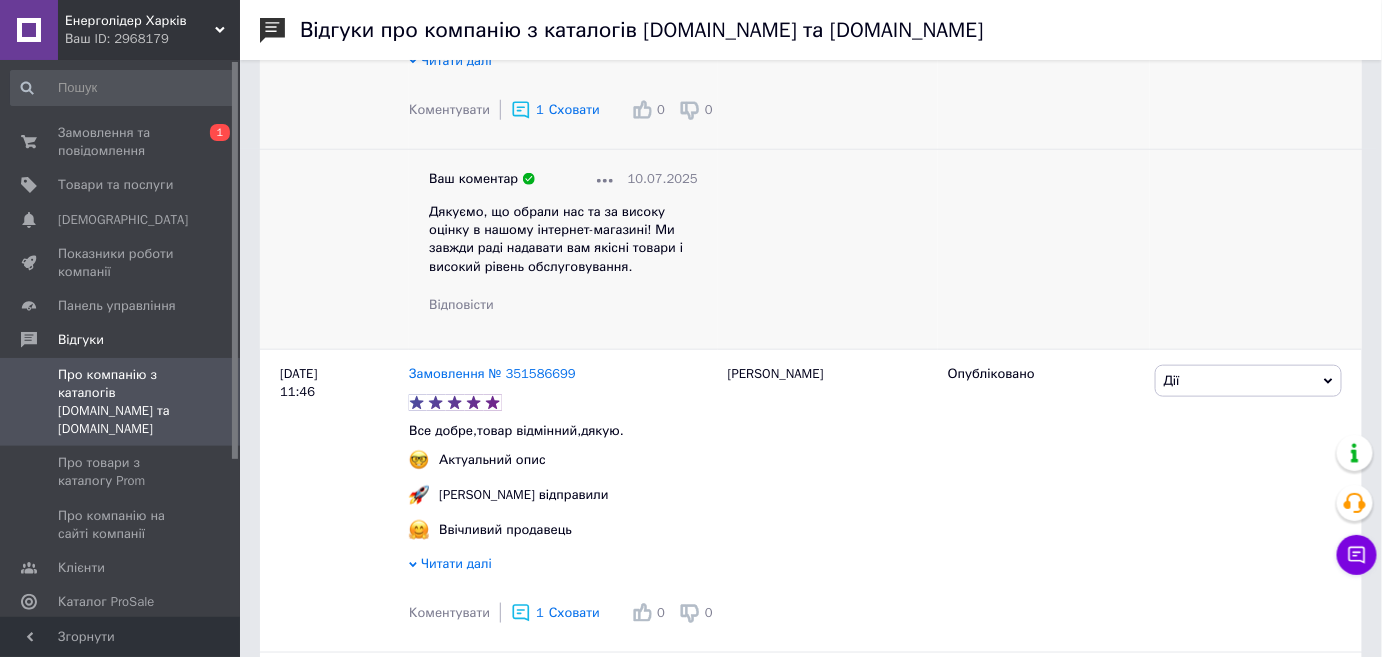scroll, scrollTop: 545, scrollLeft: 0, axis: vertical 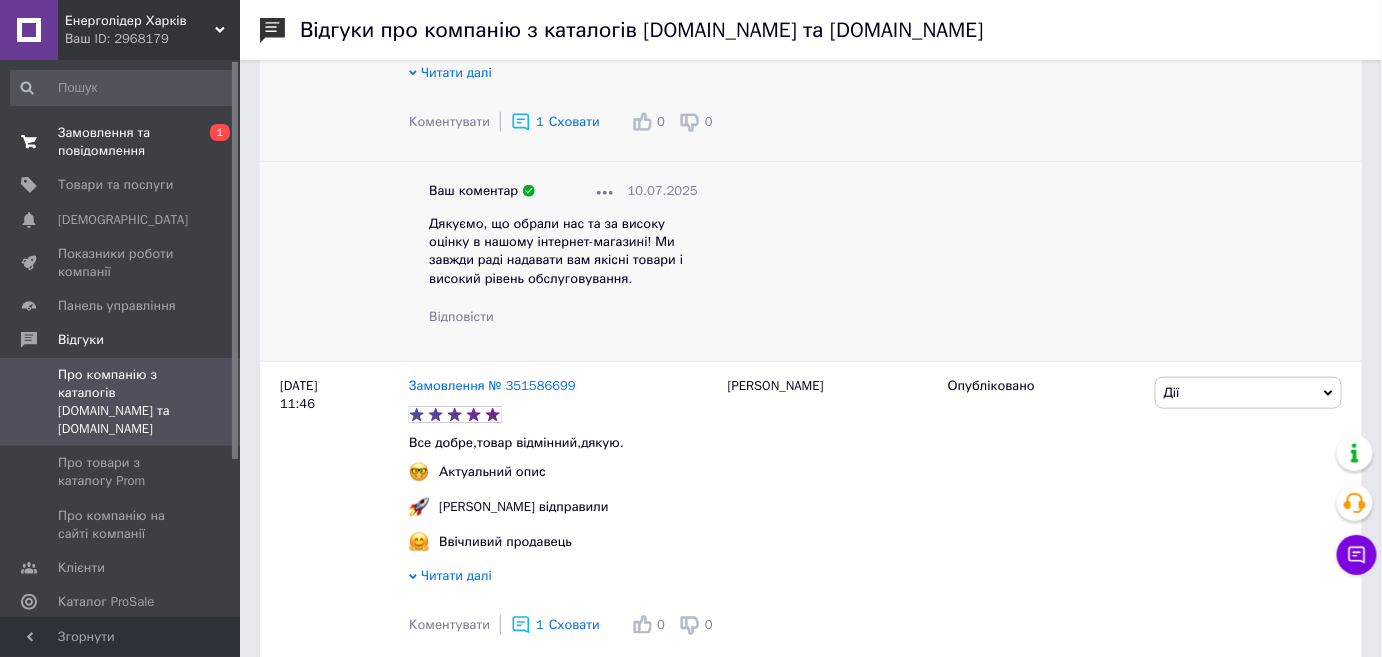 click on "Замовлення та повідомлення" at bounding box center (121, 142) 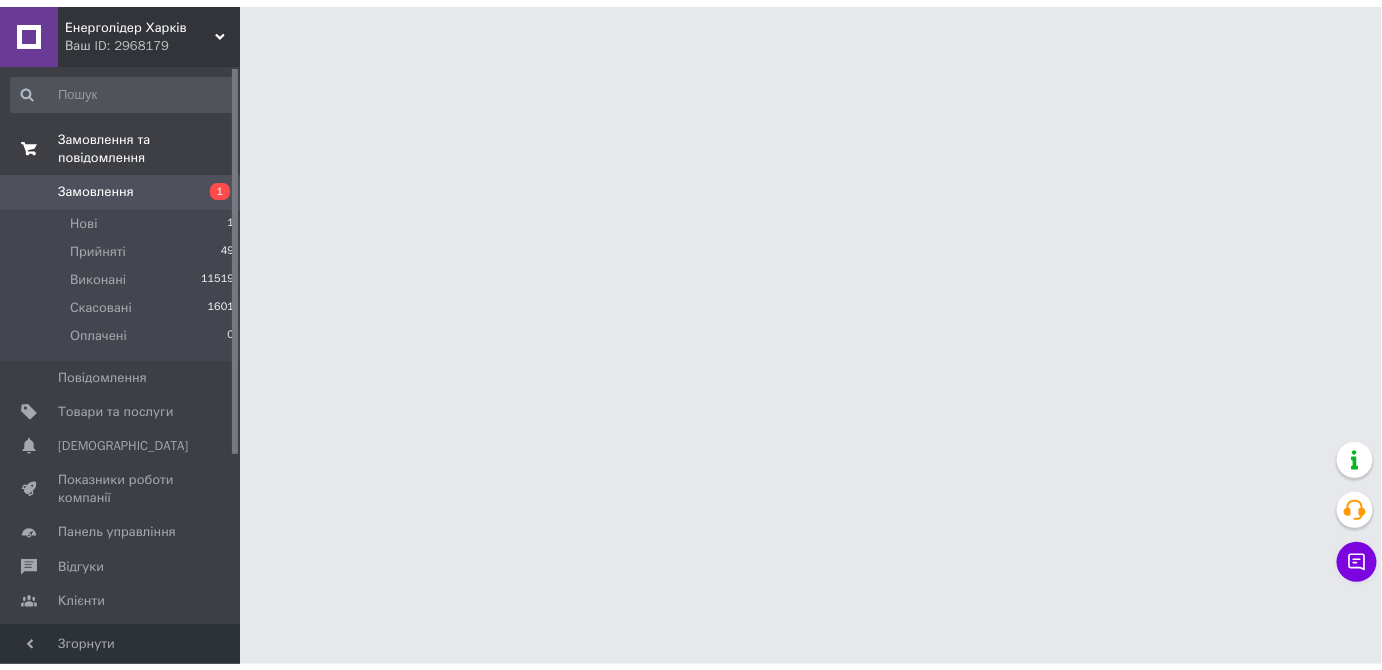 scroll, scrollTop: 0, scrollLeft: 0, axis: both 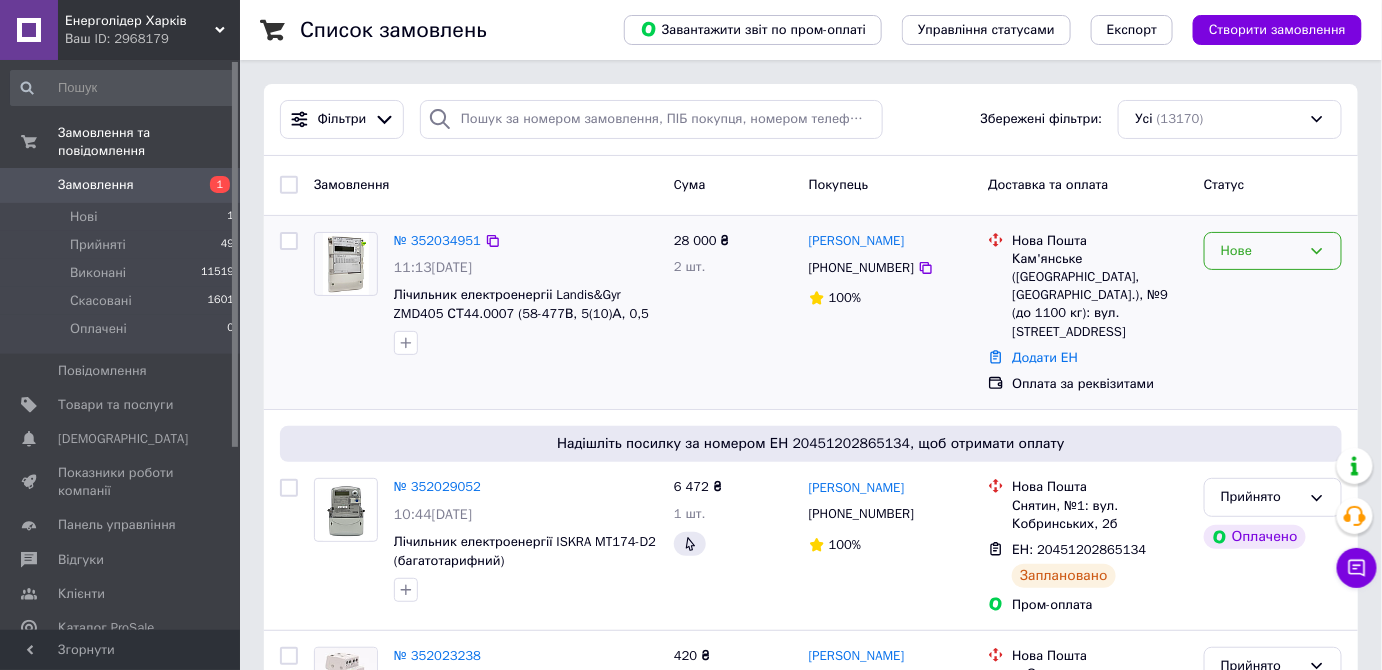 click on "Нове" at bounding box center (1273, 251) 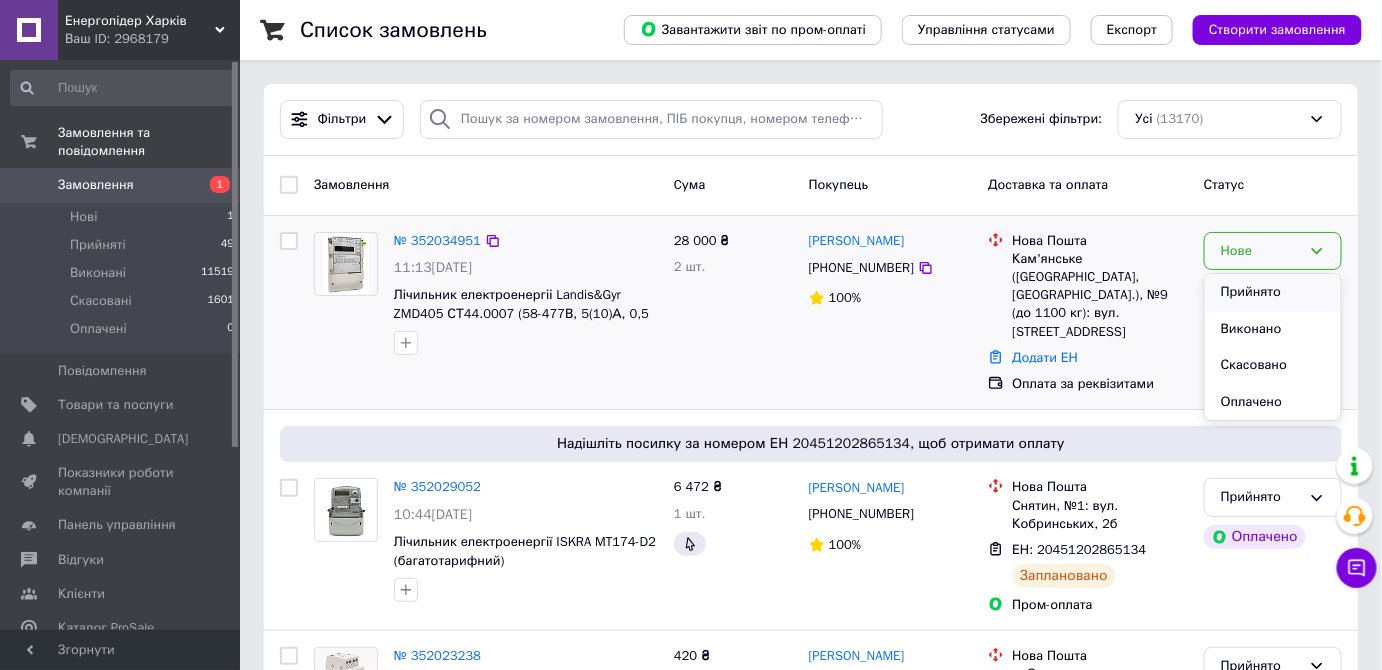 click on "Прийнято" at bounding box center [1273, 292] 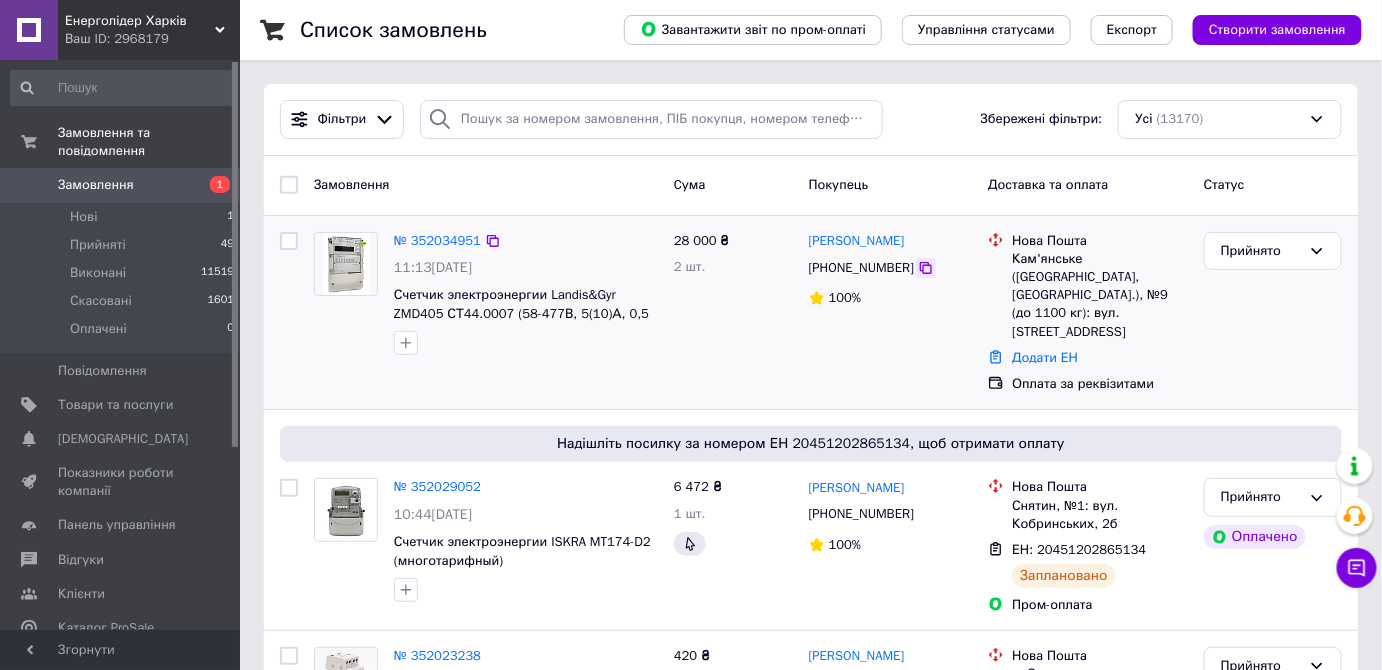 click 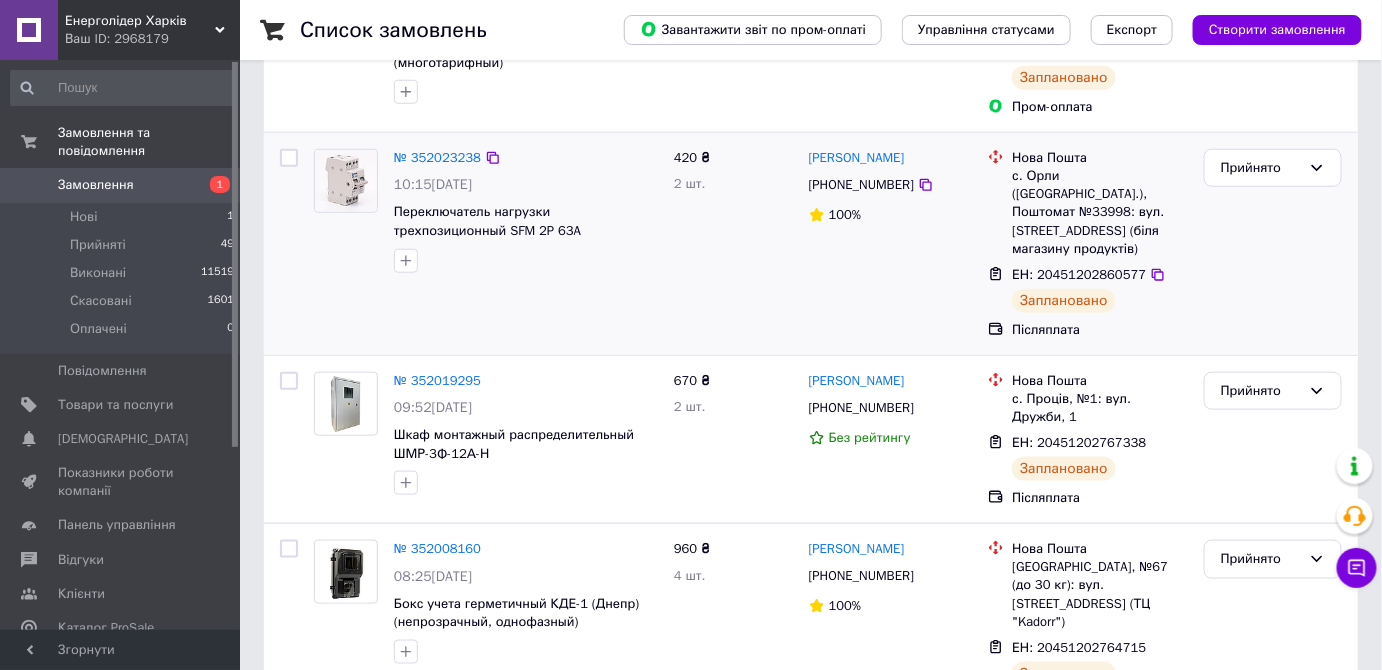 scroll, scrollTop: 636, scrollLeft: 0, axis: vertical 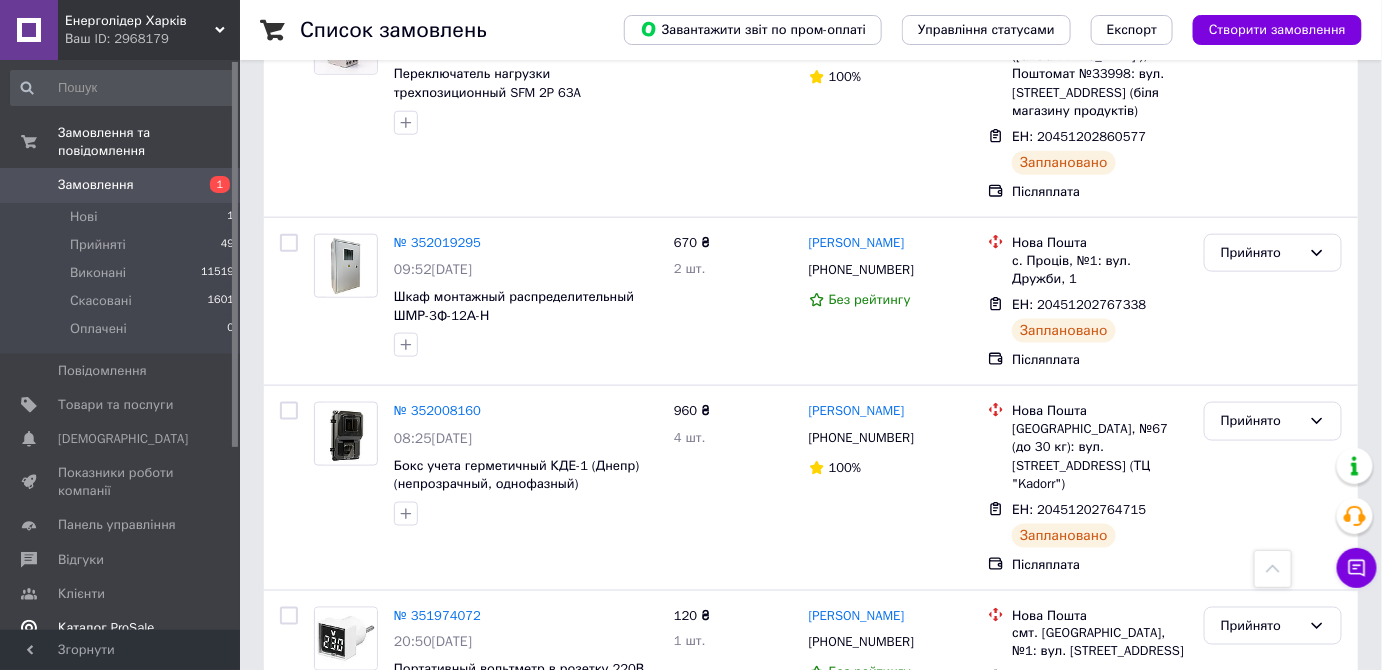click on "Каталог ProSale" at bounding box center (106, 628) 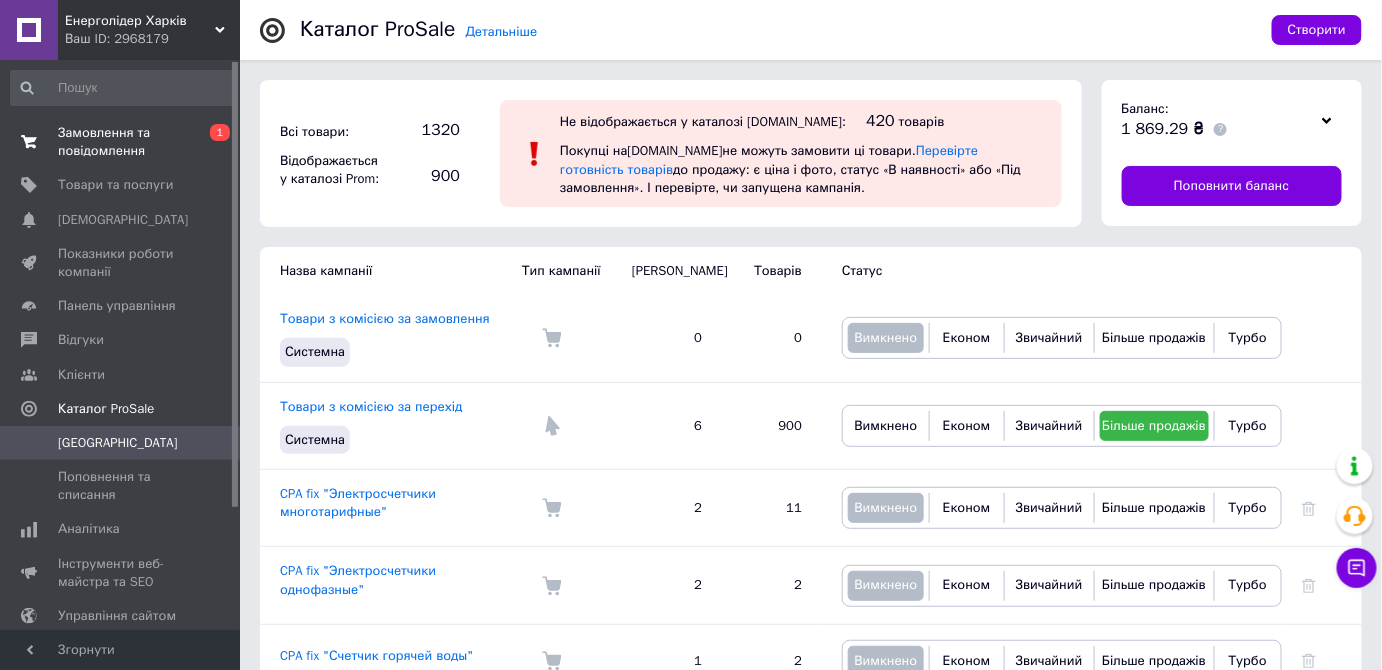 click on "Замовлення та повідомлення" at bounding box center (121, 142) 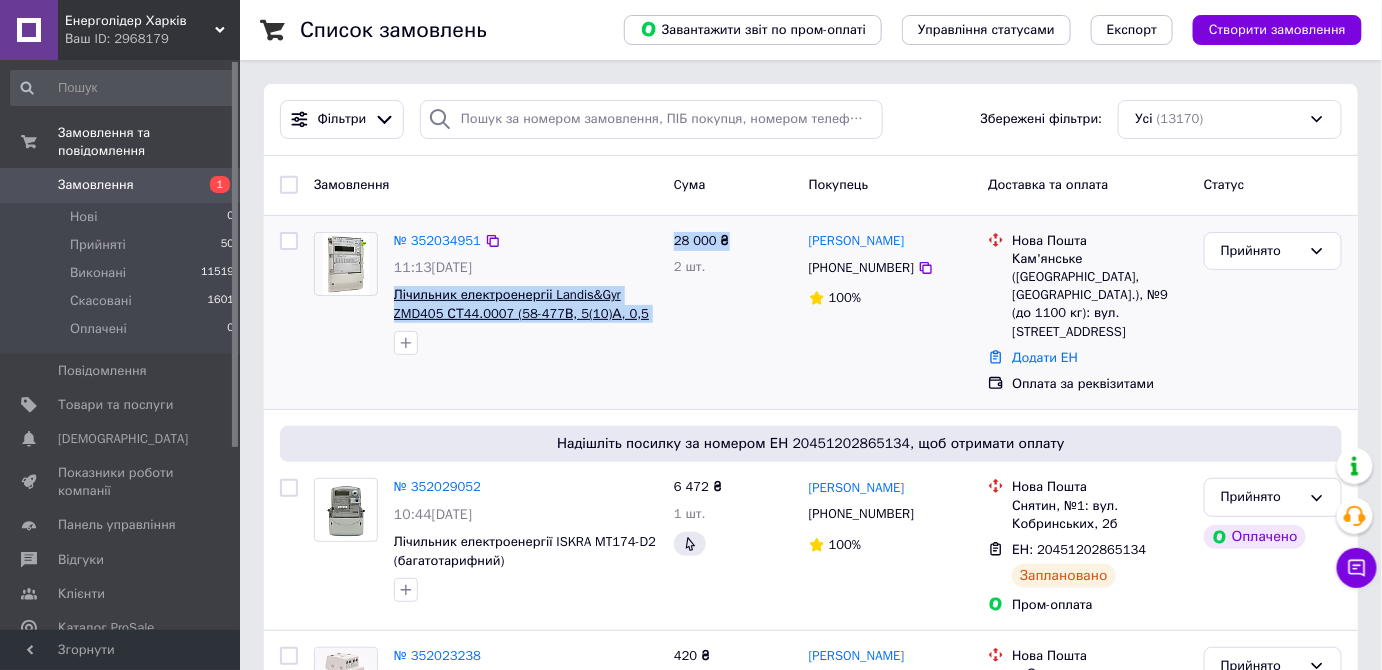 drag, startPoint x: 666, startPoint y: 310, endPoint x: 393, endPoint y: 294, distance: 273.46848 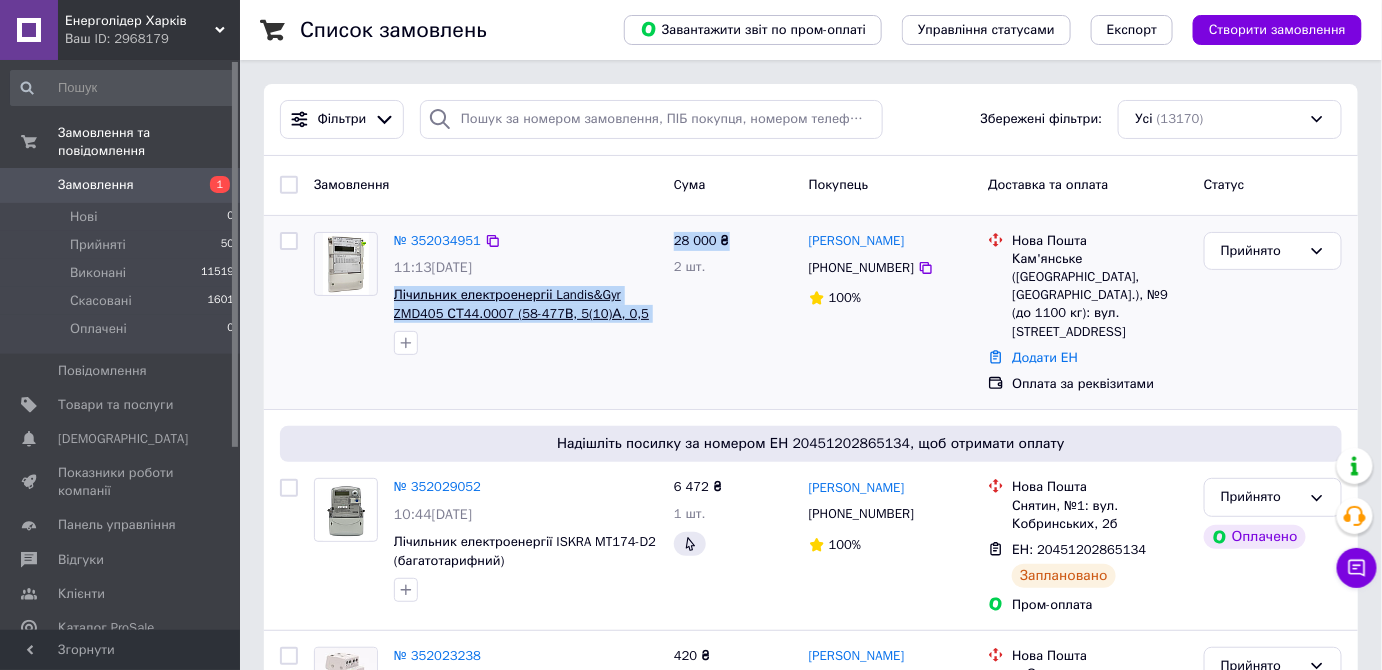copy on "Лічильник електроенергіі Landis&Gyr ZMD405 СТ44.0007 (58-477В, 5(10)А, 0,5 S) 28 000 ₴" 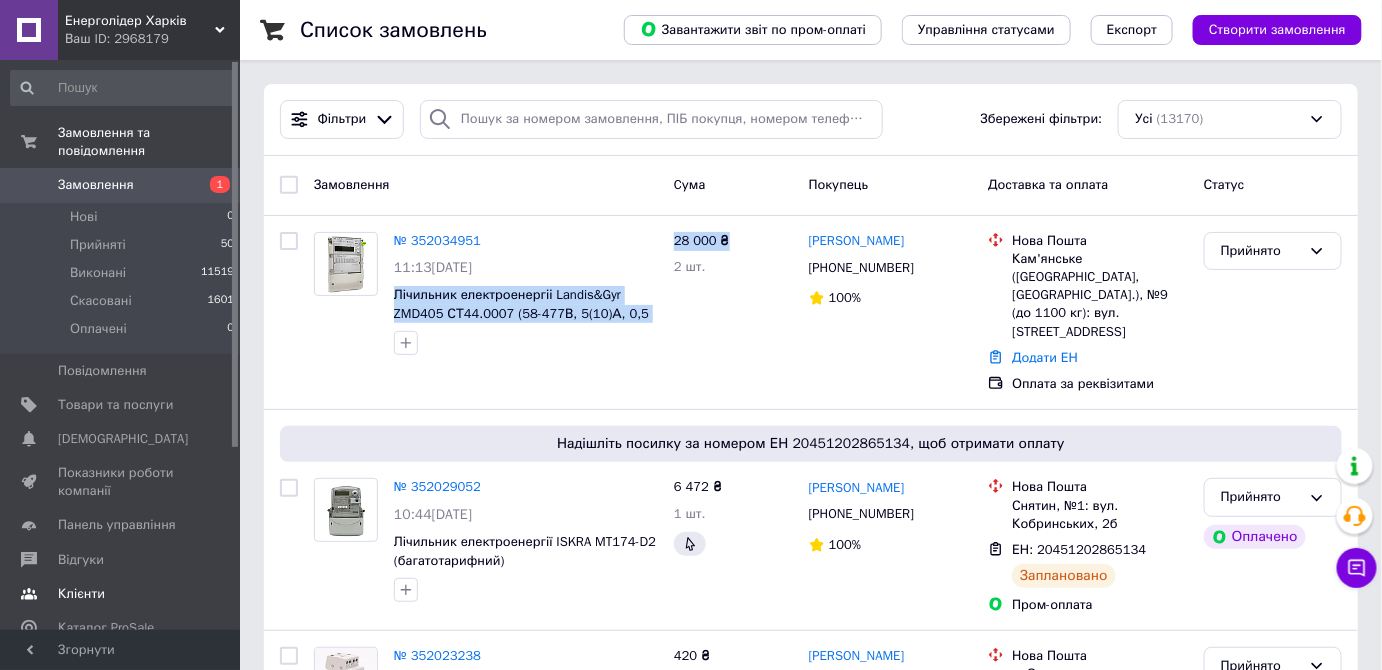 click on "Відгуки" at bounding box center (121, 560) 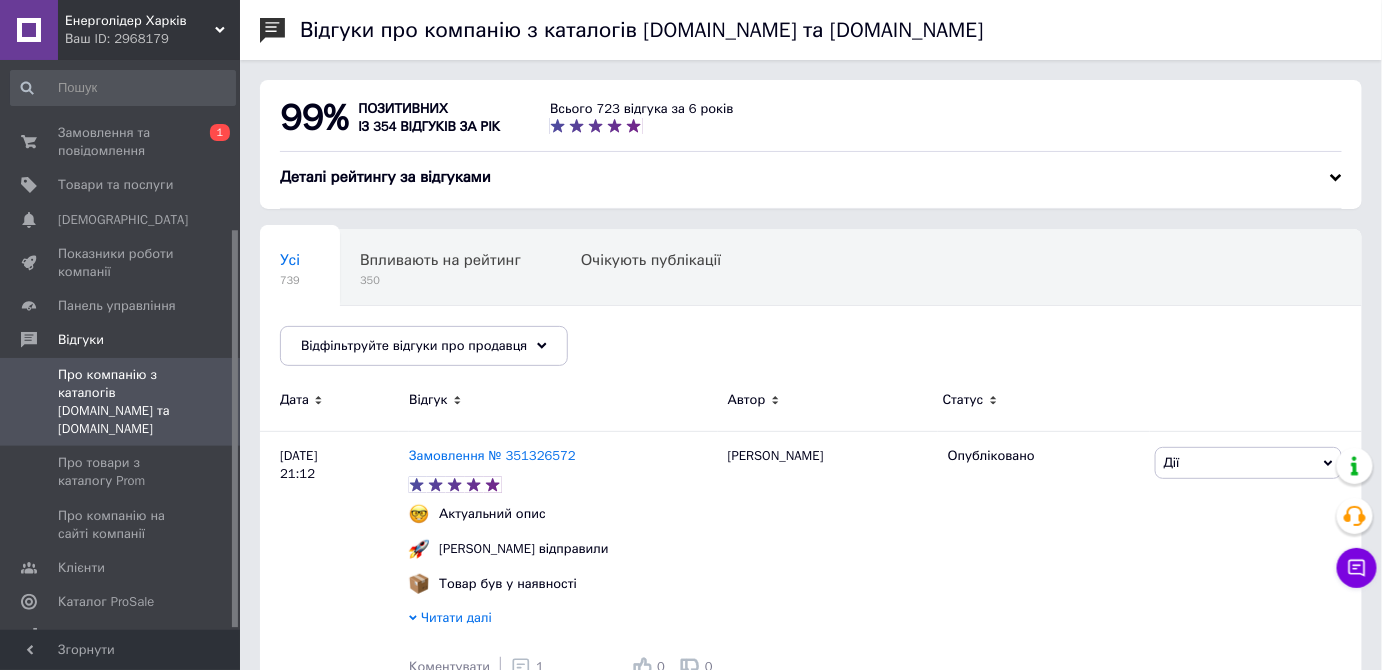 scroll, scrollTop: 245, scrollLeft: 0, axis: vertical 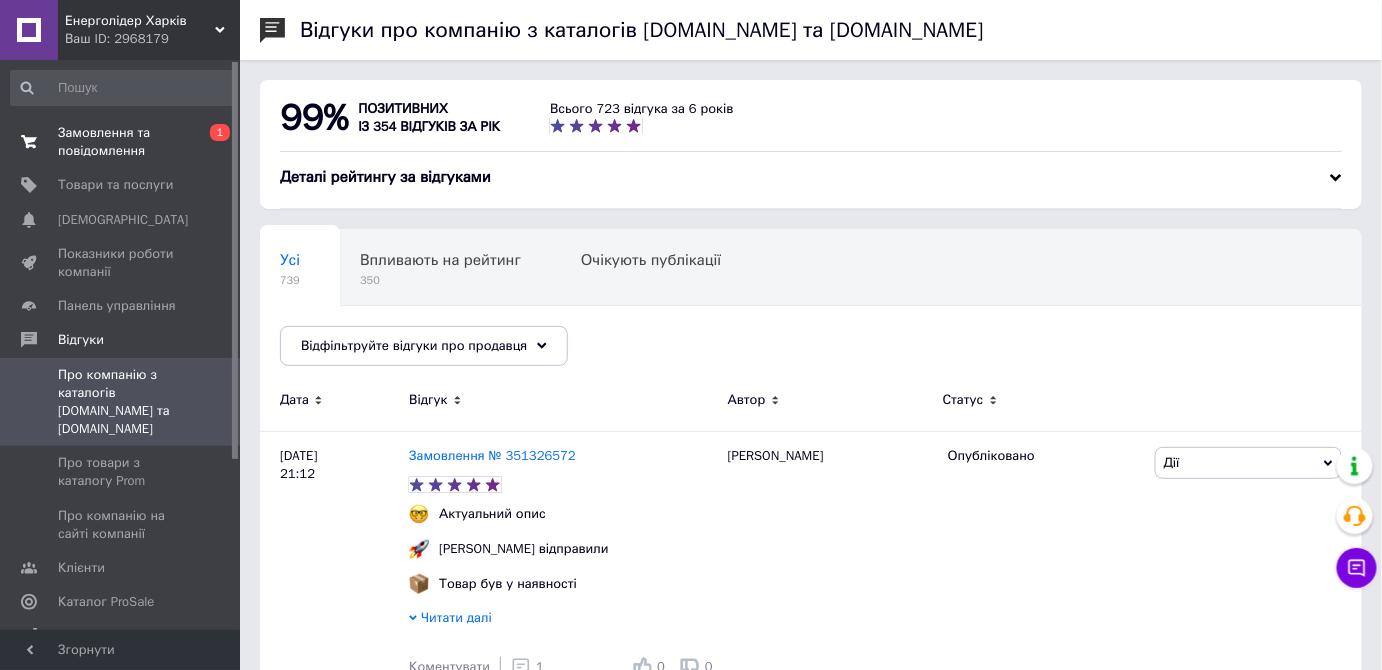 click on "Замовлення та повідомлення" at bounding box center (121, 142) 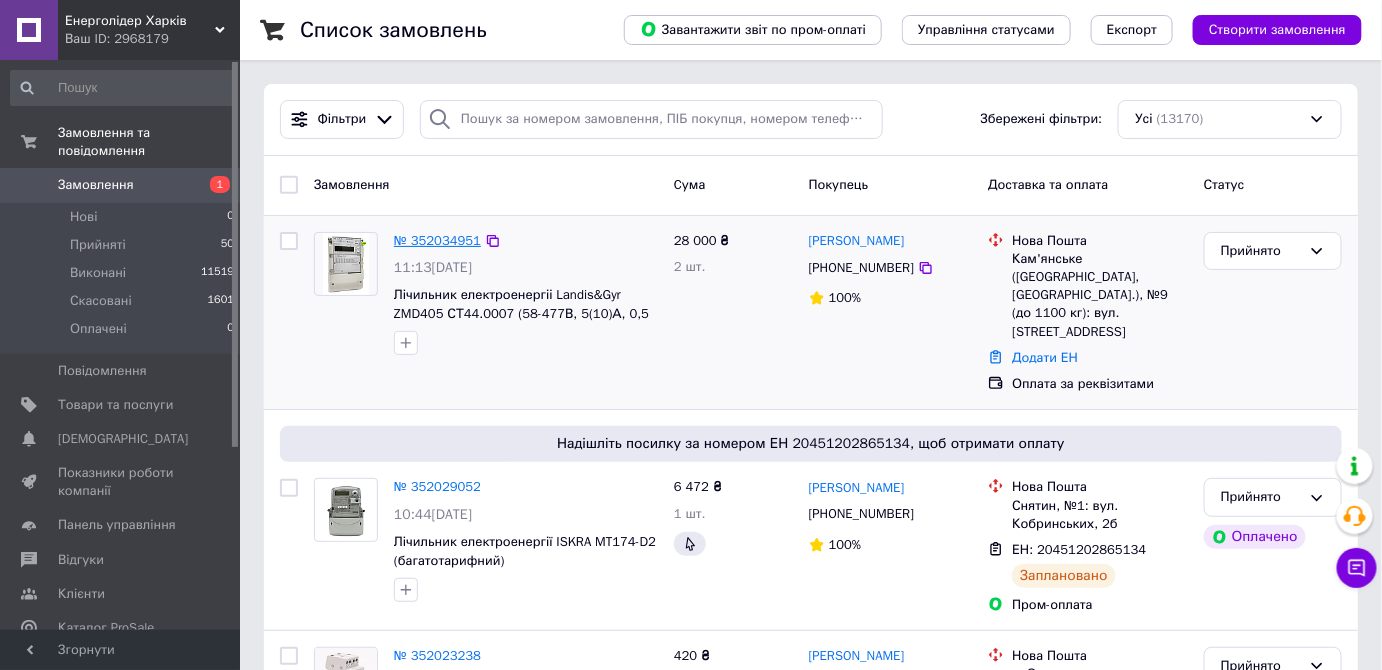 click on "№ 352034951" at bounding box center (437, 240) 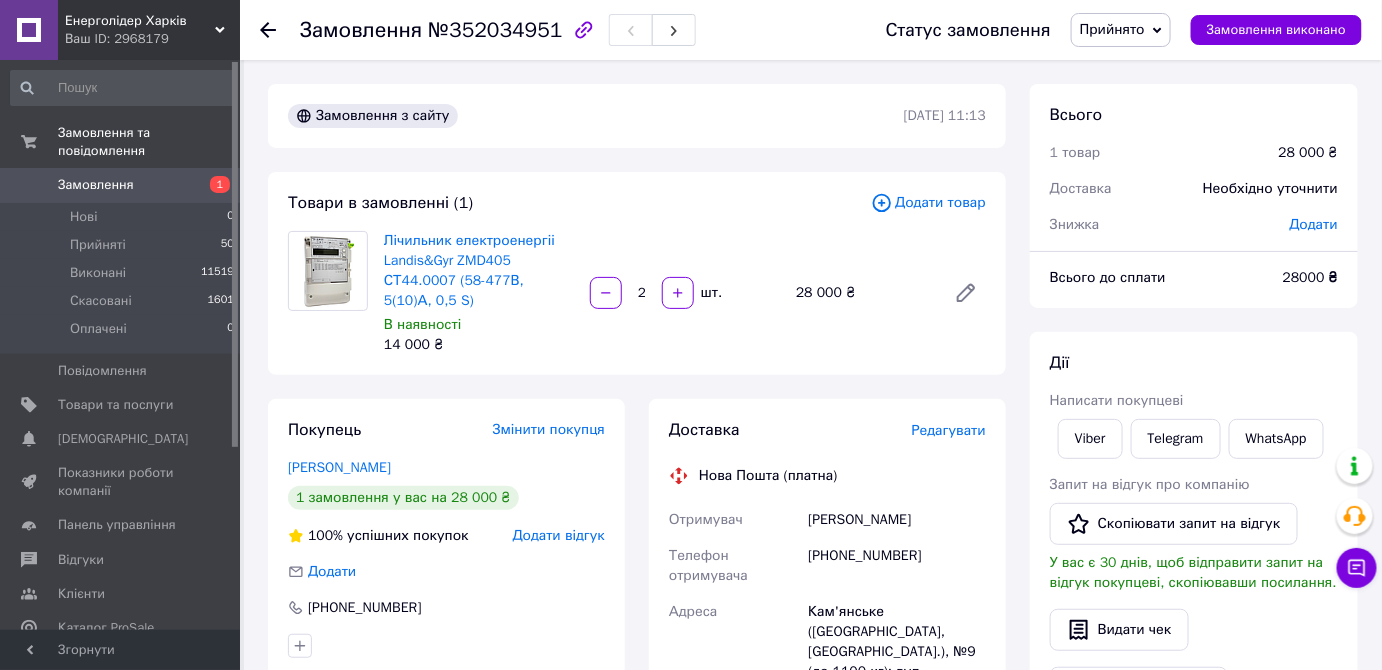 click on "2" at bounding box center (642, 293) 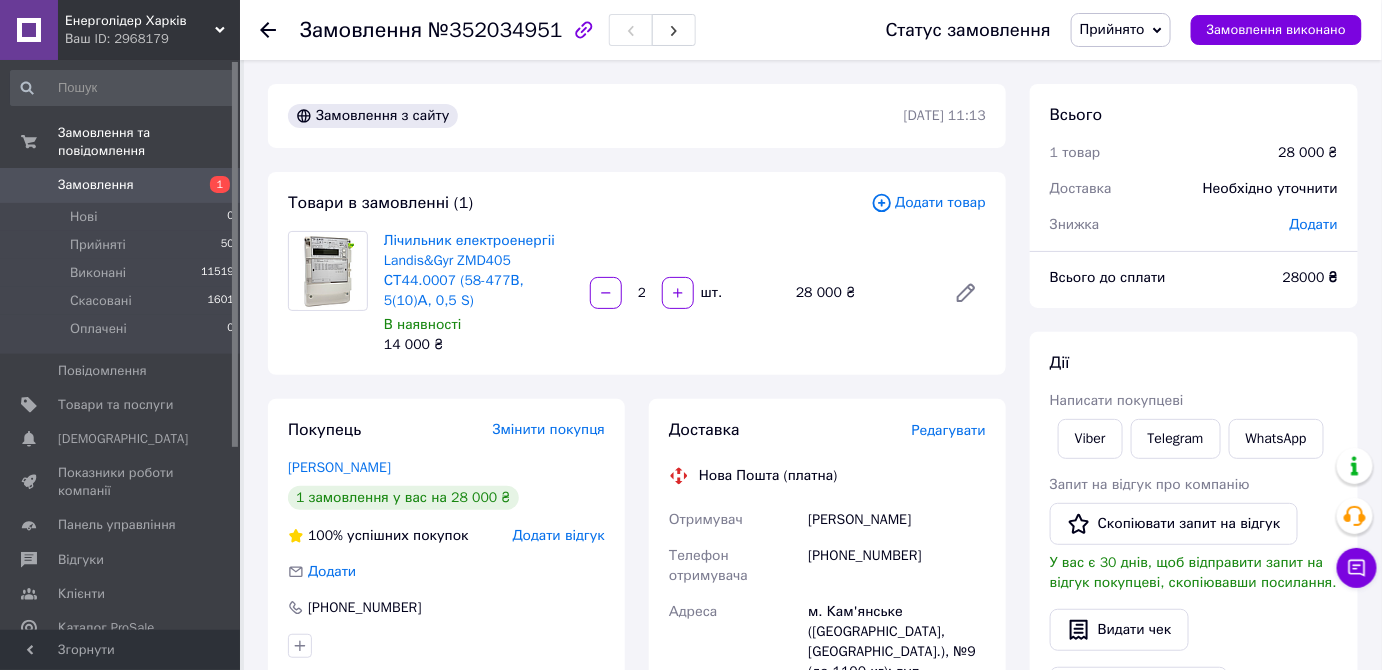 click at bounding box center [606, 293] 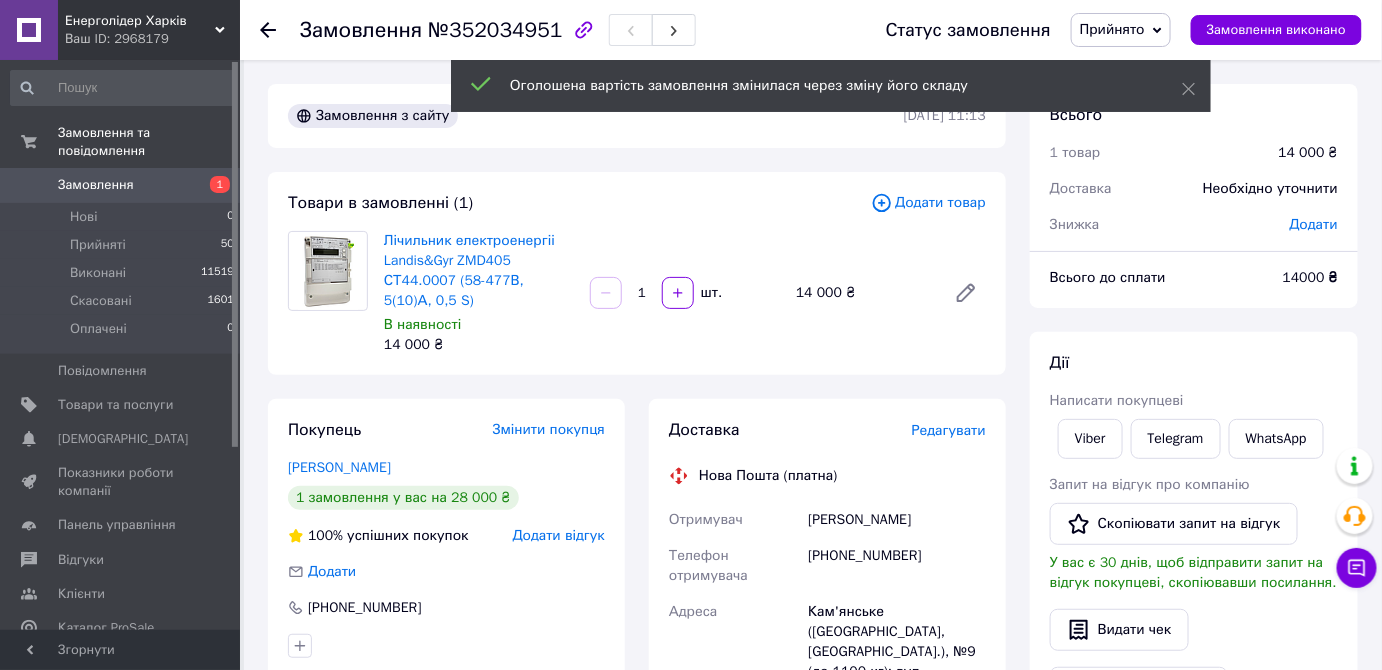 click on "Замовлення" at bounding box center (121, 185) 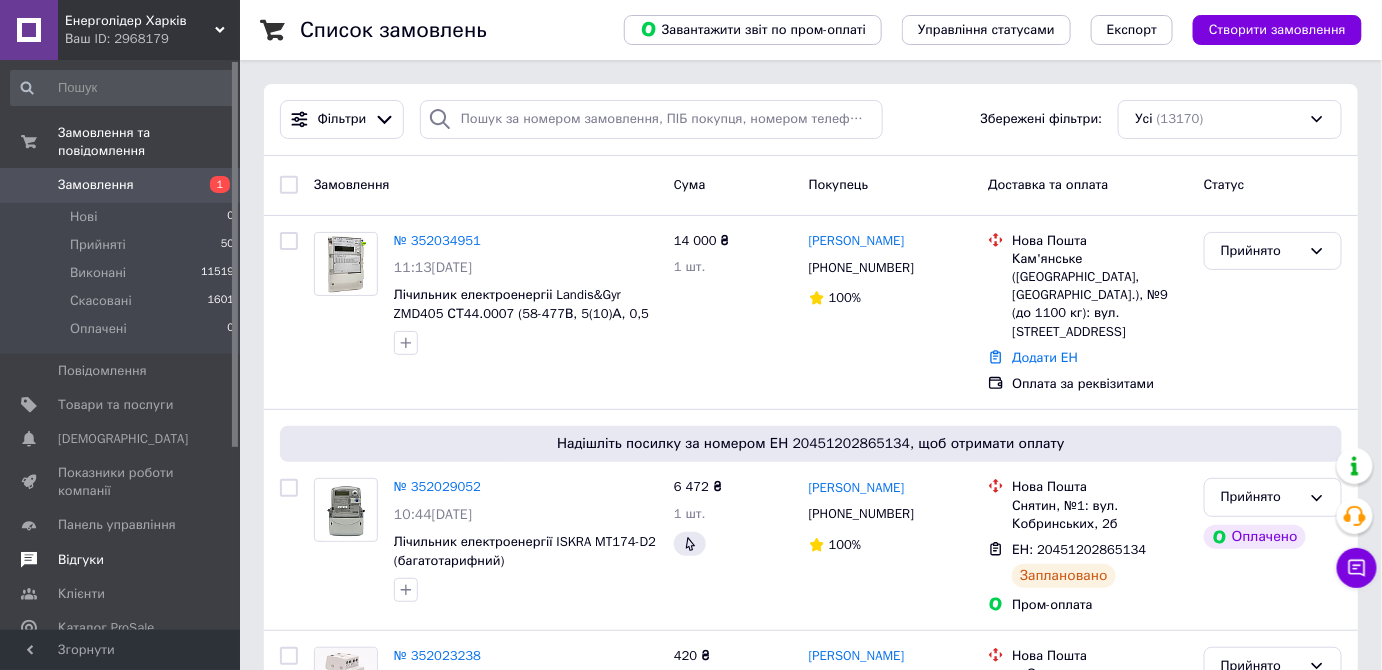 click on "Відгуки" at bounding box center (123, 560) 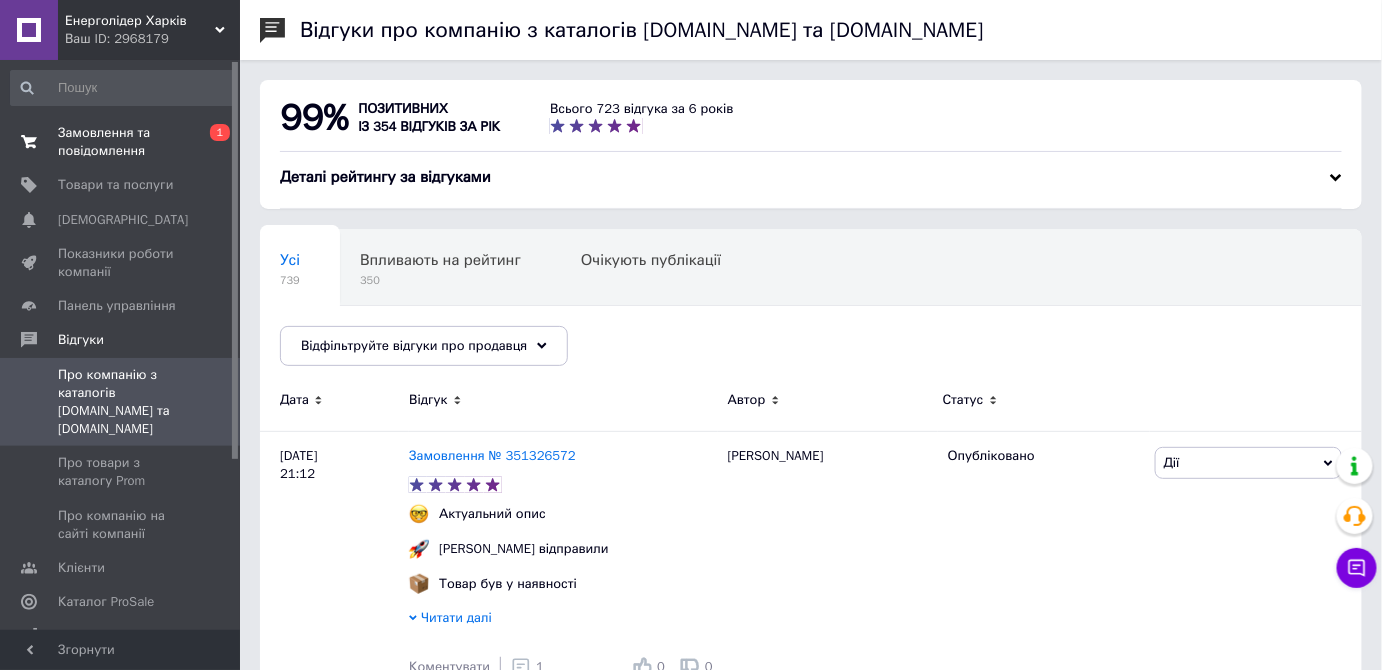 click on "Замовлення та повідомлення" at bounding box center (121, 142) 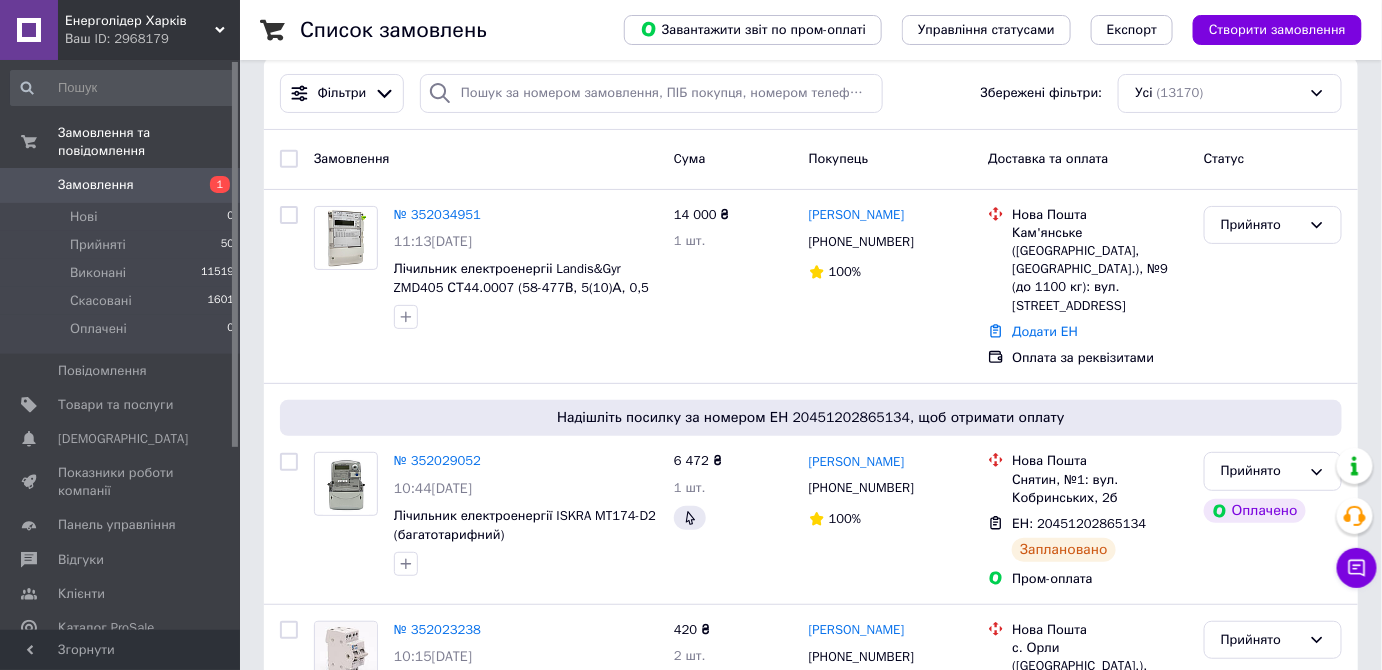 scroll, scrollTop: 0, scrollLeft: 0, axis: both 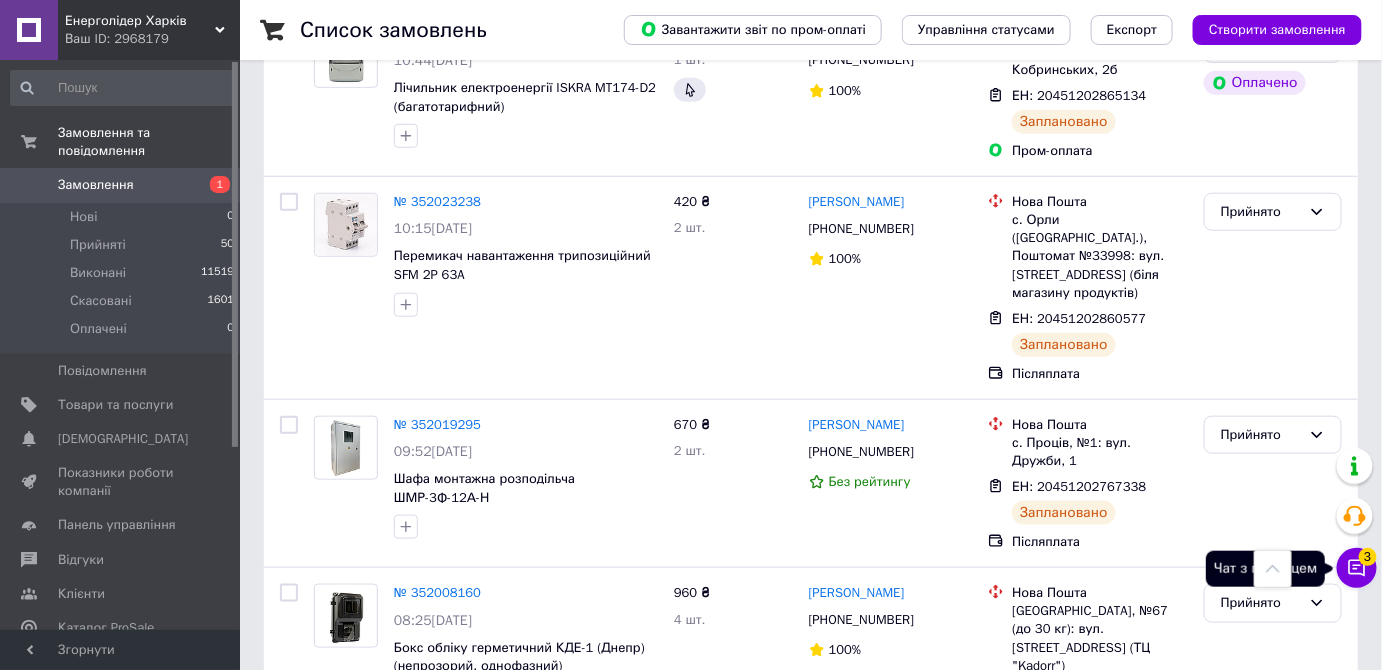click 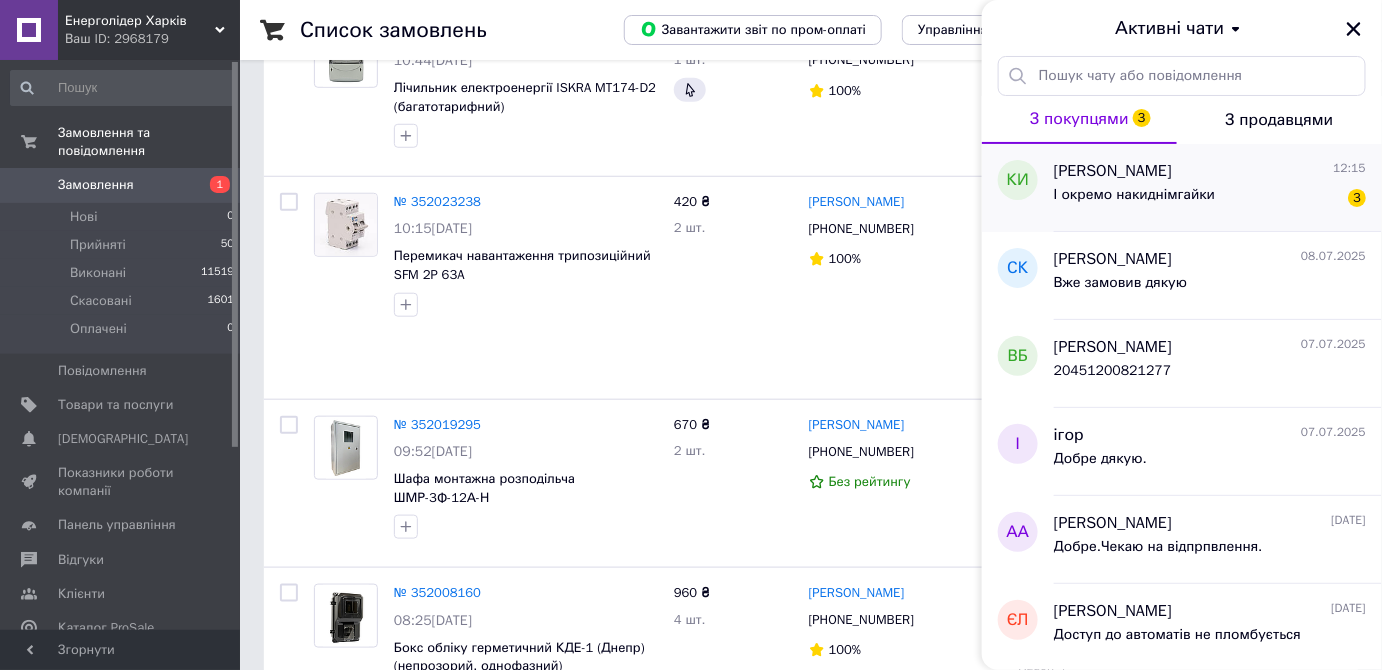 click on "І окремо накиднімгайки" at bounding box center [1134, 201] 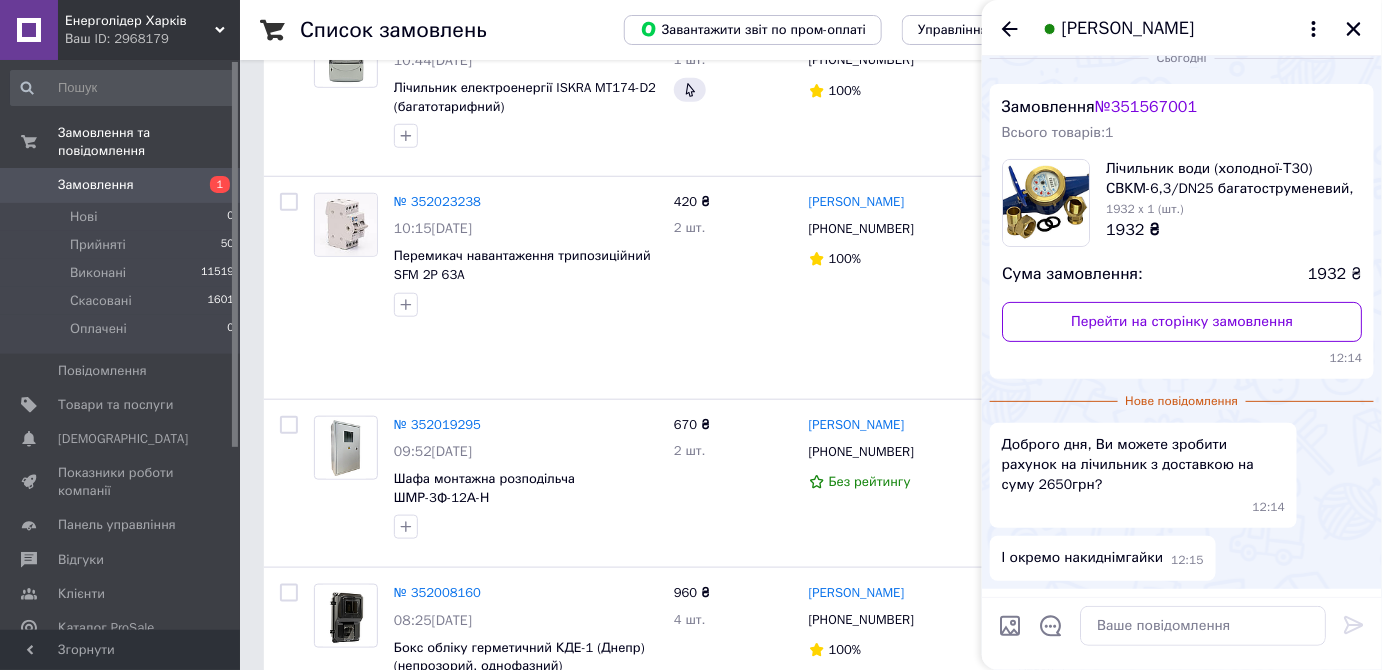 scroll, scrollTop: 0, scrollLeft: 0, axis: both 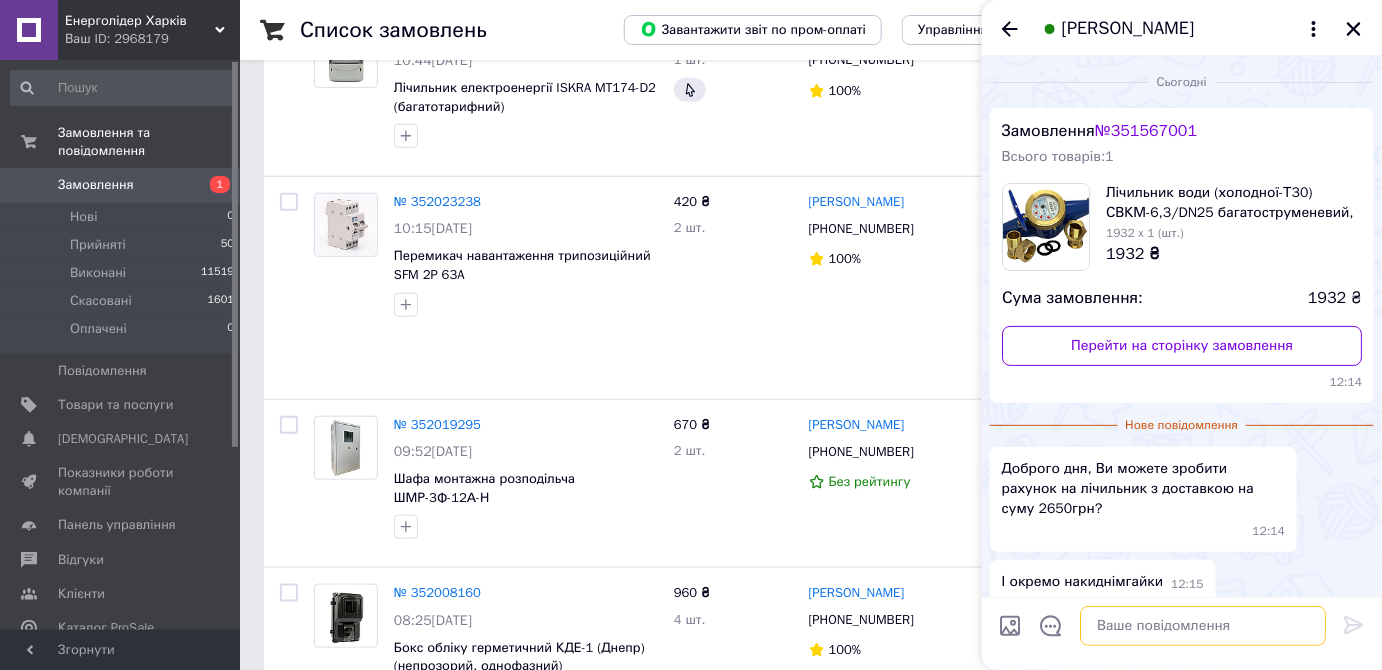 click at bounding box center [1203, 626] 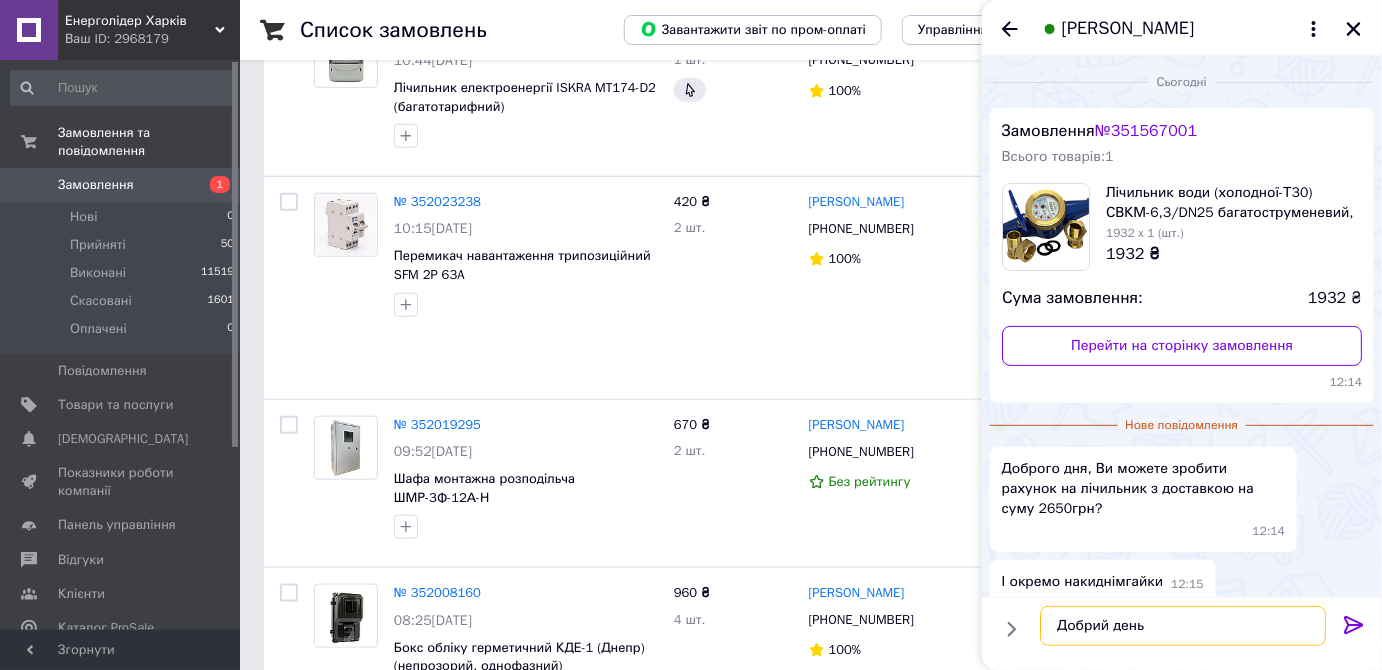 type on "Добрий день" 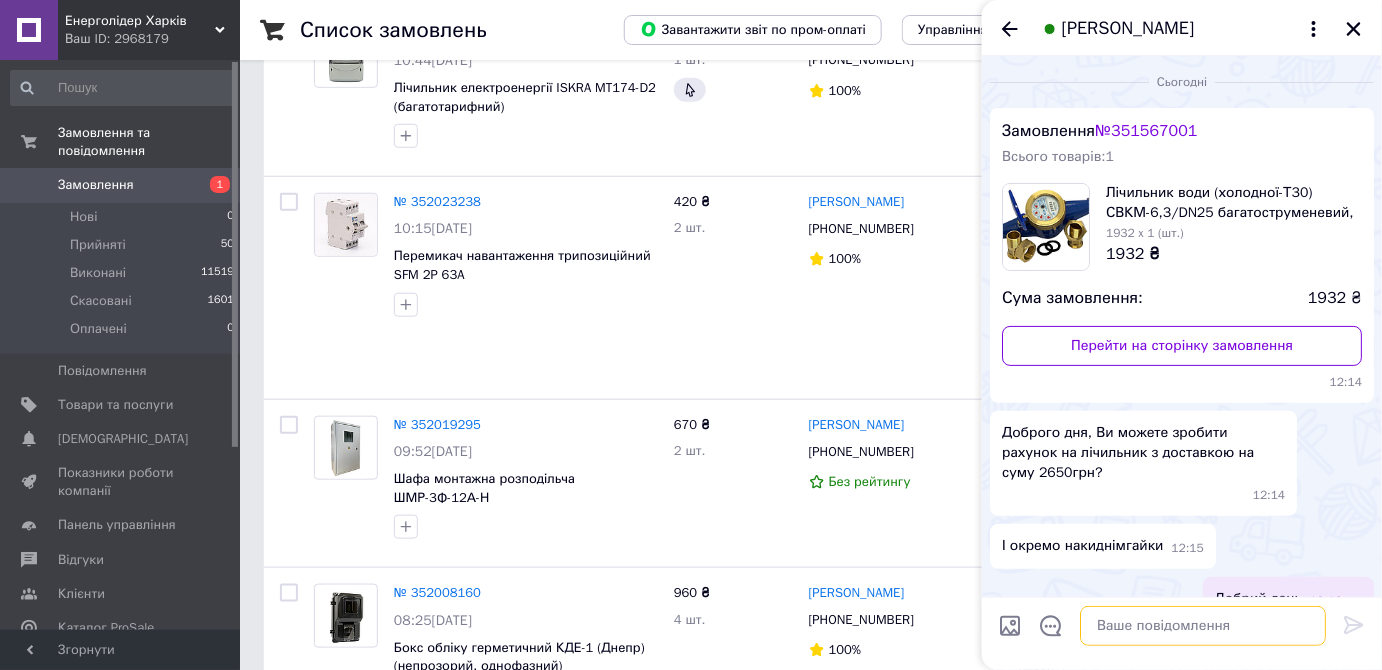 scroll, scrollTop: 12, scrollLeft: 0, axis: vertical 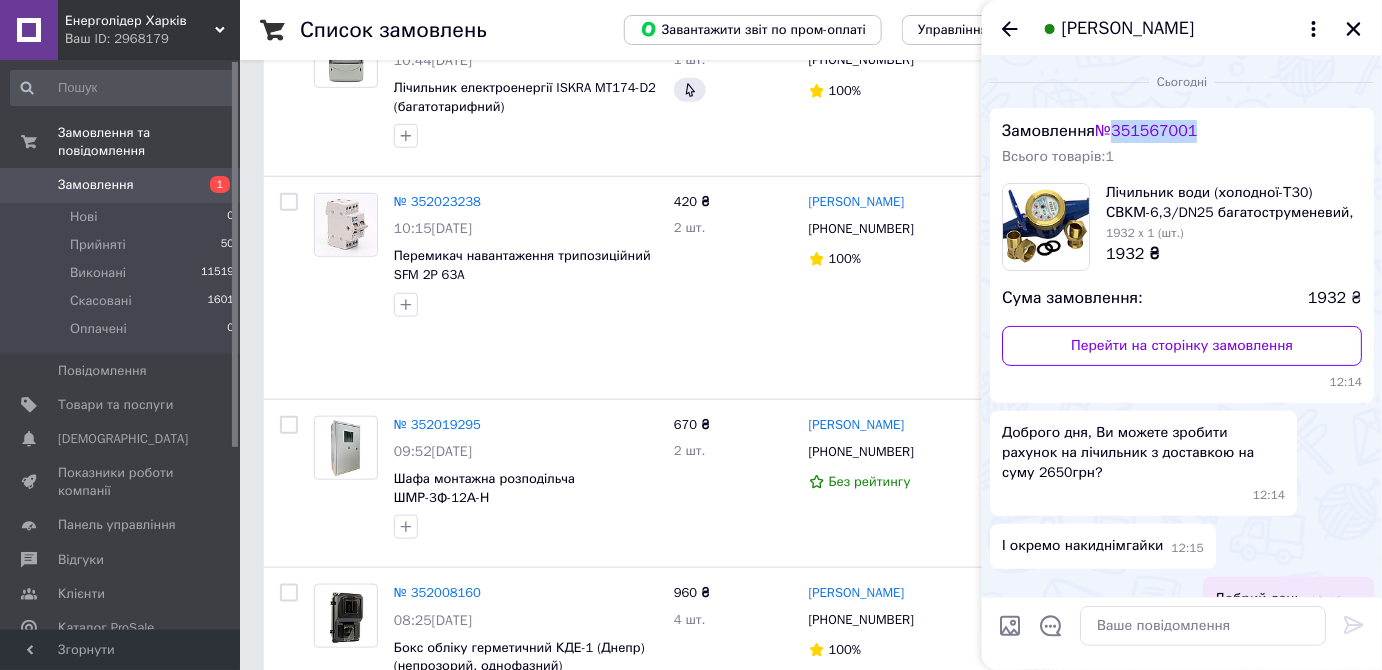 drag, startPoint x: 1208, startPoint y: 121, endPoint x: 1103, endPoint y: 110, distance: 105.574615 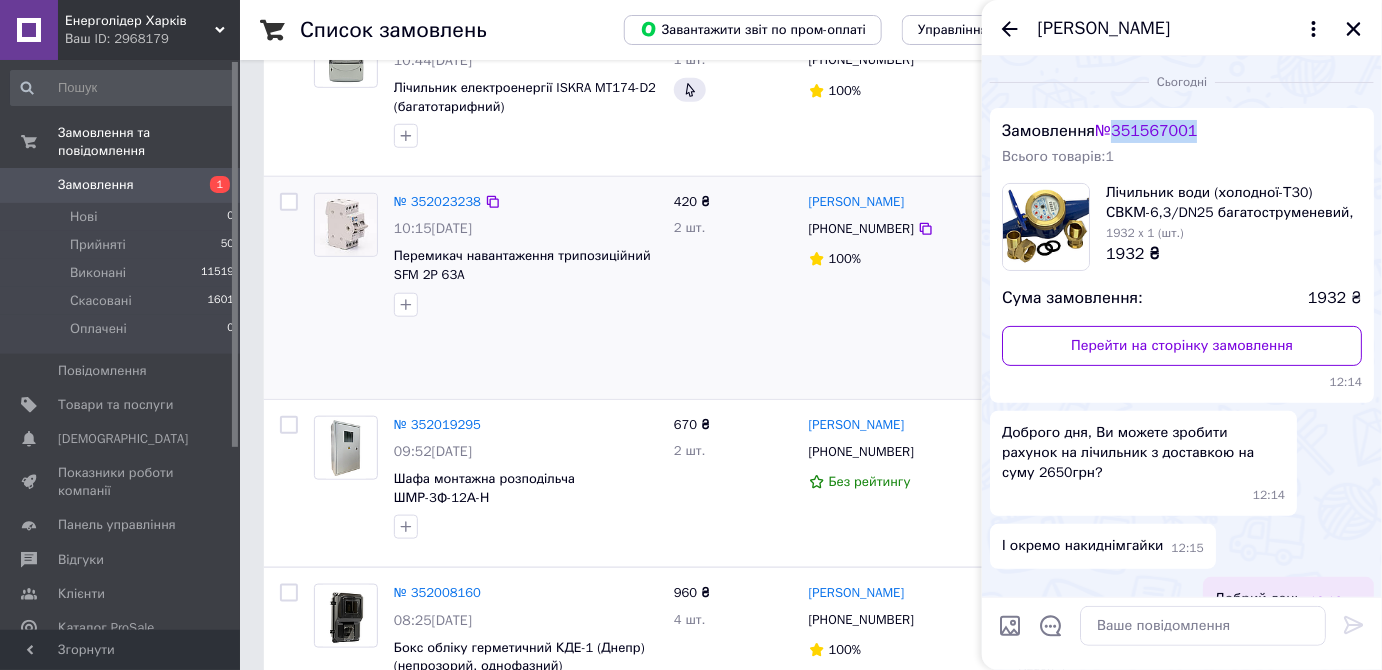 copy on "№ 351567001" 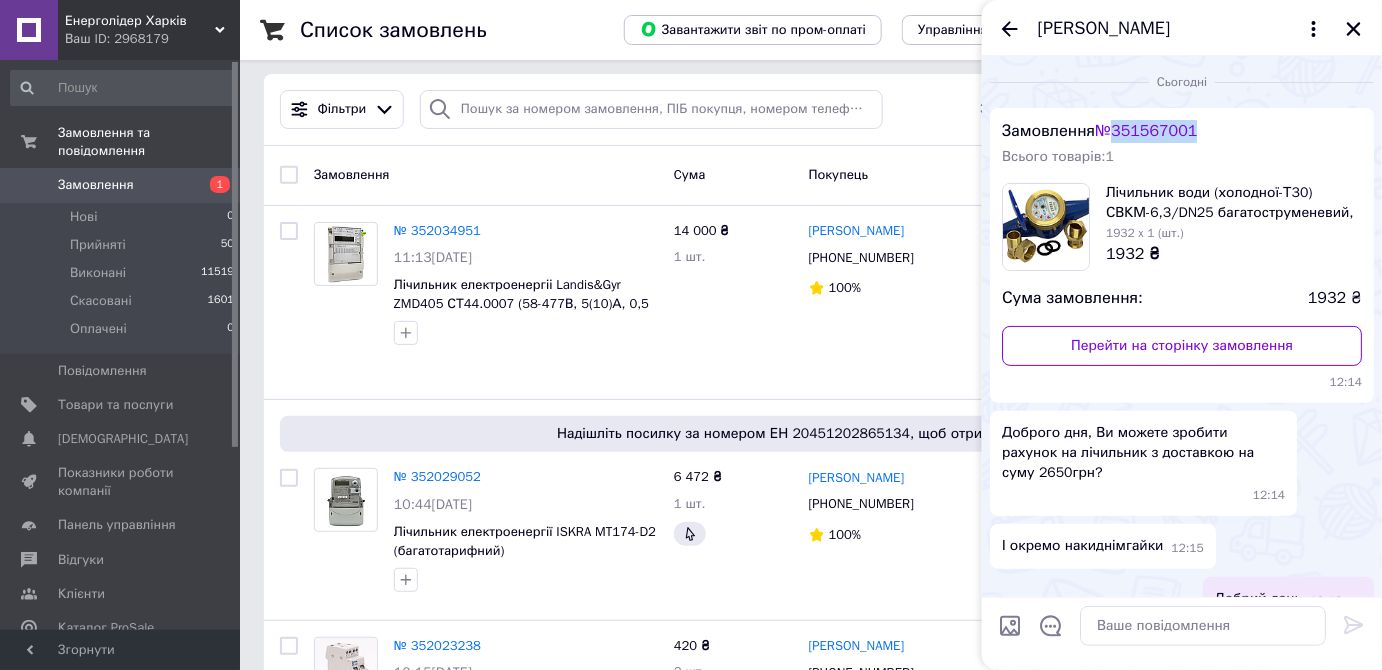 scroll, scrollTop: 0, scrollLeft: 0, axis: both 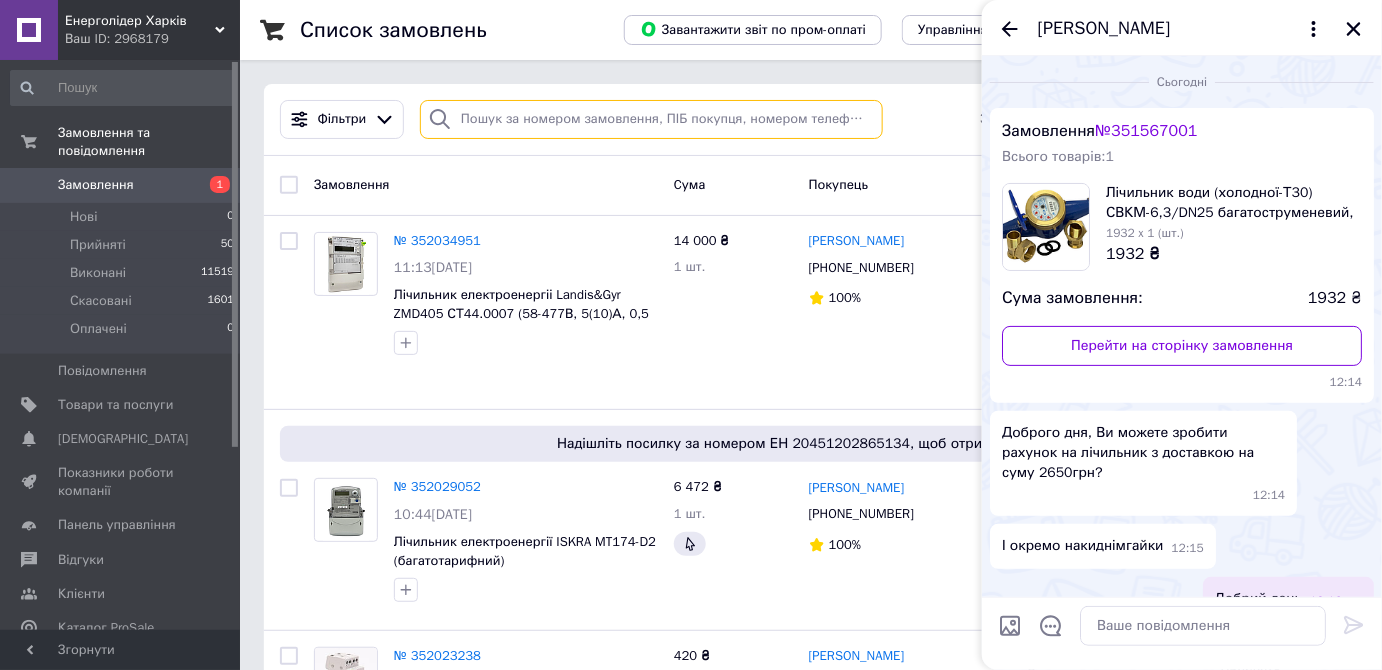 click at bounding box center [651, 119] 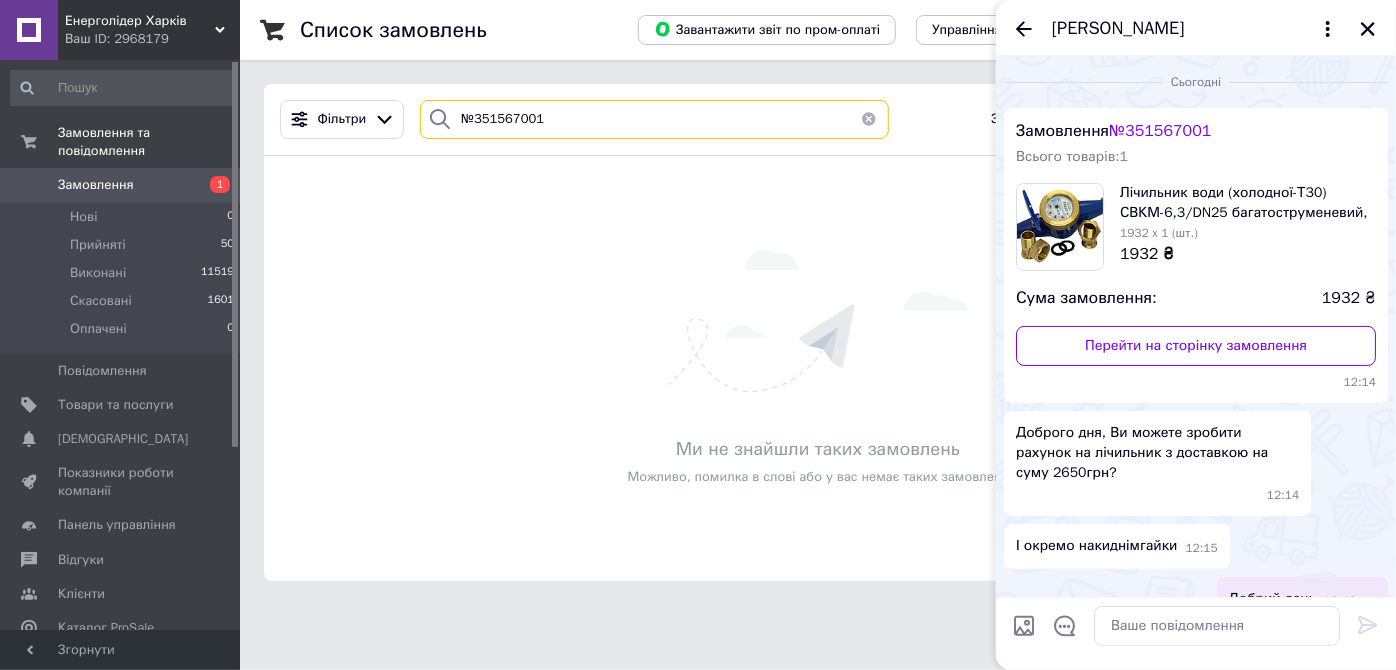 click on "№351567001" at bounding box center (654, 119) 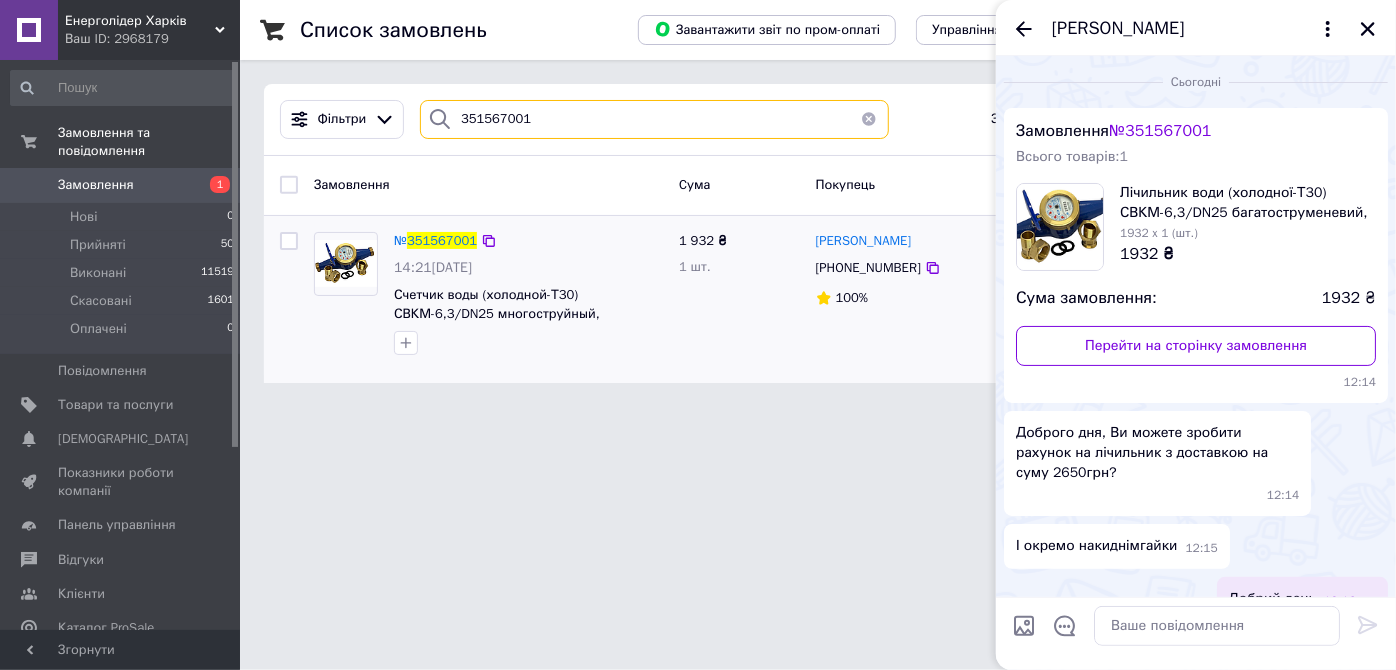 type on "351567001" 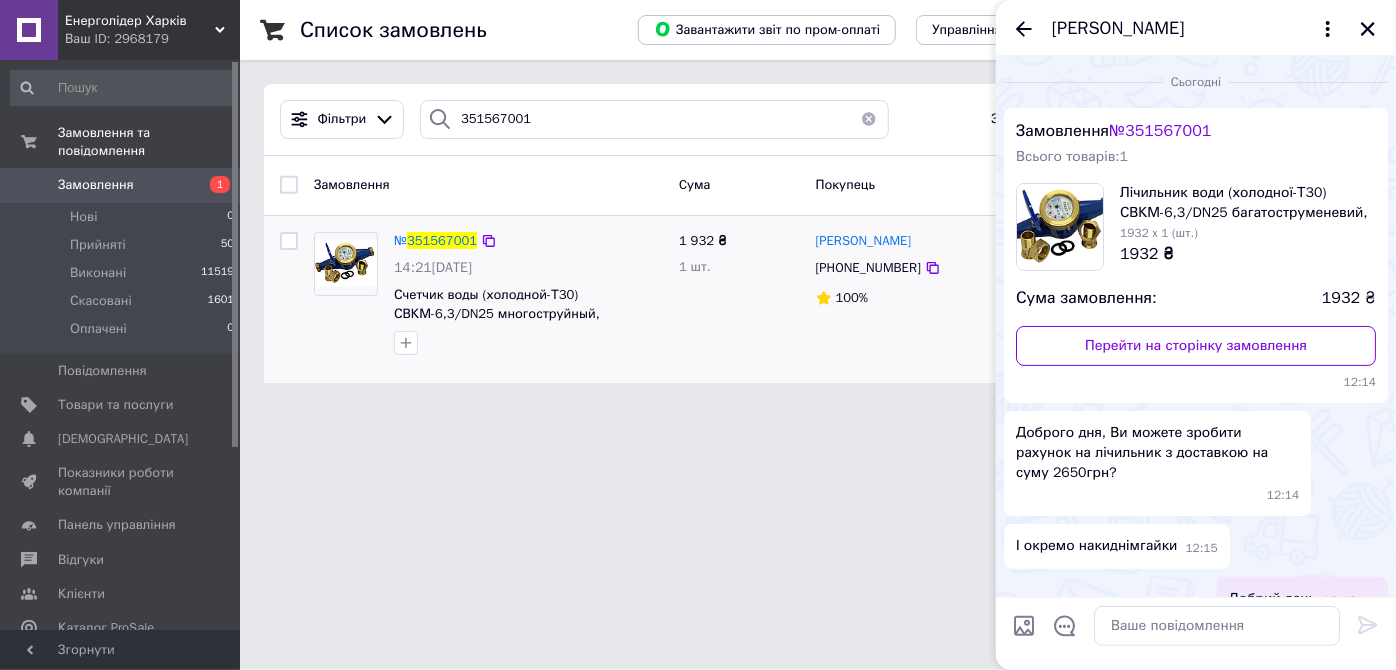 click on "14:21[DATE]" at bounding box center [528, 268] 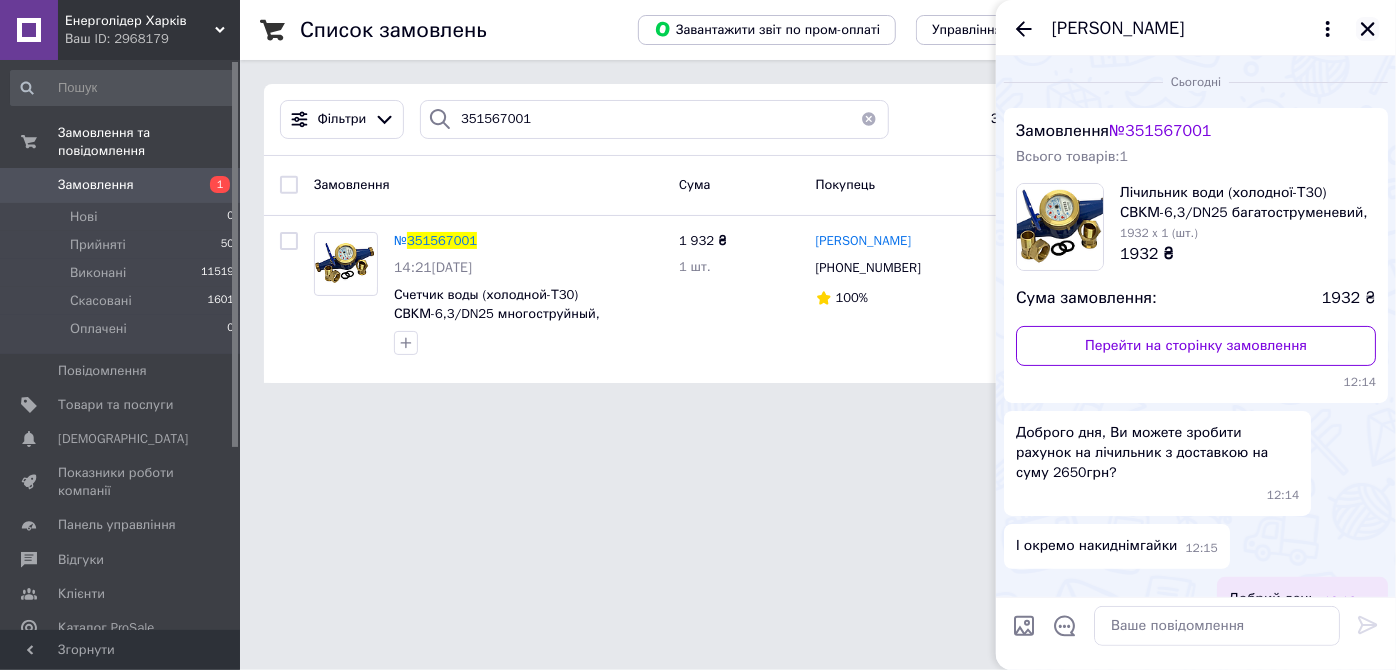click 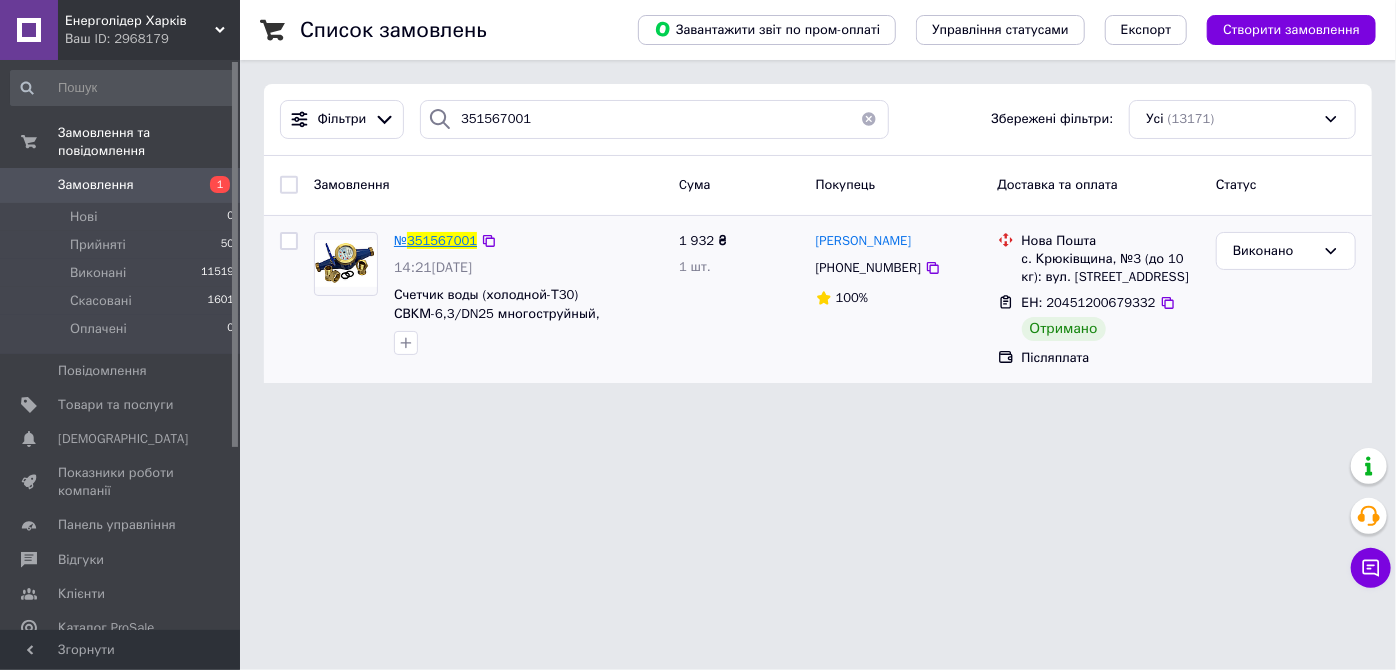 click on "351567001" at bounding box center (442, 240) 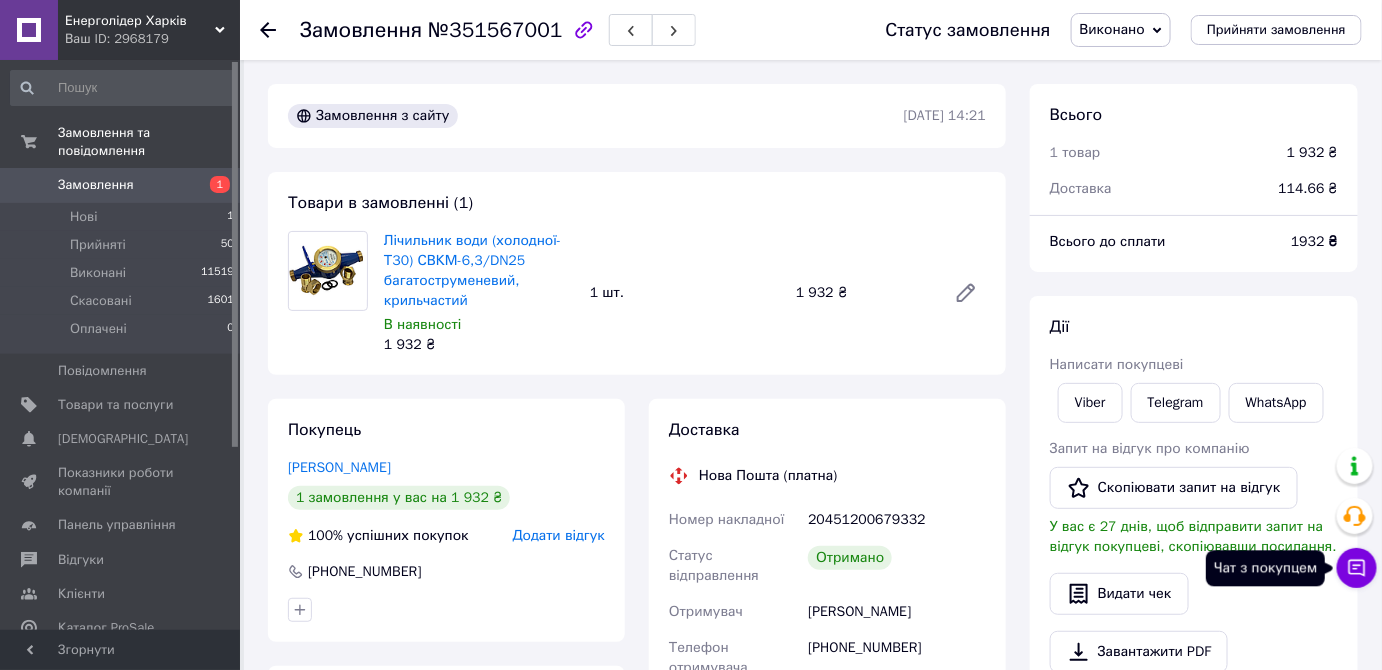 click 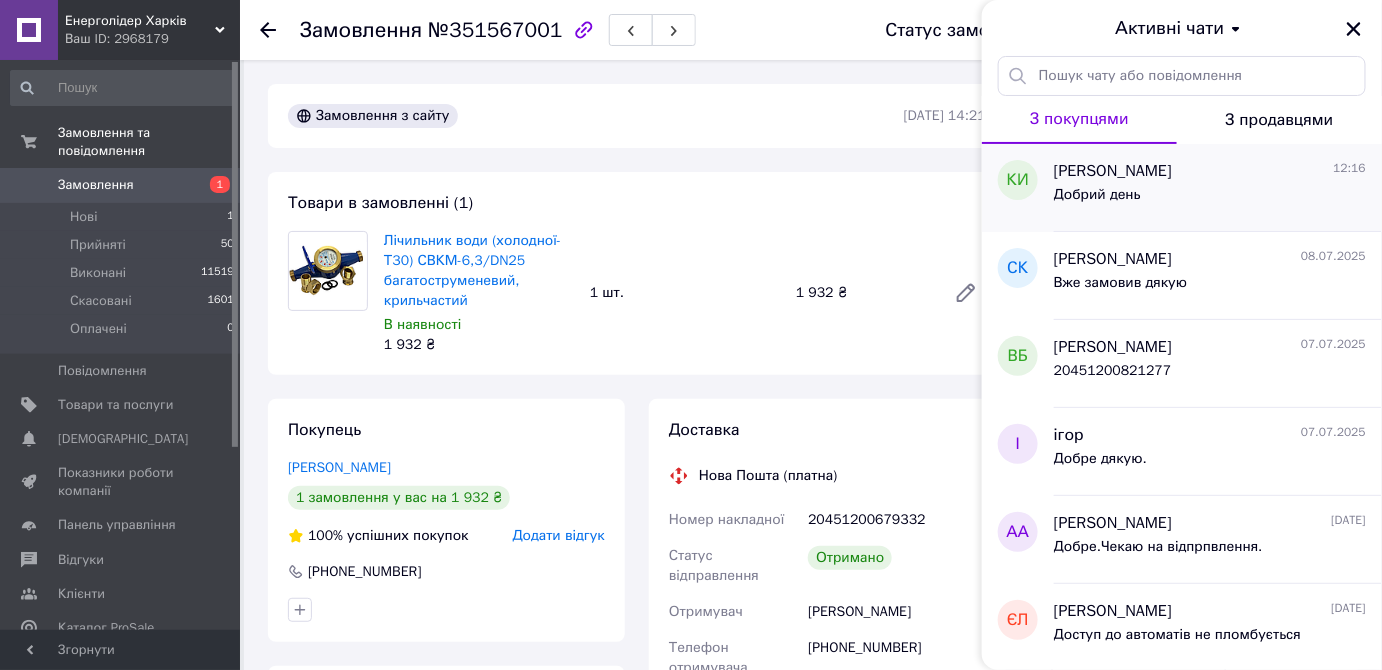 click on "Добрий день" at bounding box center (1210, 199) 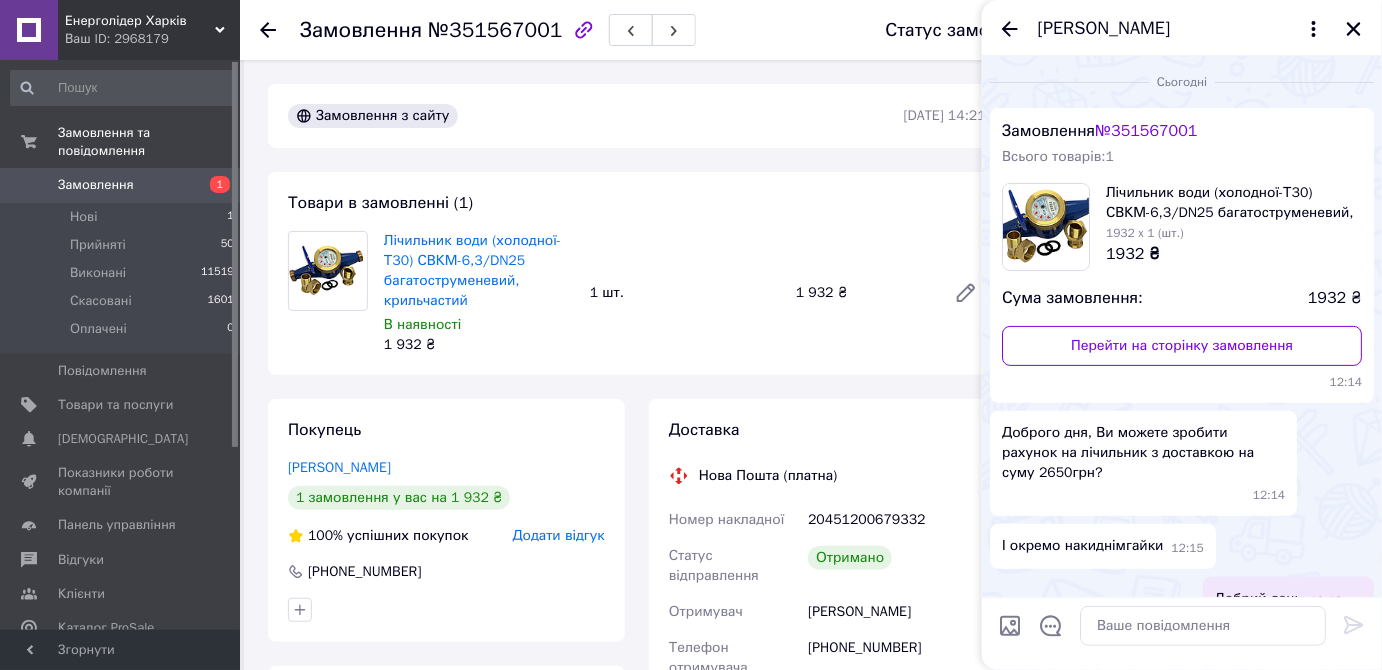 scroll, scrollTop: 12, scrollLeft: 0, axis: vertical 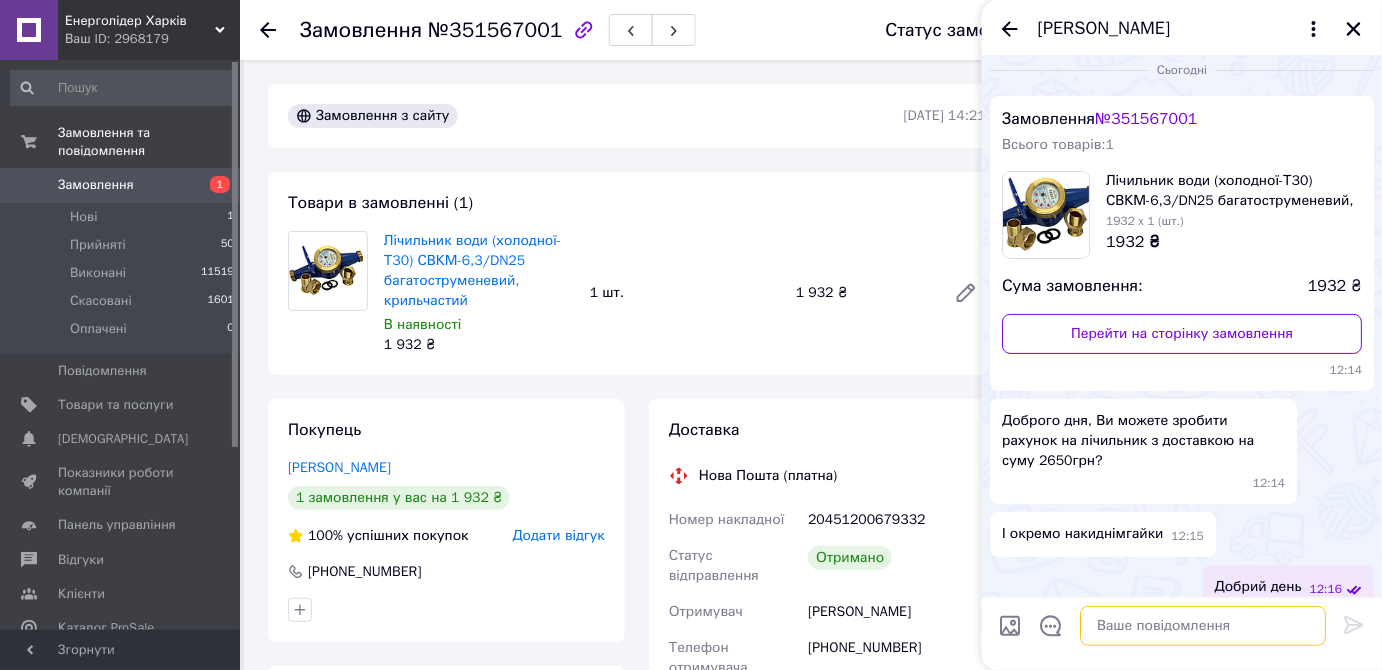 click at bounding box center [1203, 626] 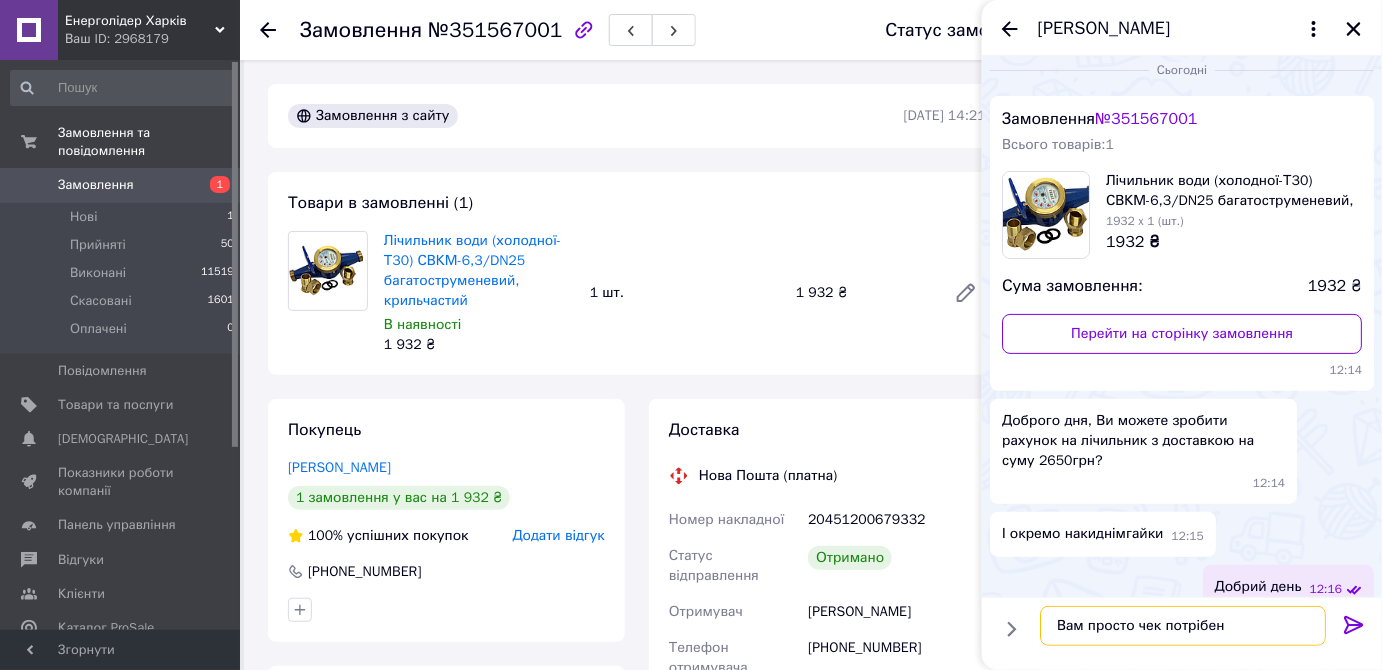 type on "Вам просто чек потрібен ?" 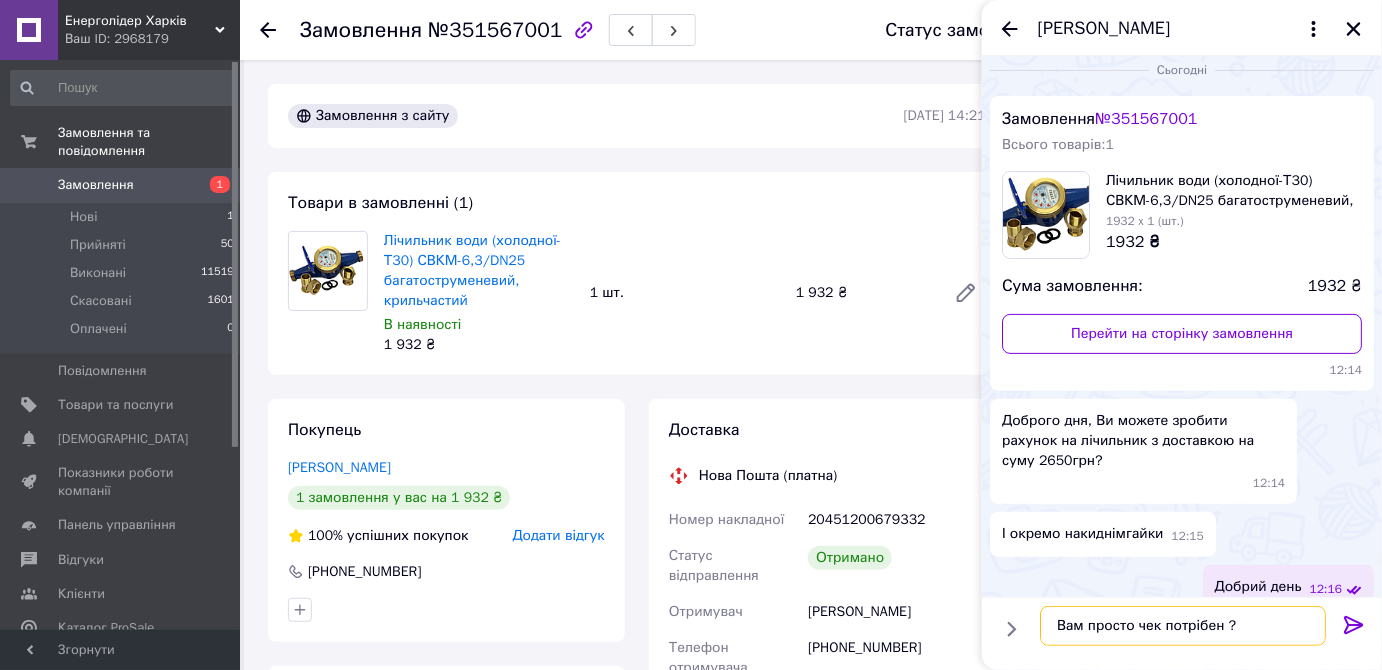 type 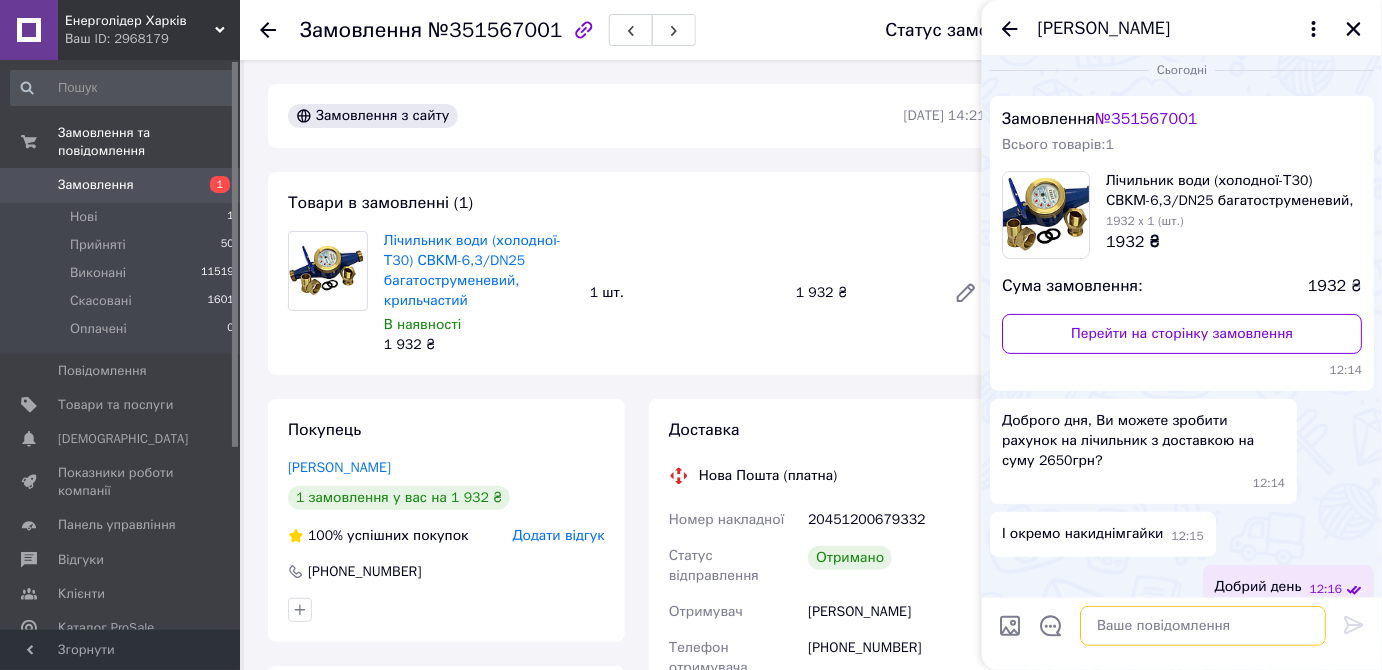 scroll, scrollTop: 65, scrollLeft: 0, axis: vertical 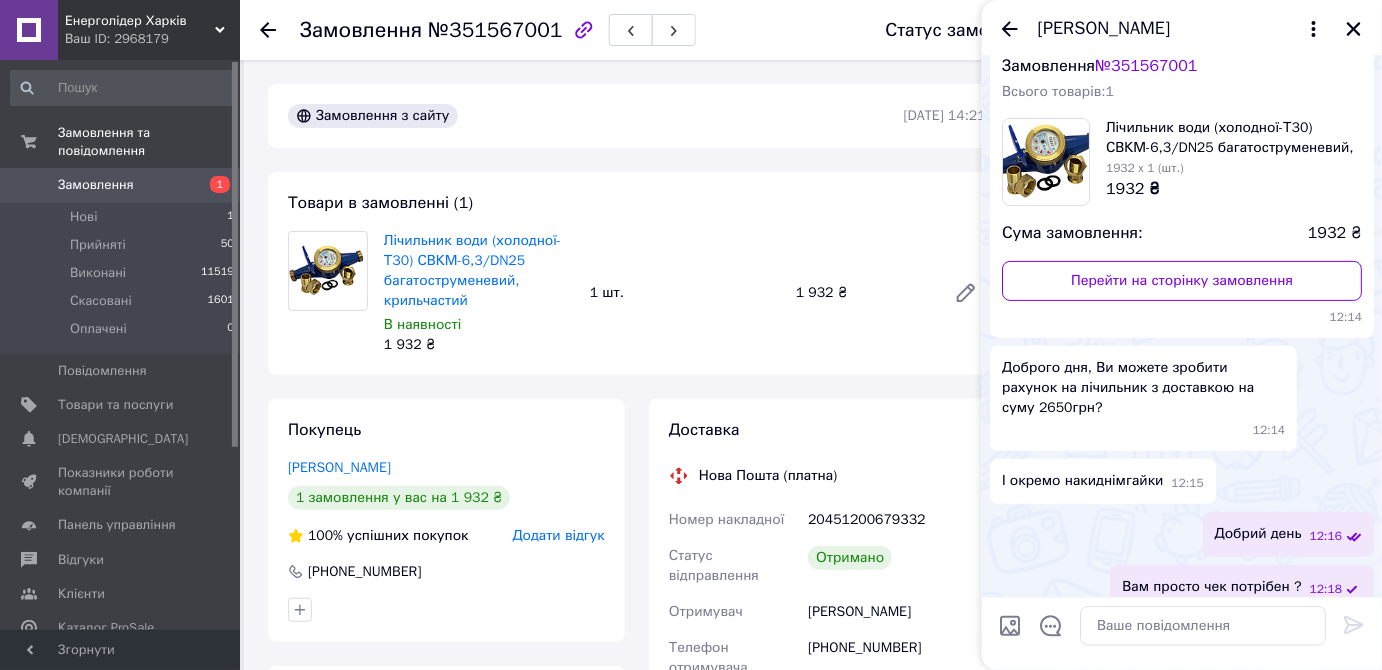 click 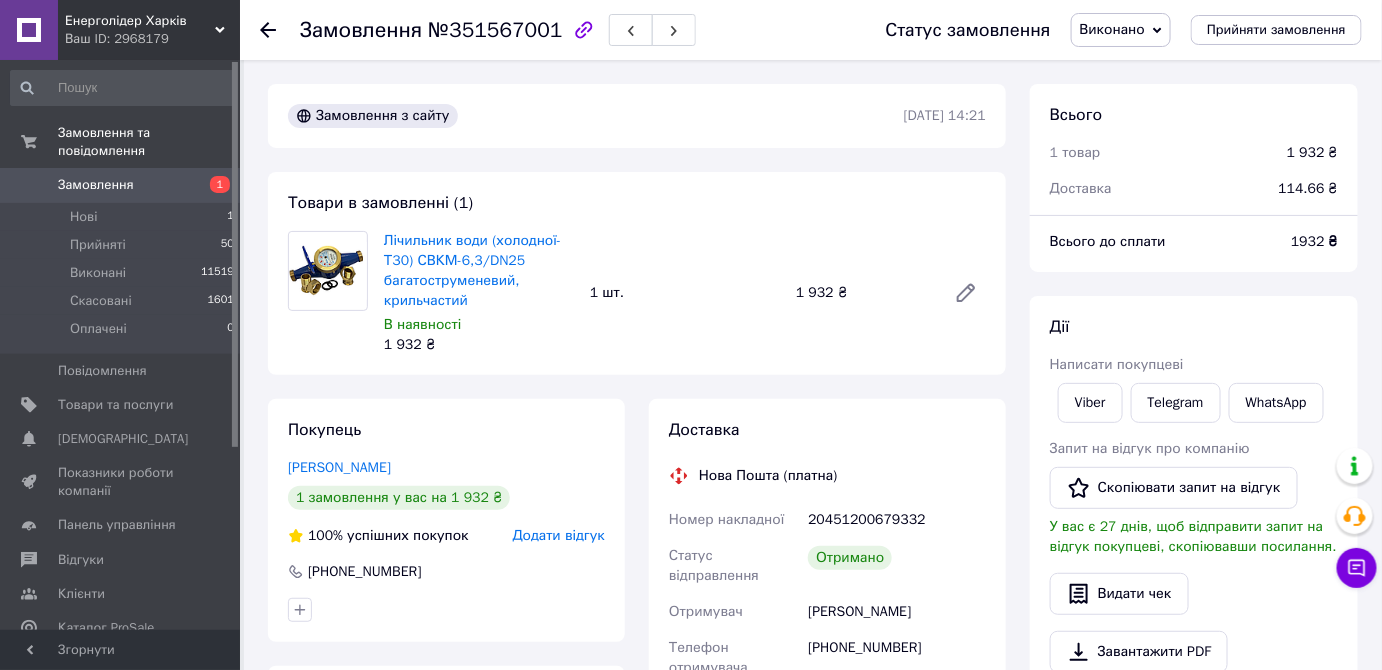 click on "Замовлення 1" at bounding box center [123, 185] 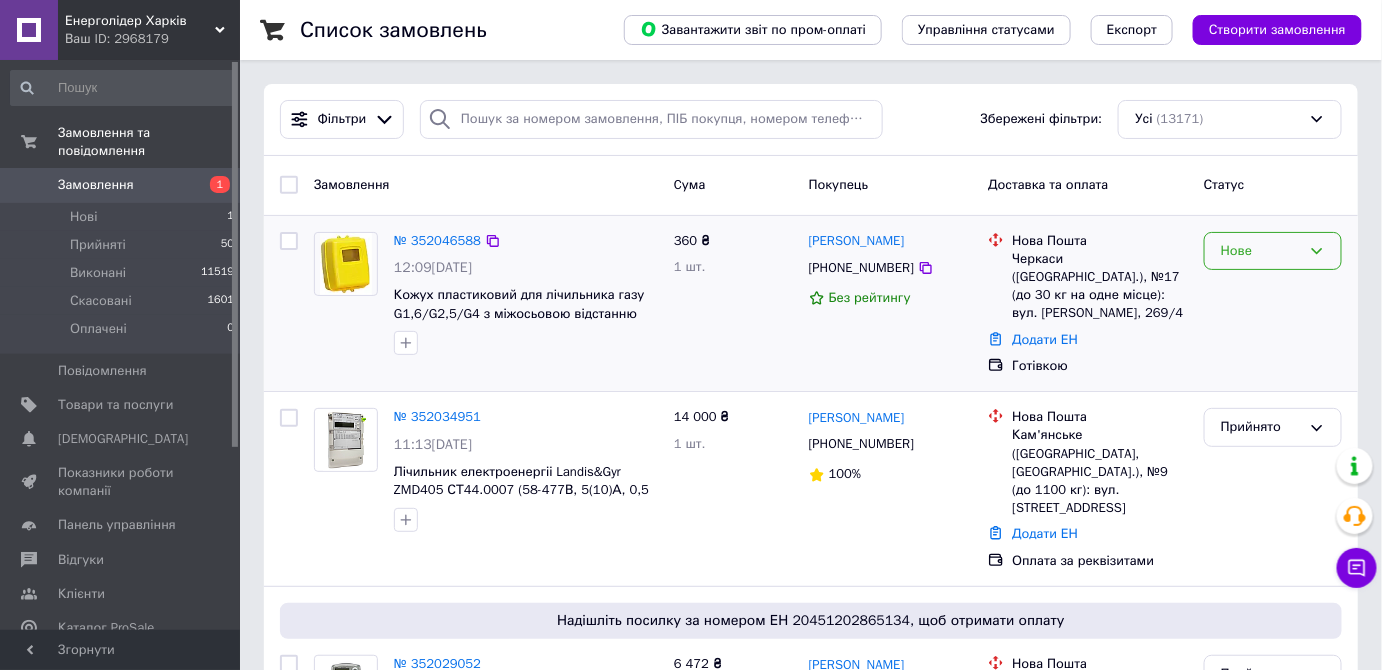 click on "Нове" at bounding box center (1261, 251) 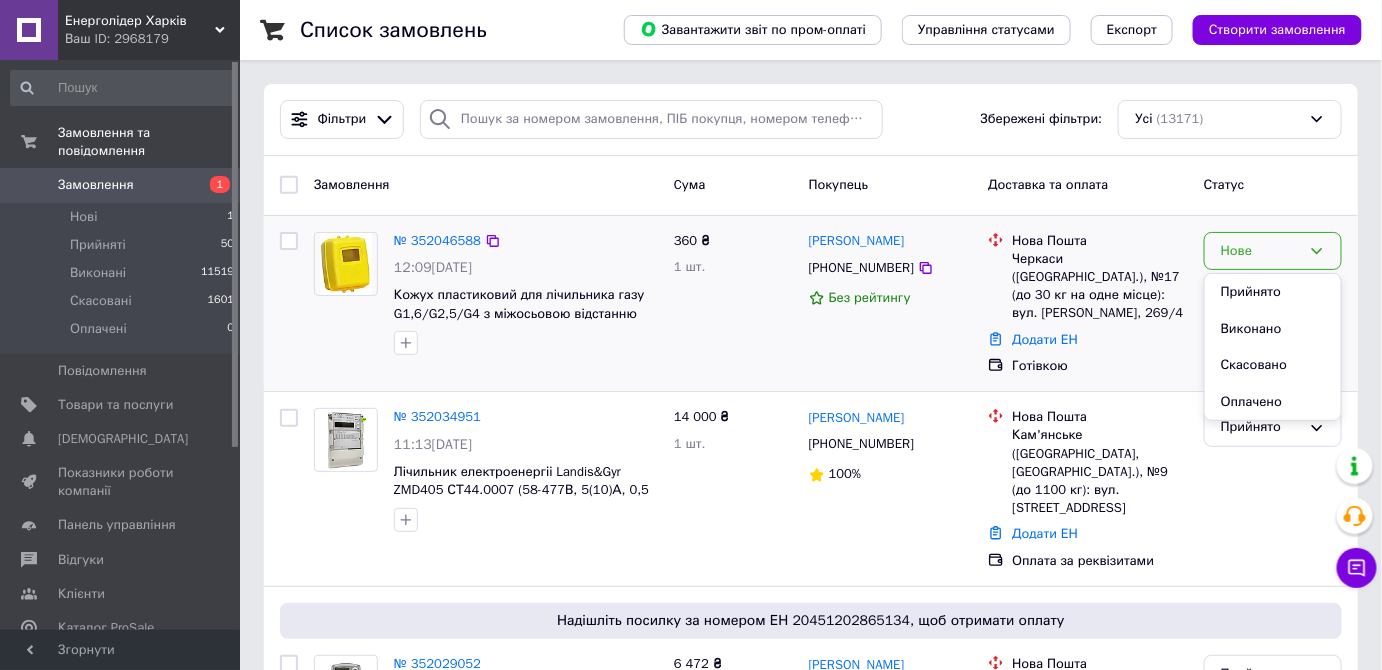 click on "Прийнято" at bounding box center (1273, 292) 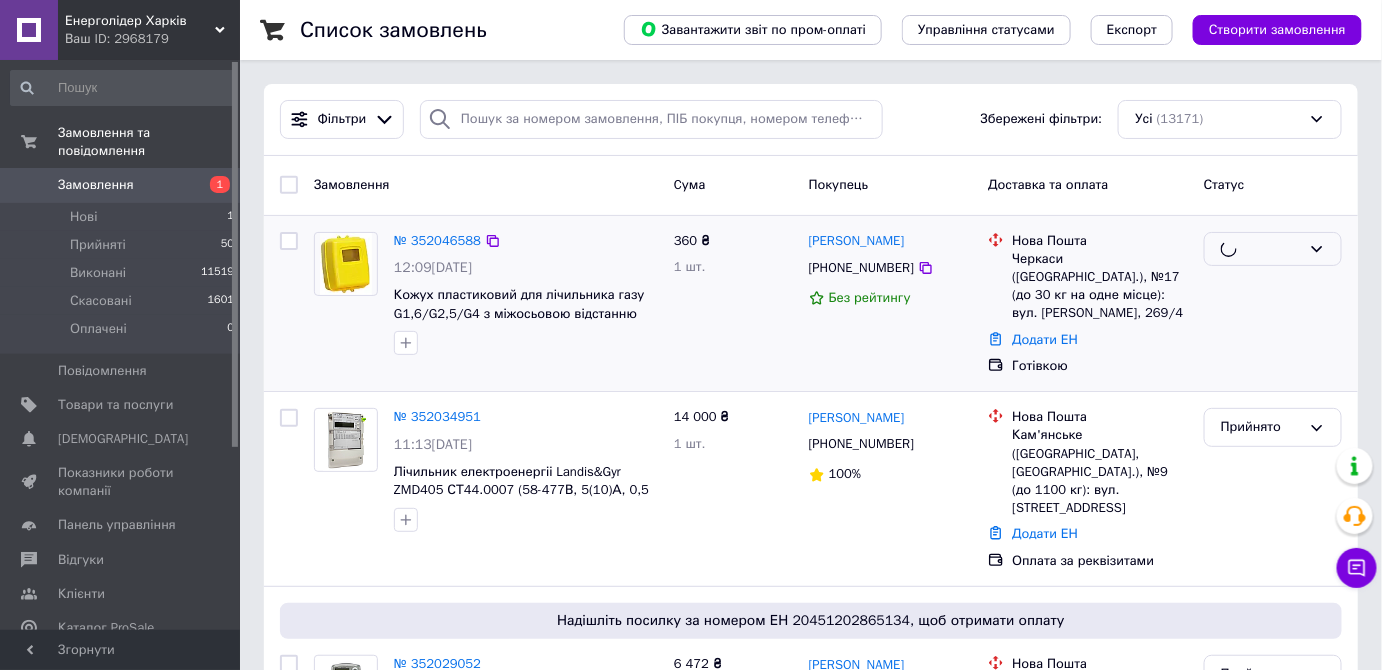 click on "№ 352046588 12:09, 10.07.2025 Кожух пластиковий для лічильника газу G1,6/G2,5/G4 з міжосьовою відстанню 110 мм" at bounding box center [526, 294] 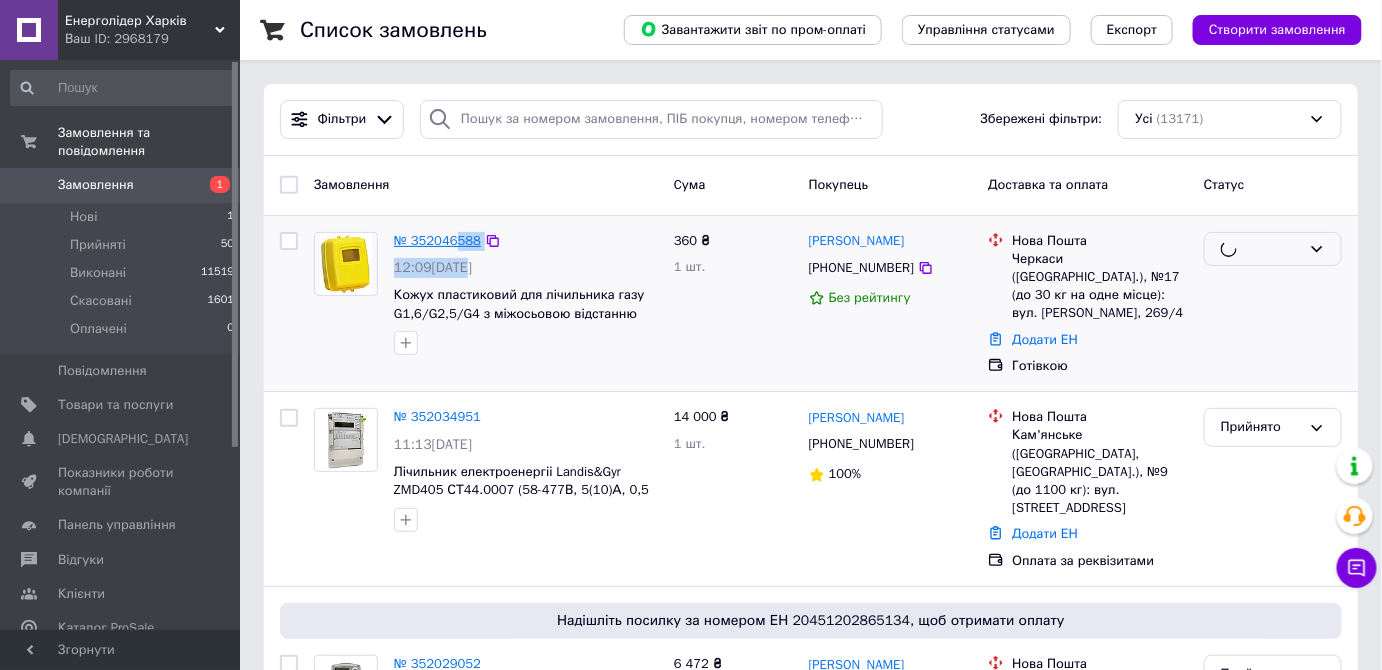click on "№ 352046588" at bounding box center [437, 240] 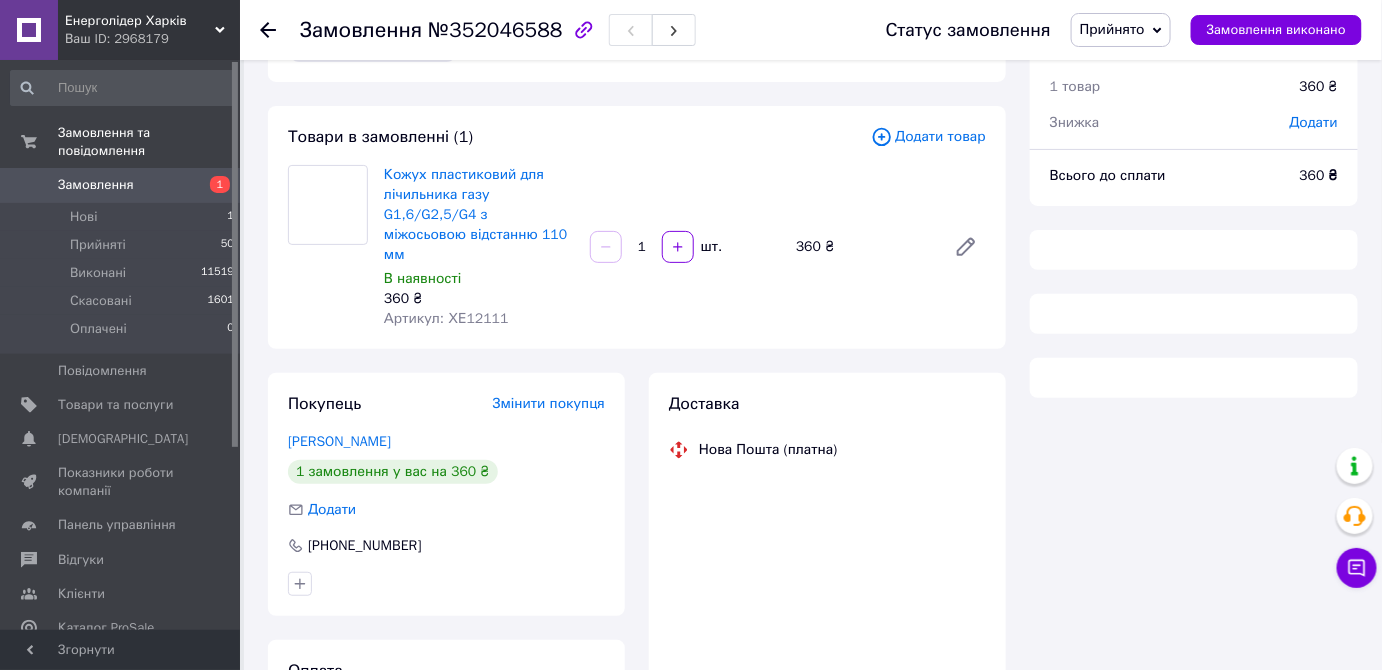 scroll, scrollTop: 221, scrollLeft: 0, axis: vertical 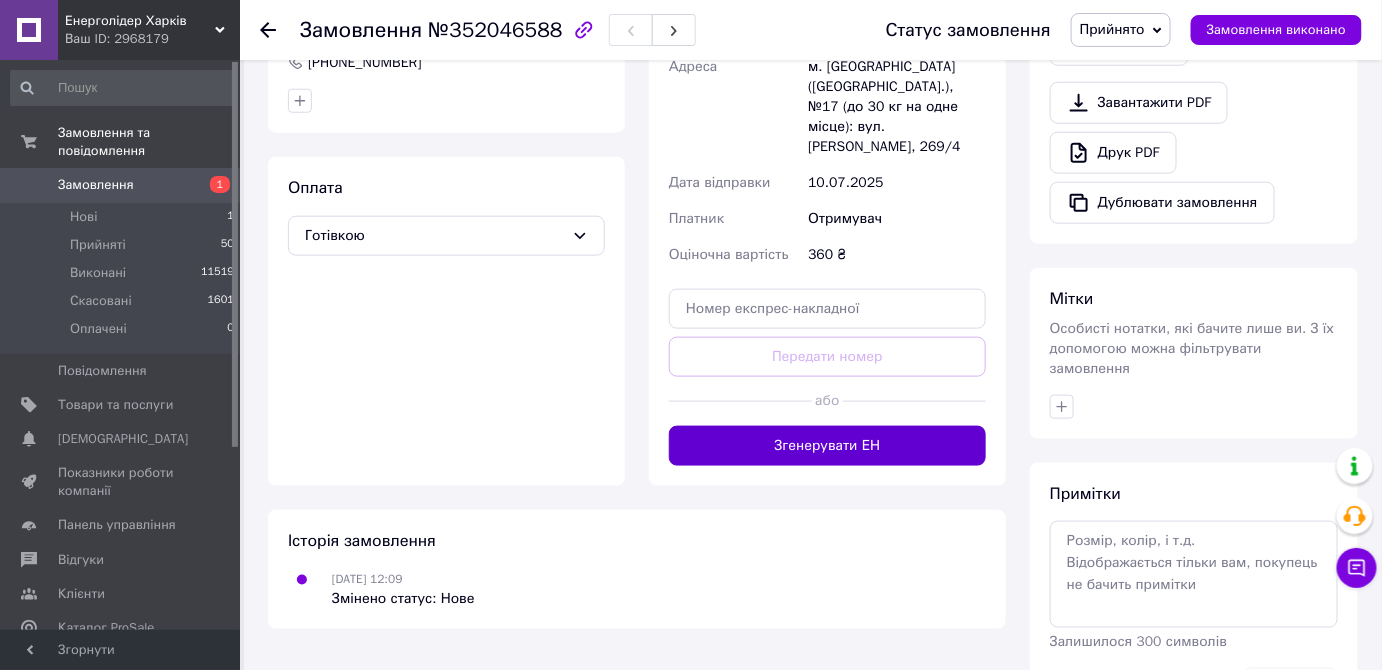 click on "Згенерувати ЕН" at bounding box center [827, 446] 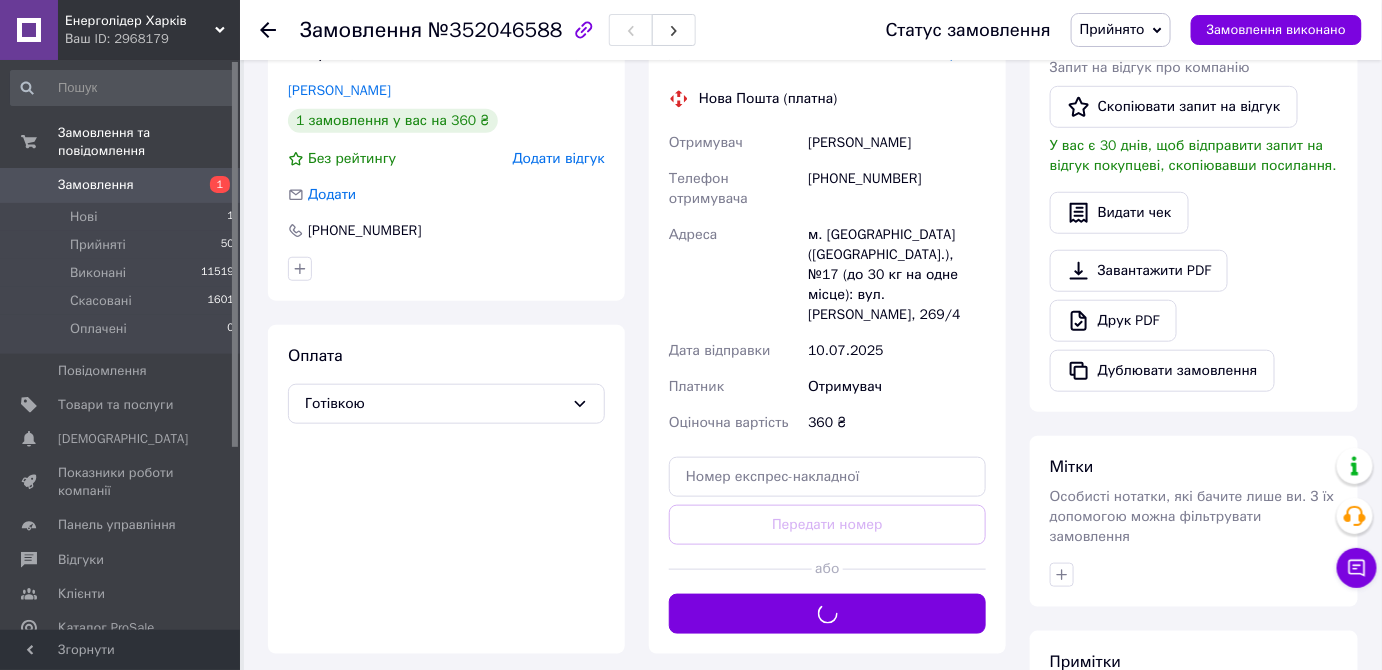 scroll, scrollTop: 221, scrollLeft: 0, axis: vertical 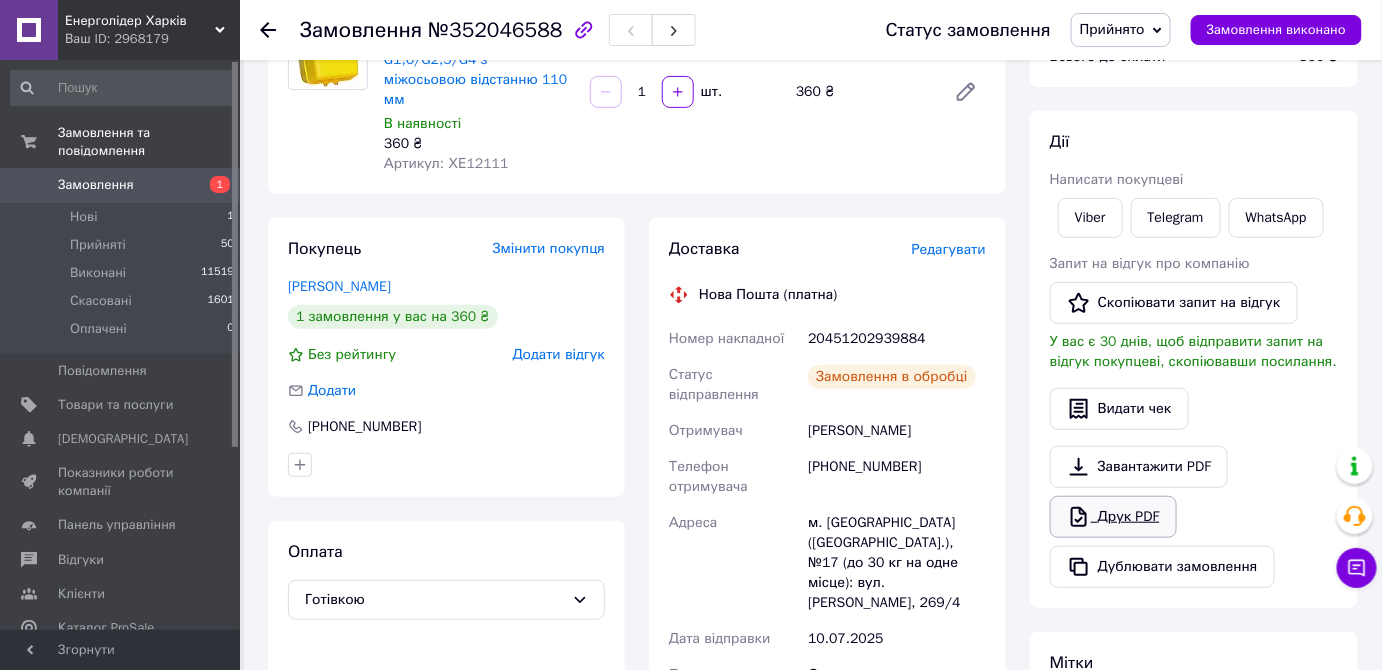 click on "Друк PDF" at bounding box center [1113, 517] 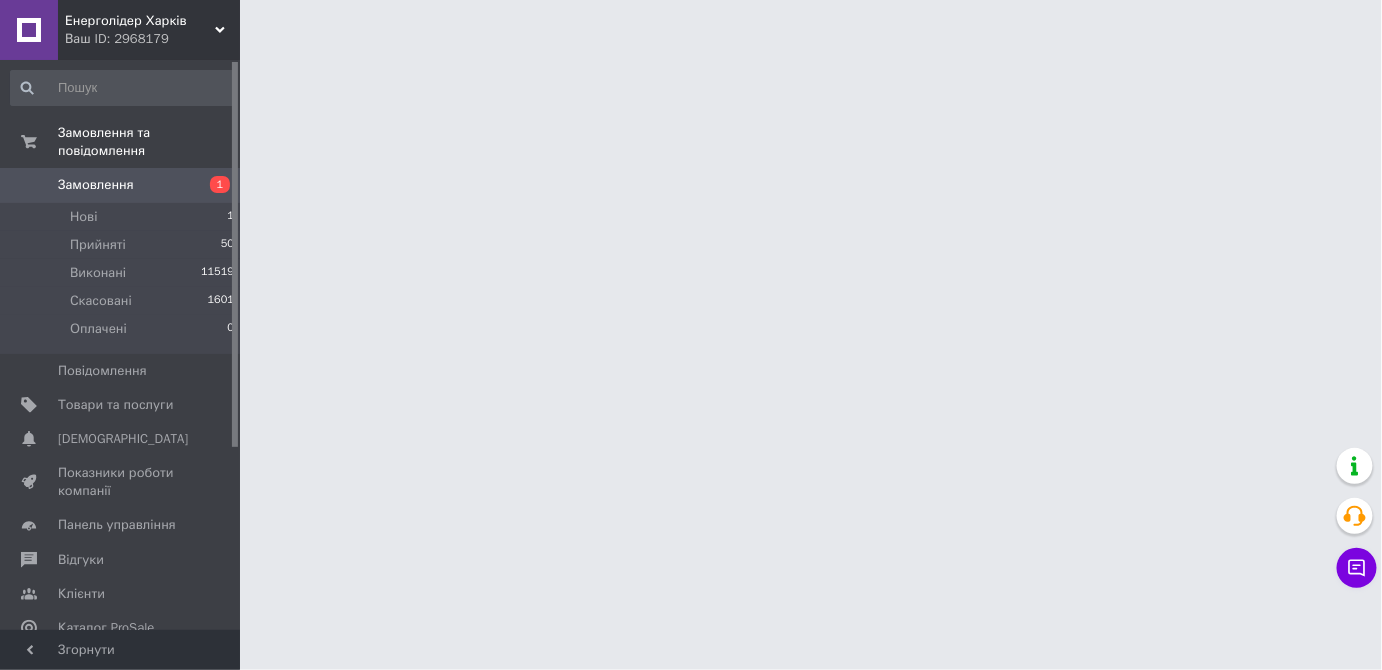 scroll, scrollTop: 0, scrollLeft: 0, axis: both 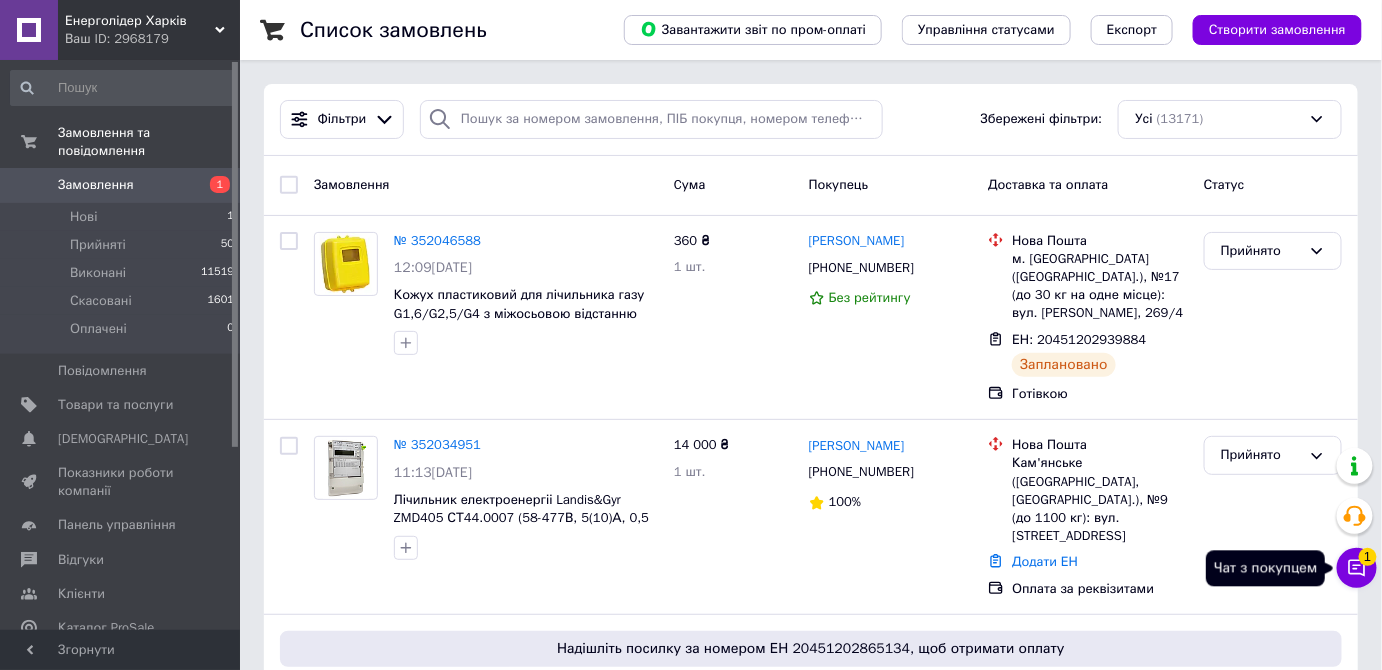 click 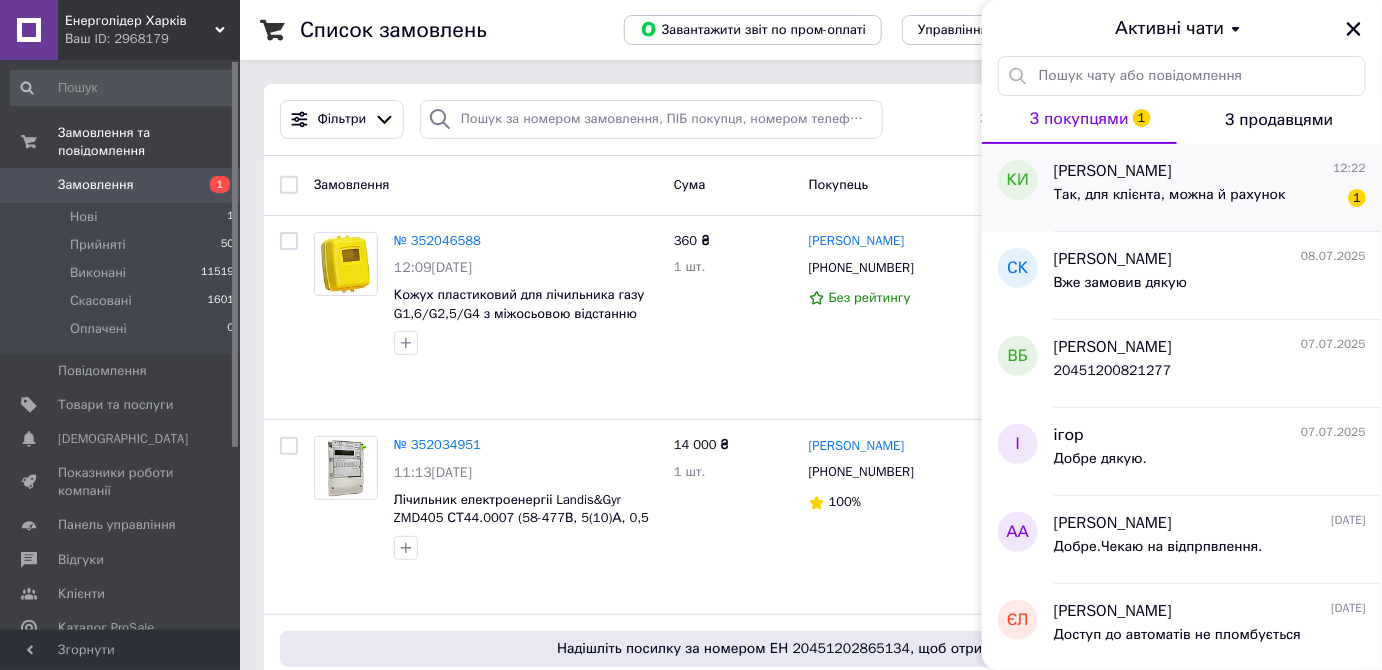 click on "Так, для клієнта, можна й рахунок" at bounding box center [1170, 195] 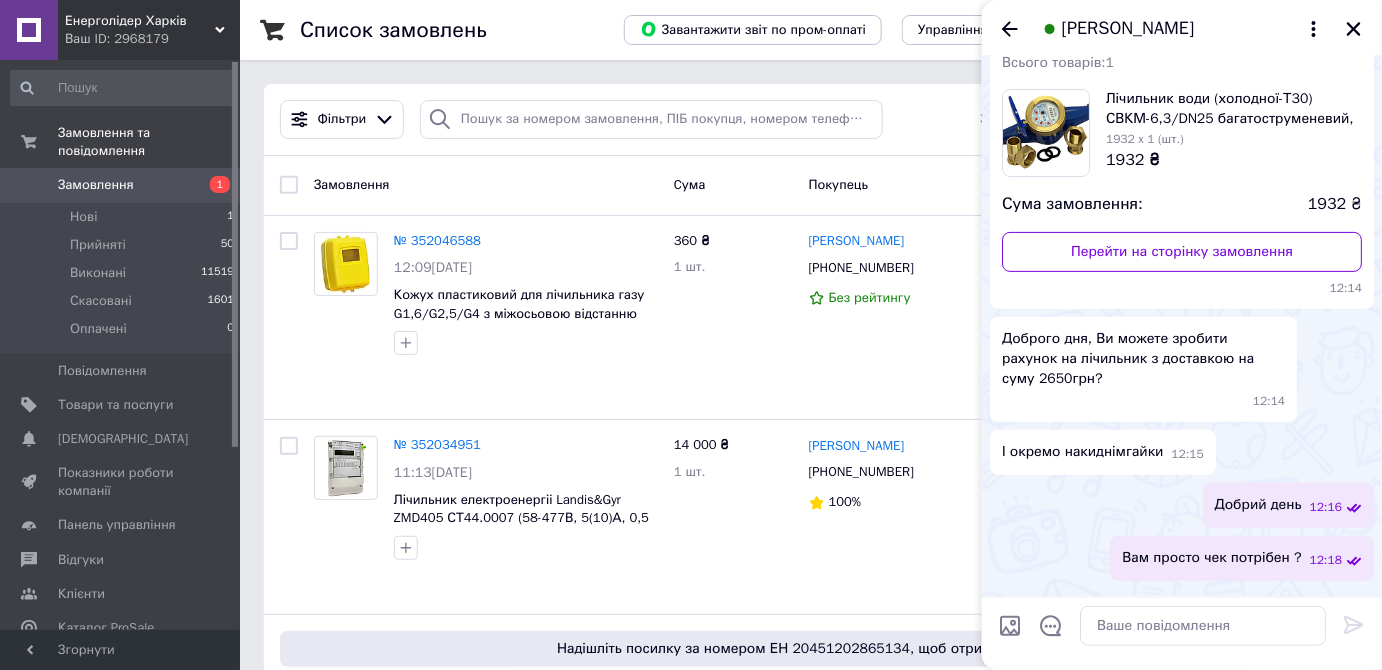 scroll, scrollTop: 63, scrollLeft: 0, axis: vertical 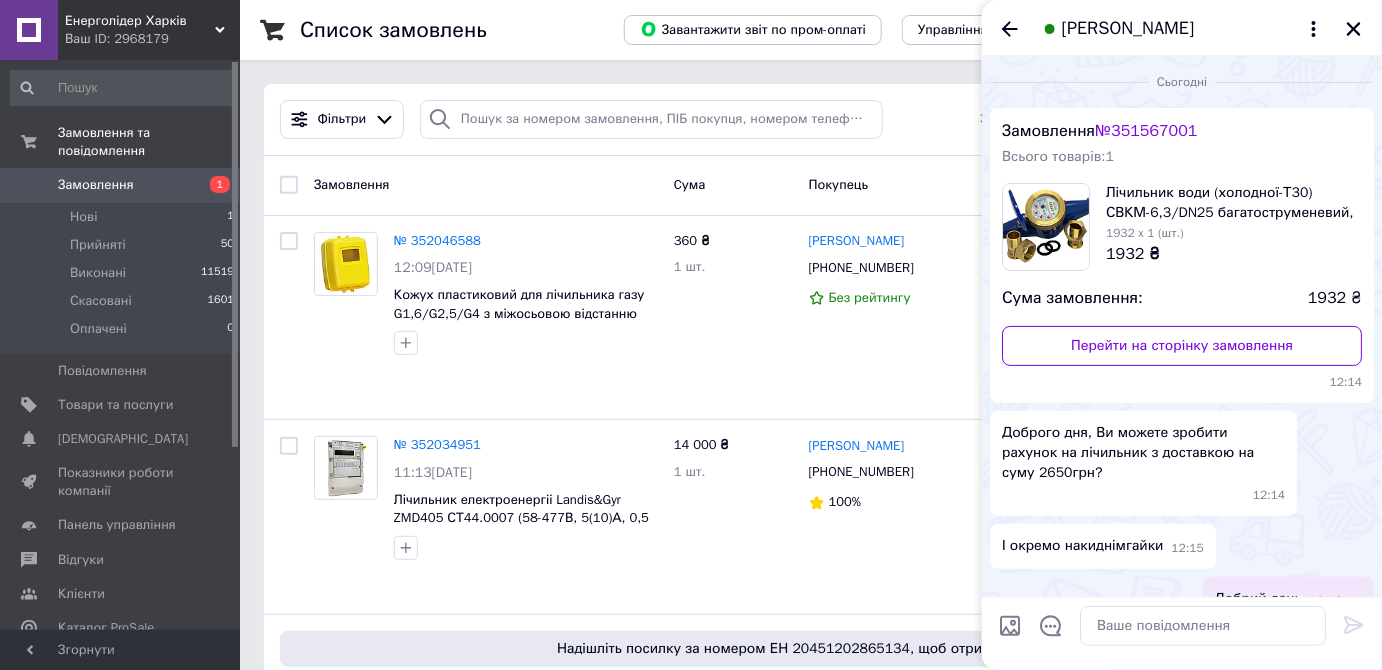 drag, startPoint x: 1124, startPoint y: 69, endPoint x: 1205, endPoint y: 72, distance: 81.055534 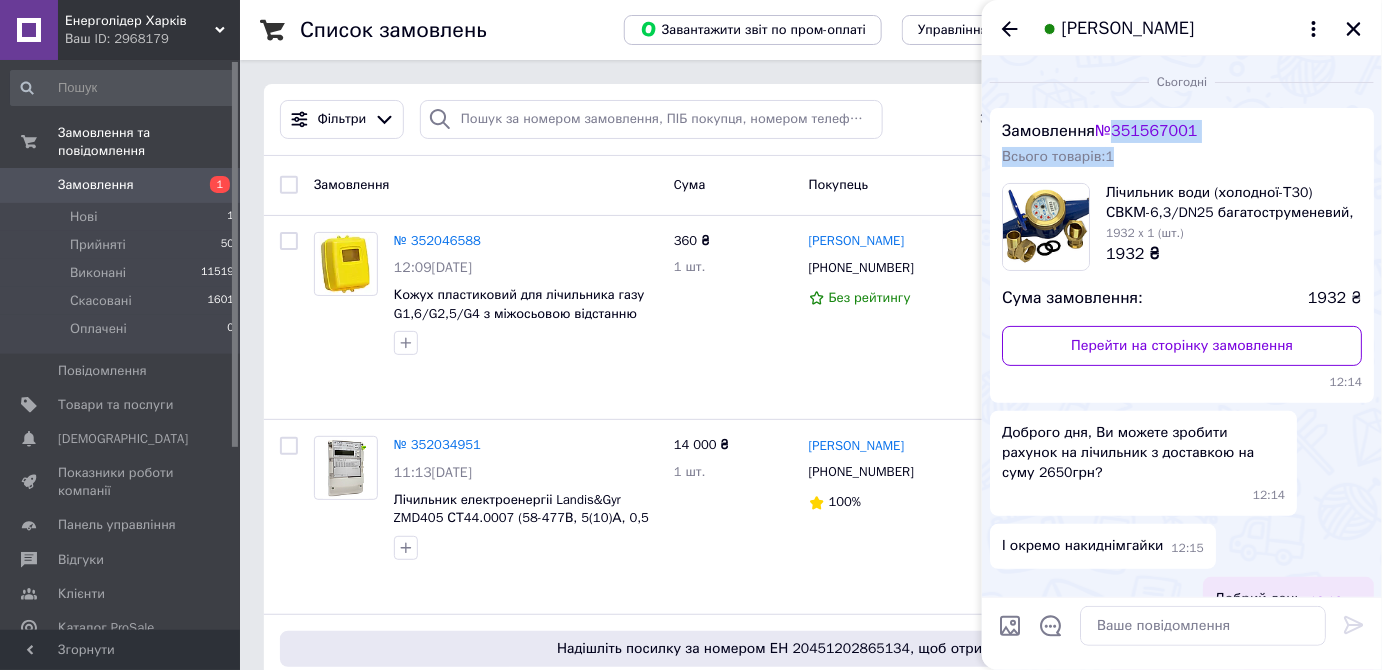 drag, startPoint x: 1122, startPoint y: 132, endPoint x: 1243, endPoint y: 149, distance: 122.18838 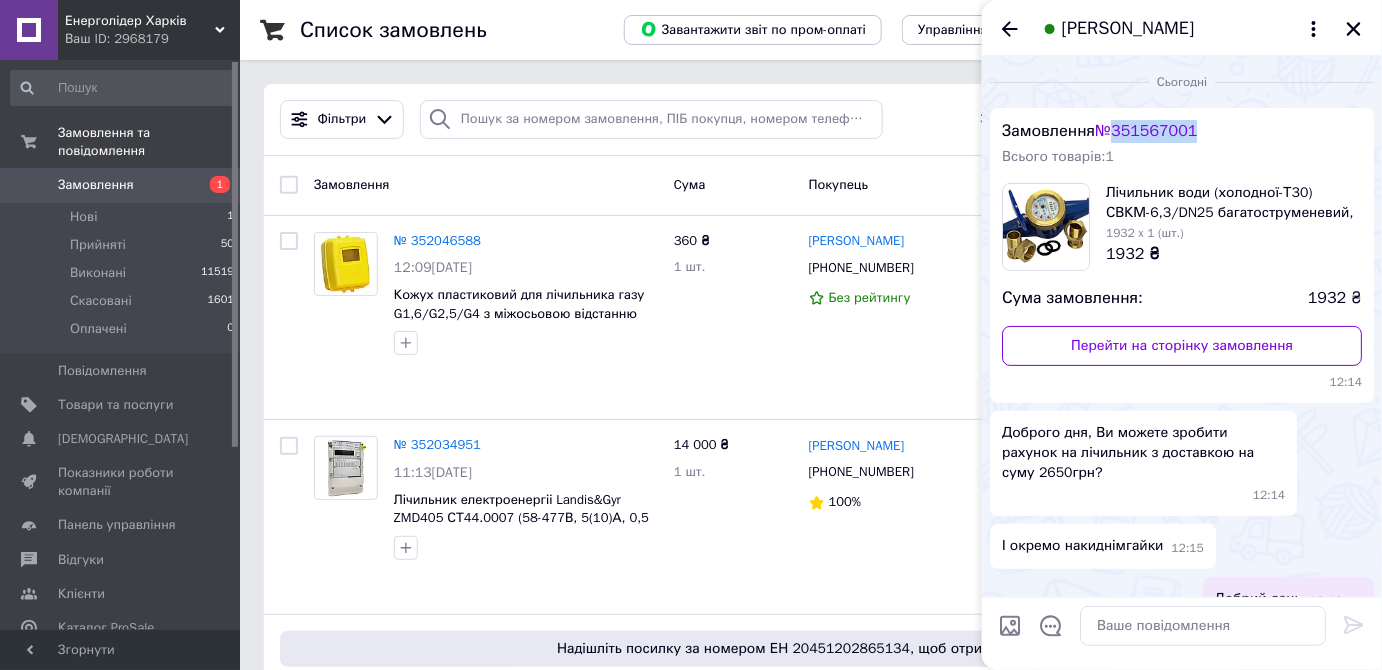 drag, startPoint x: 1120, startPoint y: 134, endPoint x: 1226, endPoint y: 136, distance: 106.01887 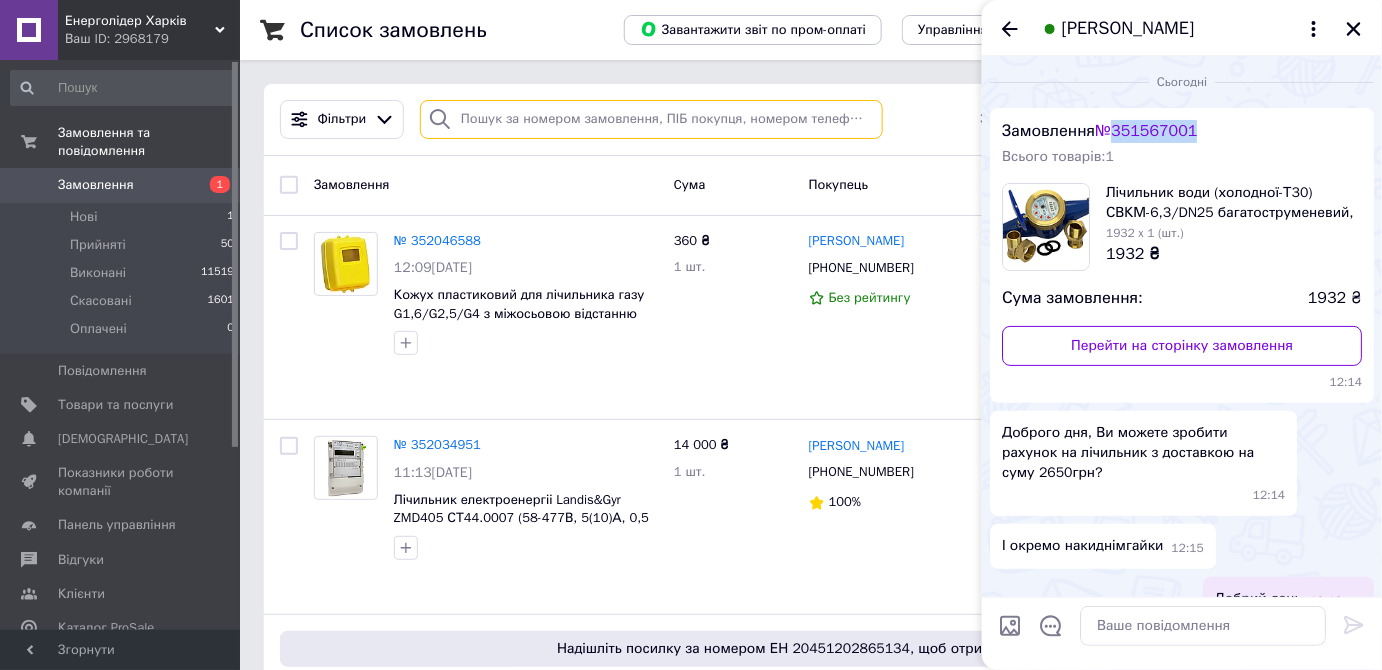 click at bounding box center [651, 119] 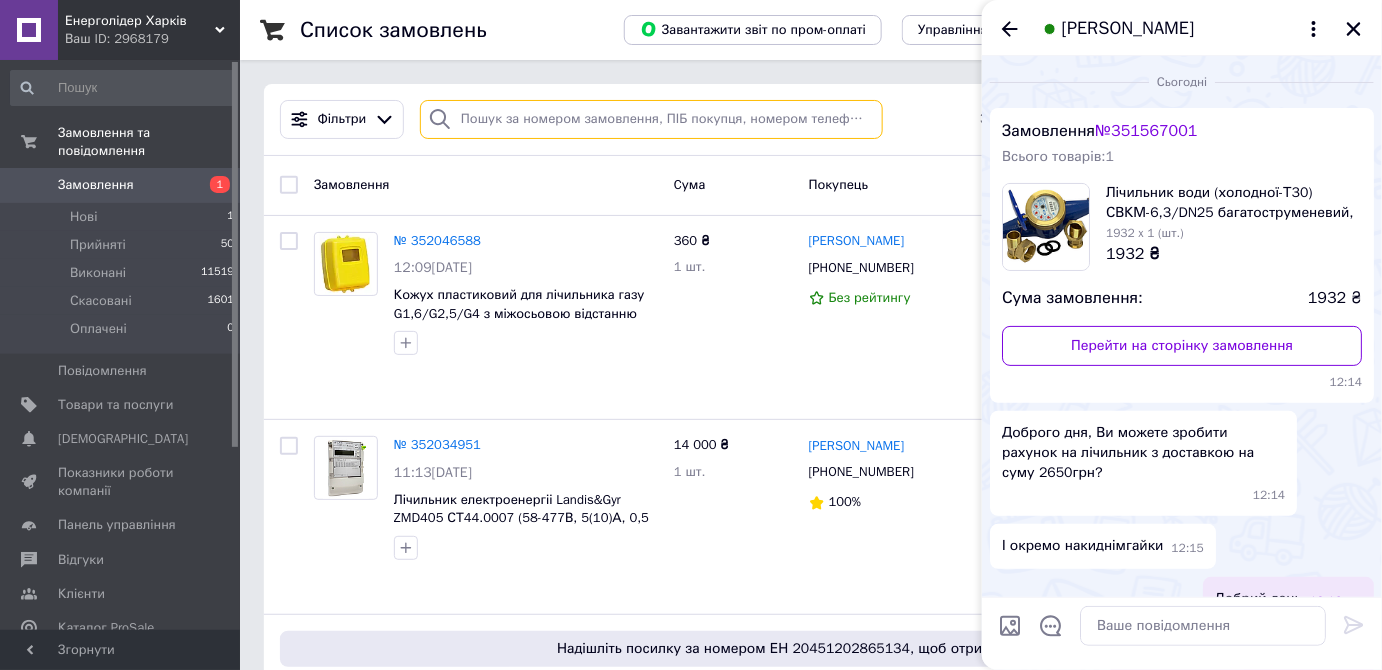 paste on "351567001" 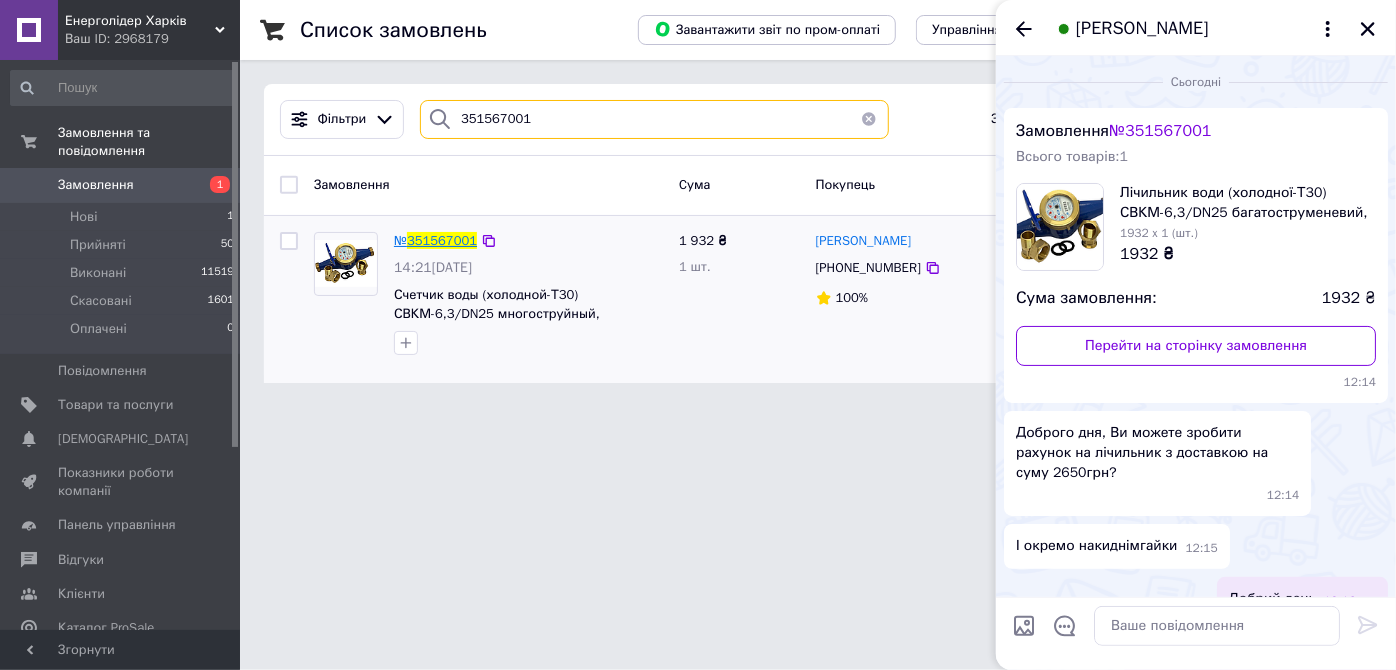type on "351567001" 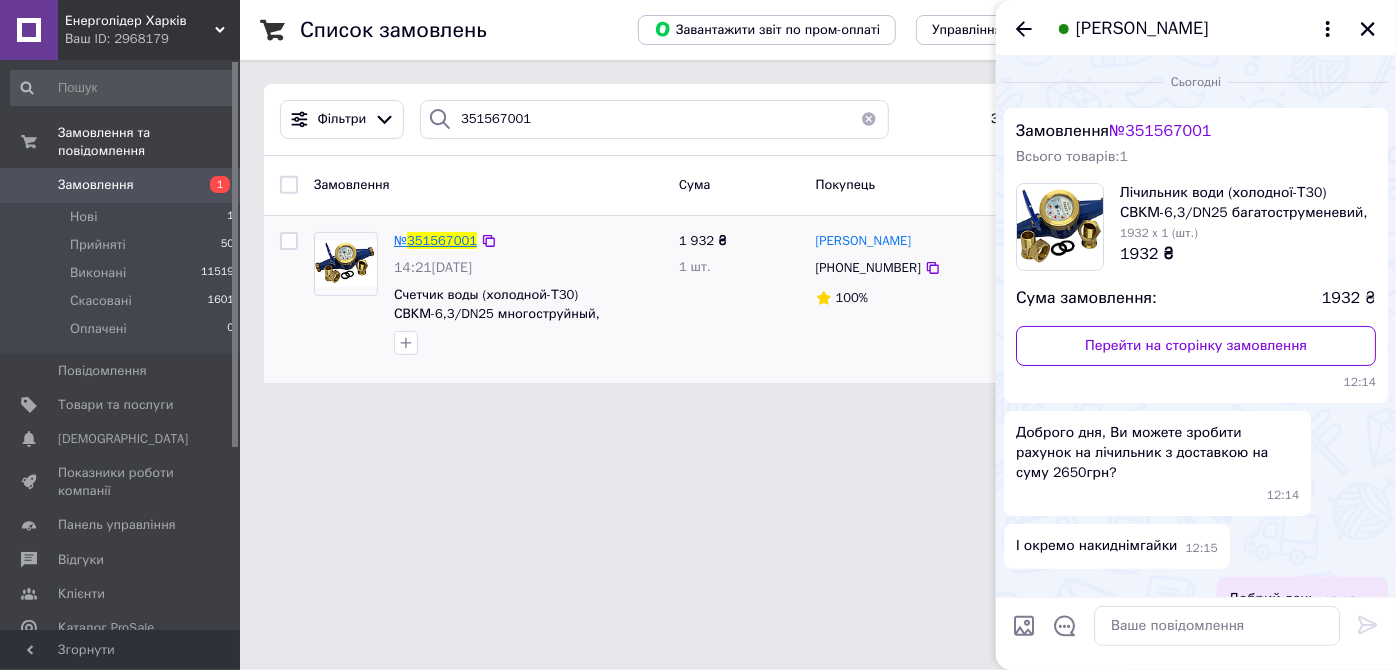 click on "351567001" at bounding box center [442, 240] 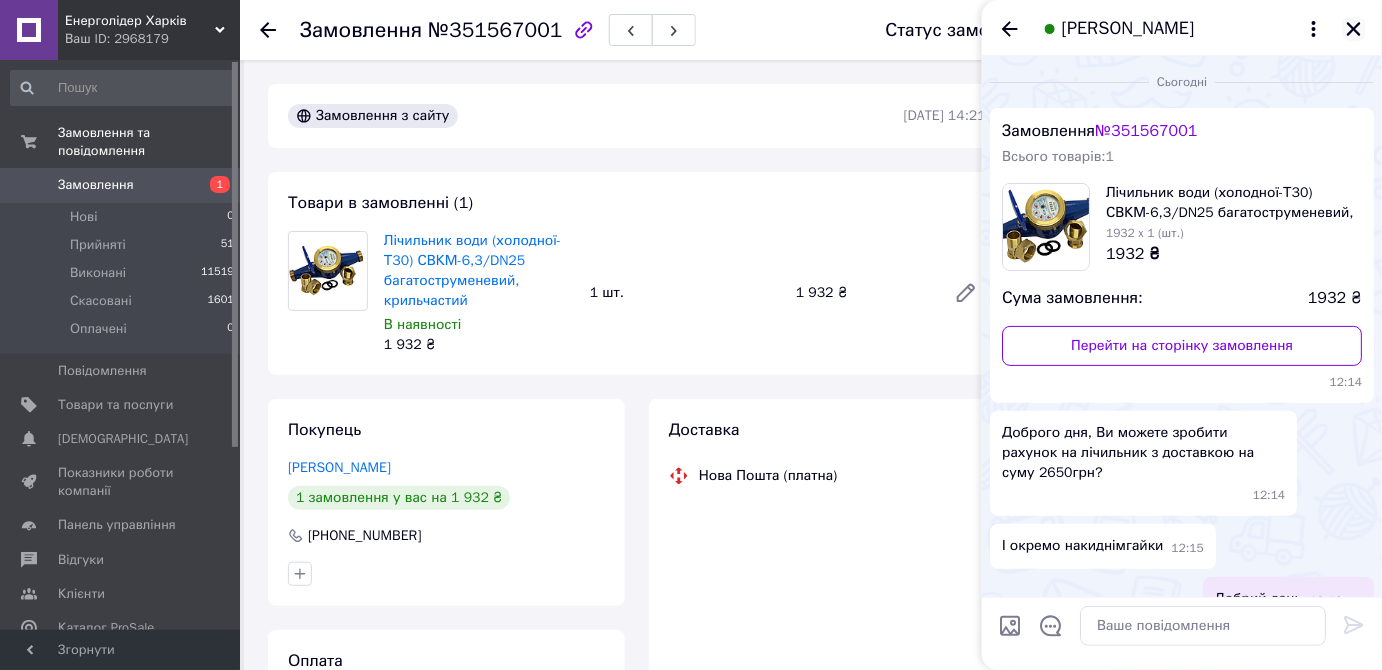 click 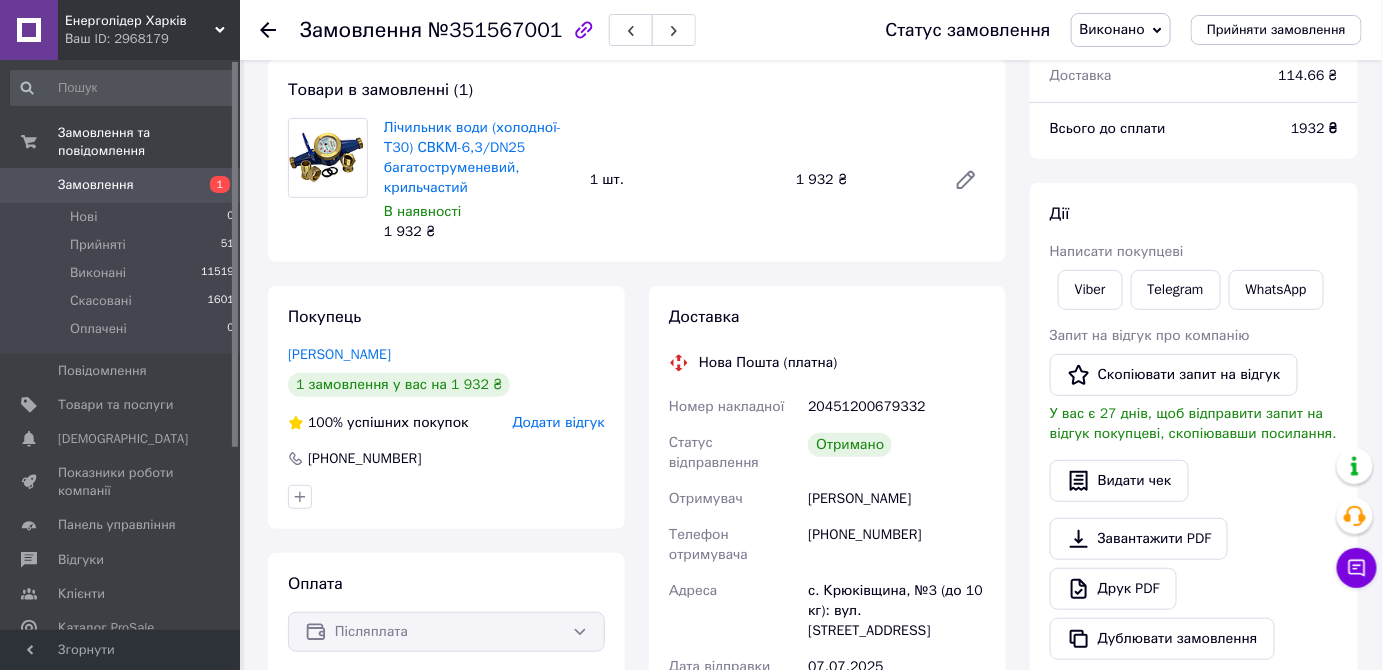 scroll, scrollTop: 0, scrollLeft: 0, axis: both 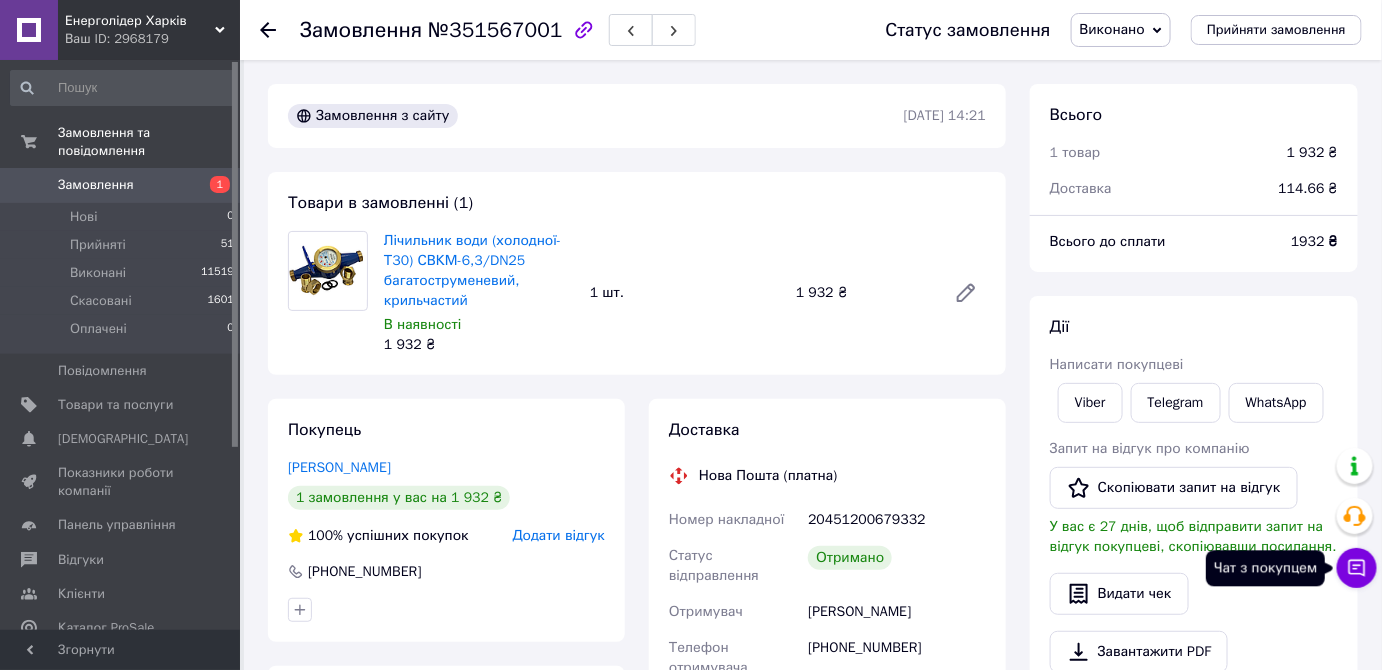 click 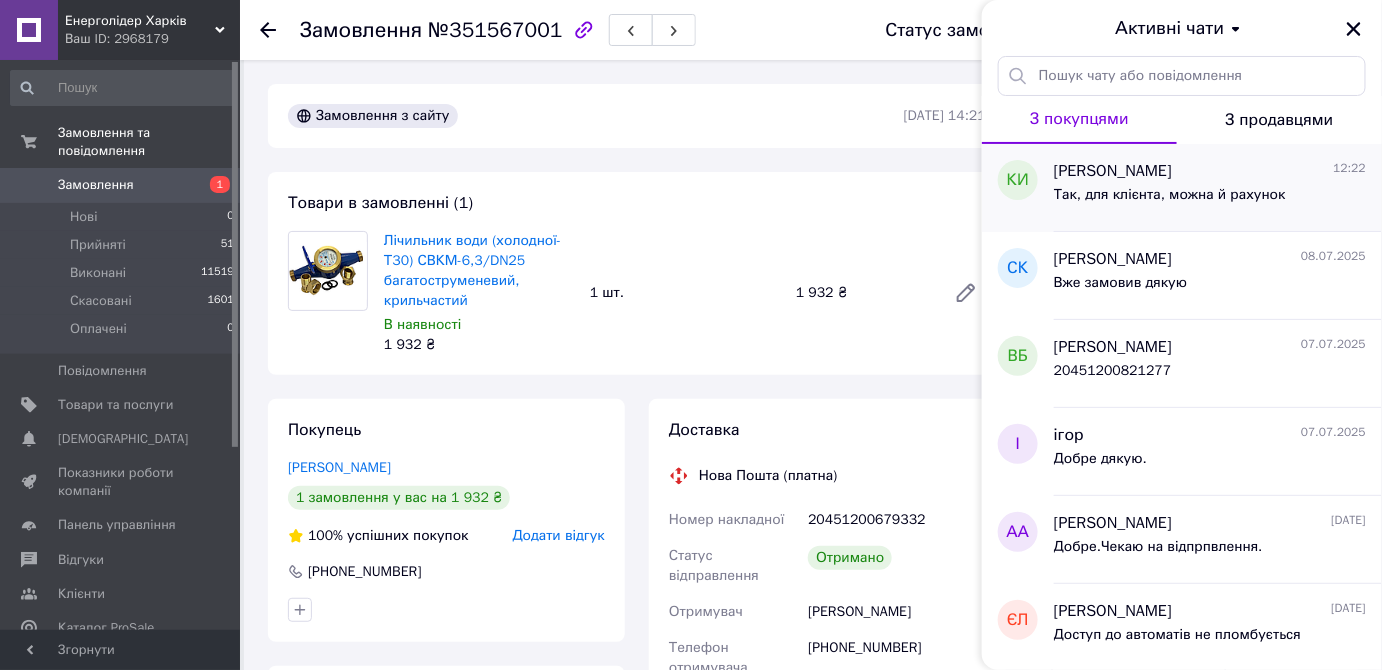click on "Так, для клієнта, можна й рахунок" at bounding box center (1170, 195) 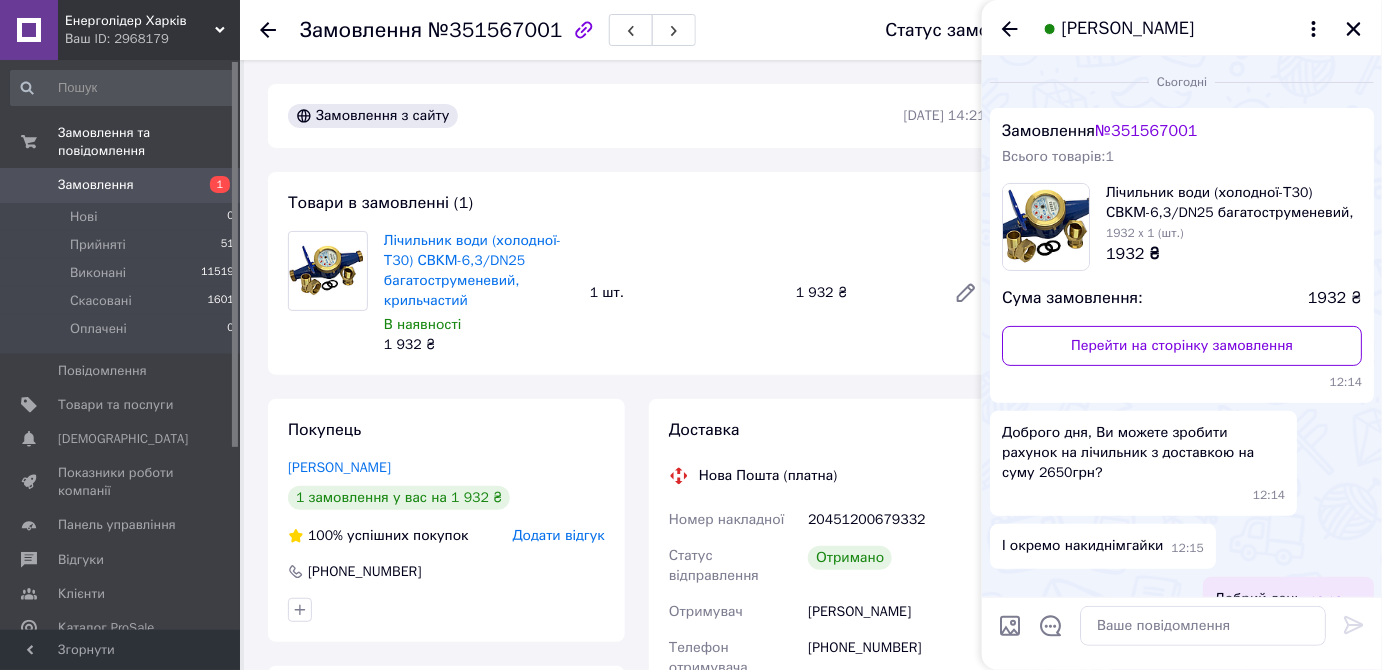 scroll, scrollTop: 118, scrollLeft: 0, axis: vertical 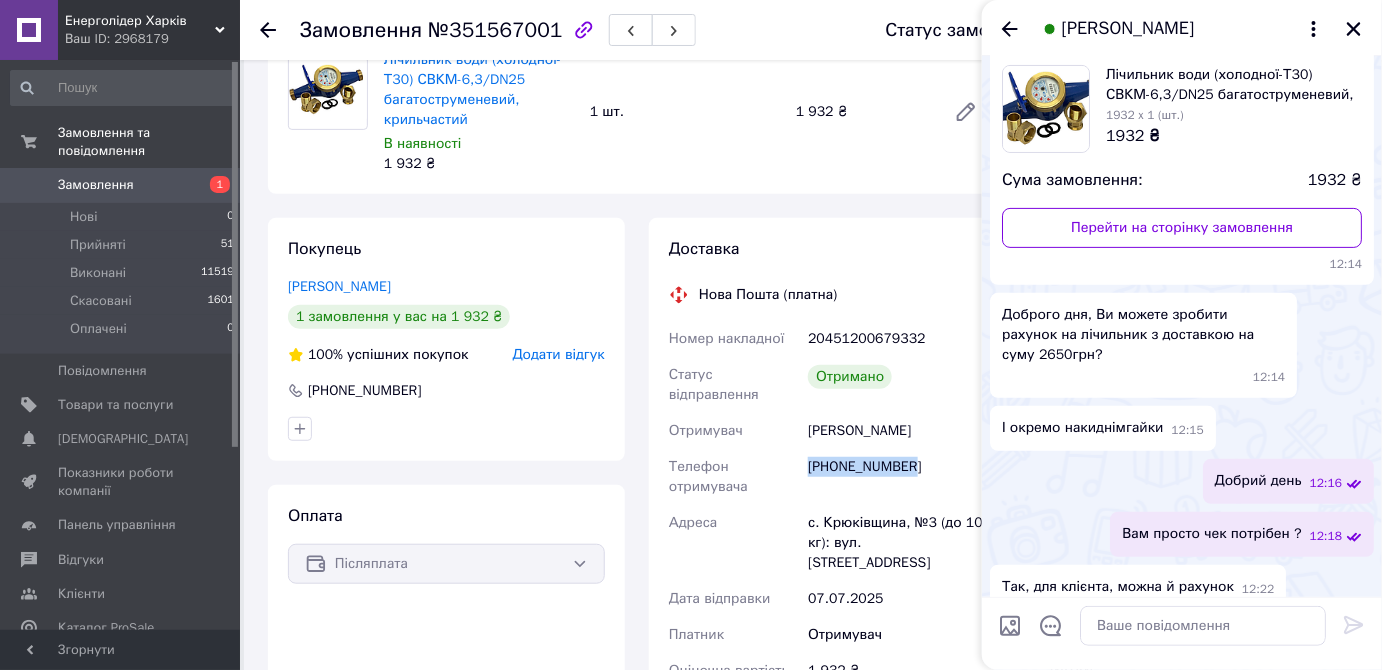 drag, startPoint x: 930, startPoint y: 471, endPoint x: 808, endPoint y: 467, distance: 122.06556 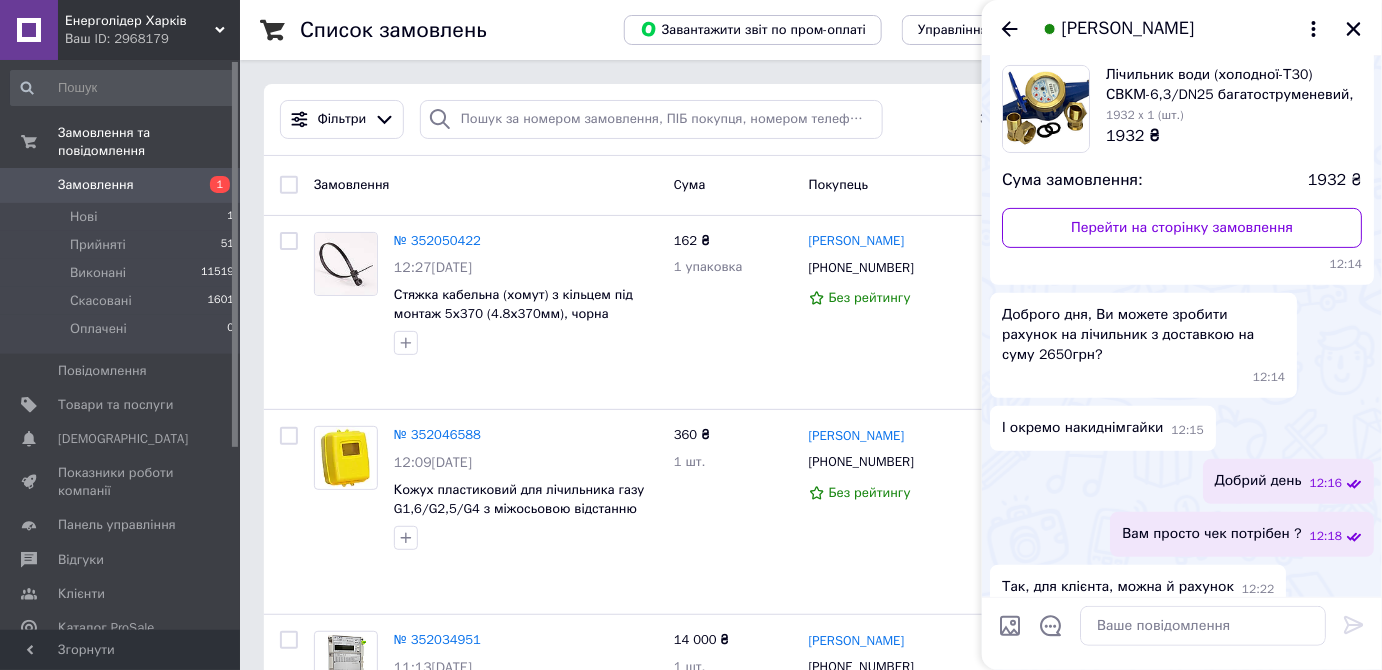 click on "Замовлення" at bounding box center (486, 185) 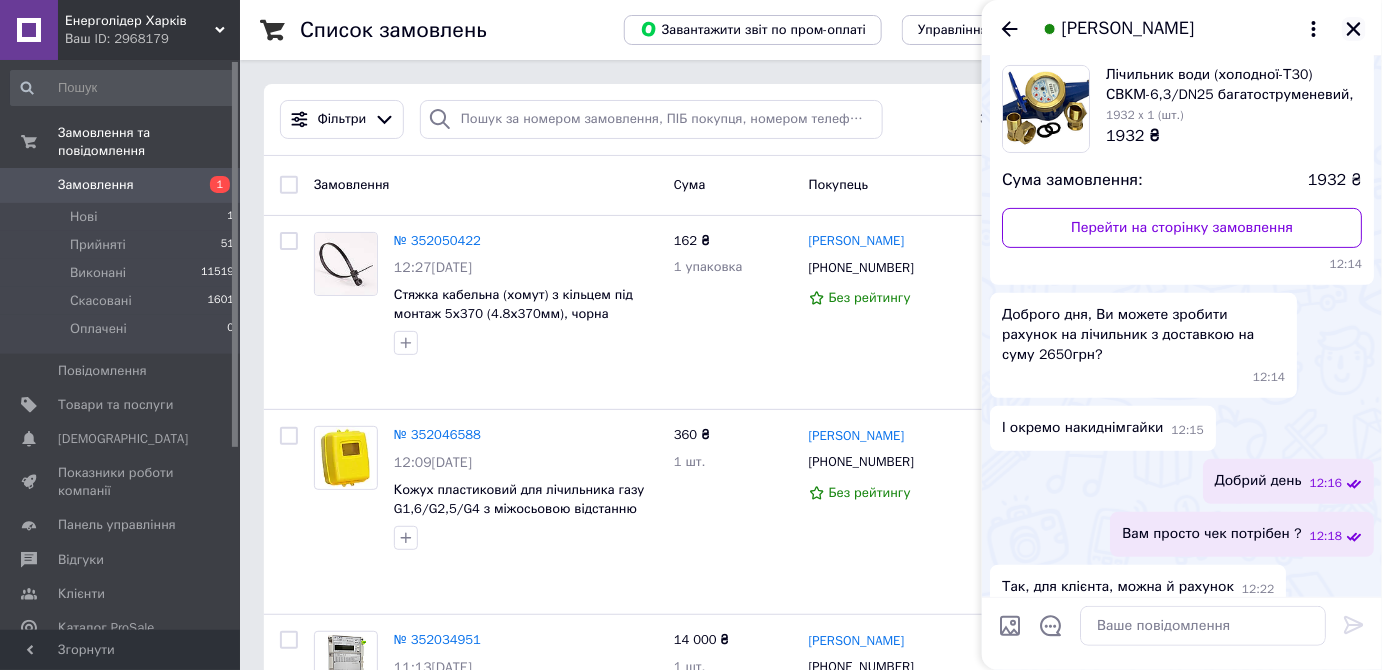 click 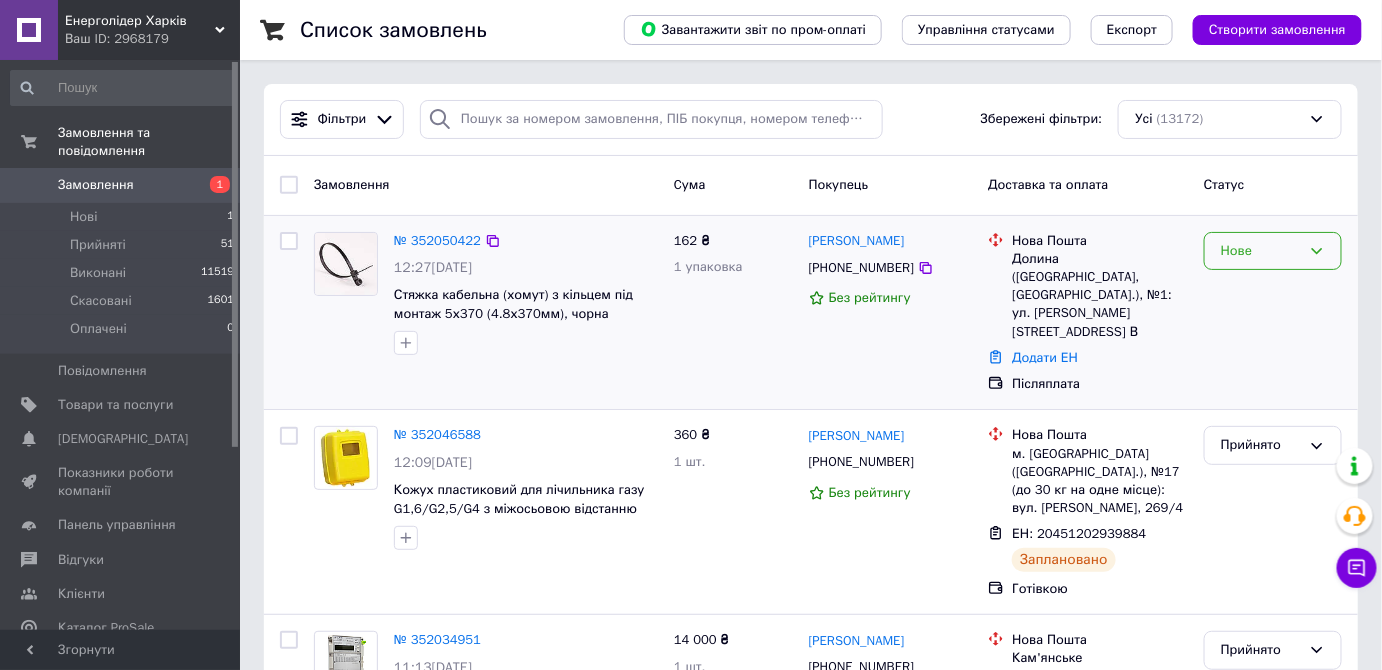 click on "Нове" at bounding box center (1261, 251) 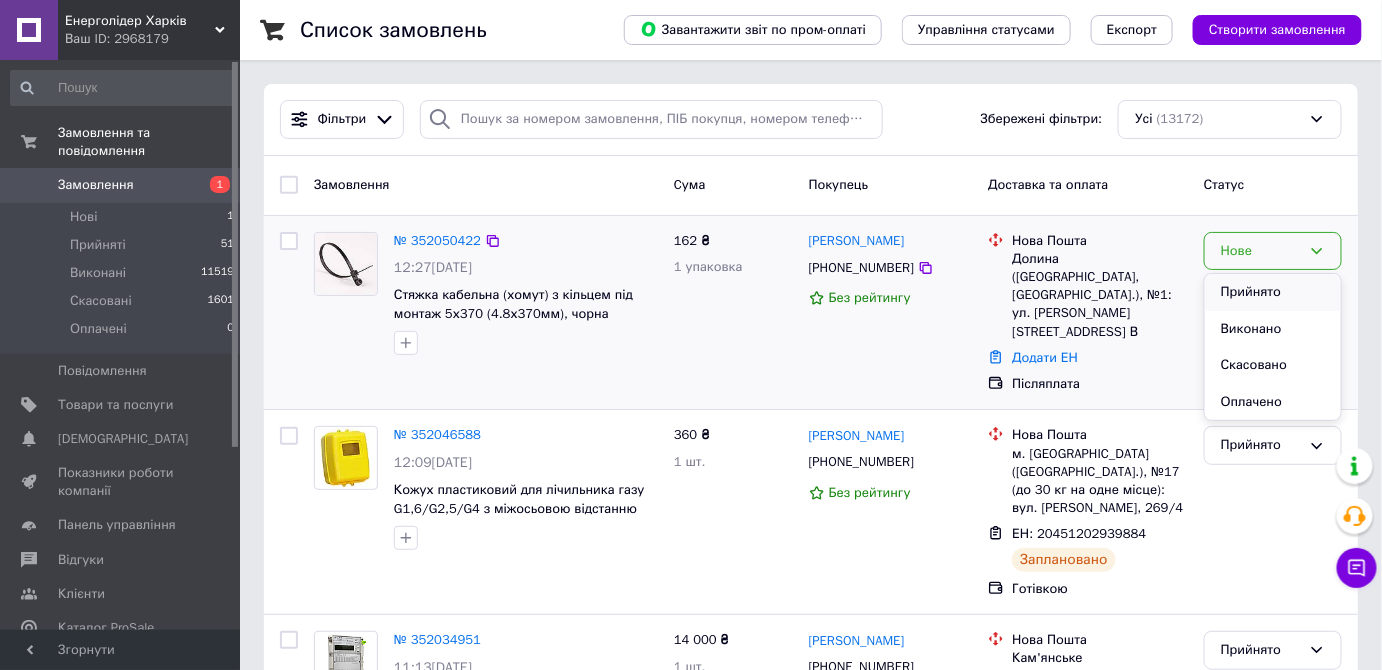 click on "Прийнято" at bounding box center (1273, 292) 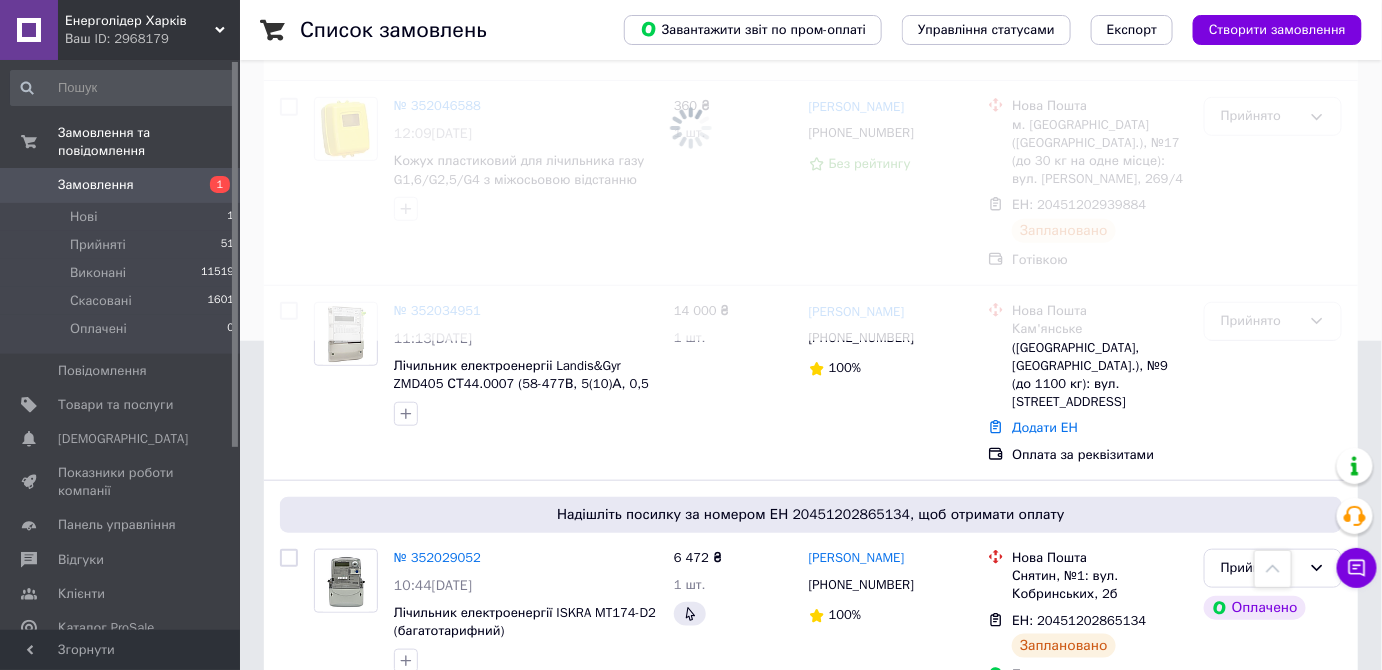 scroll, scrollTop: 0, scrollLeft: 0, axis: both 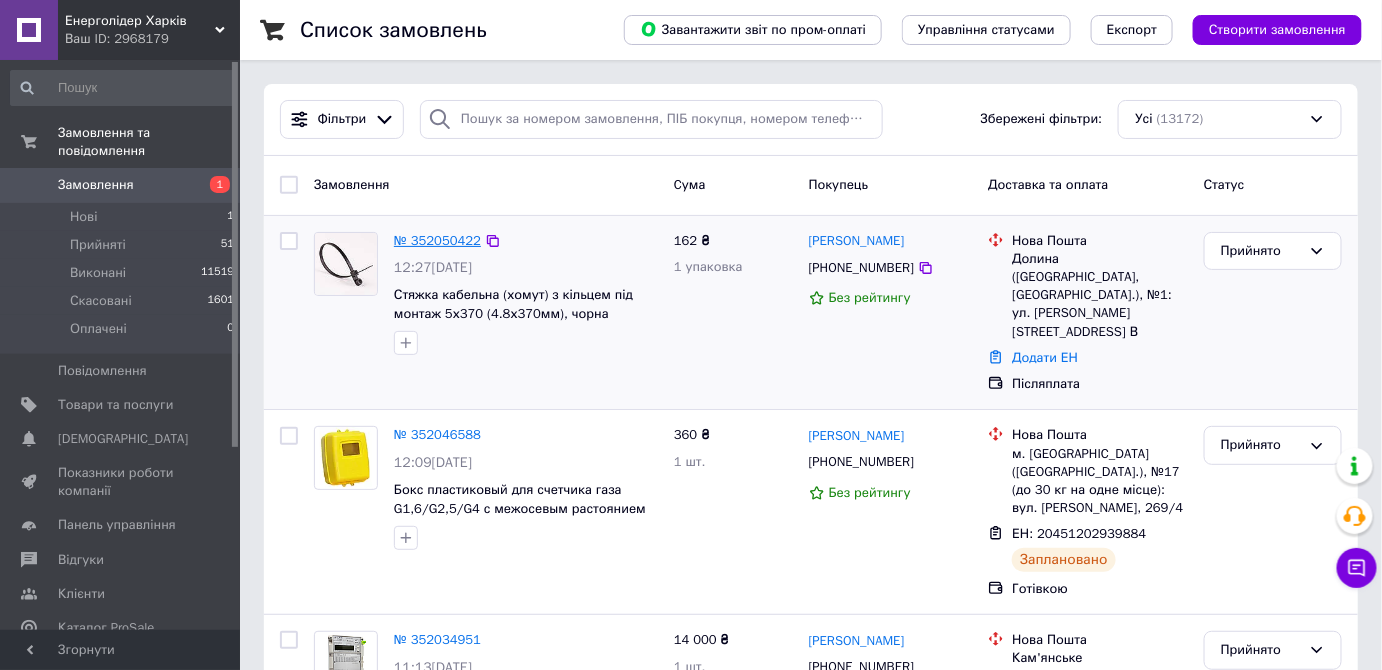 click on "№ 352050422" at bounding box center [437, 240] 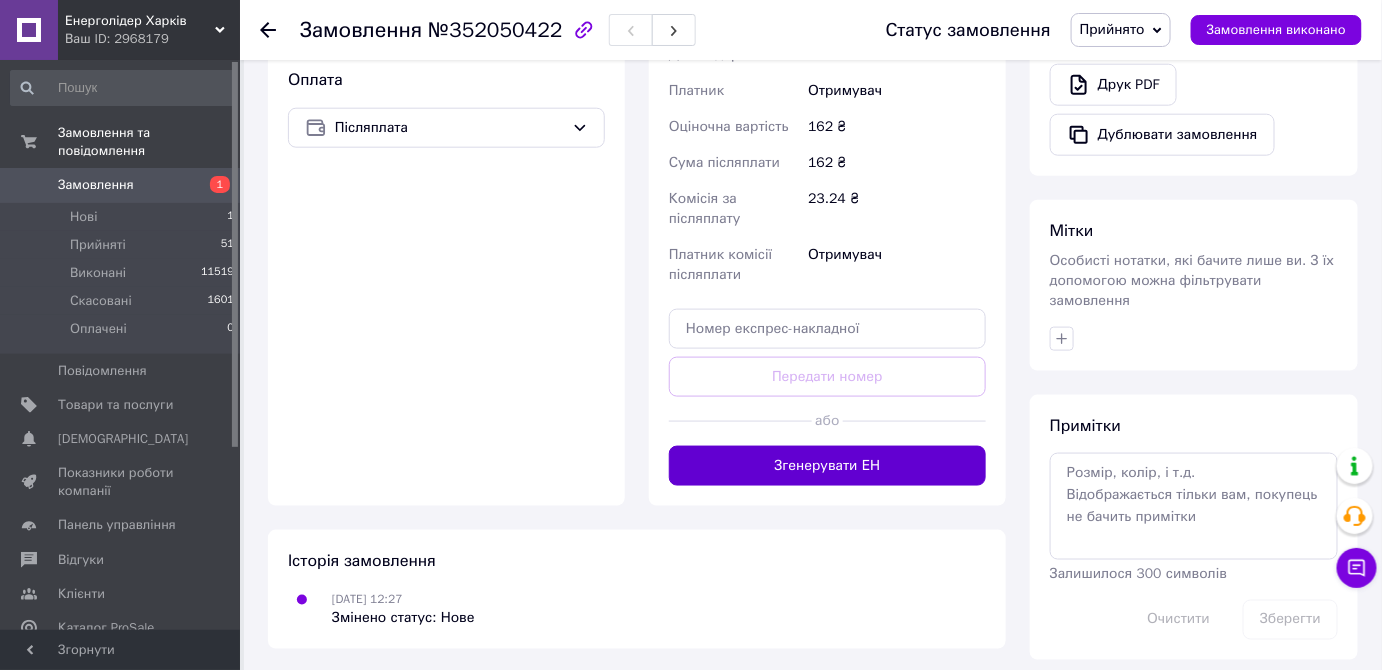click on "Згенерувати ЕН" at bounding box center [827, 466] 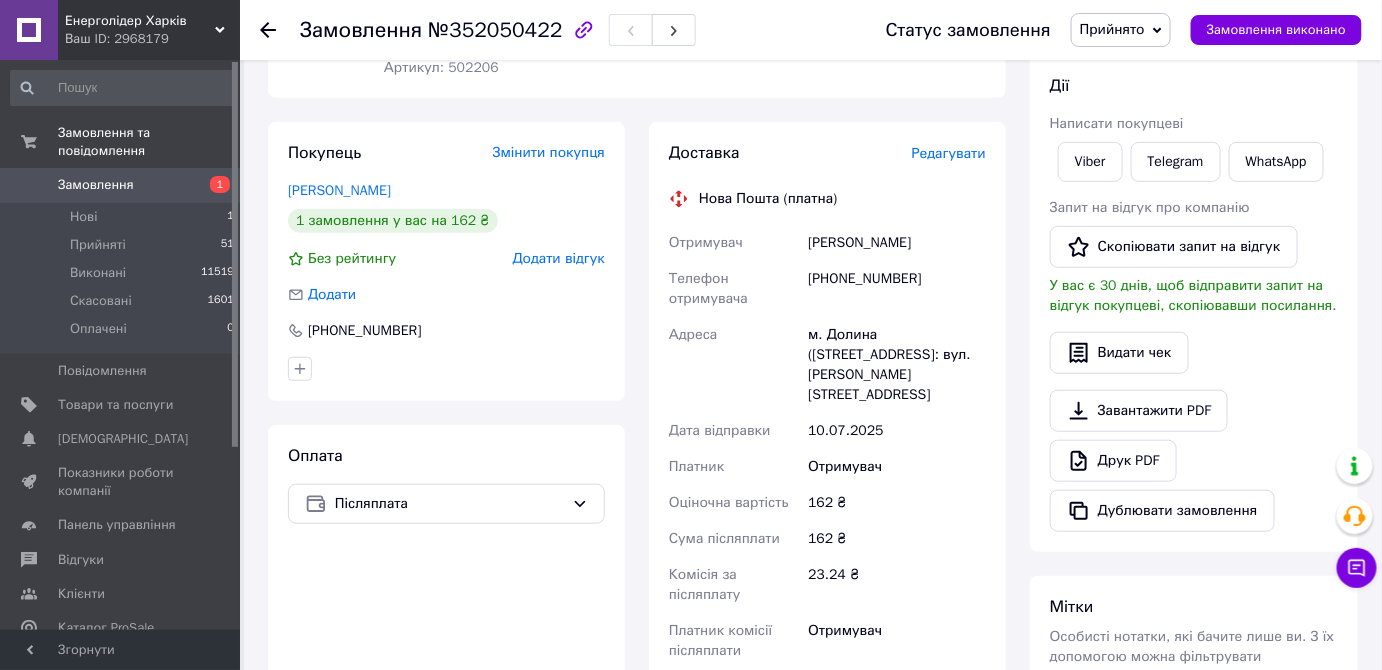 scroll, scrollTop: 562, scrollLeft: 0, axis: vertical 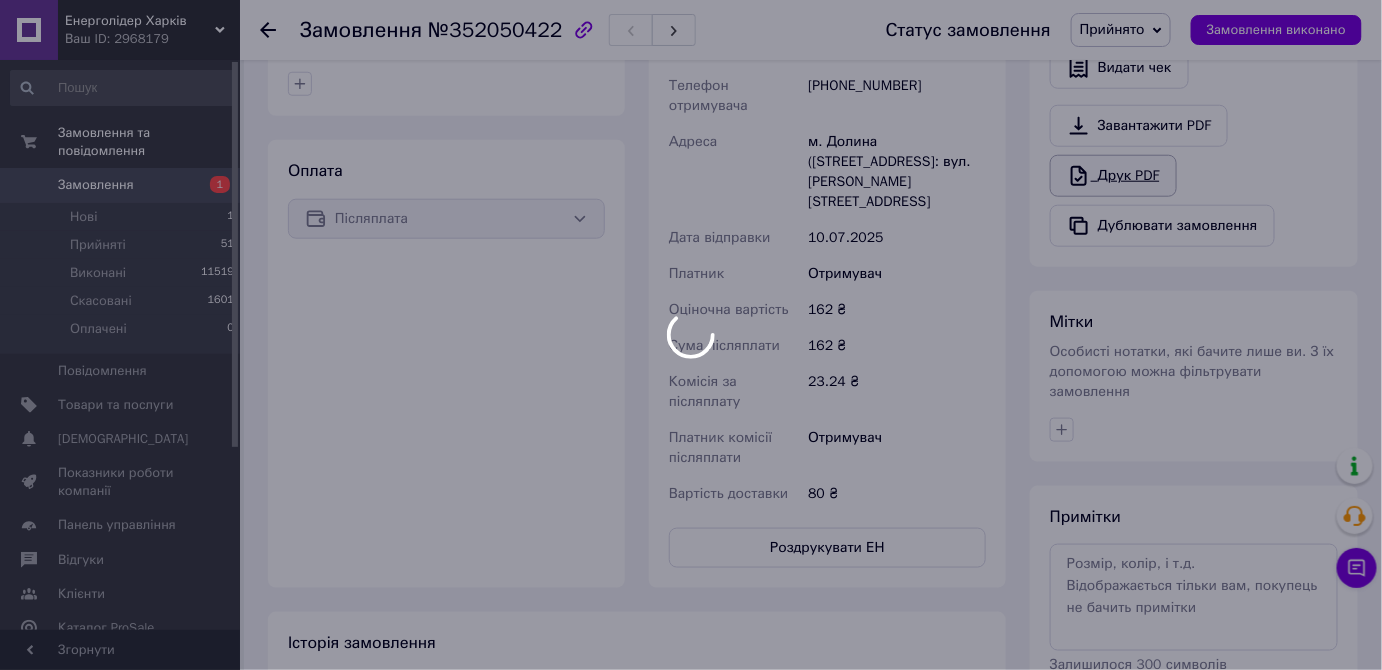 click on "Енерголідер Харків Ваш ID: 2968179 Сайт Енерголідер Харків Кабінет покупця Перевірити стан системи Сторінка на порталі Довідка Вийти Замовлення та повідомлення Замовлення 1 Нові 1 Прийняті 51 Виконані 11519 Скасовані 1601 Оплачені 0 Повідомлення 0 Товари та послуги Сповіщення 0 0 Показники роботи компанії Панель управління Відгуки Клієнти Каталог ProSale Аналітика Інструменти веб-майстра та SEO Управління сайтом Гаманець компанії Маркет Налаштування Тарифи та рахунки Prom топ Згорнути
Замовлення №352050422 162 ₴ 1 <" at bounding box center [691, 106] 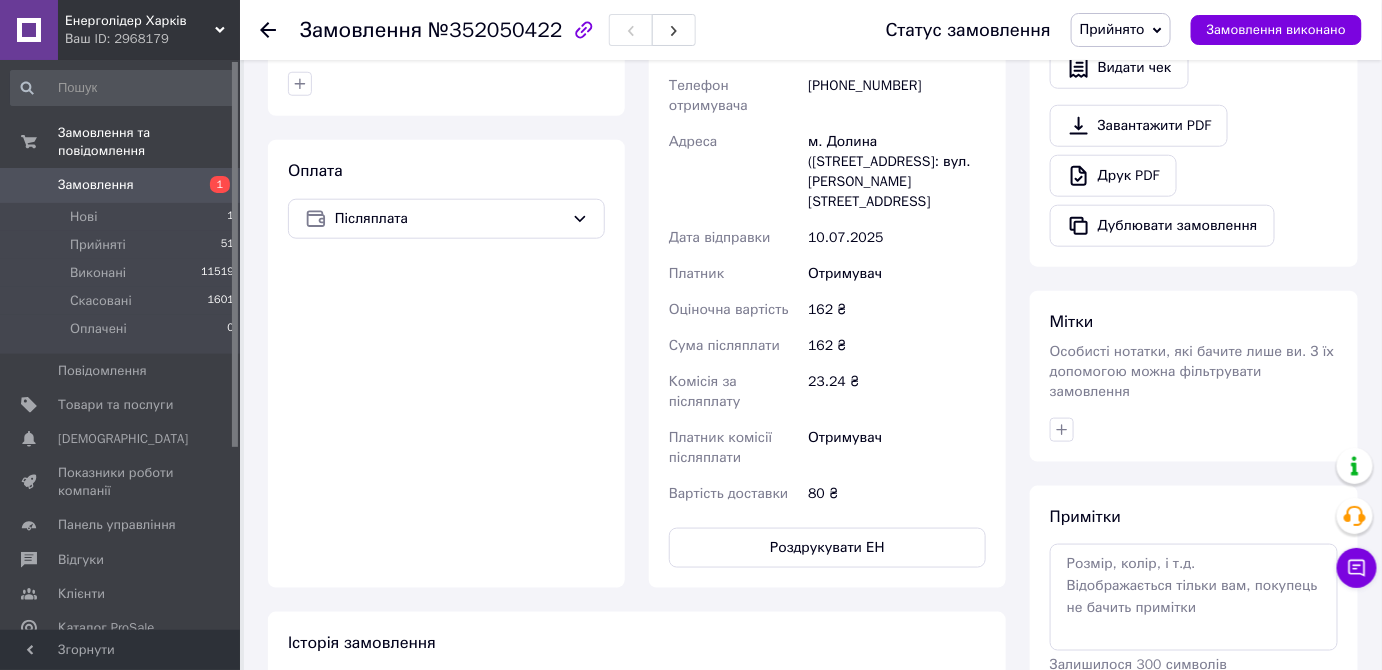click on "Друк PDF" at bounding box center [1113, 176] 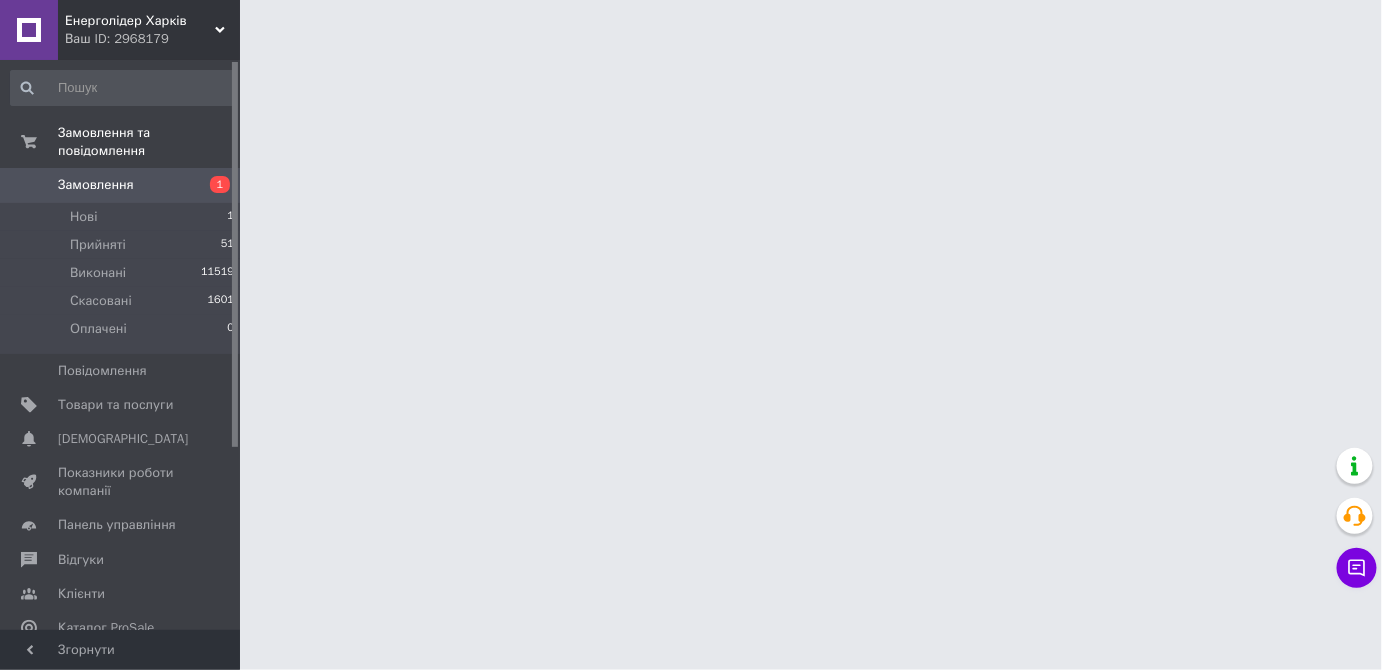 scroll, scrollTop: 0, scrollLeft: 0, axis: both 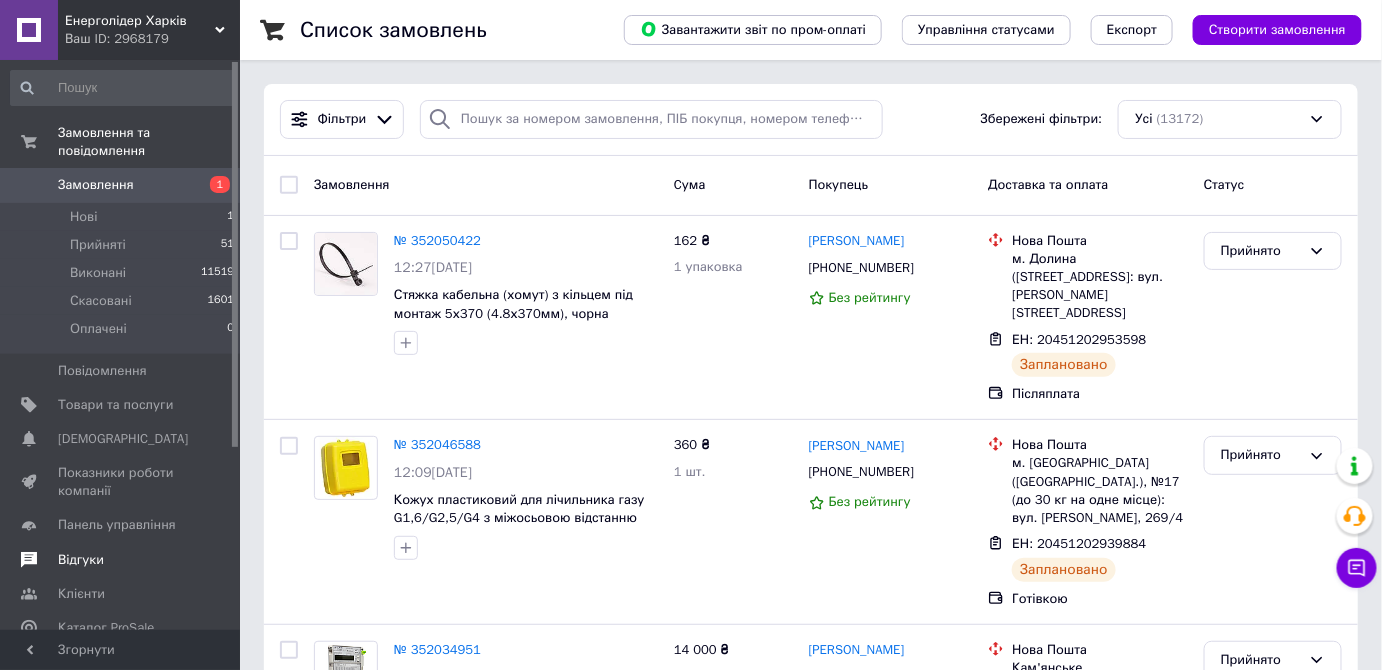 click on "Відгуки" at bounding box center [121, 560] 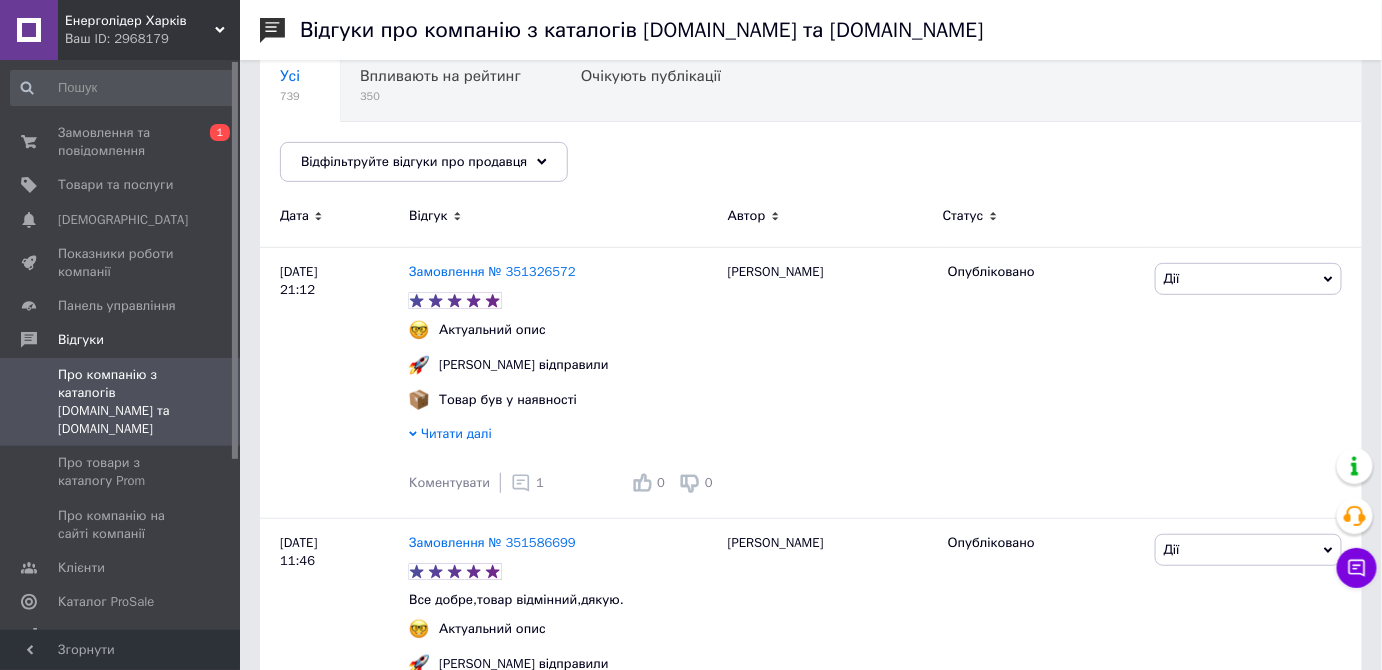 scroll, scrollTop: 181, scrollLeft: 0, axis: vertical 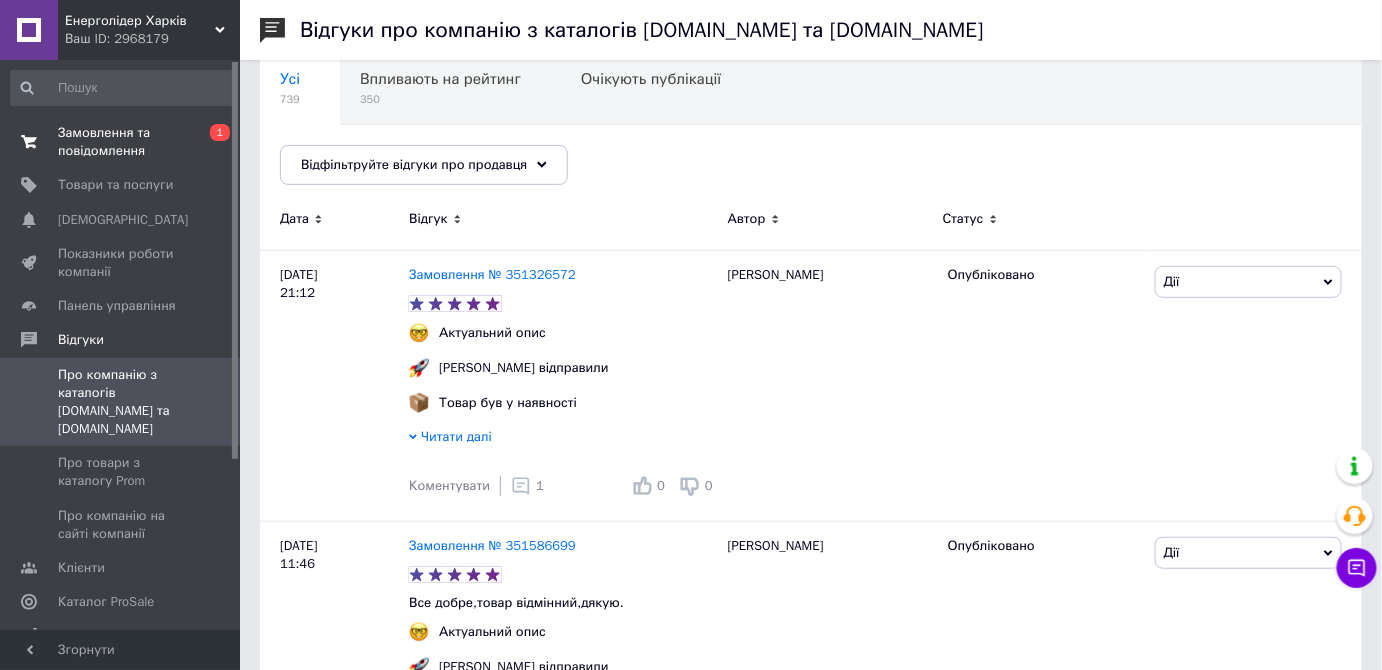click on "Замовлення та повідомлення" at bounding box center (121, 142) 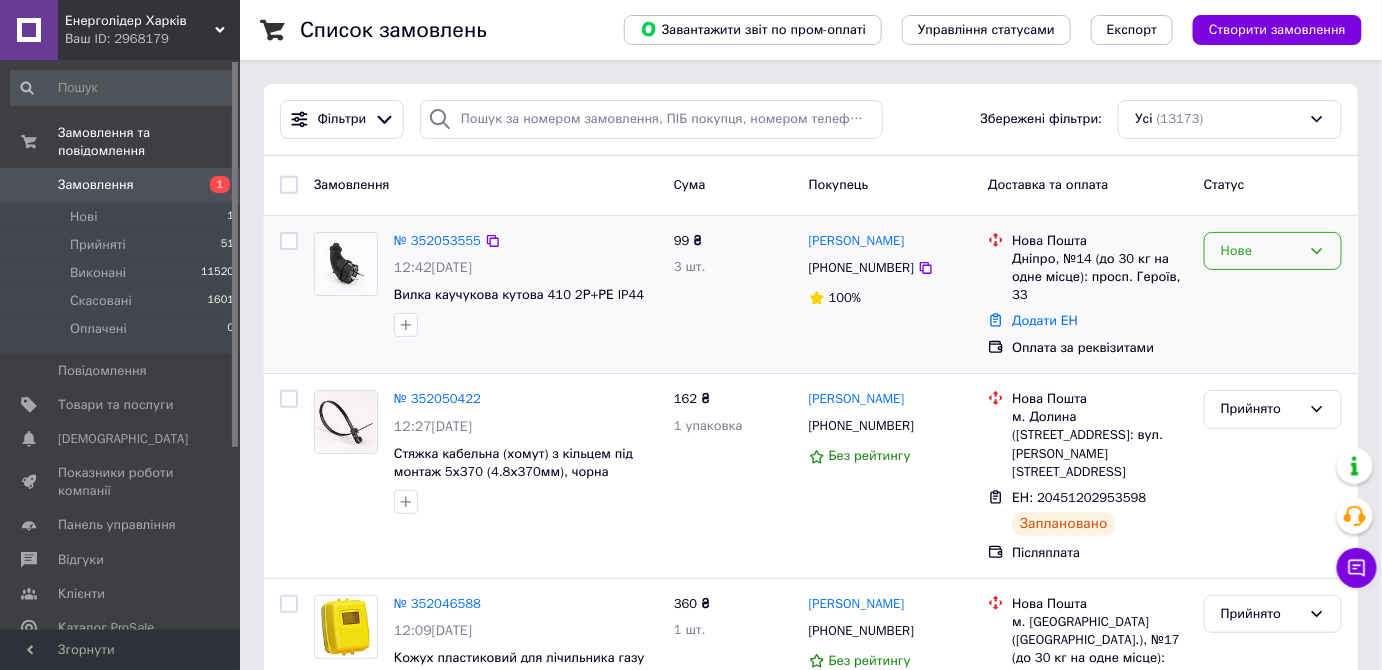 click on "Нове" at bounding box center (1261, 251) 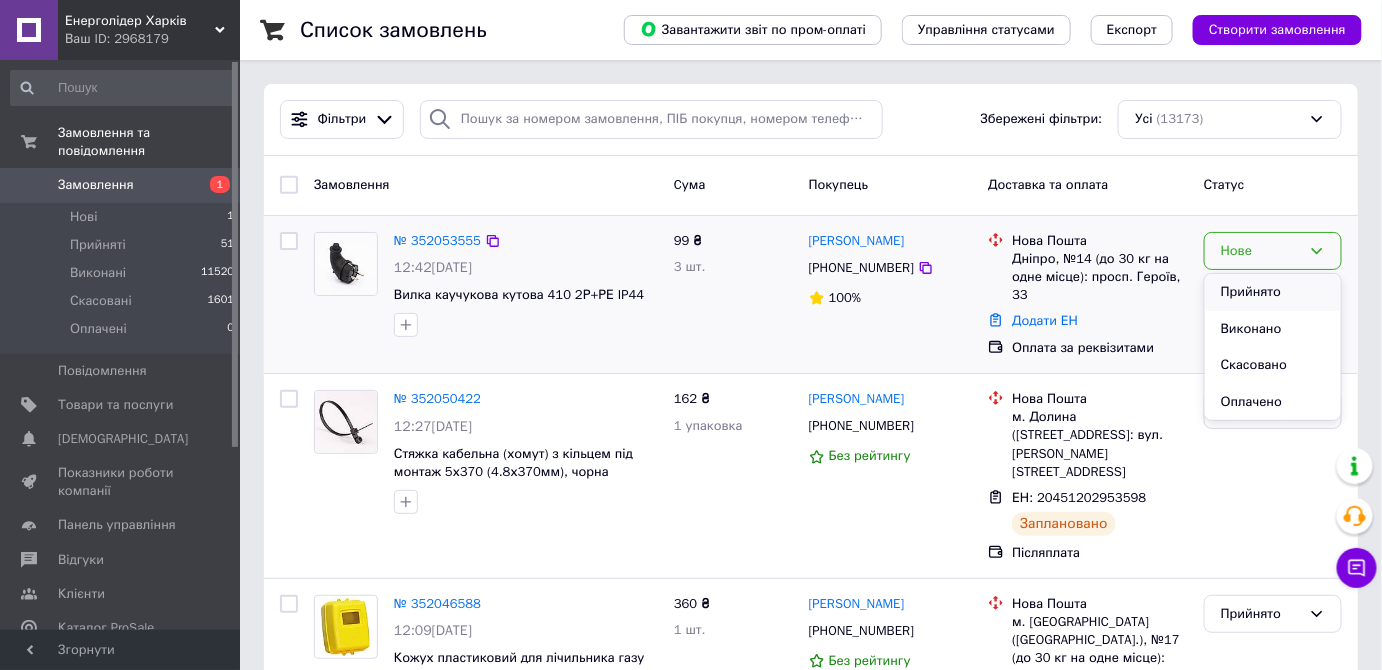 click on "Прийнято" at bounding box center (1273, 292) 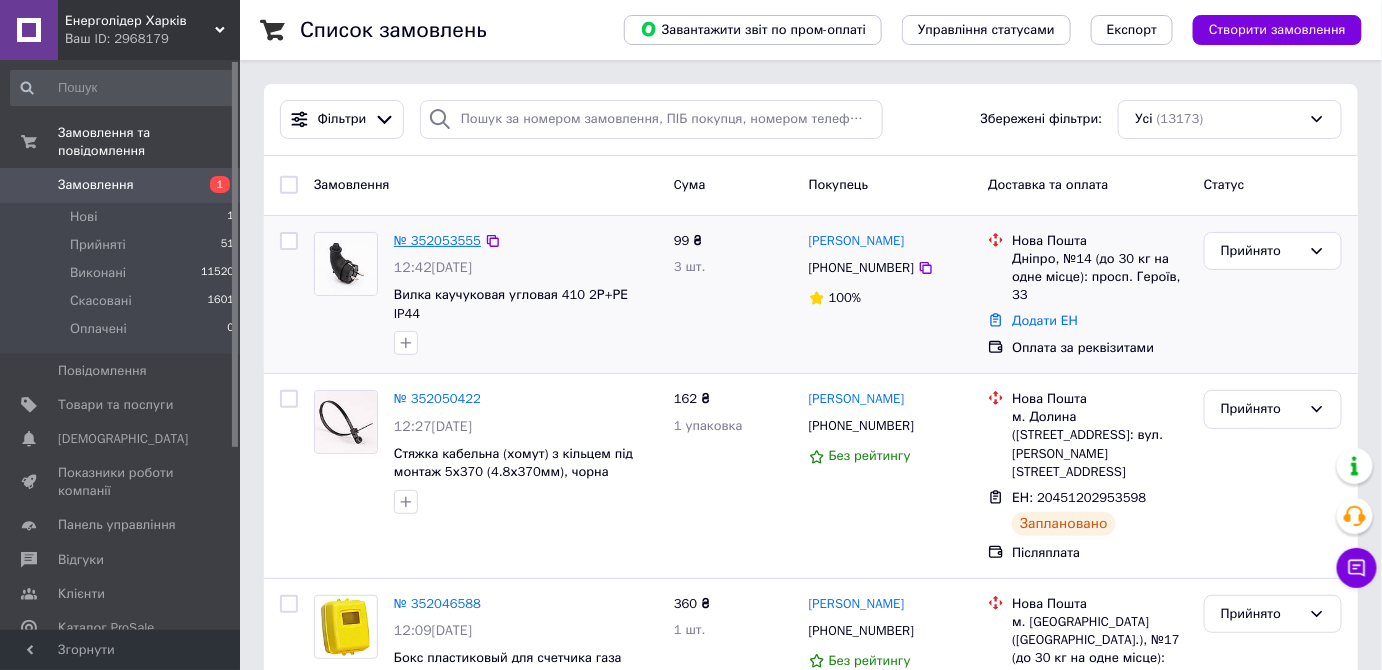 click on "№ 352053555" at bounding box center [437, 240] 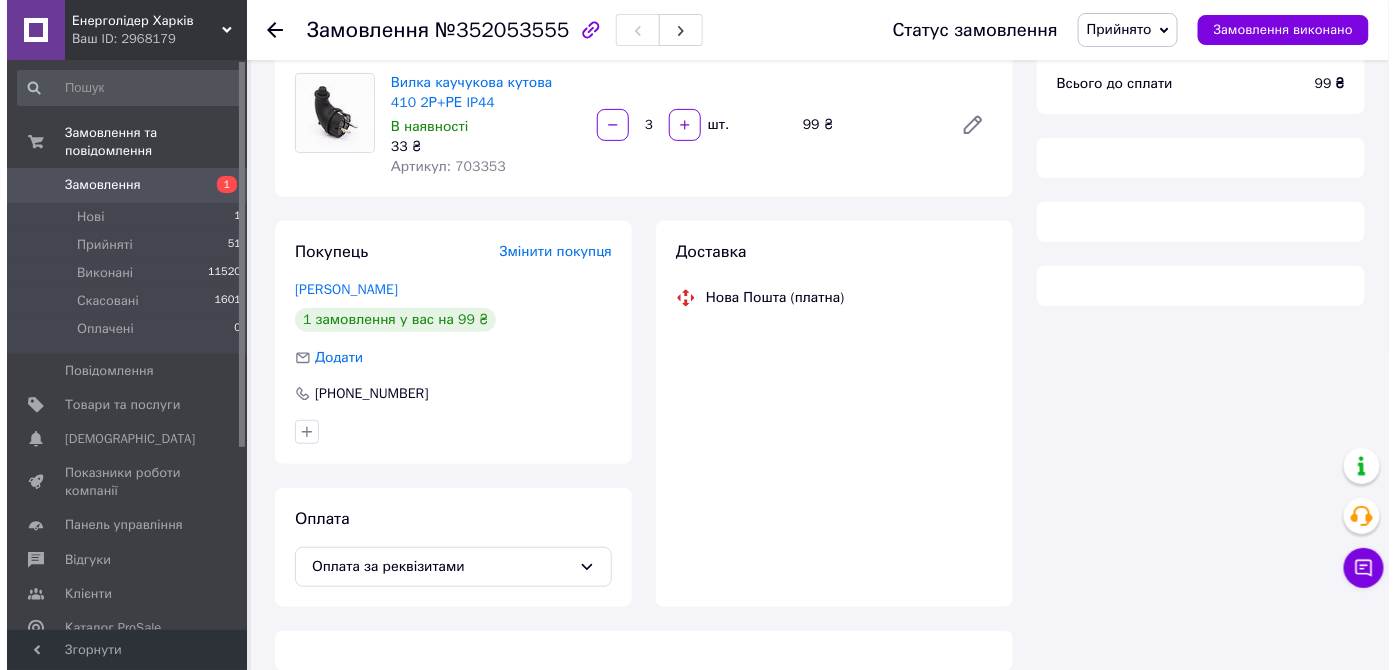 scroll, scrollTop: 181, scrollLeft: 0, axis: vertical 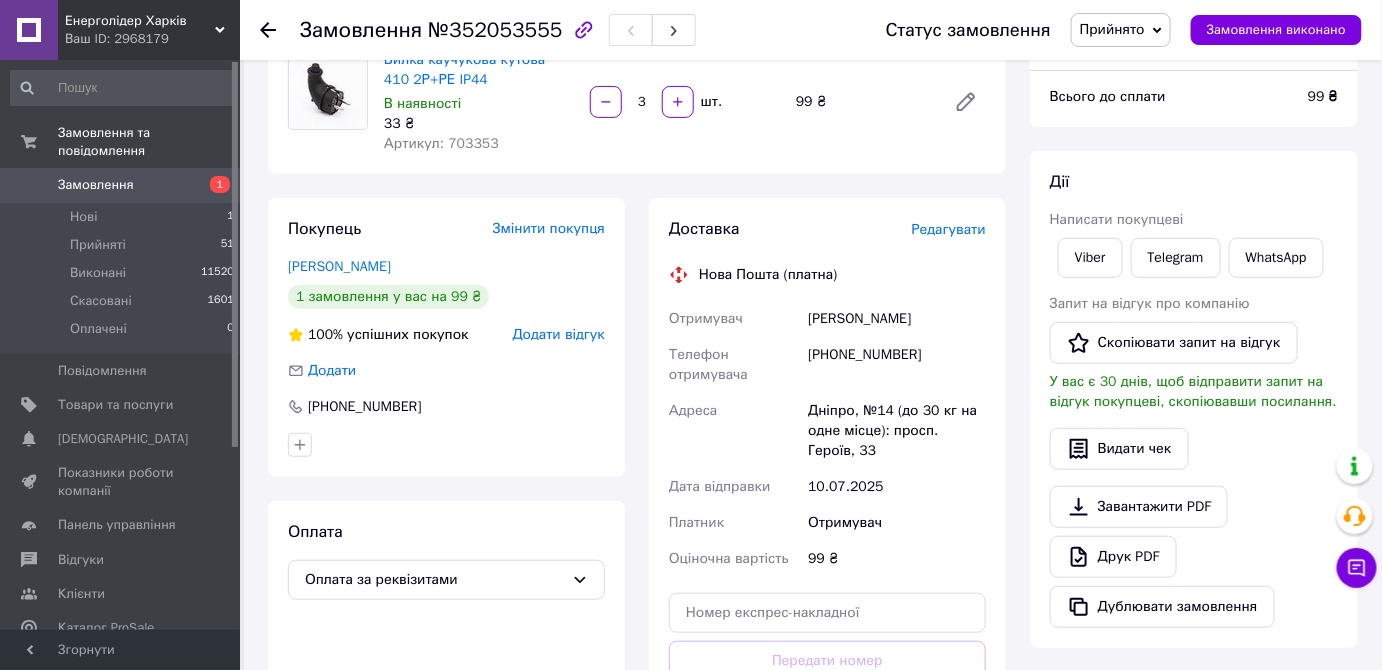 click on "Редагувати" at bounding box center (949, 229) 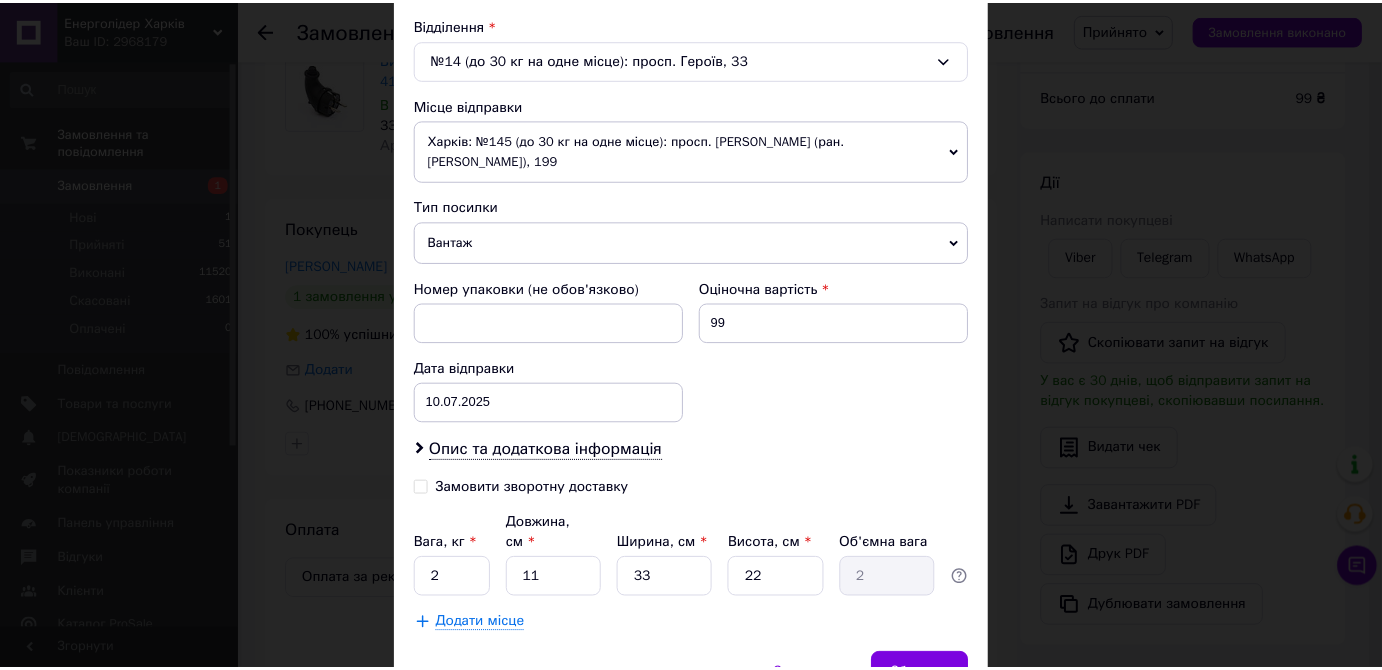 scroll, scrollTop: 706, scrollLeft: 0, axis: vertical 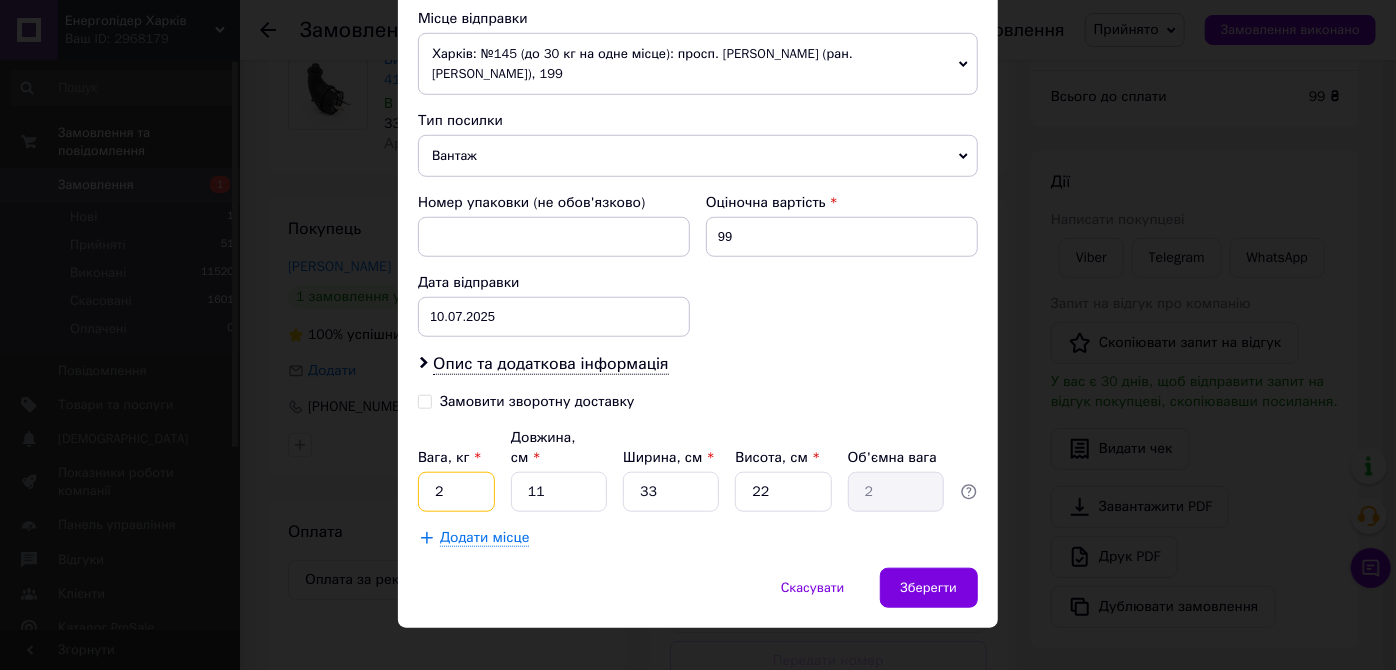click on "2" at bounding box center [456, 492] 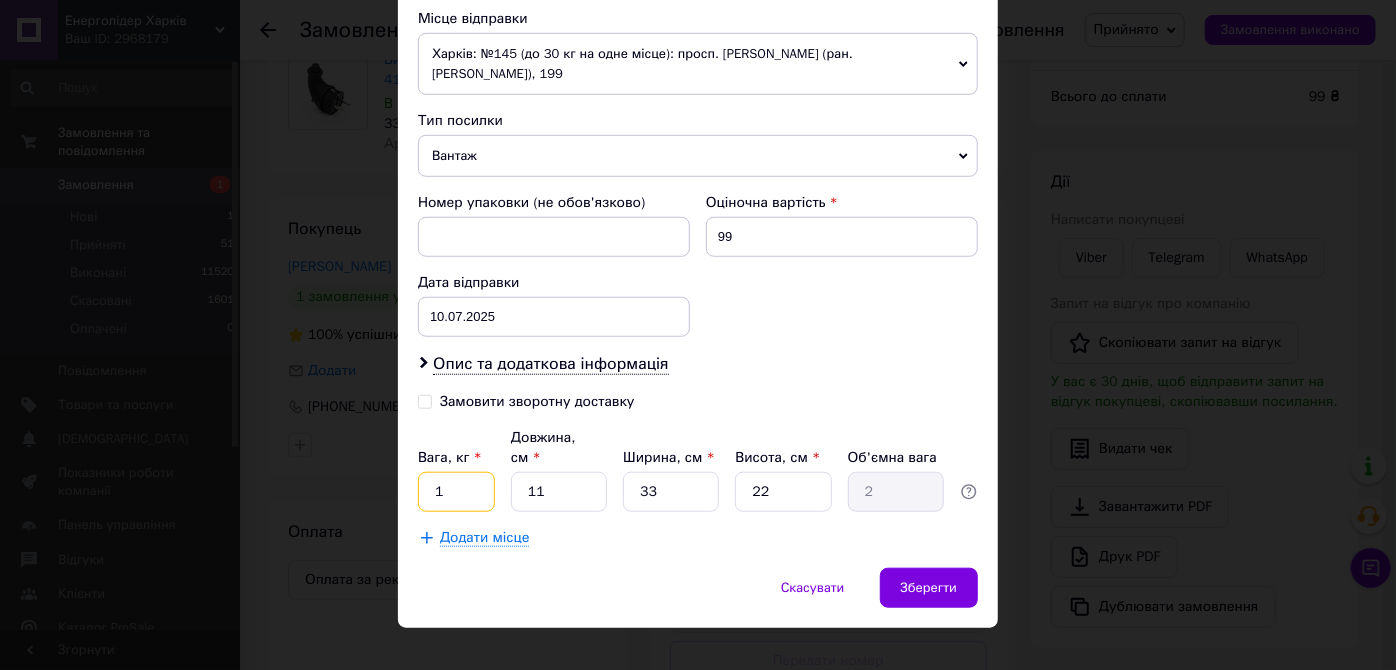 type on "1" 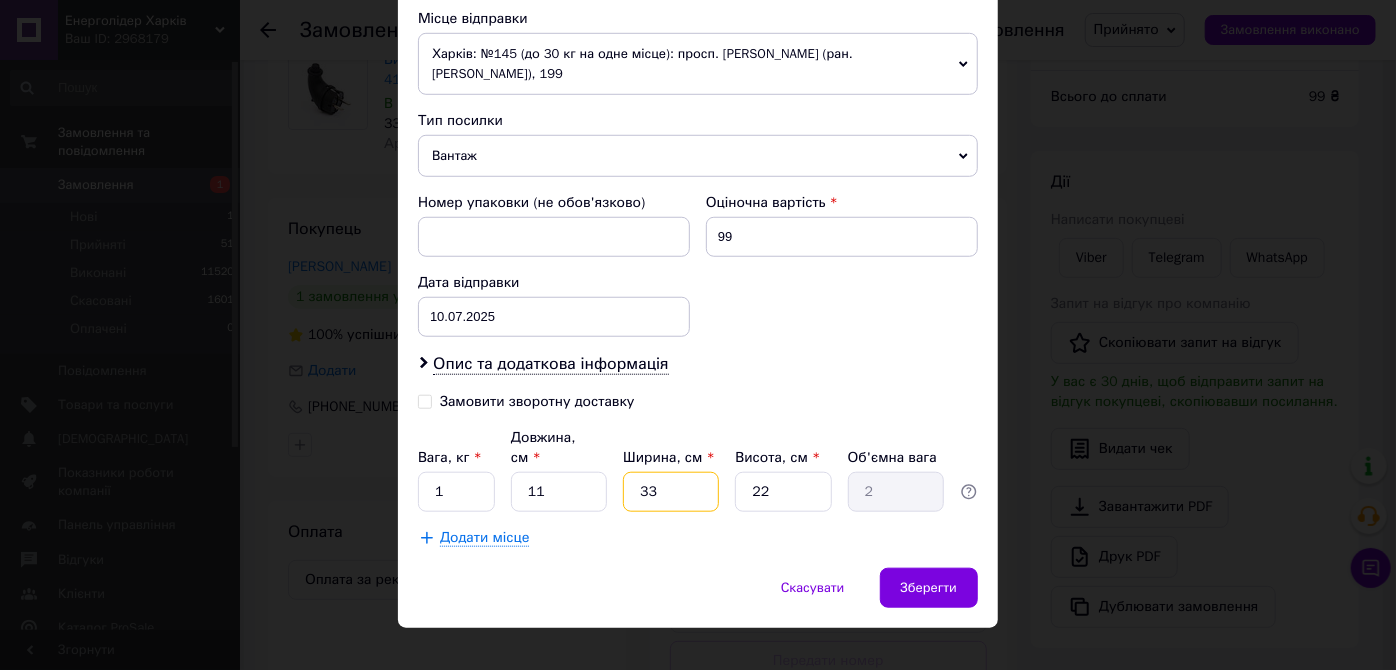 click on "33" at bounding box center (671, 492) 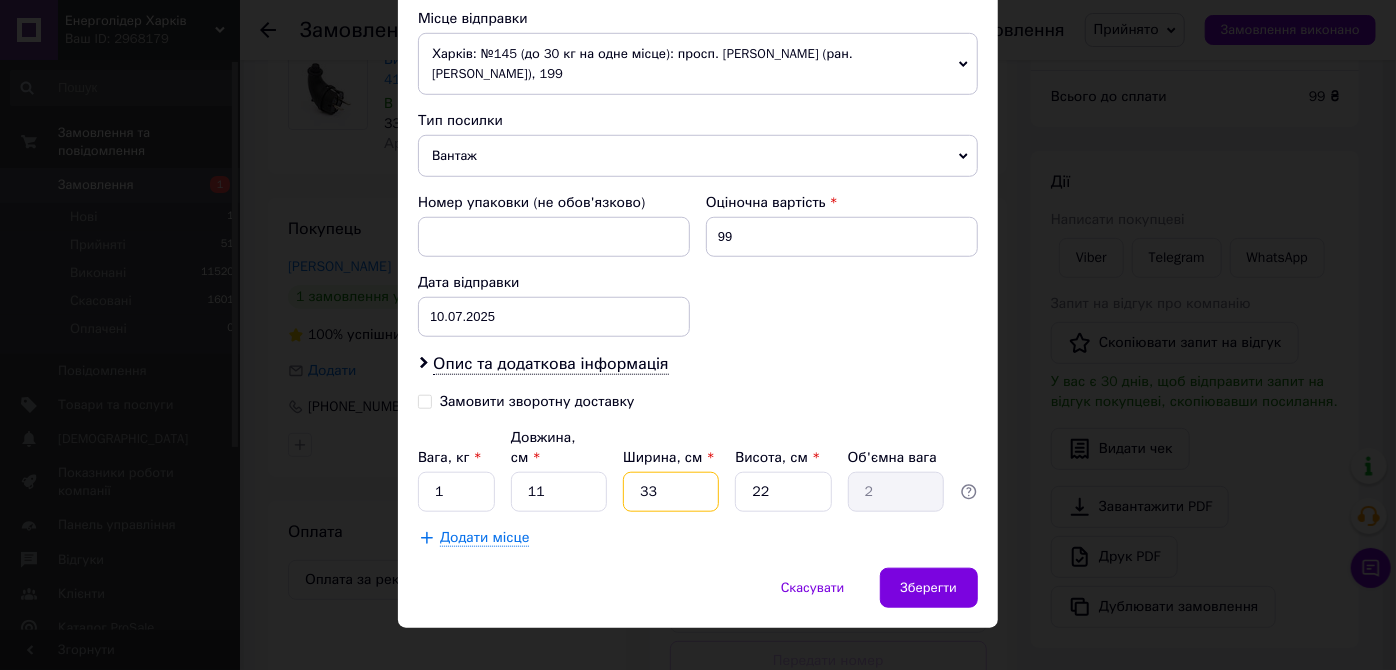 type on "1" 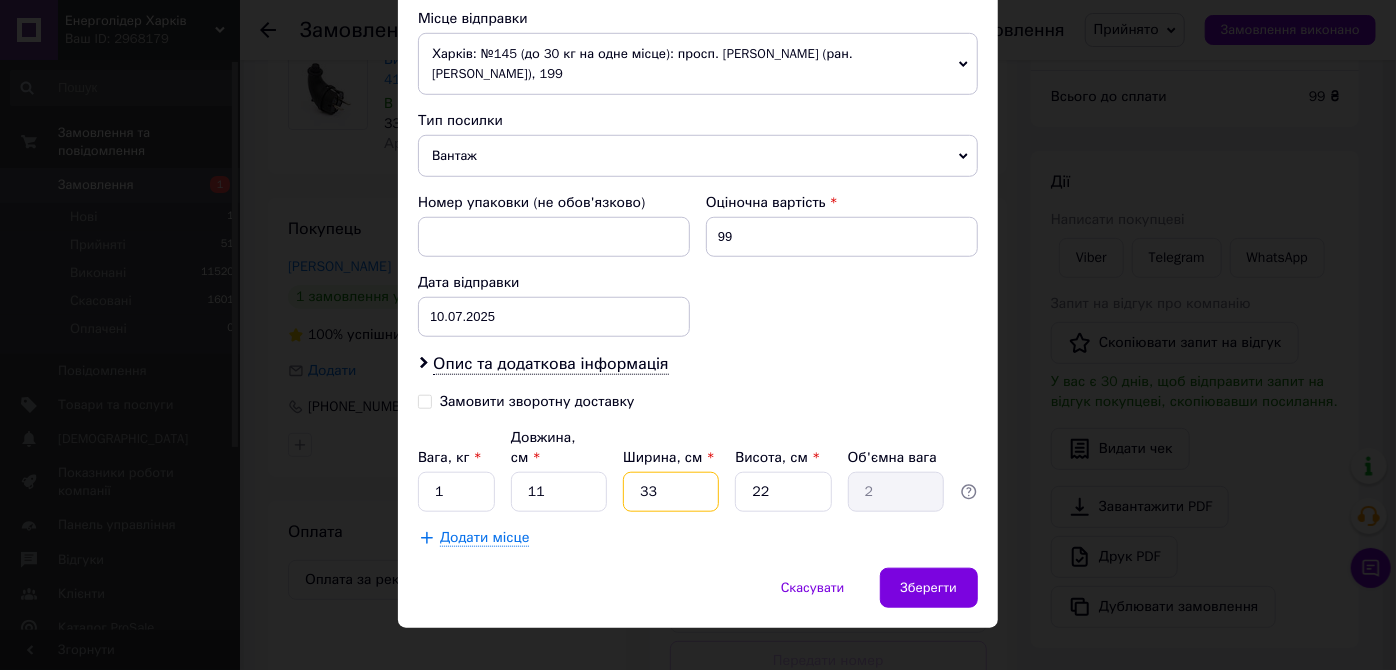 type on "0.1" 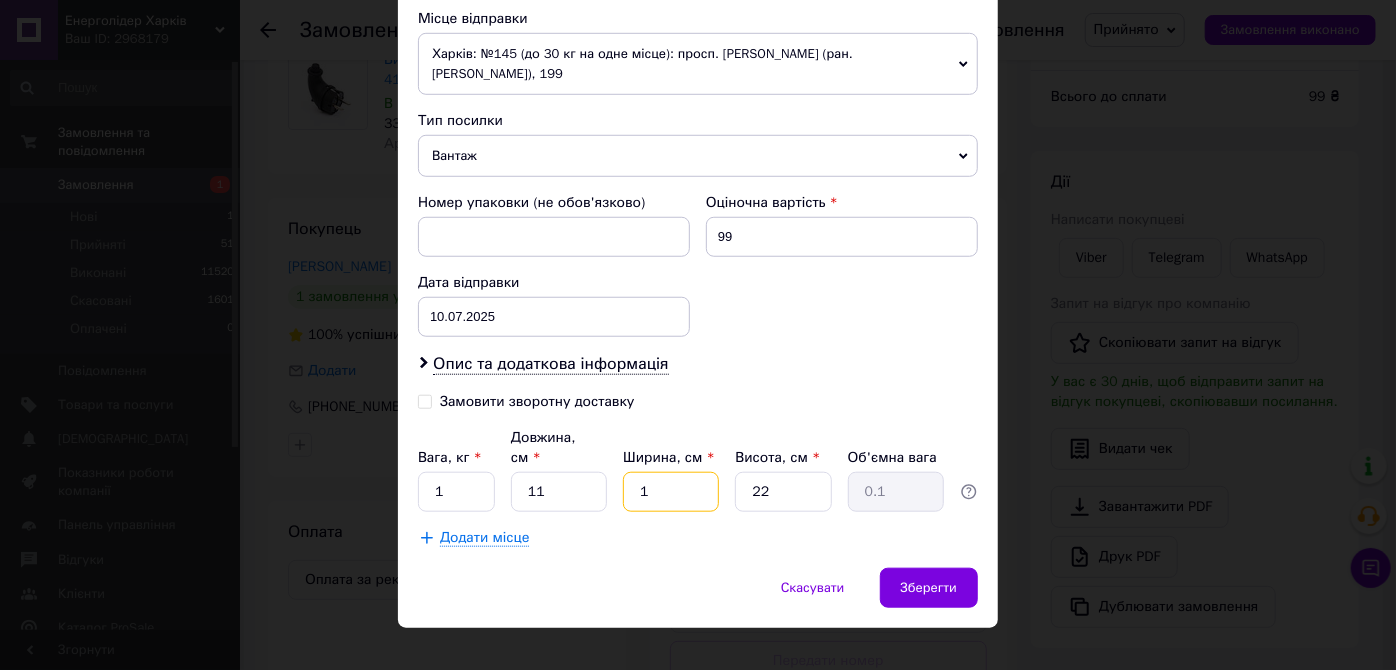 type on "10" 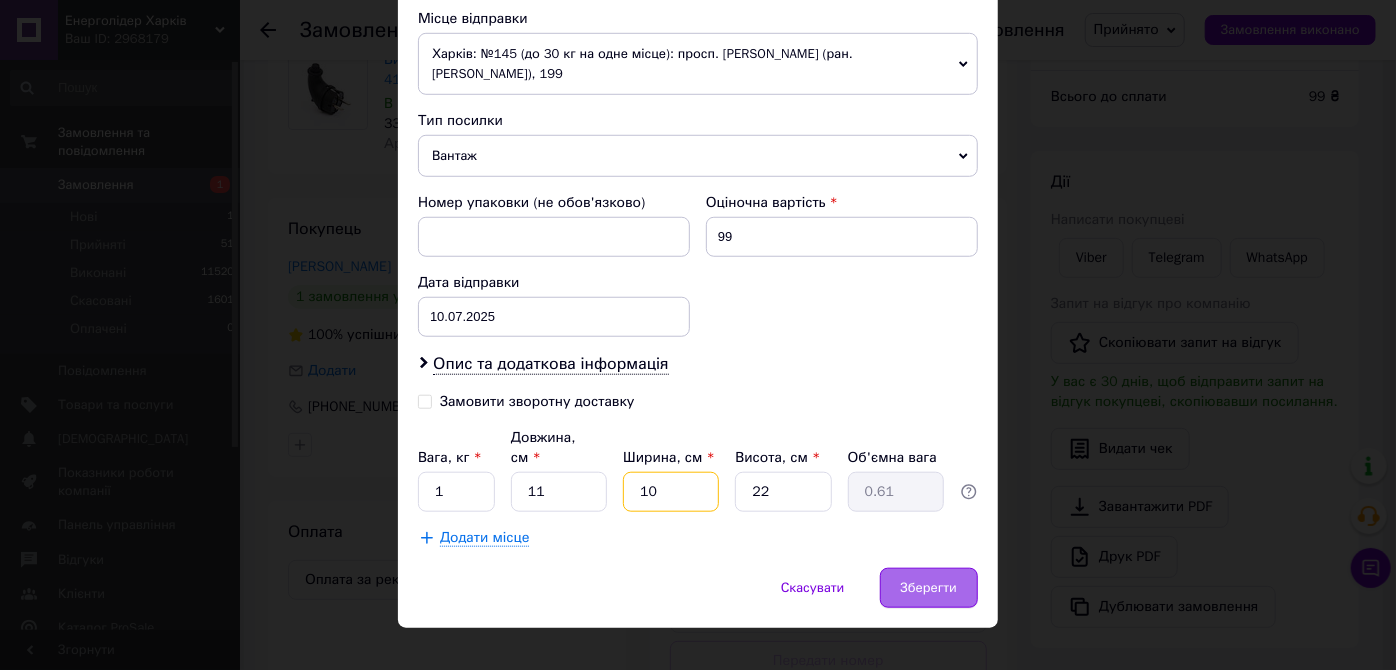 type on "10" 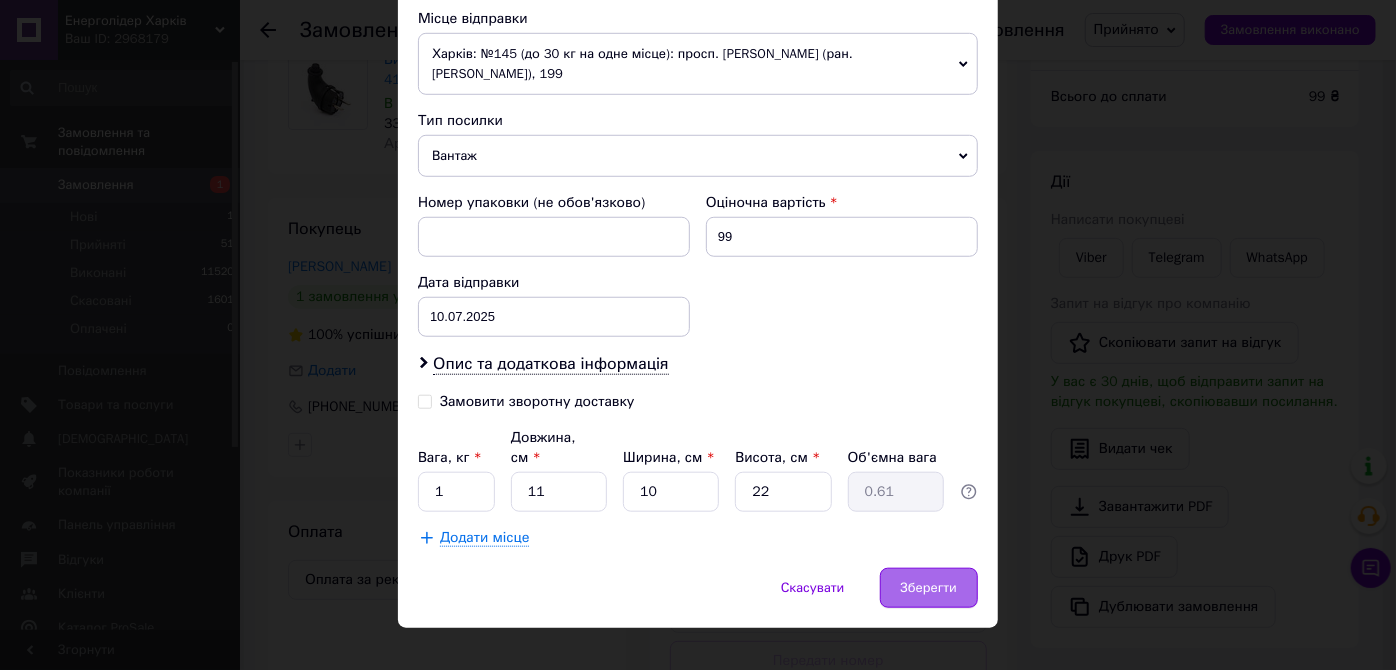 click on "Зберегти" at bounding box center (929, 588) 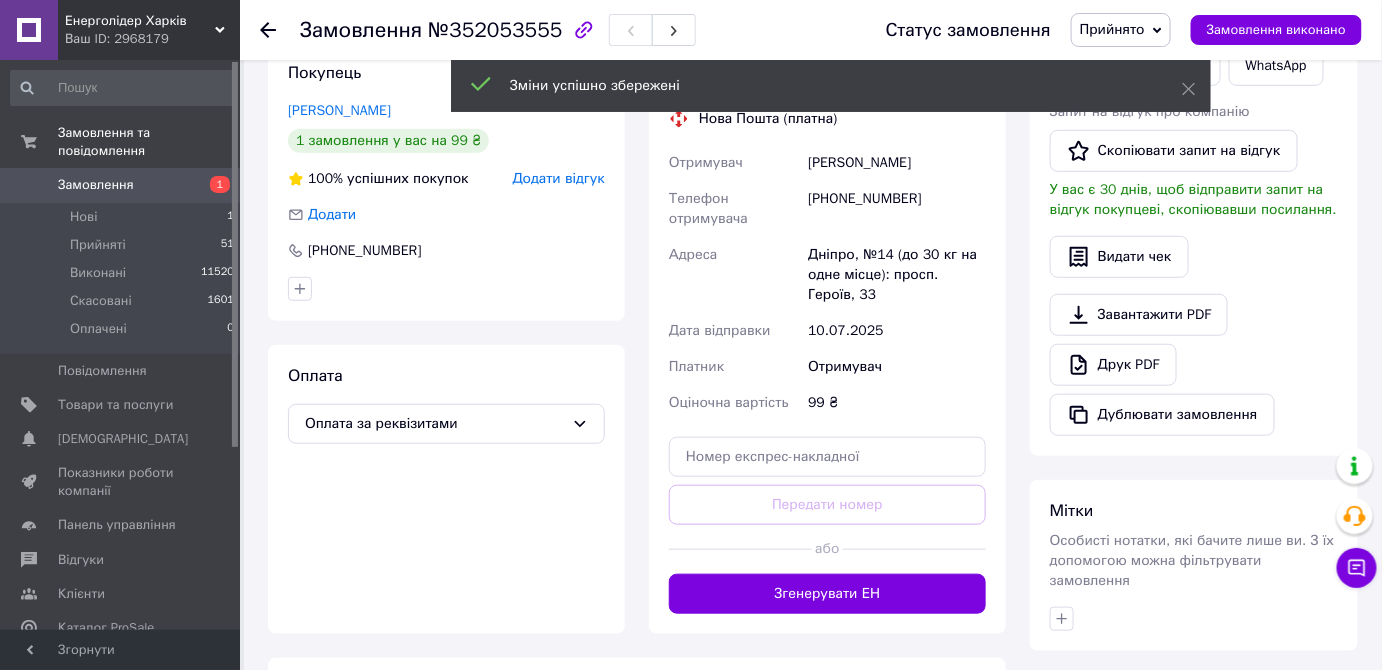 scroll, scrollTop: 545, scrollLeft: 0, axis: vertical 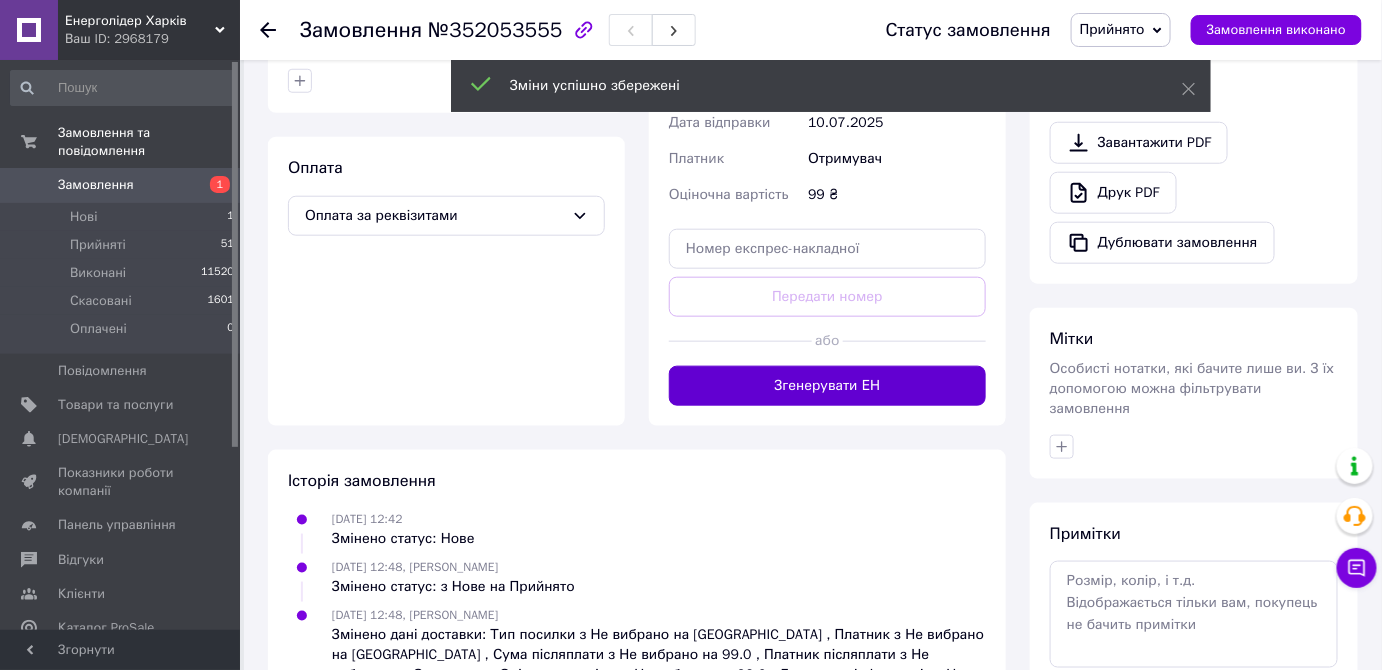 click on "Згенерувати ЕН" at bounding box center [827, 386] 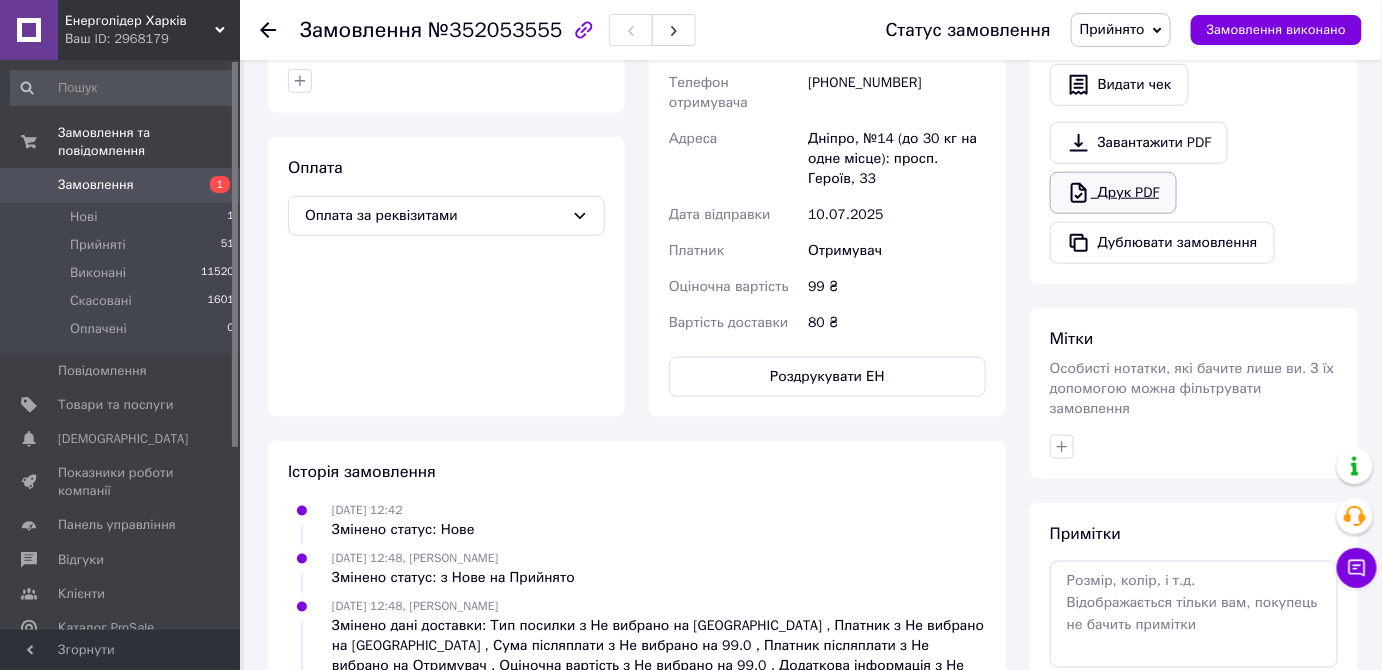 click 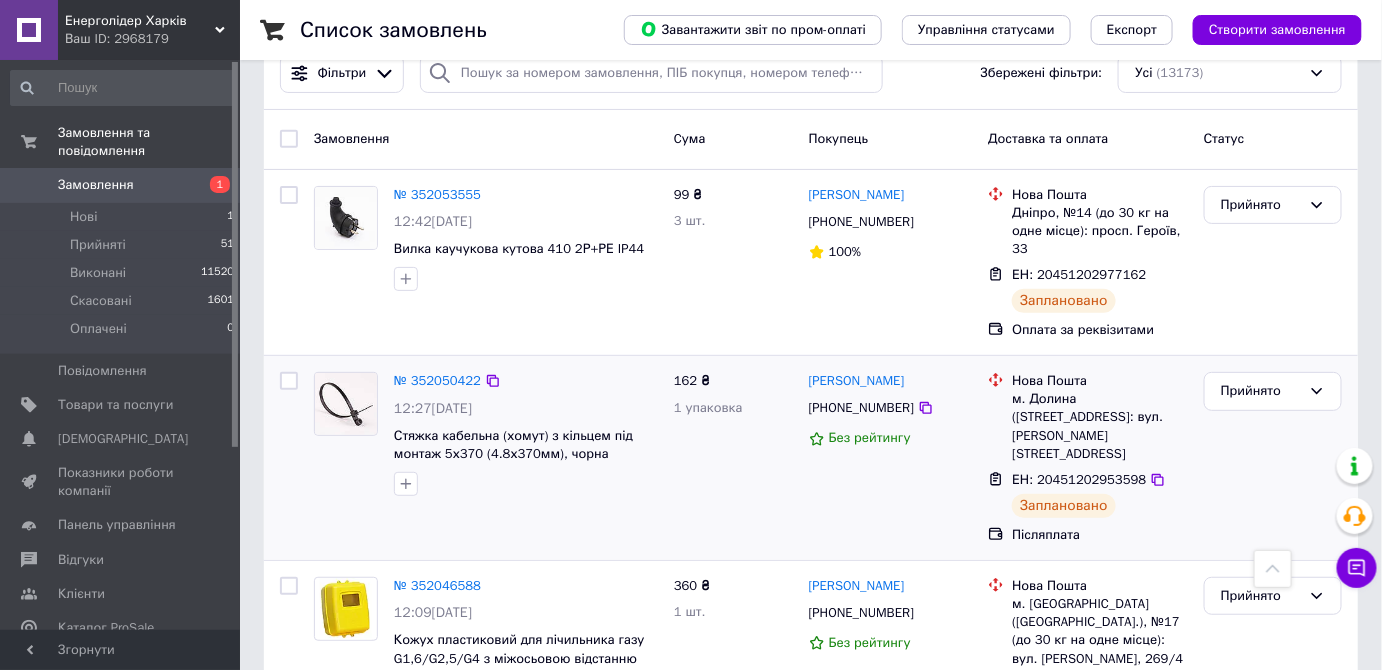 scroll, scrollTop: 0, scrollLeft: 0, axis: both 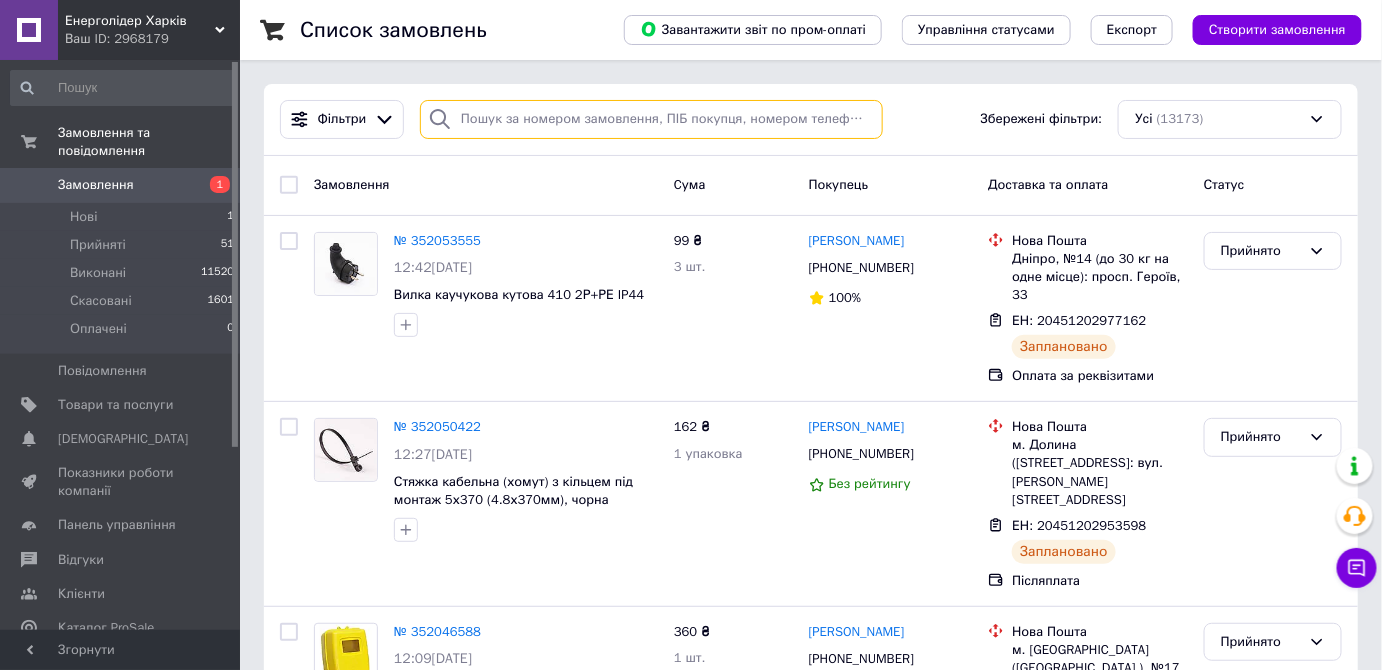 click at bounding box center (651, 119) 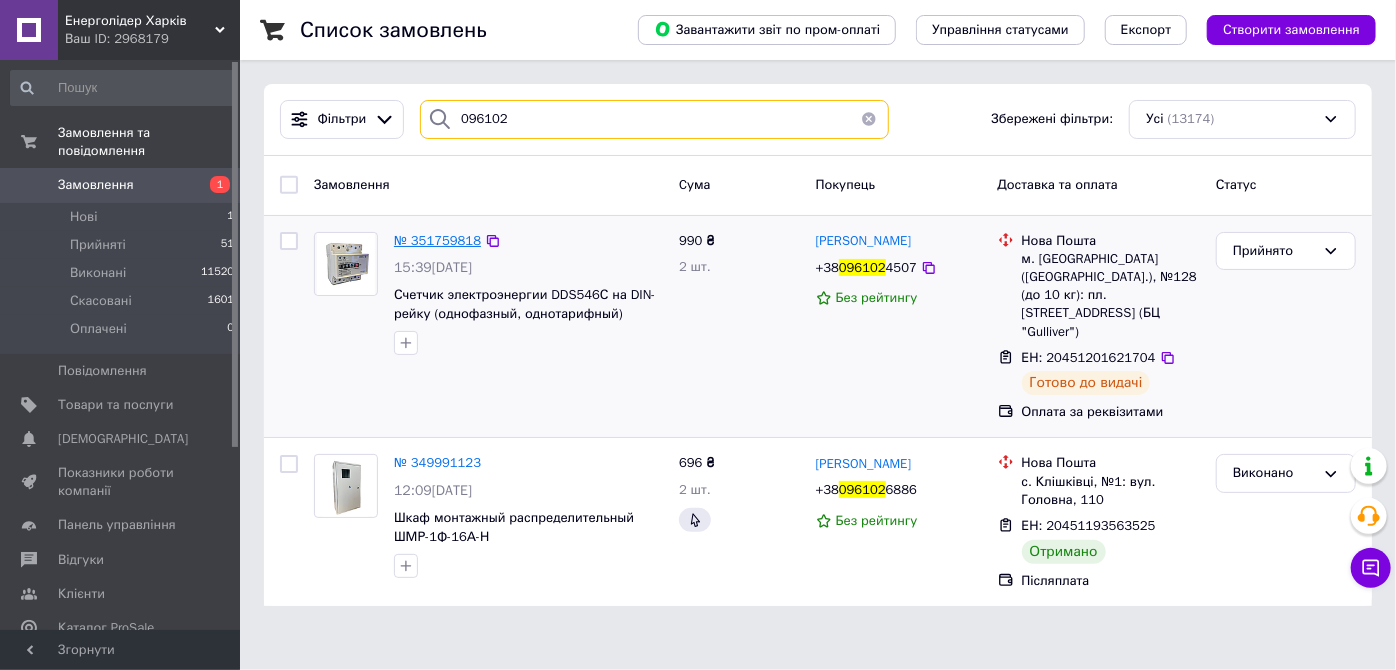 type on "096102" 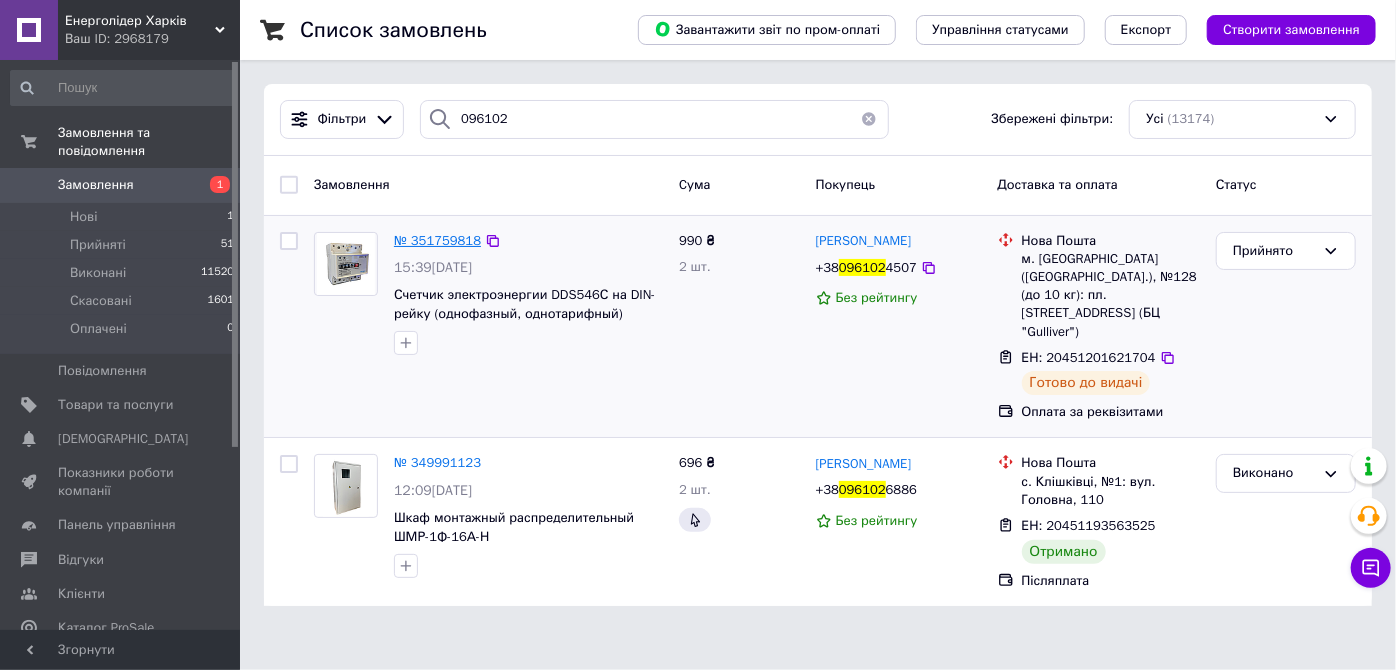 click on "№ 351759818" at bounding box center [437, 240] 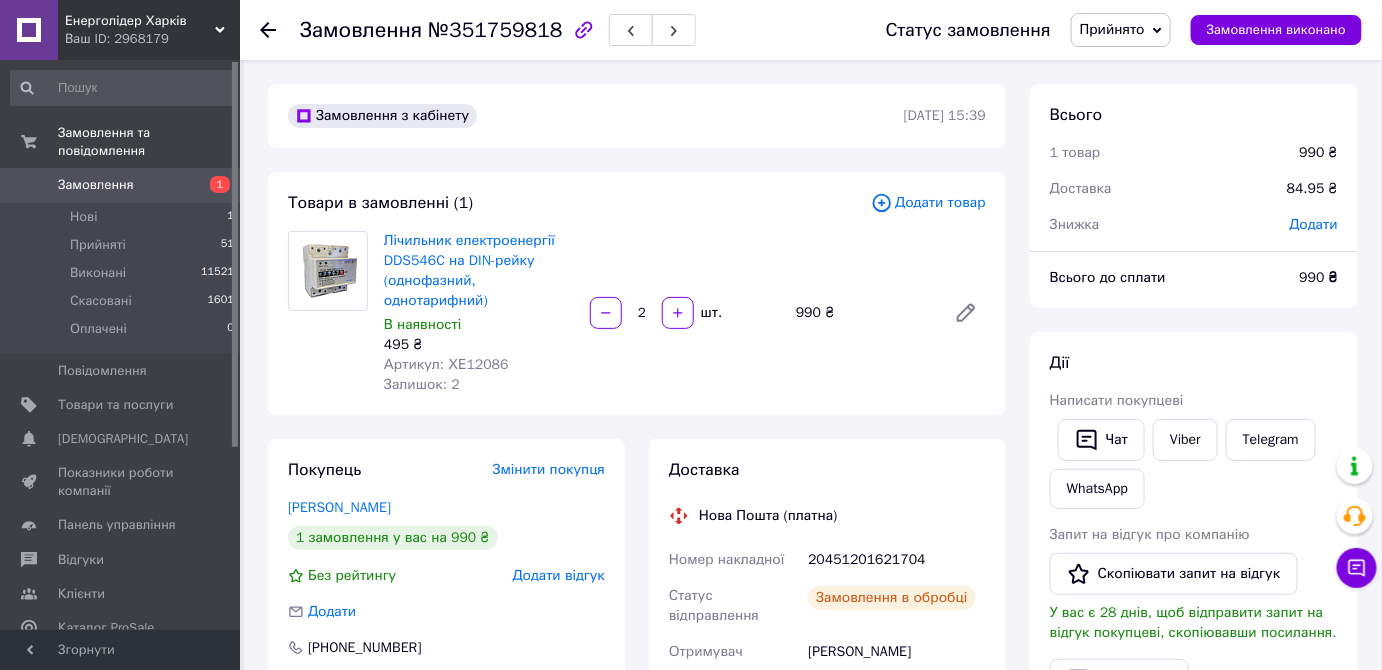 scroll, scrollTop: 32, scrollLeft: 0, axis: vertical 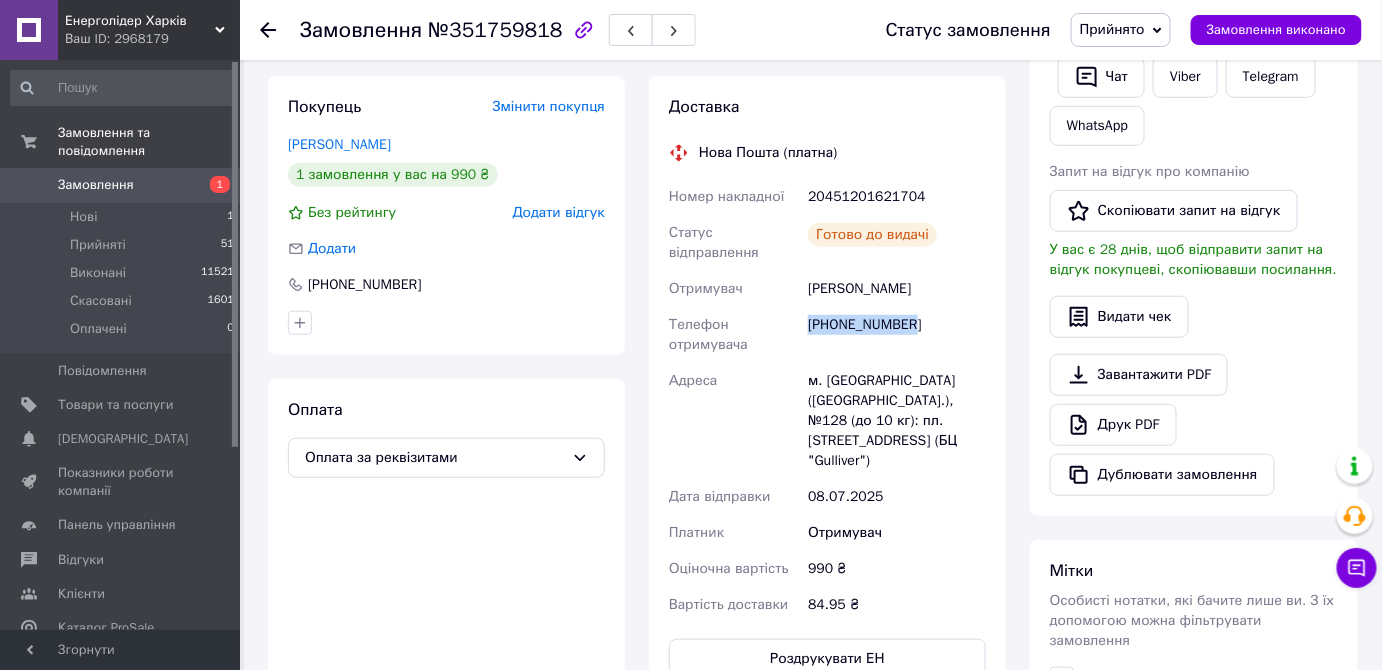 drag, startPoint x: 853, startPoint y: 300, endPoint x: 808, endPoint y: 294, distance: 45.39824 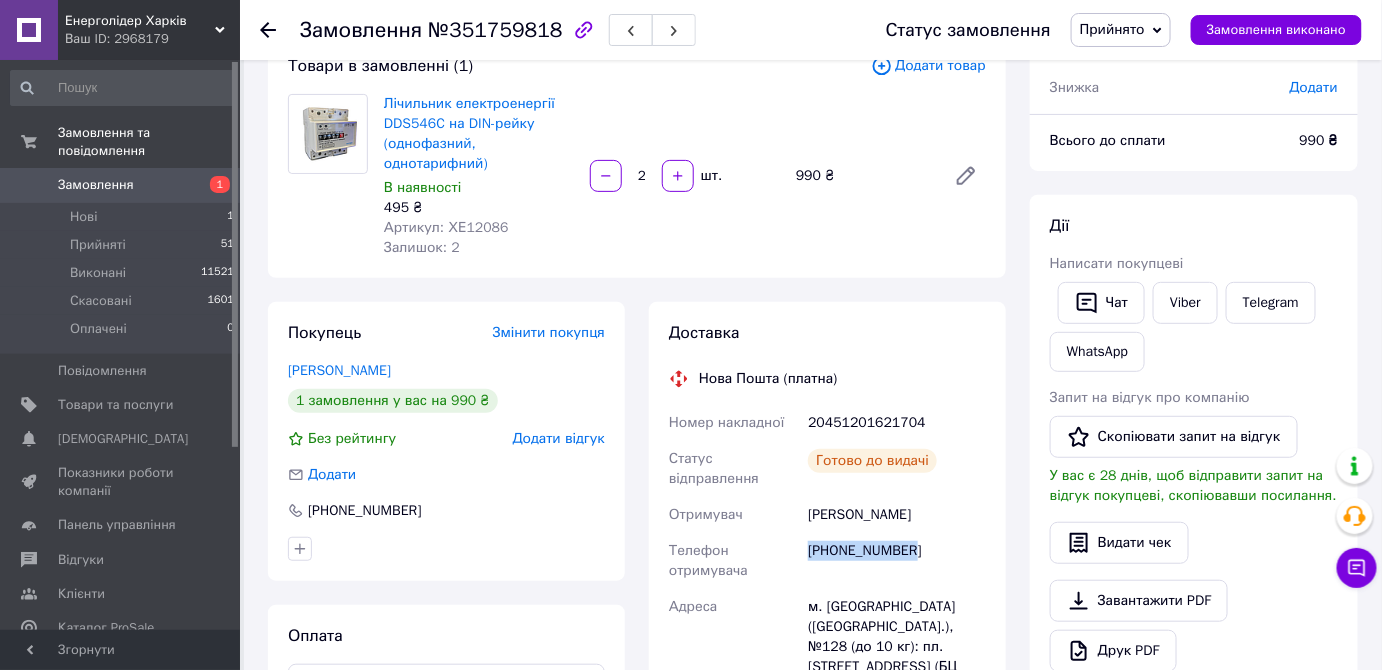 scroll, scrollTop: 0, scrollLeft: 0, axis: both 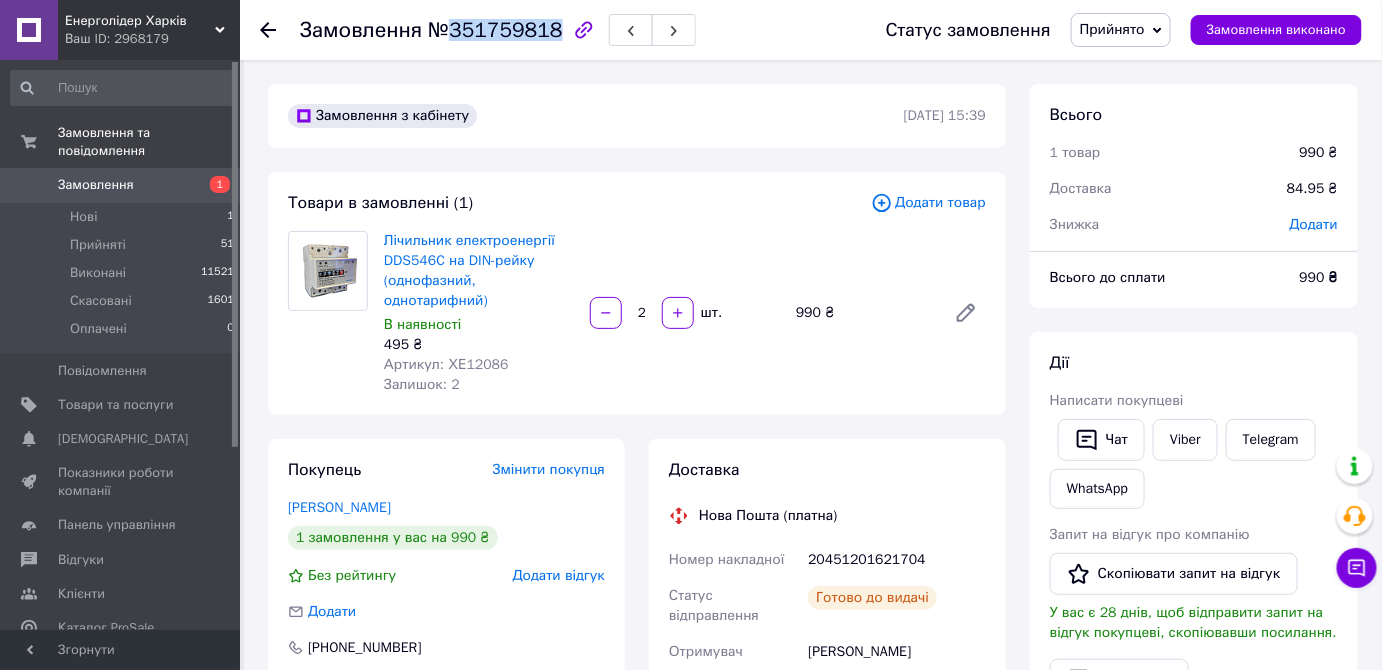 drag, startPoint x: 448, startPoint y: 35, endPoint x: 545, endPoint y: 30, distance: 97.128784 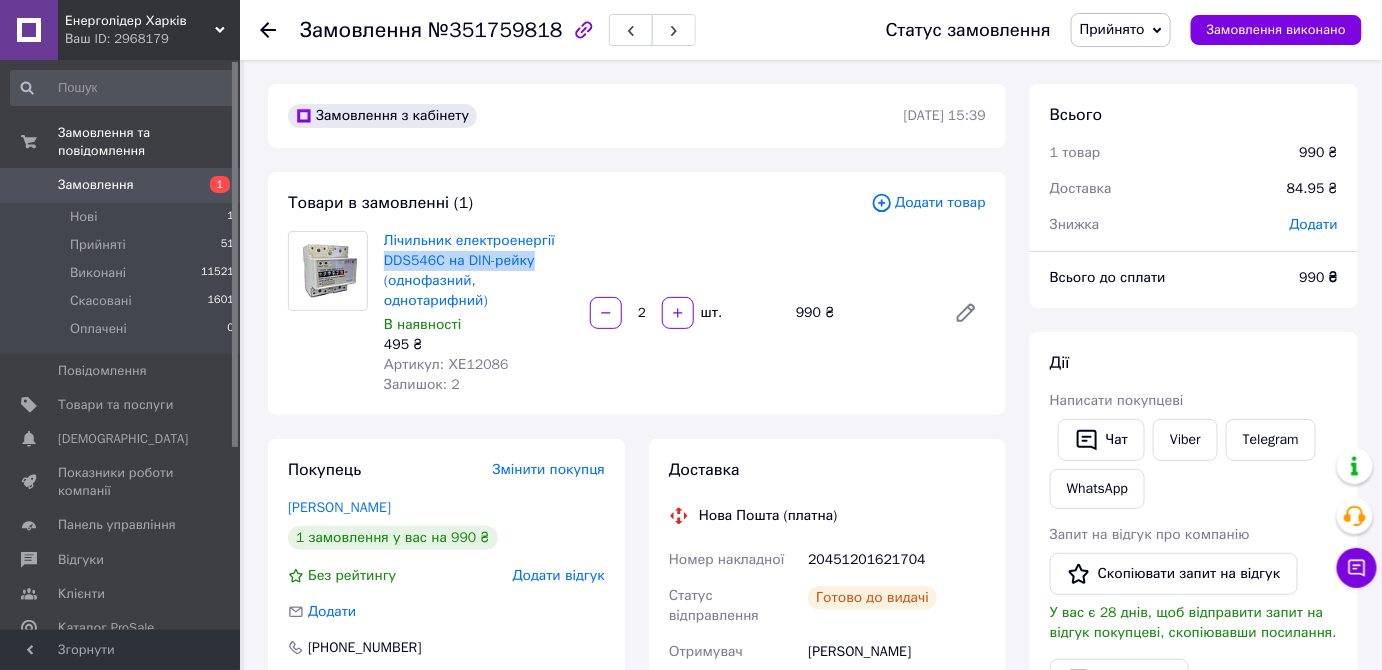 drag, startPoint x: 569, startPoint y: 258, endPoint x: 383, endPoint y: 256, distance: 186.01076 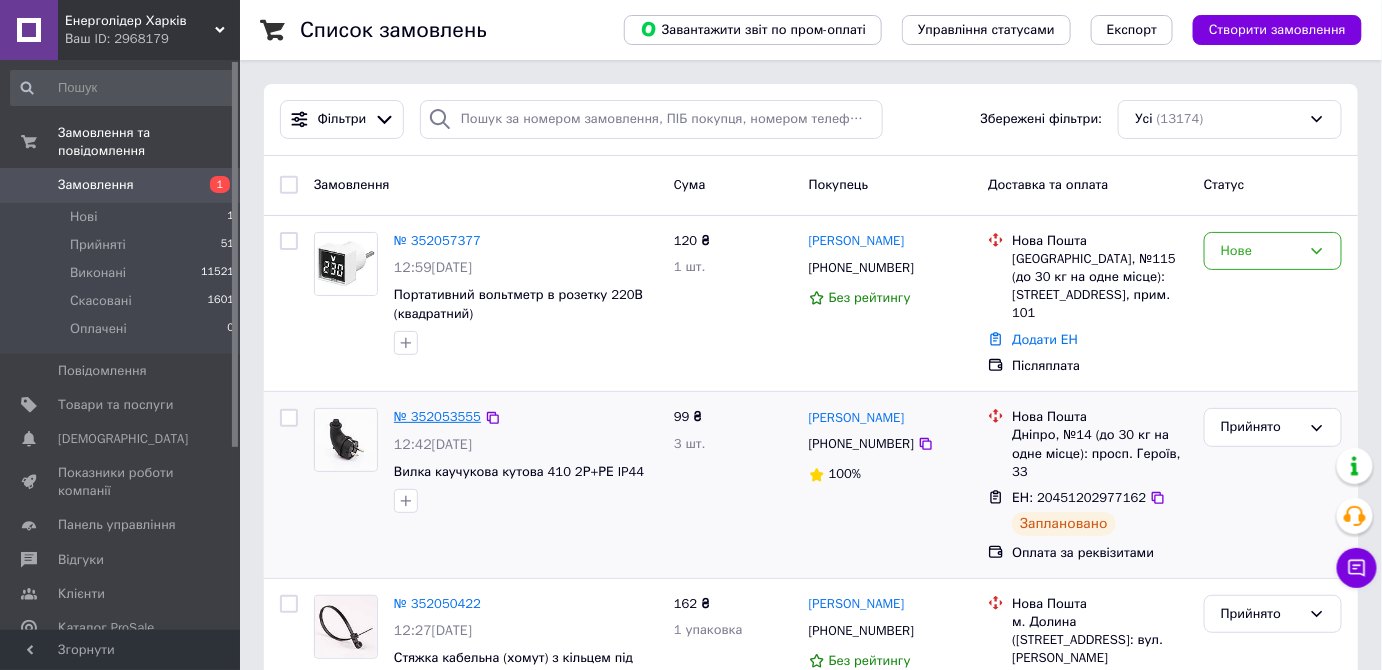 click on "№ 352053555" at bounding box center (437, 416) 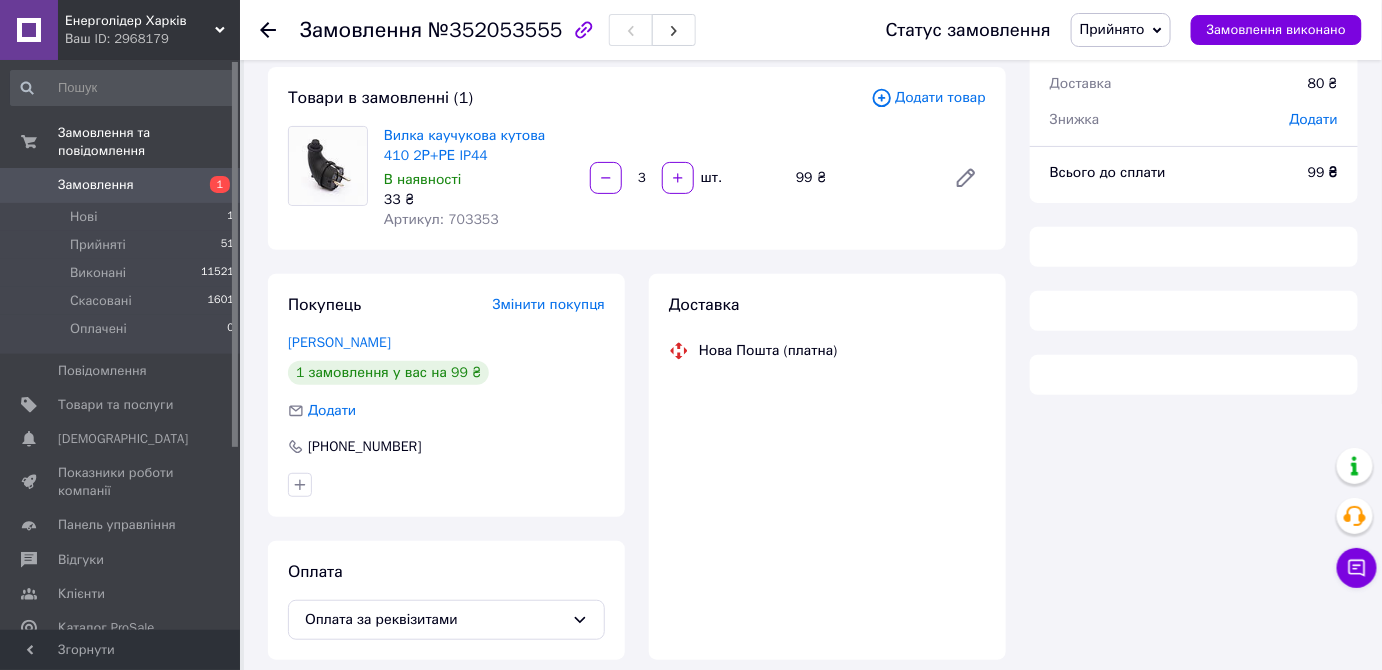 scroll, scrollTop: 181, scrollLeft: 0, axis: vertical 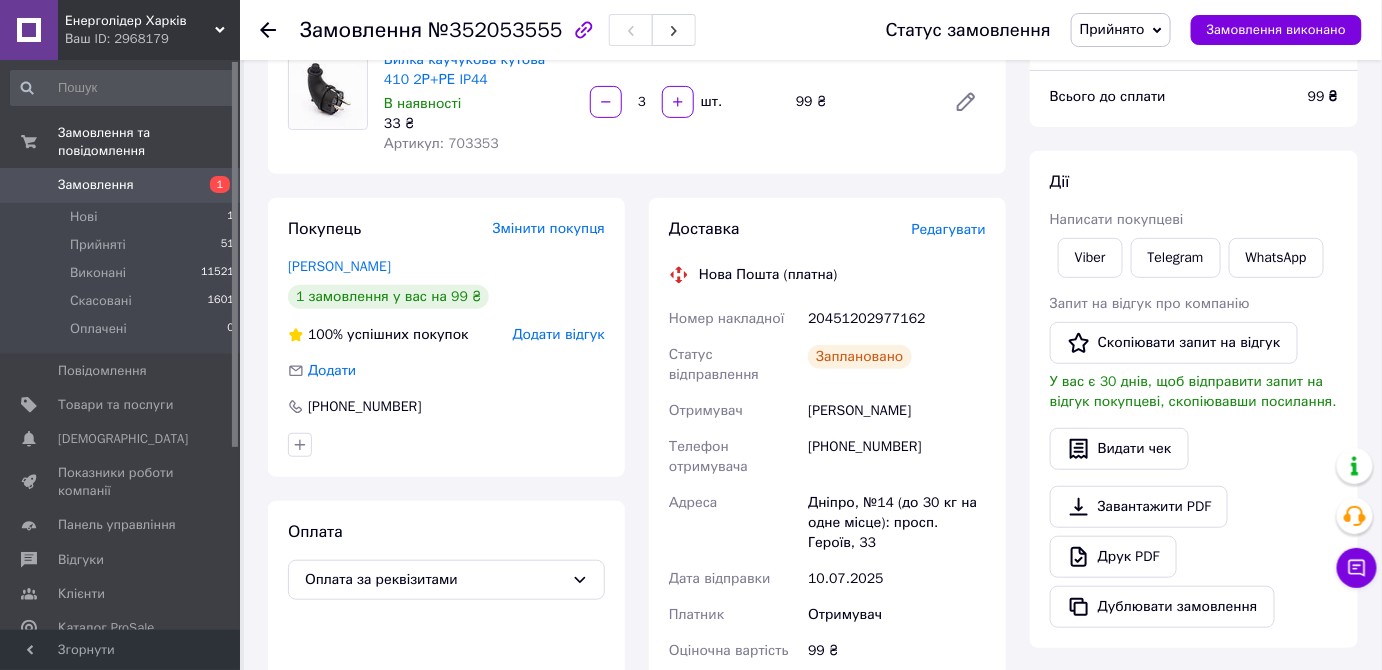 click on "Оплата Оплата за реквізитами" at bounding box center [446, 641] 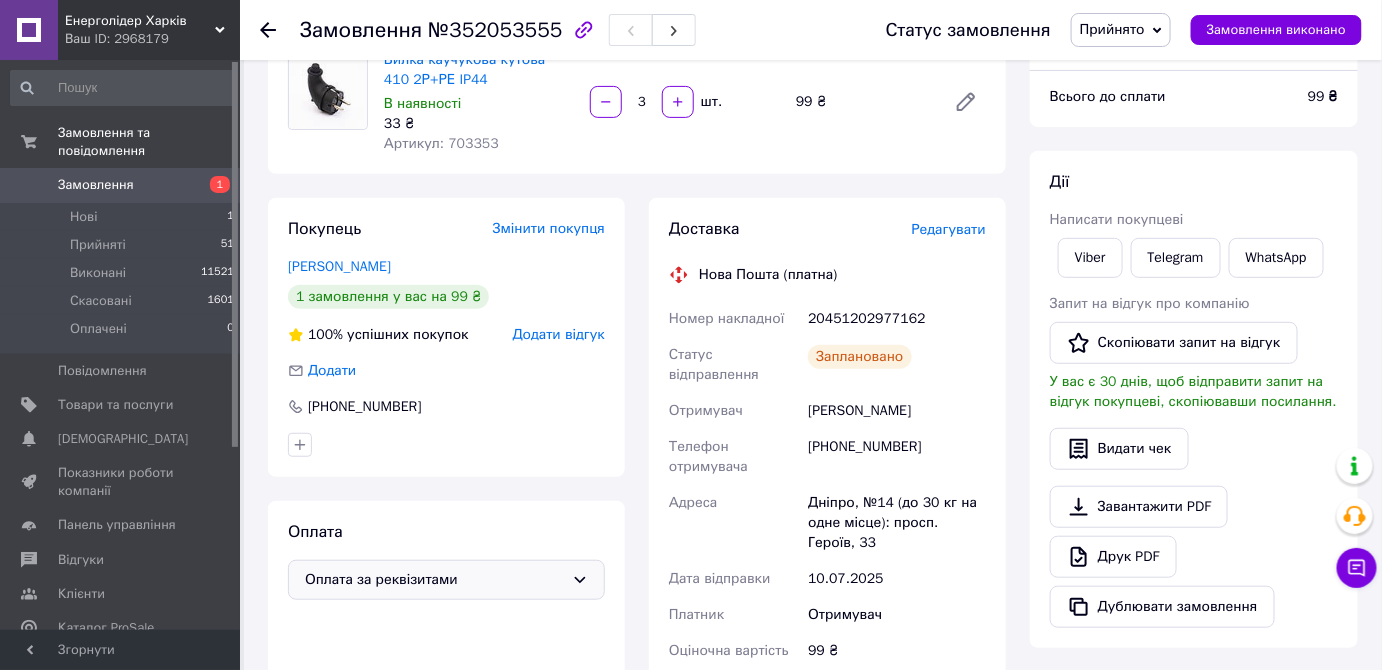click on "Оплата за реквізитами" at bounding box center [434, 580] 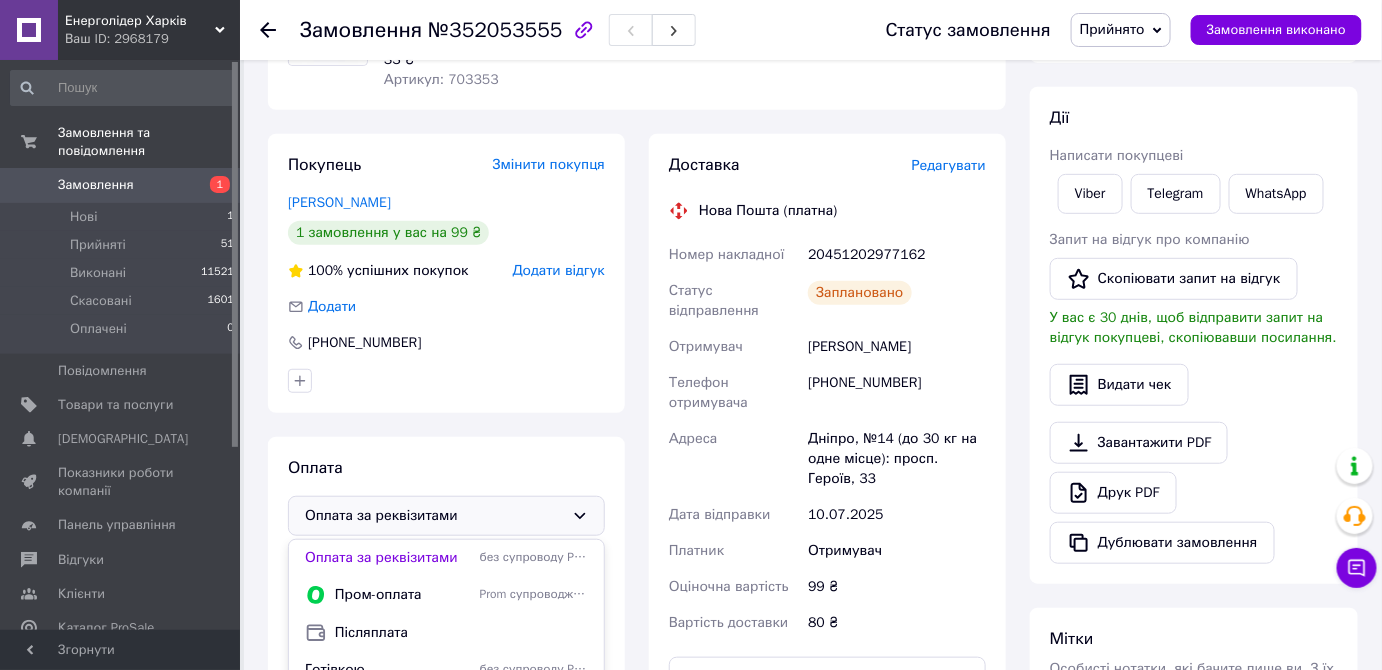 scroll, scrollTop: 636, scrollLeft: 0, axis: vertical 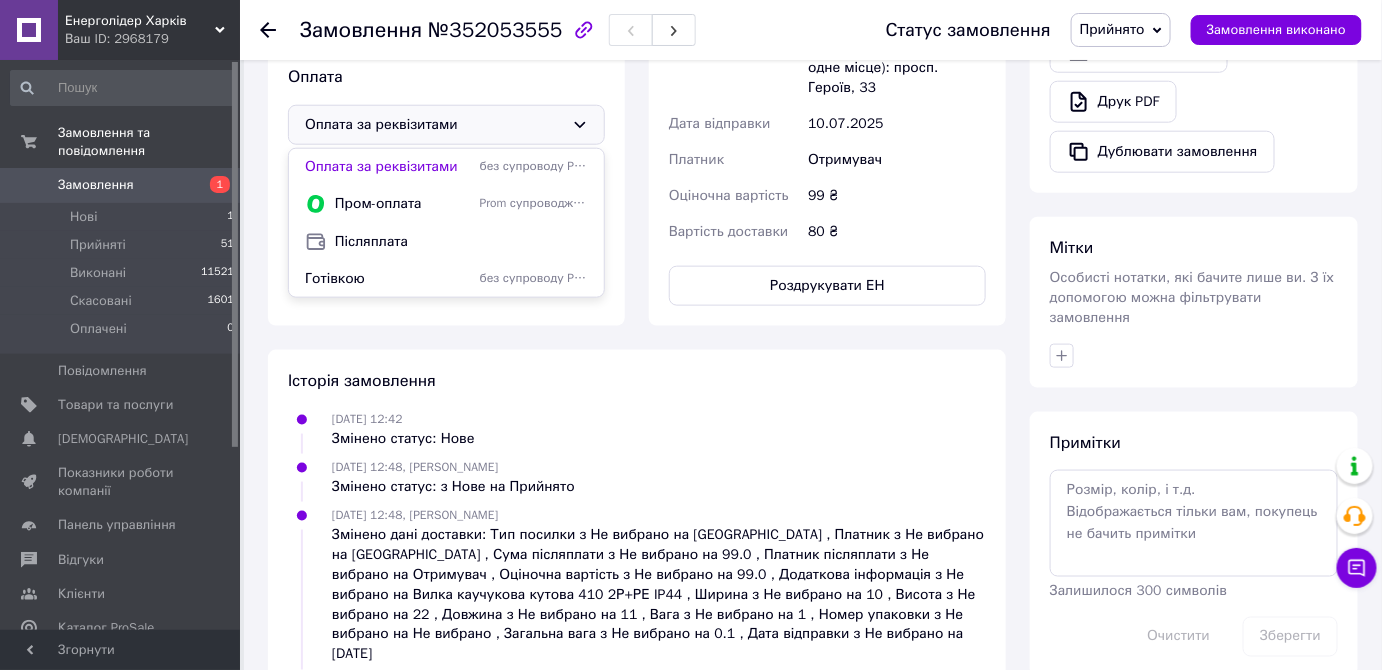 click on "Післяплата" at bounding box center [461, 242] 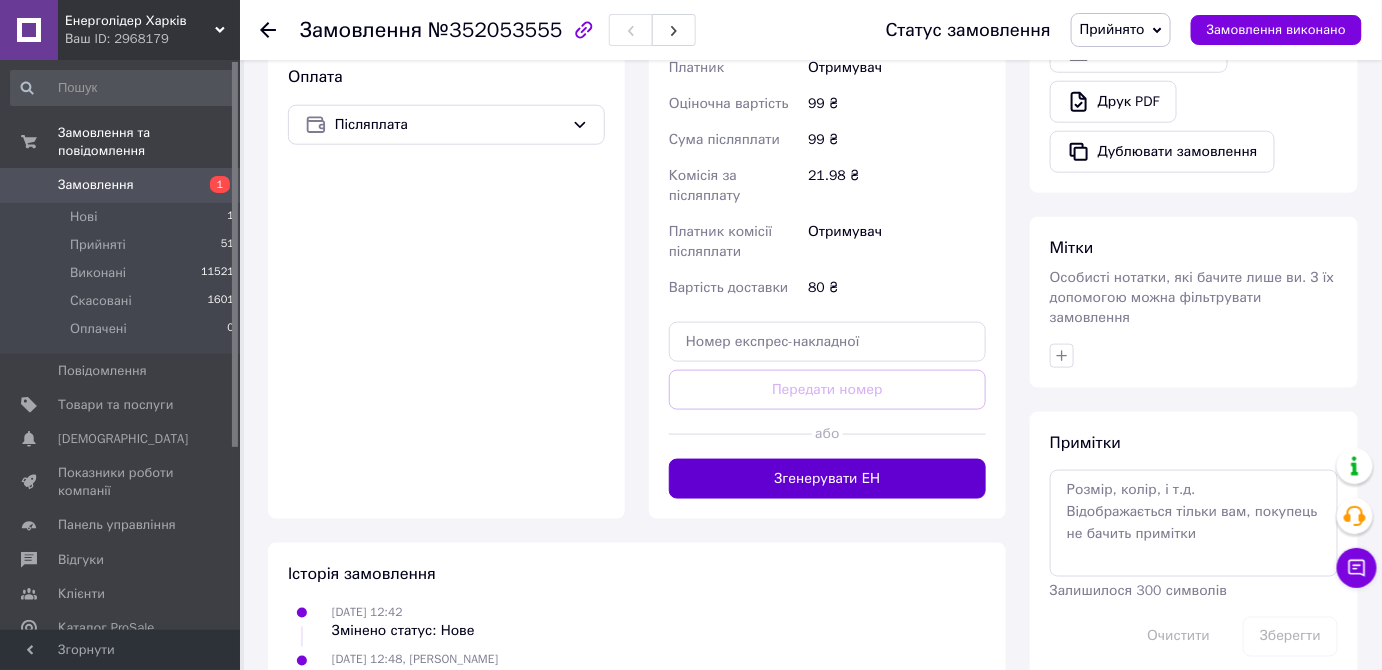 click on "Згенерувати ЕН" at bounding box center (827, 479) 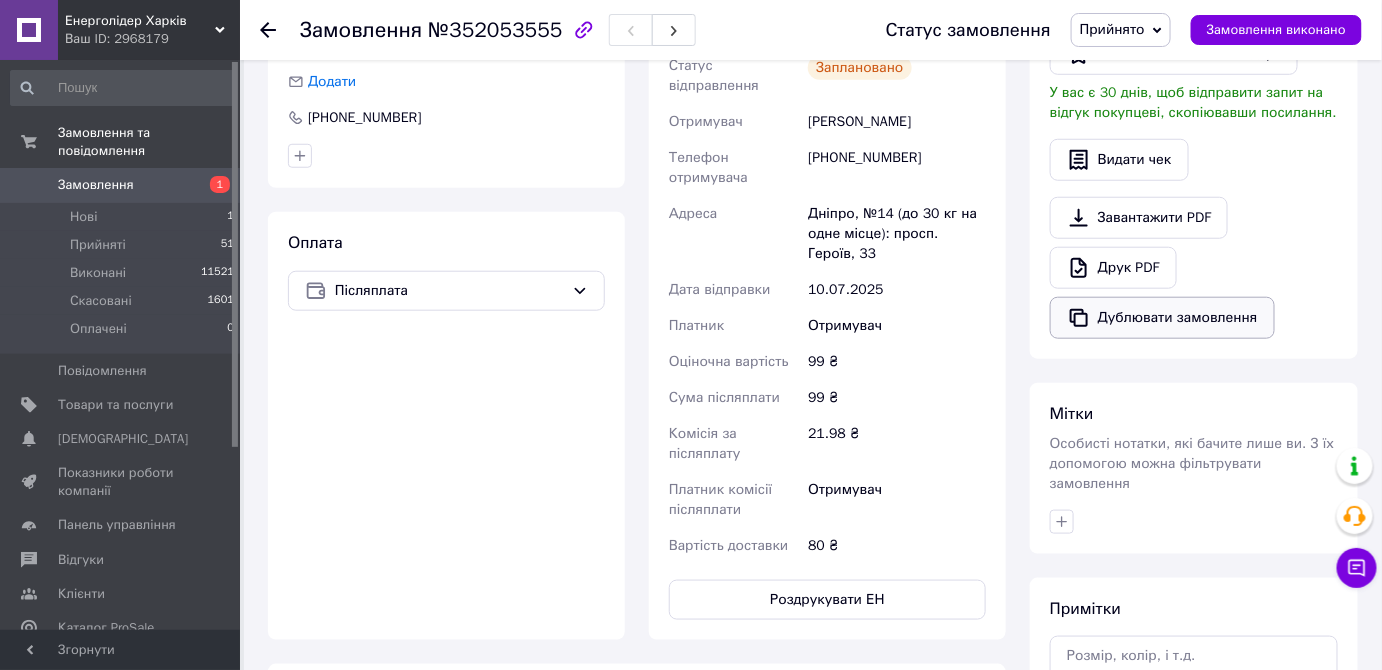 scroll, scrollTop: 454, scrollLeft: 0, axis: vertical 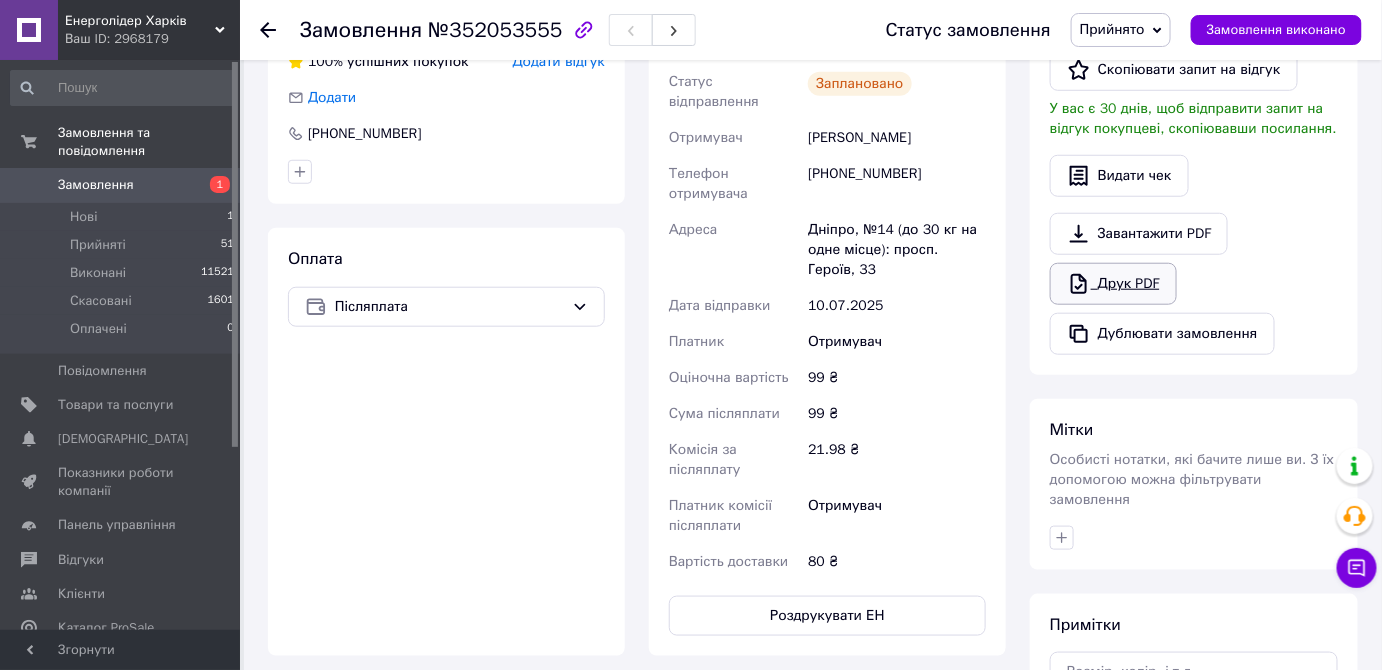 click on "Друк PDF" at bounding box center (1113, 284) 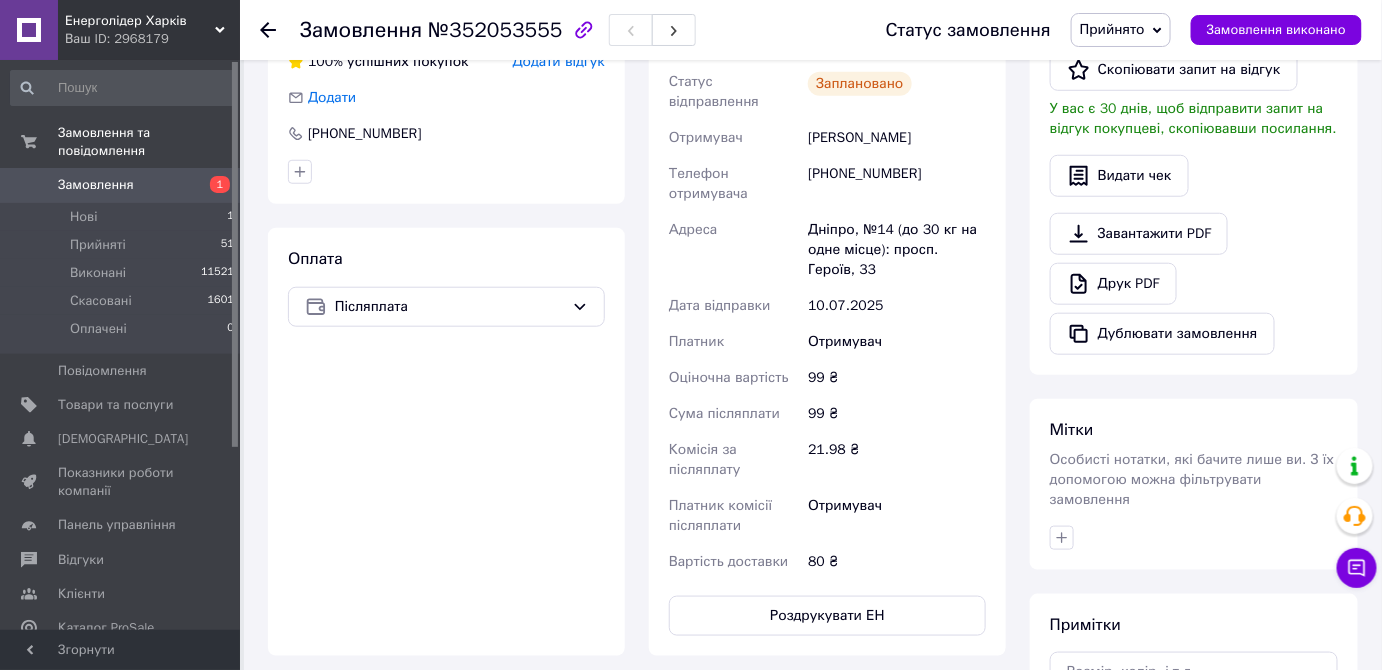 click on "Замовлення" at bounding box center (96, 185) 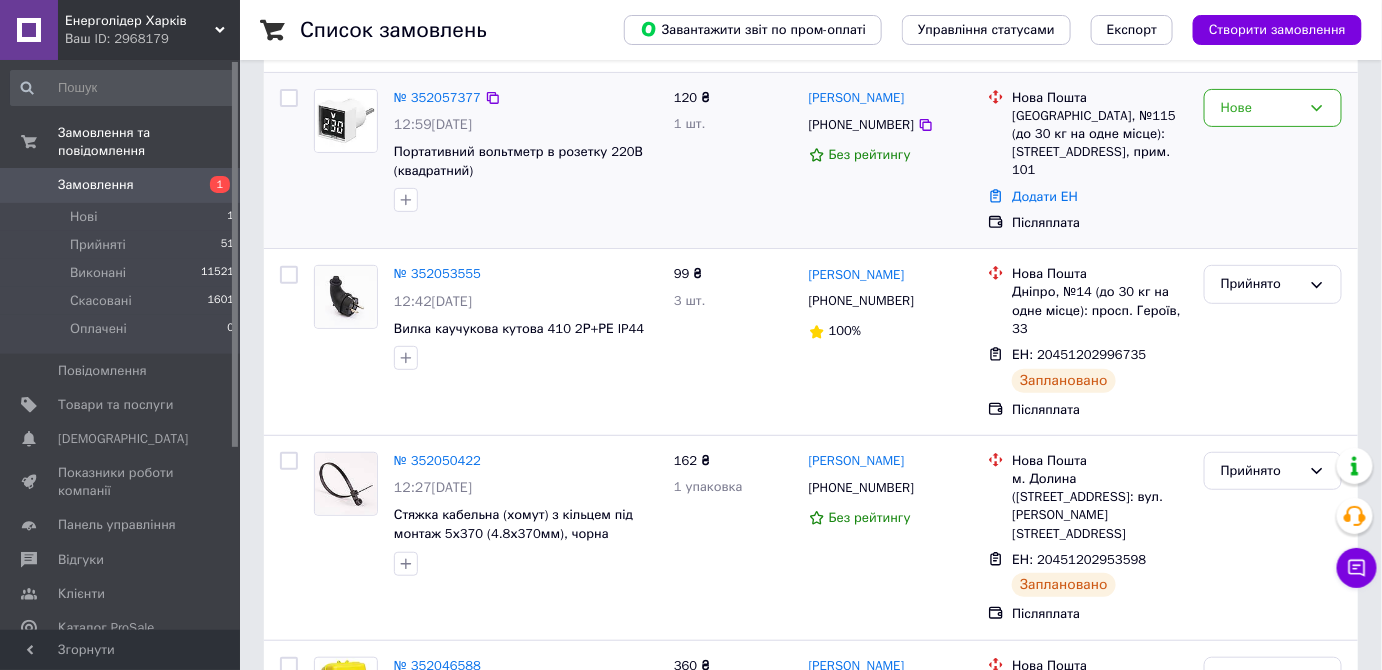 scroll, scrollTop: 0, scrollLeft: 0, axis: both 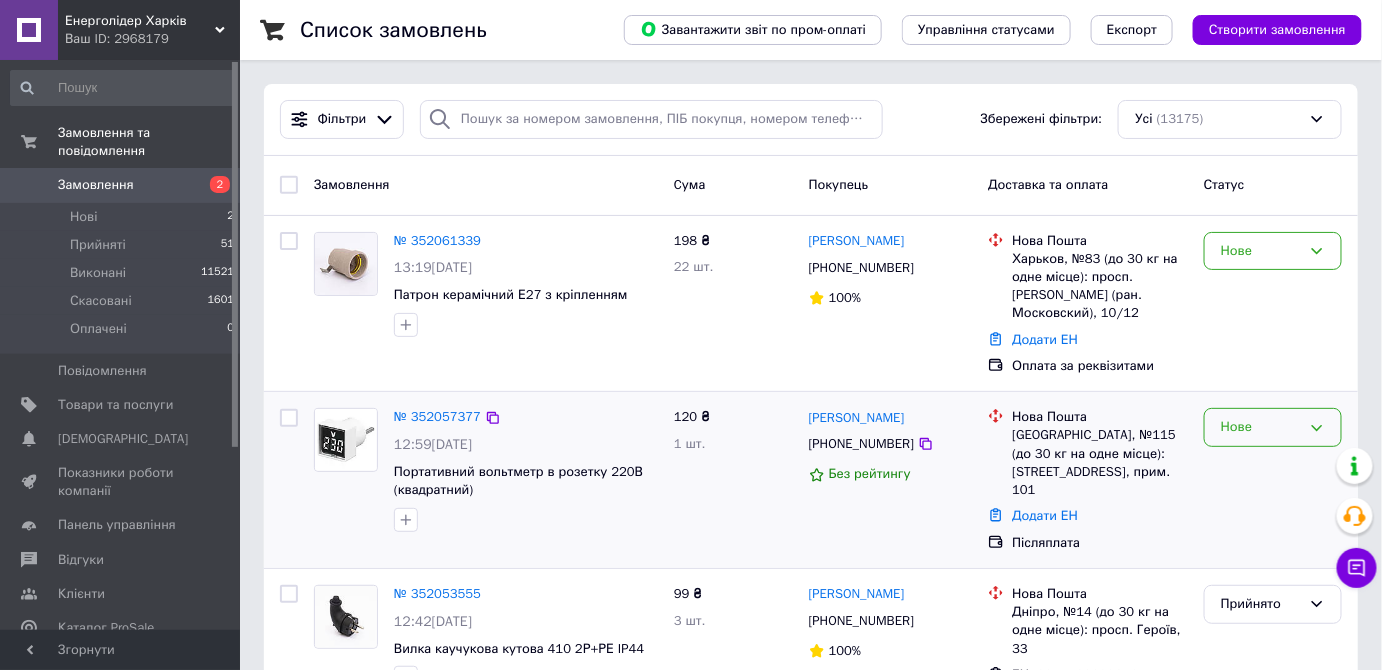 drag, startPoint x: 1311, startPoint y: 426, endPoint x: 1299, endPoint y: 431, distance: 13 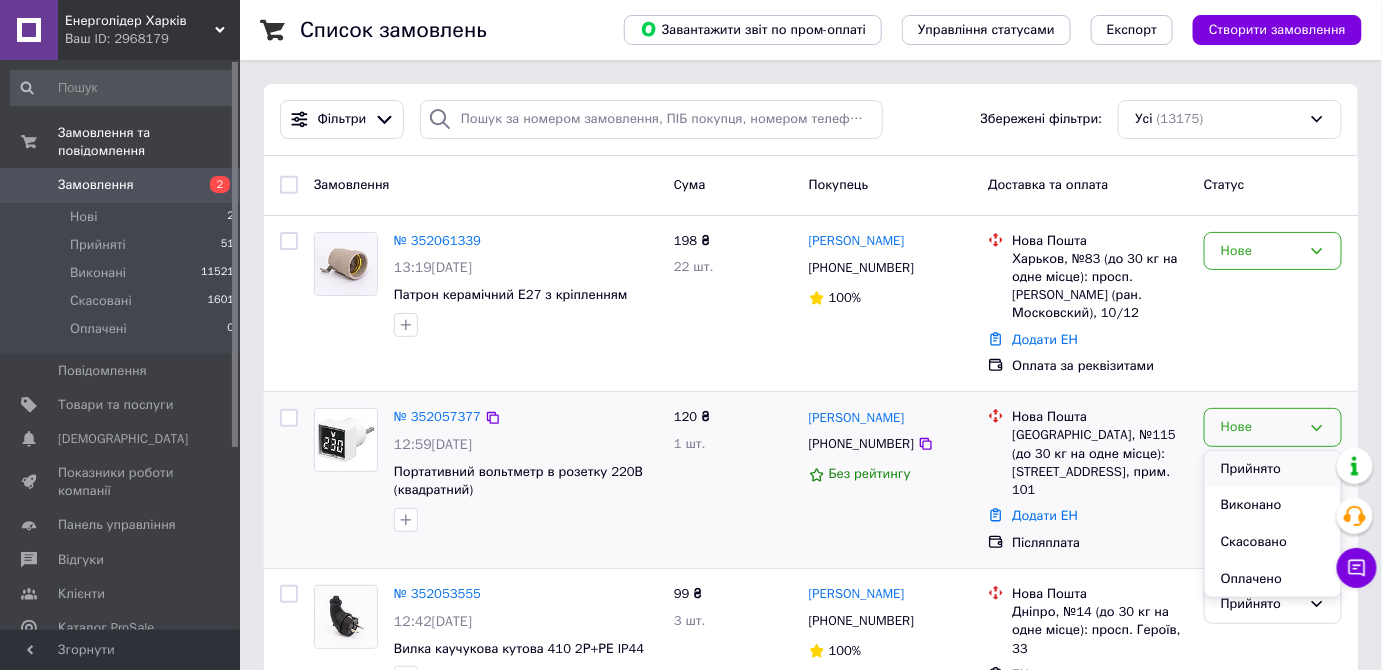 click on "Прийнято" at bounding box center [1273, 469] 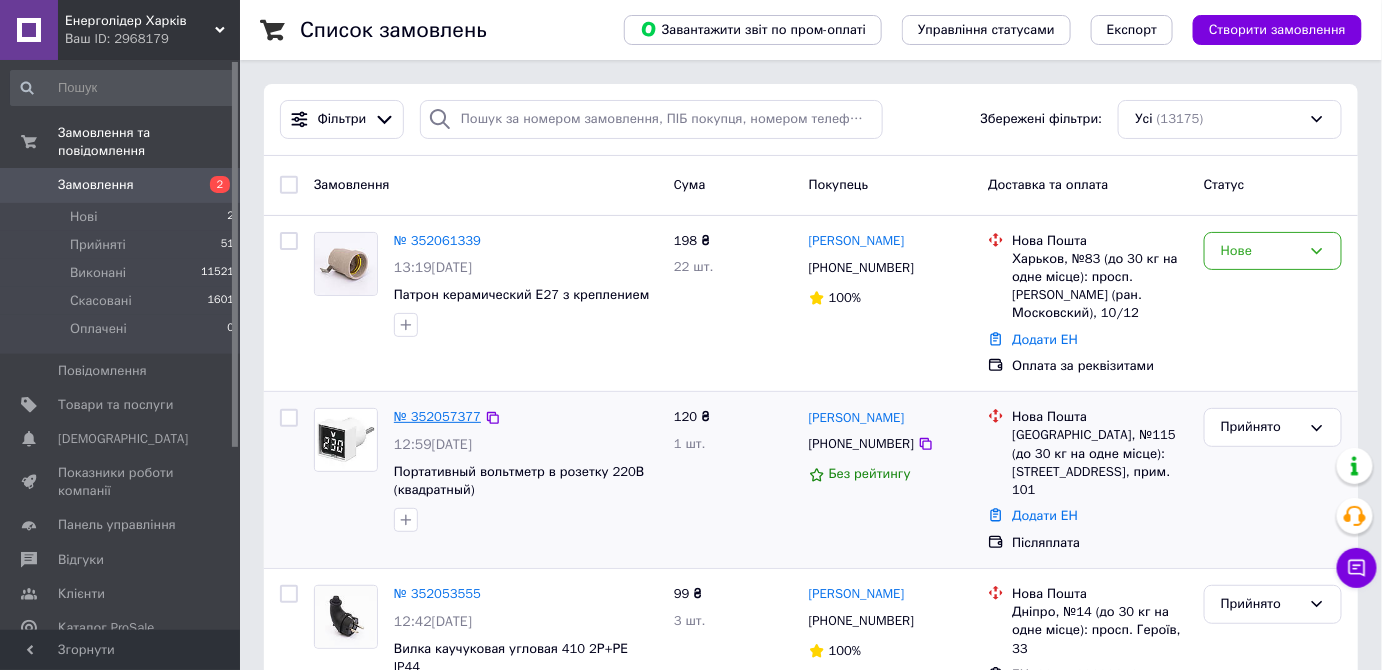 click on "№ 352057377" at bounding box center [437, 416] 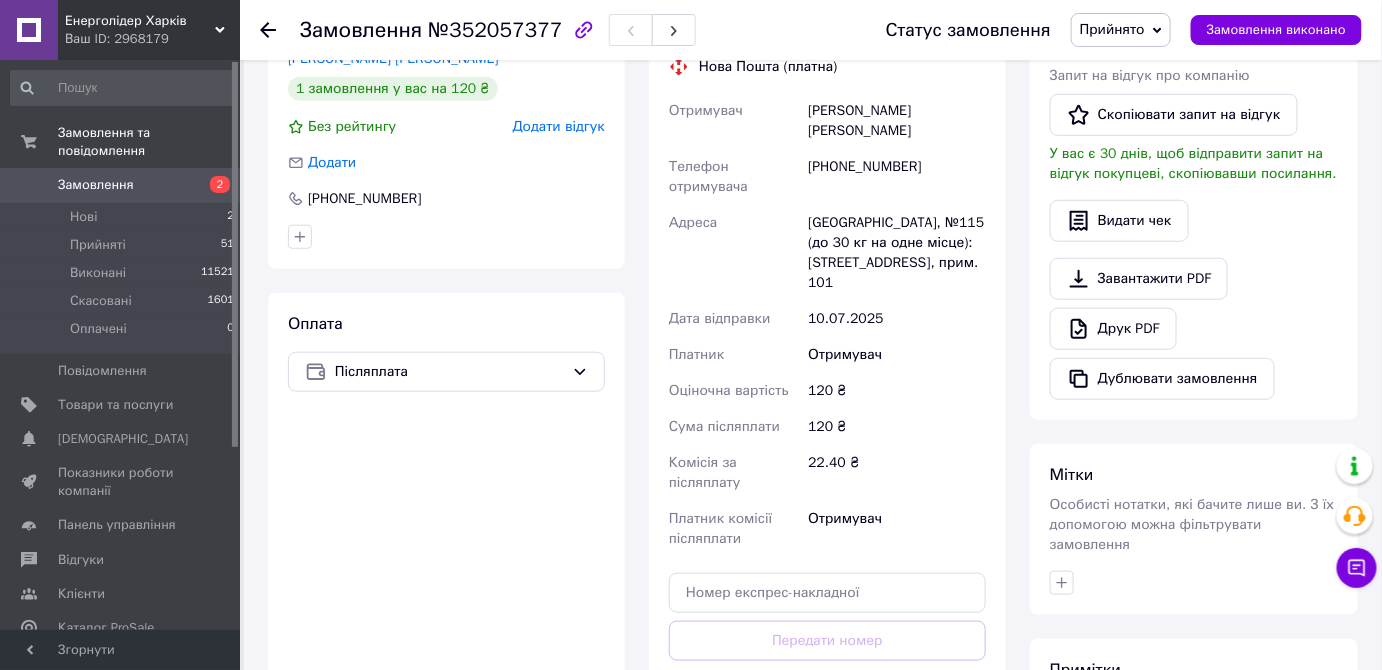 scroll, scrollTop: 565, scrollLeft: 0, axis: vertical 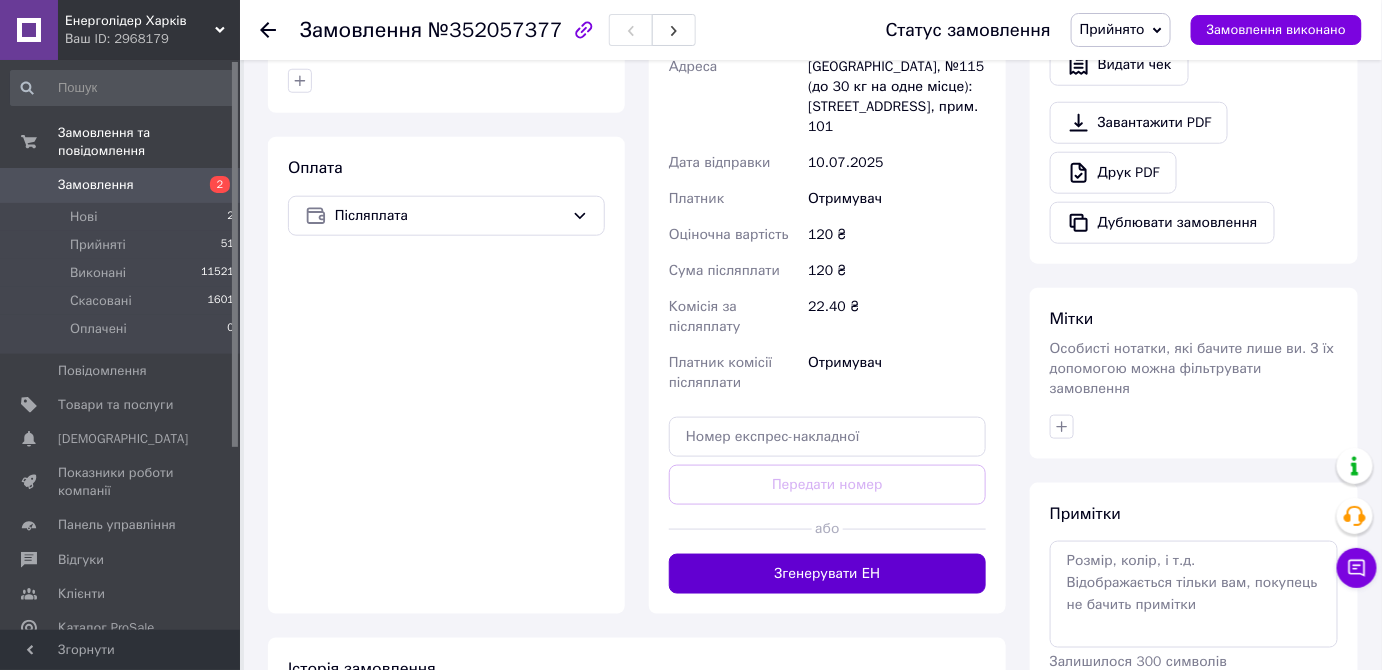 click on "Згенерувати ЕН" at bounding box center (827, 574) 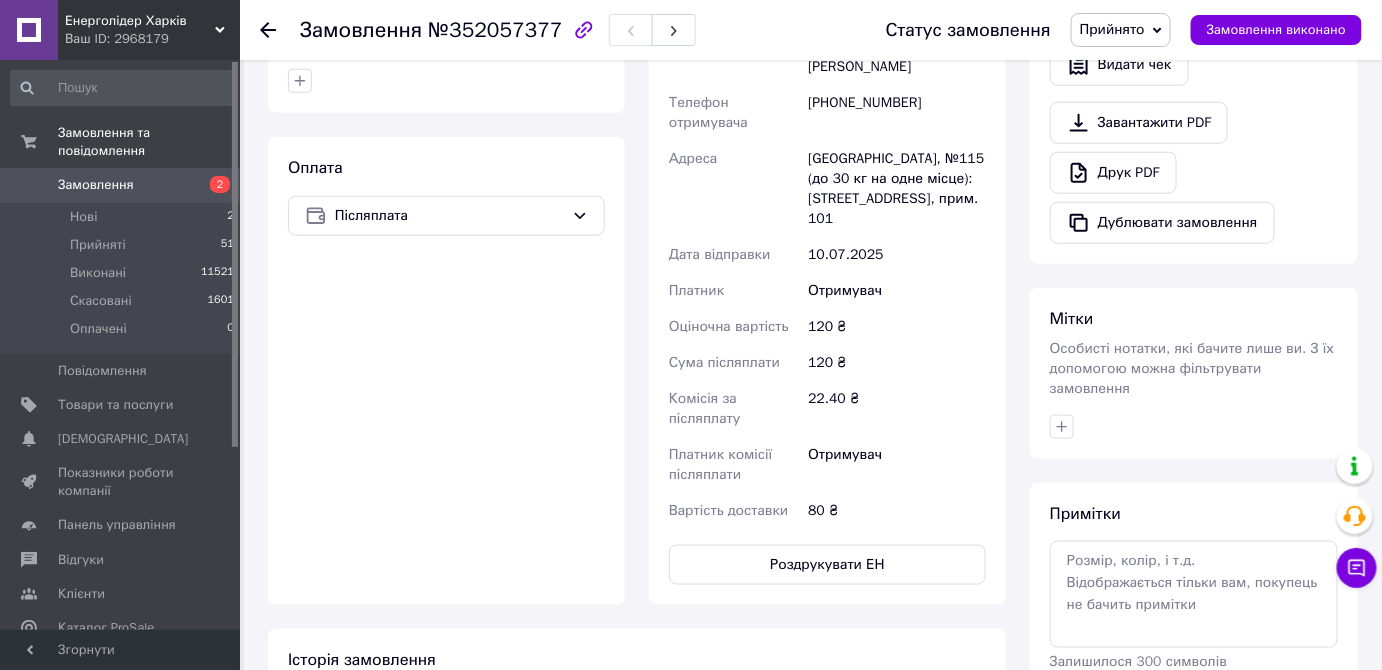 scroll, scrollTop: 383, scrollLeft: 0, axis: vertical 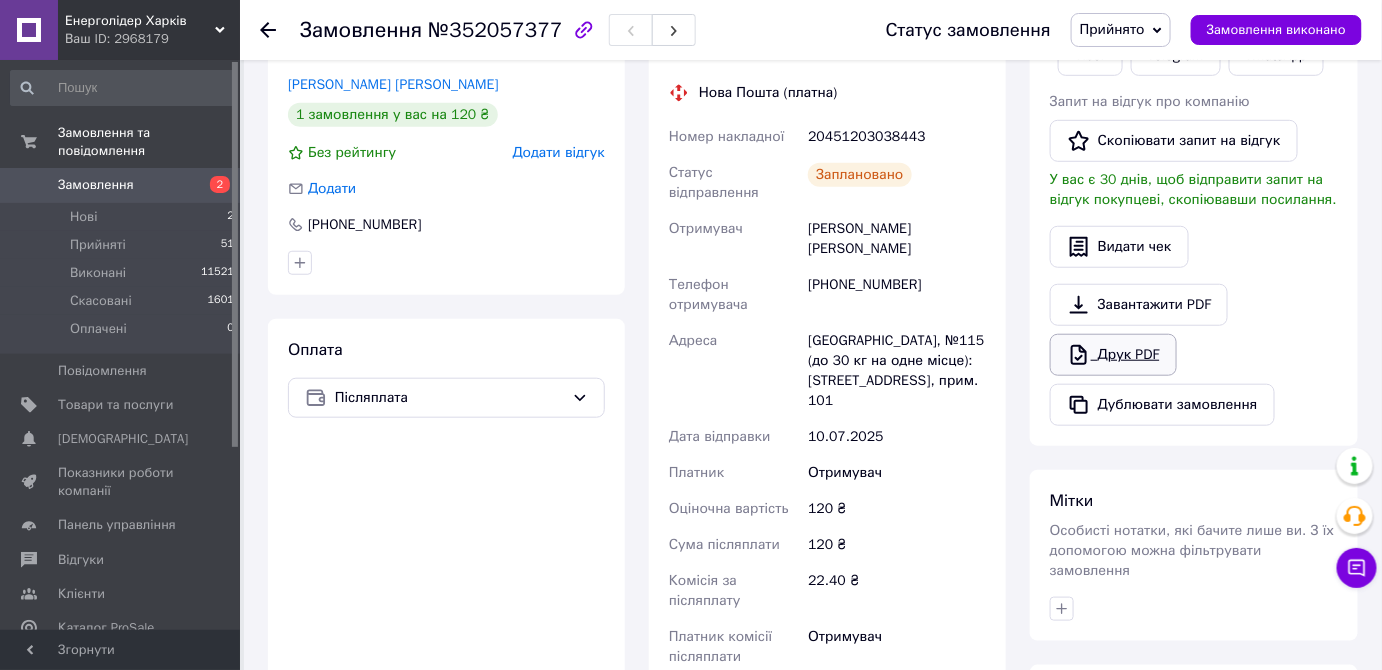 click on "Друк PDF" at bounding box center [1113, 355] 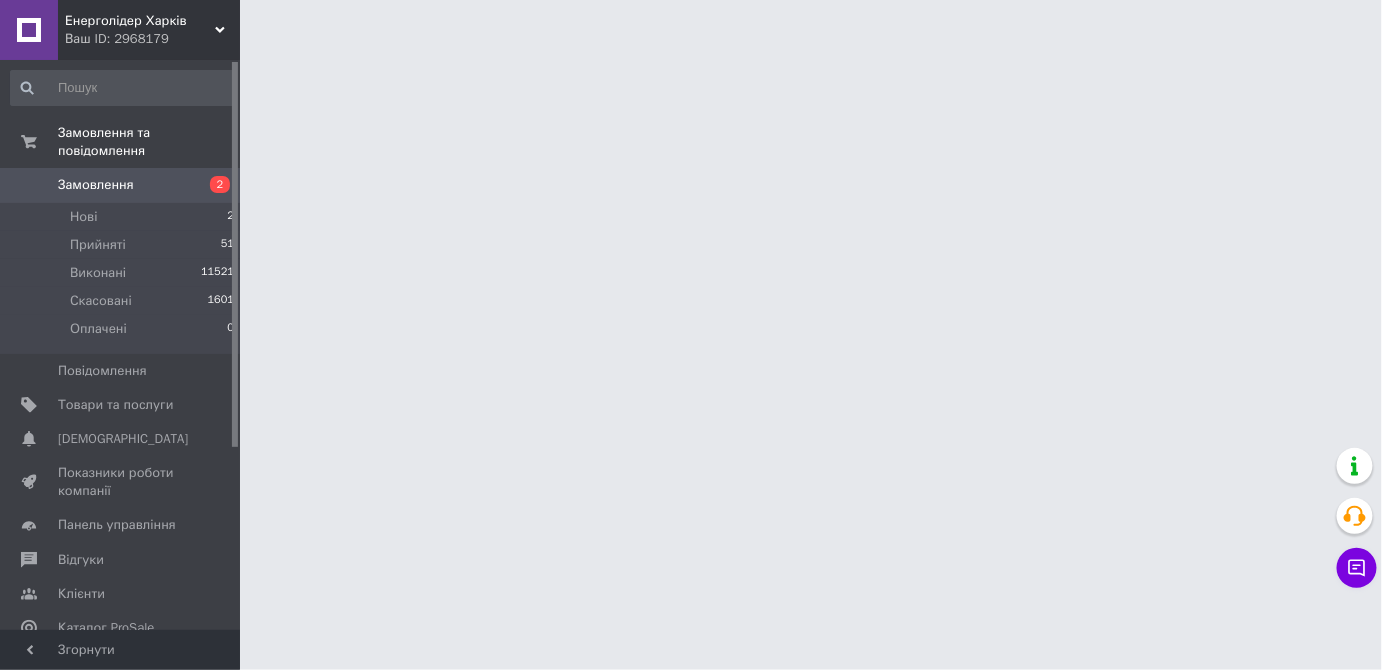 scroll, scrollTop: 0, scrollLeft: 0, axis: both 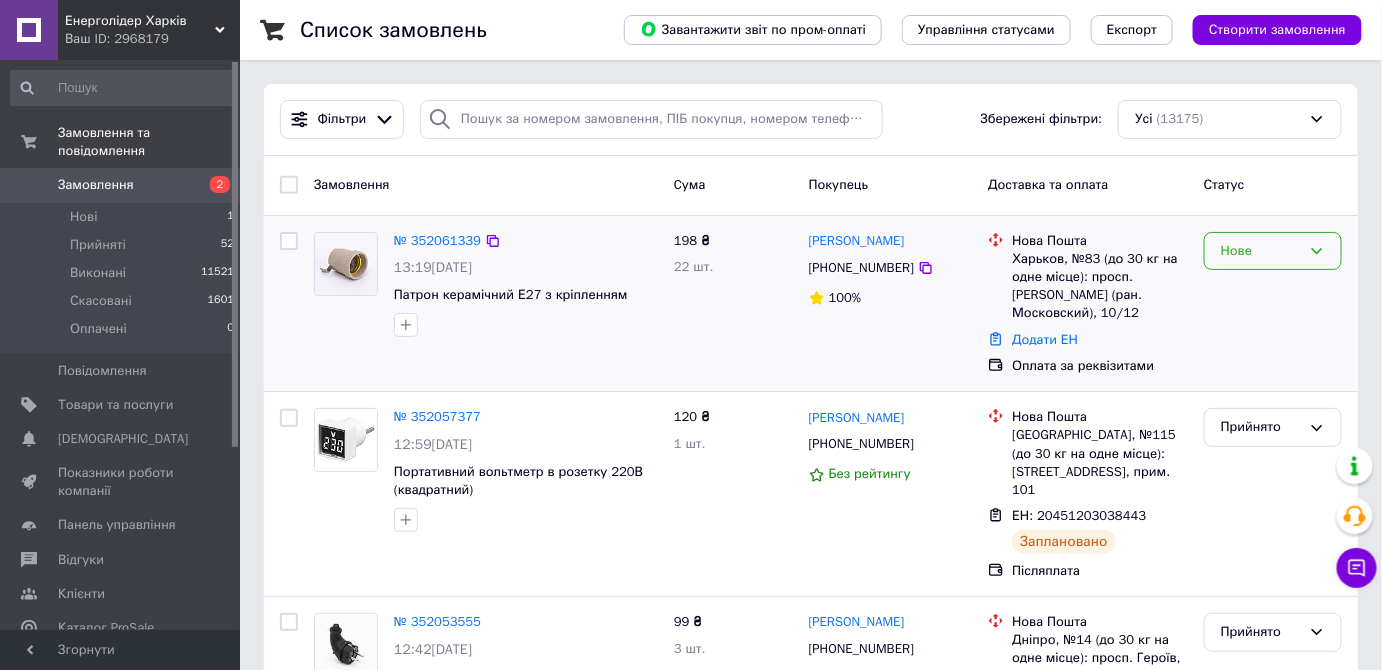 click on "Нове" at bounding box center (1261, 251) 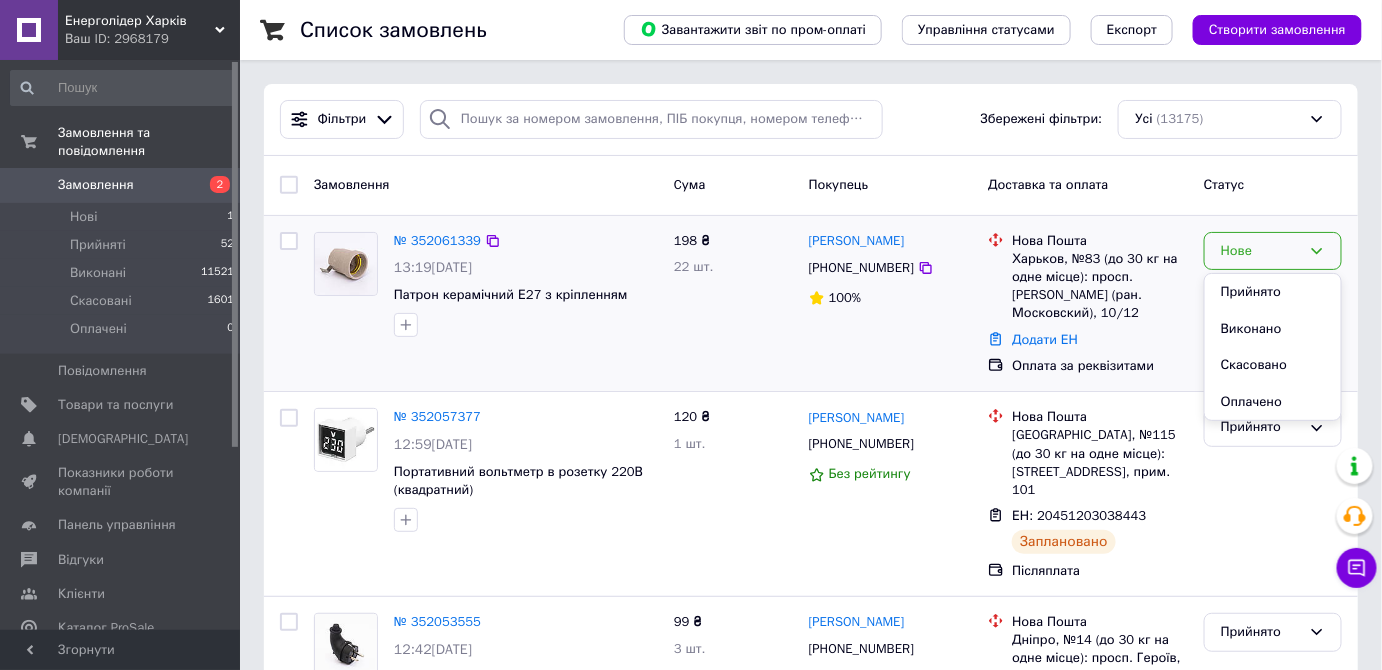 drag, startPoint x: 1269, startPoint y: 296, endPoint x: 810, endPoint y: 228, distance: 464.0097 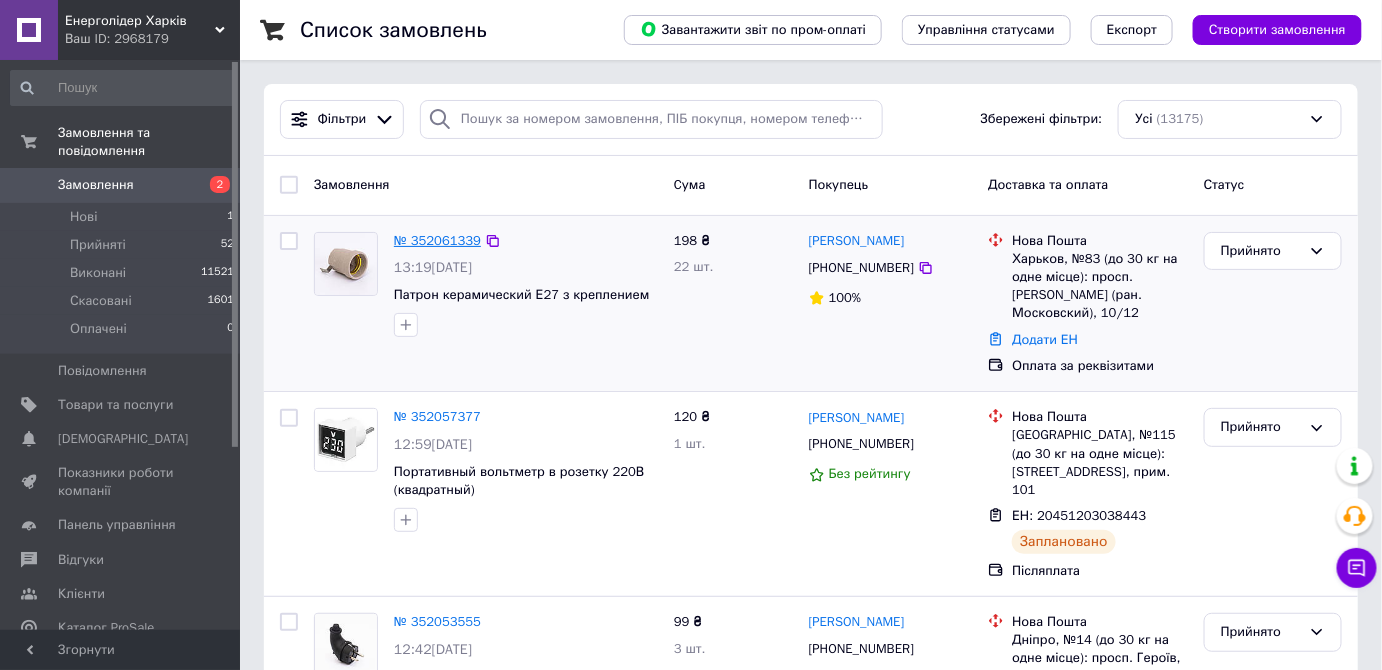 click on "№ 352061339" at bounding box center (437, 240) 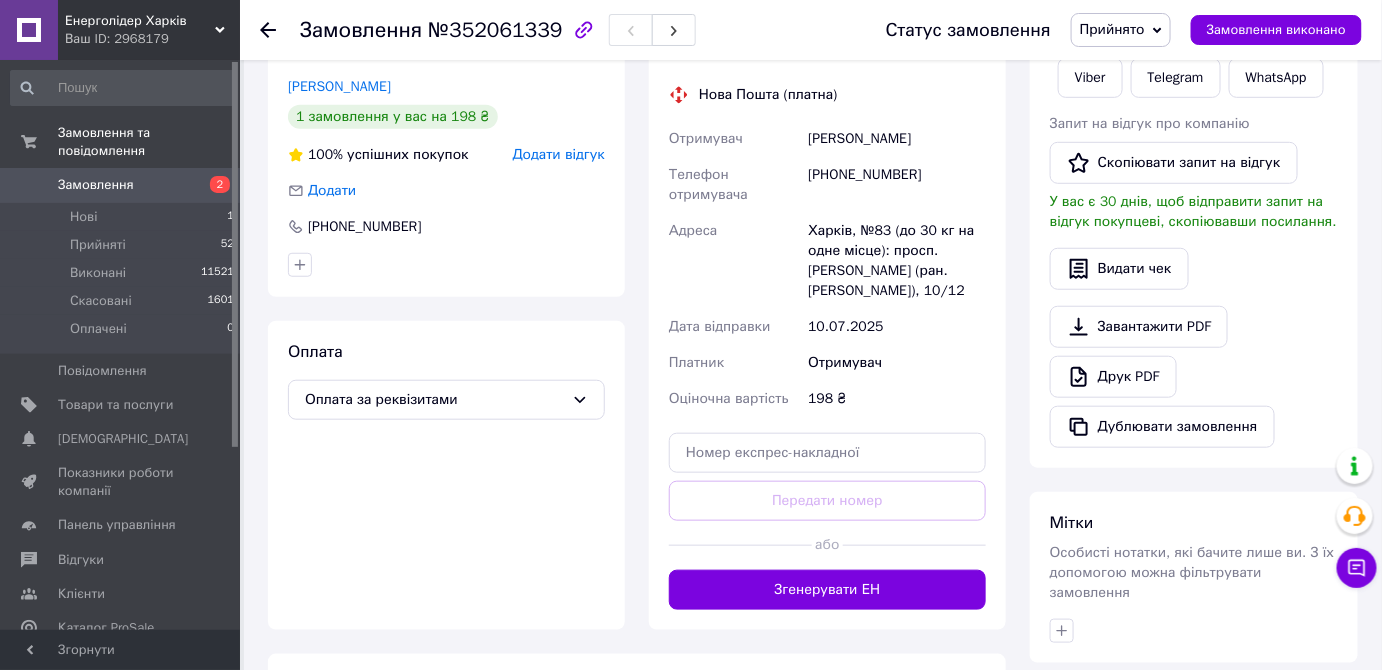scroll, scrollTop: 363, scrollLeft: 0, axis: vertical 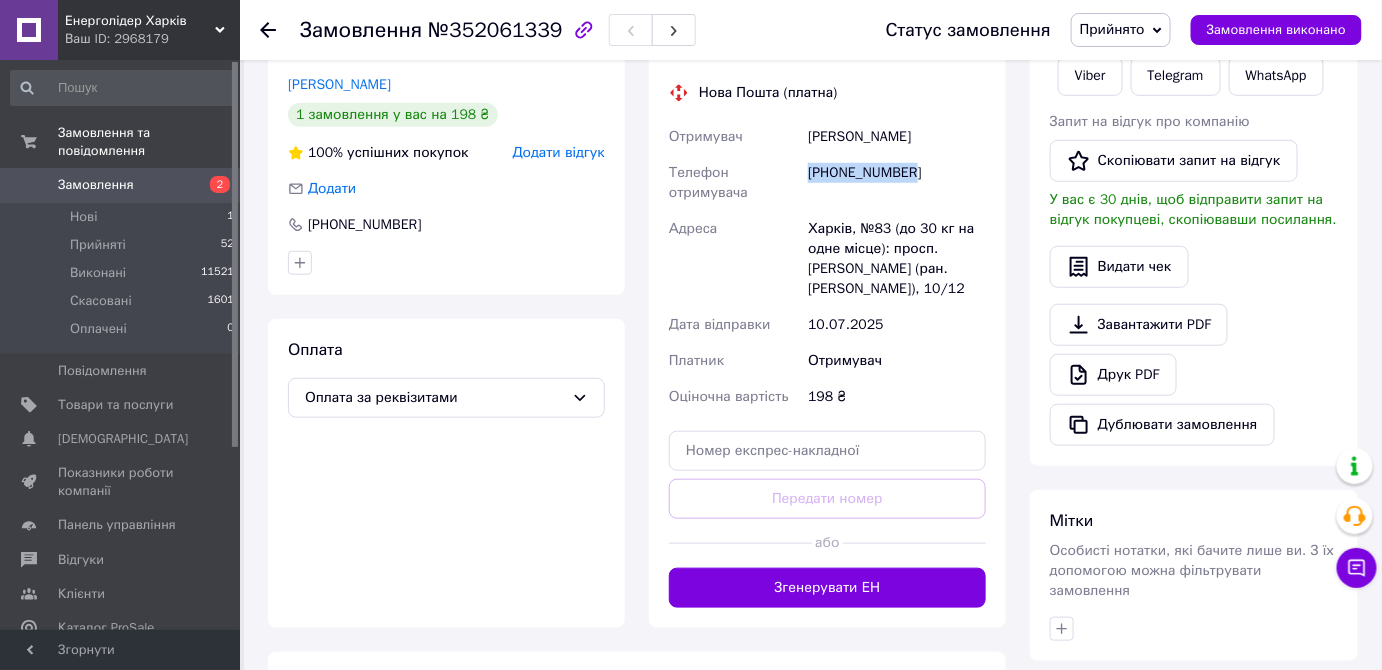drag, startPoint x: 925, startPoint y: 176, endPoint x: 808, endPoint y: 166, distance: 117.426575 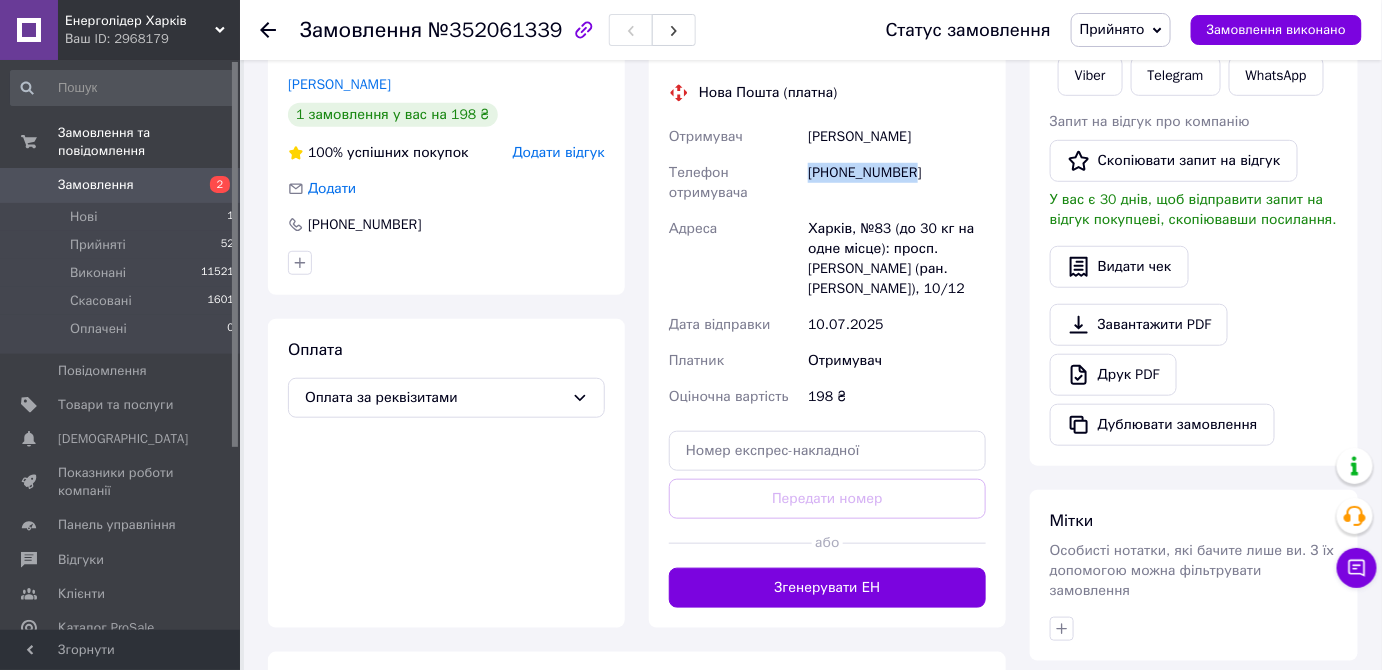 copy on "[PHONE_NUMBER]" 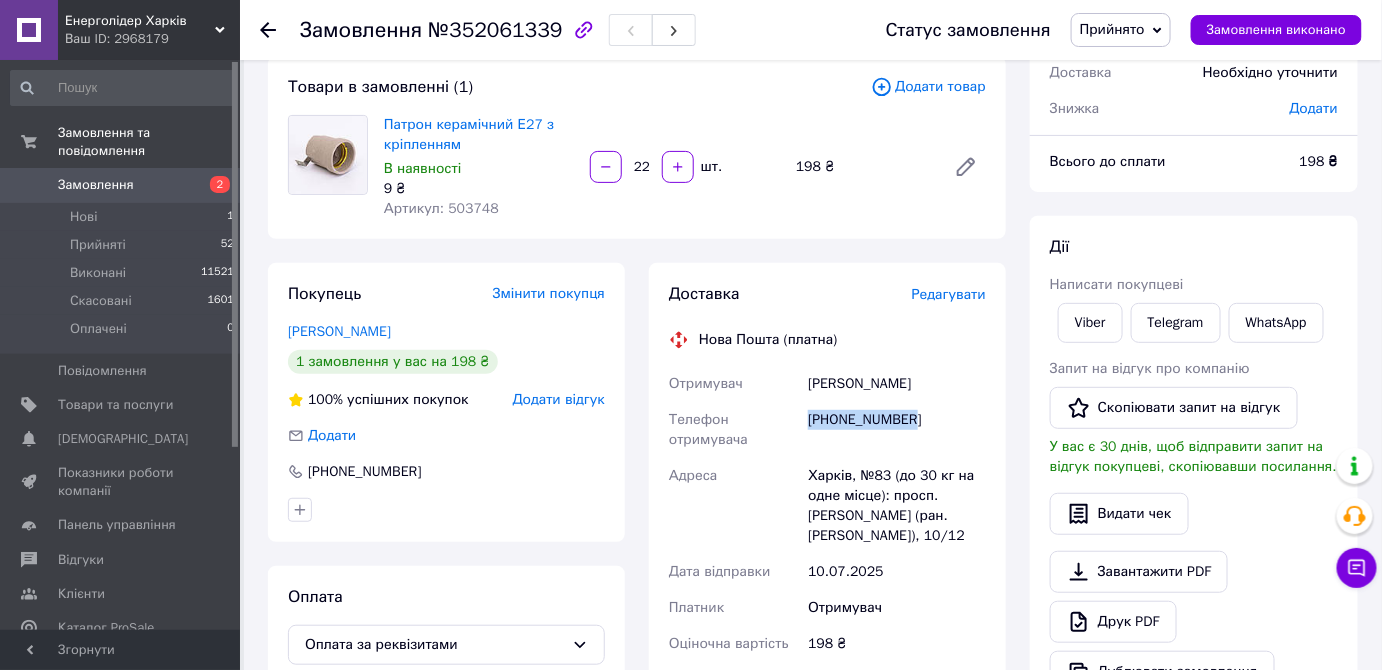 scroll, scrollTop: 0, scrollLeft: 0, axis: both 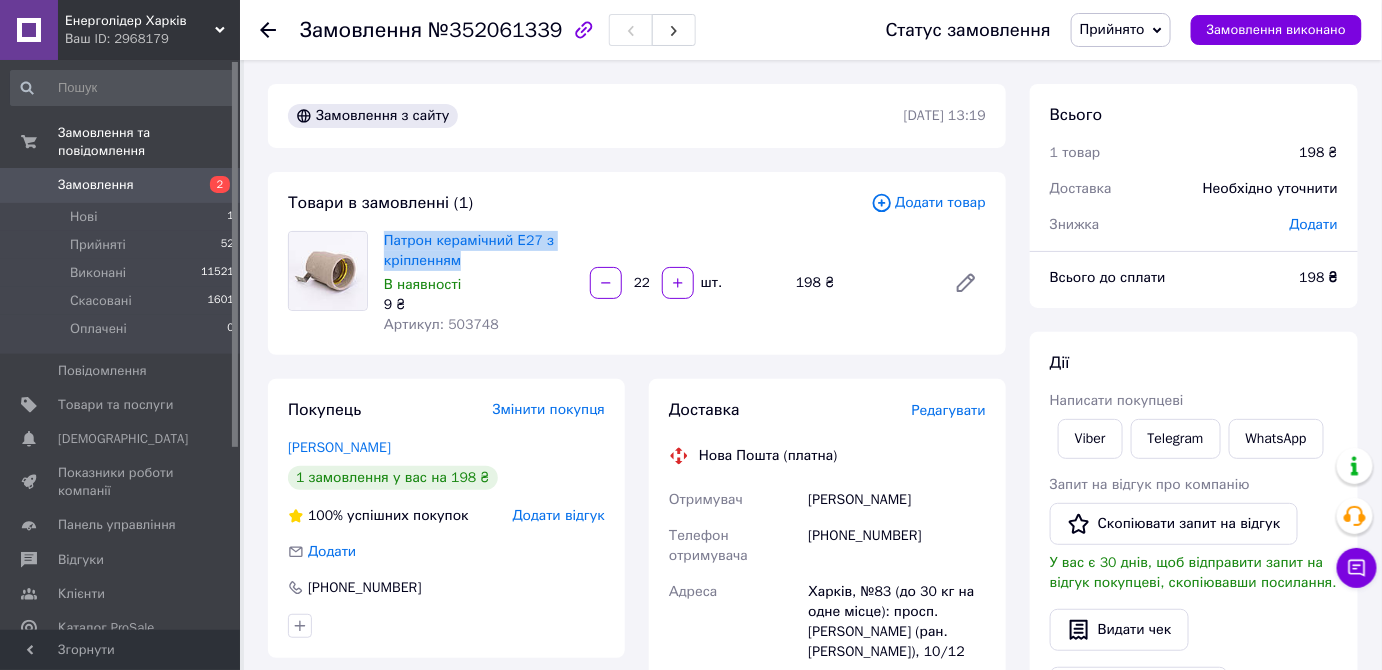 drag, startPoint x: 476, startPoint y: 264, endPoint x: 382, endPoint y: 227, distance: 101.0198 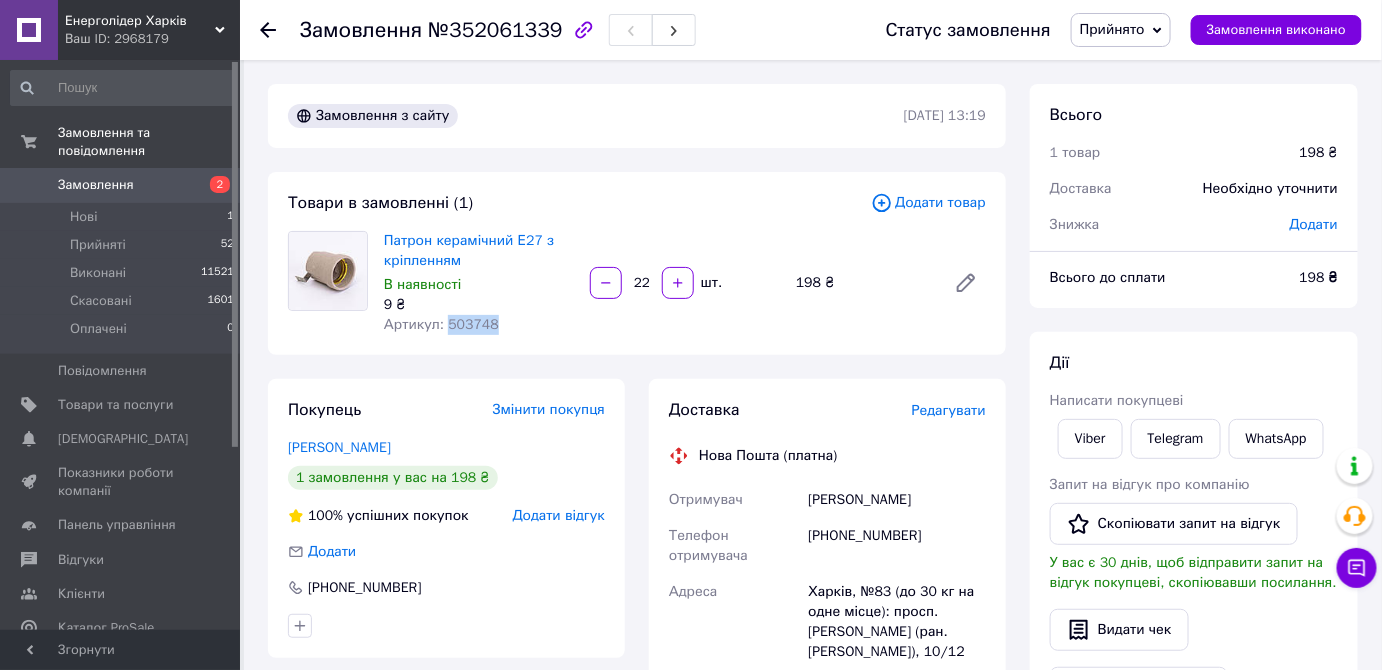 drag, startPoint x: 532, startPoint y: 321, endPoint x: 445, endPoint y: 317, distance: 87.0919 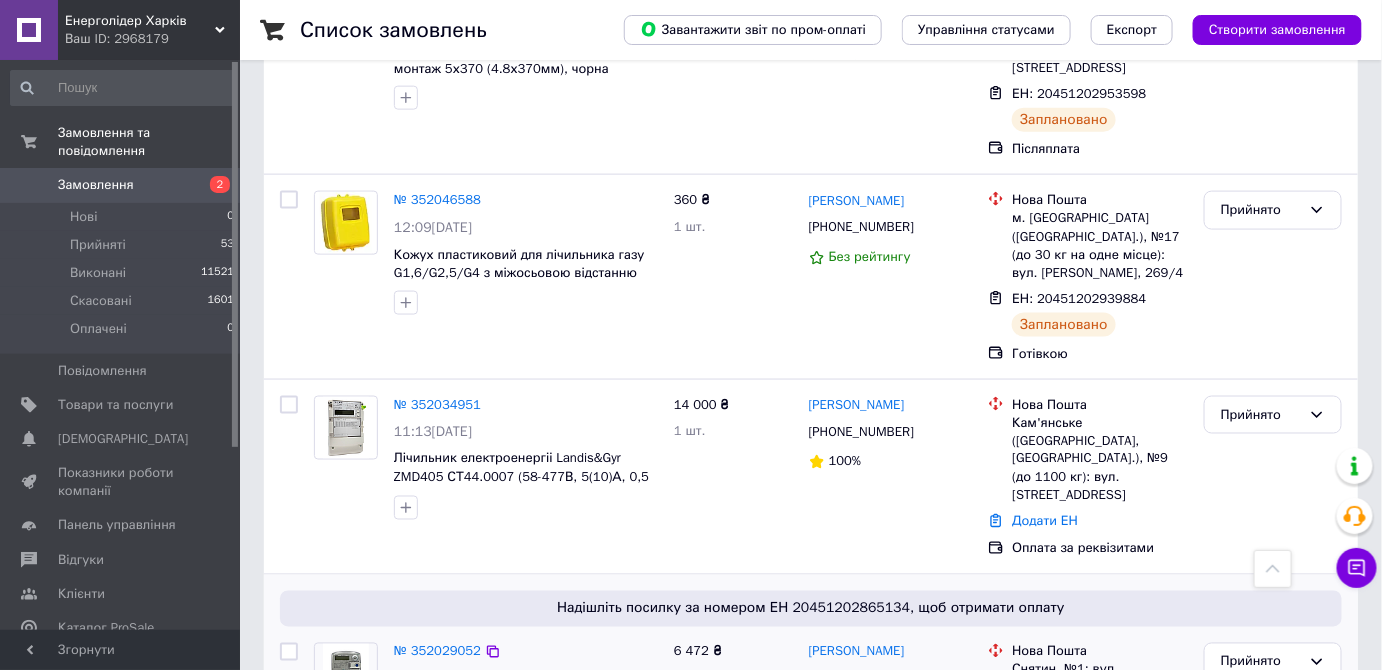 scroll, scrollTop: 818, scrollLeft: 0, axis: vertical 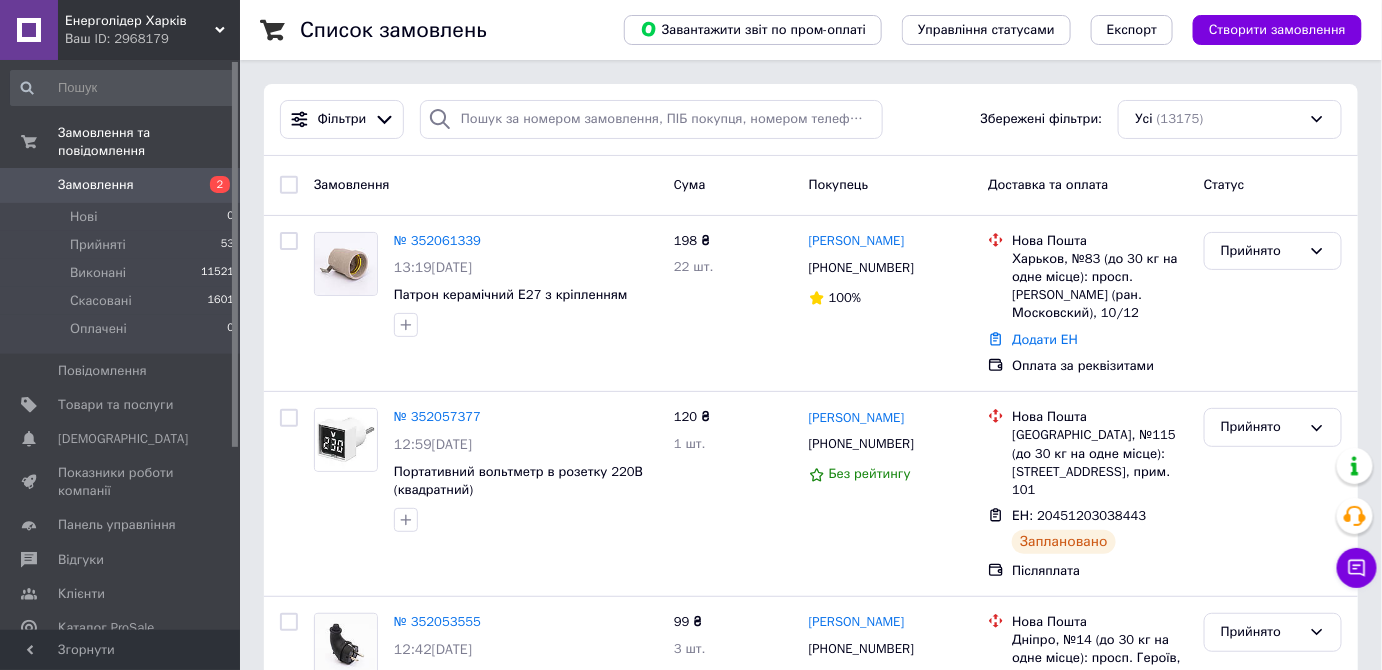 click on "Замовлення" at bounding box center (121, 185) 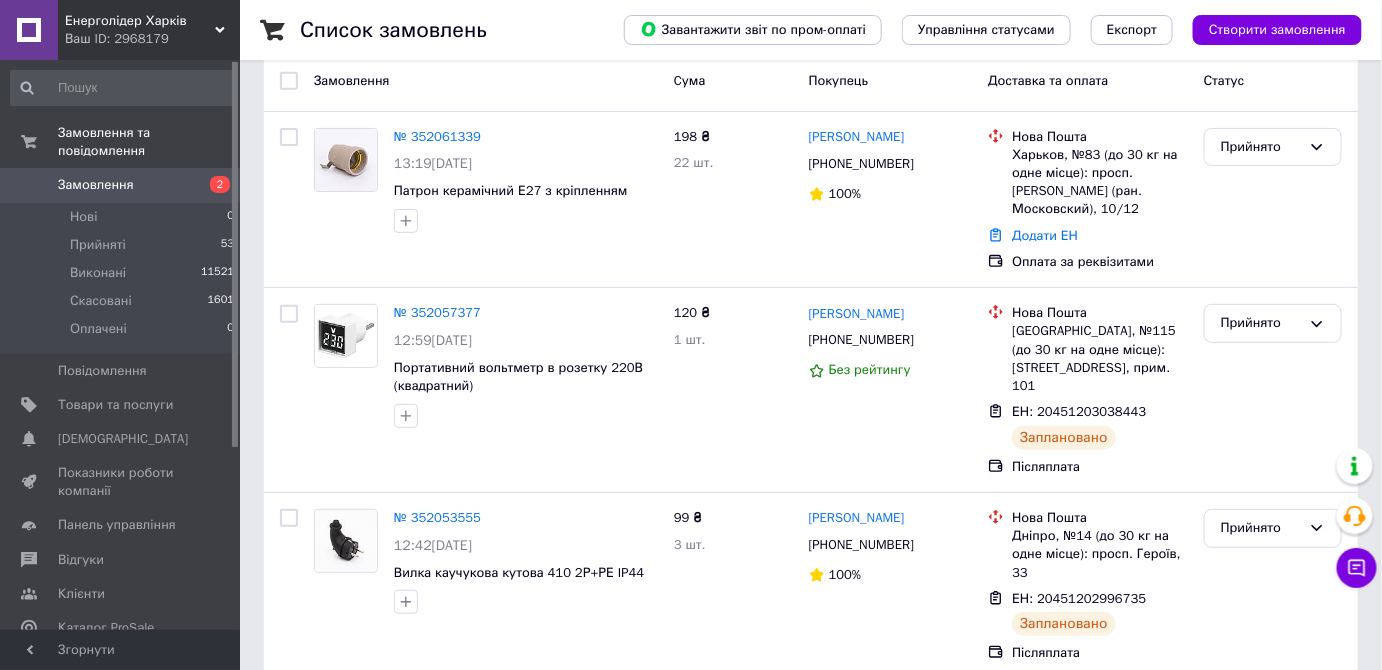 scroll, scrollTop: 181, scrollLeft: 0, axis: vertical 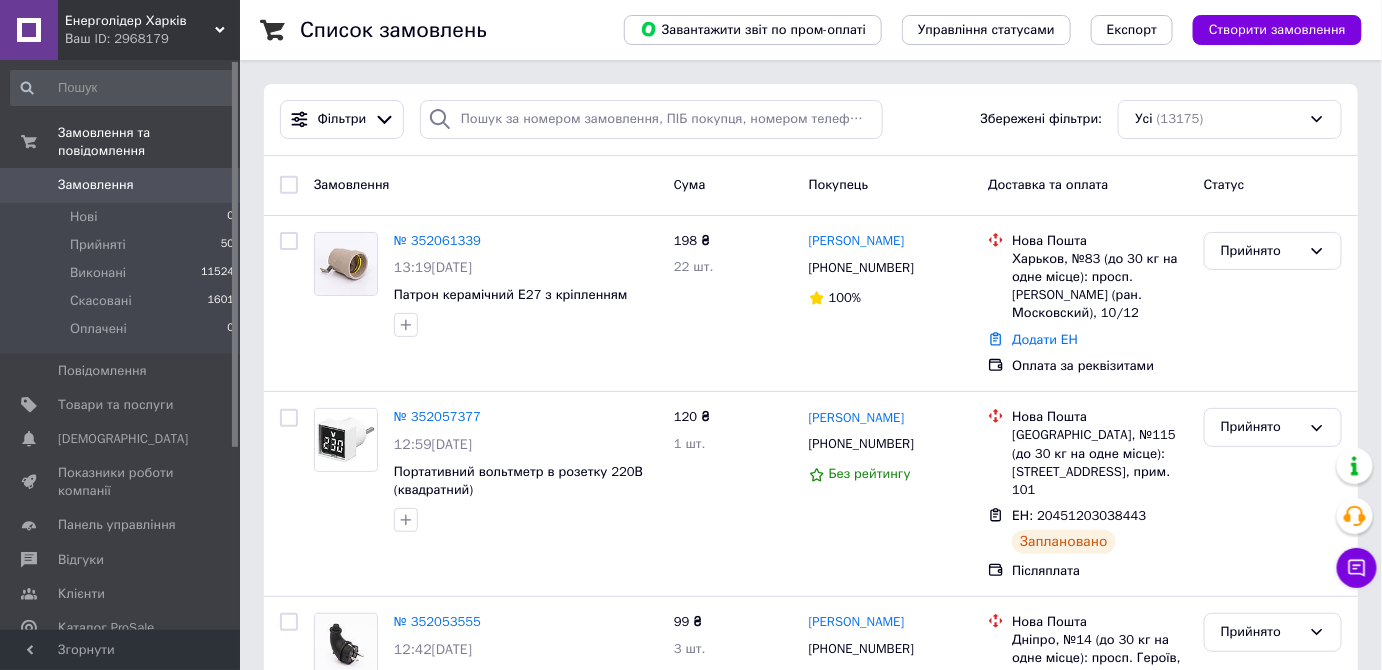 click on "Каталог ProSale" at bounding box center (106, 628) 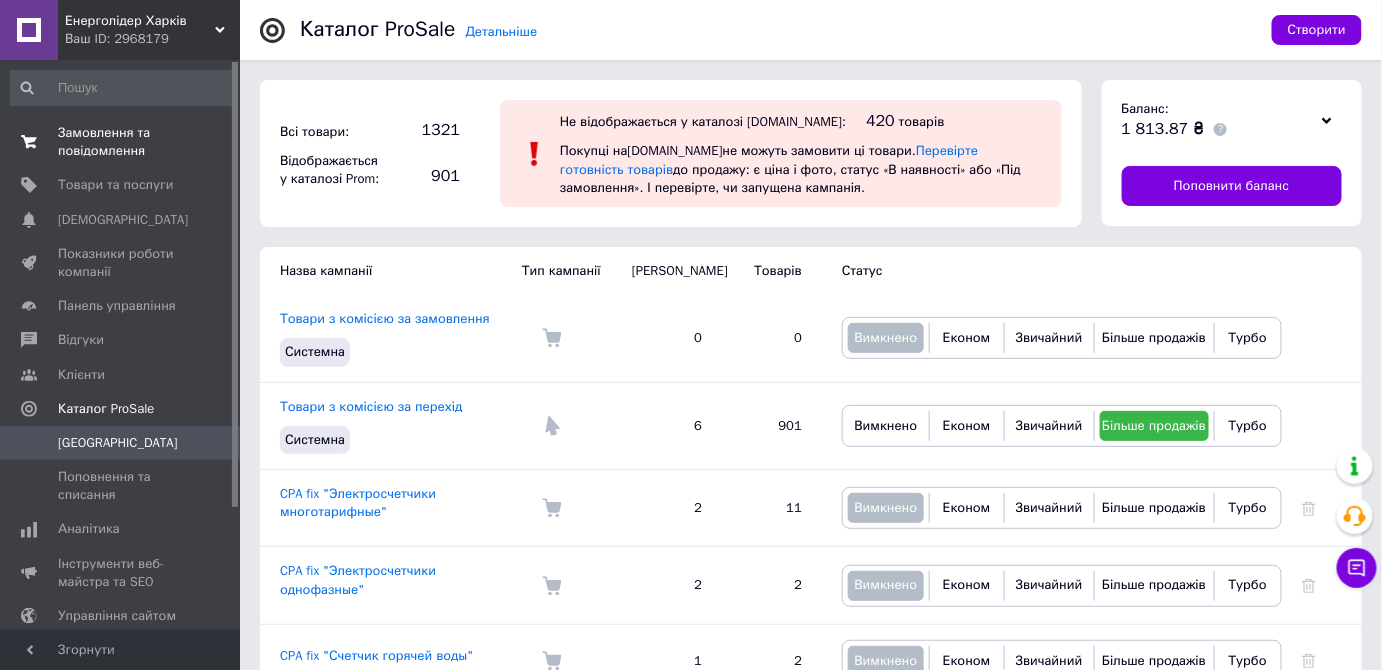 click on "Замовлення та повідомлення" at bounding box center (121, 142) 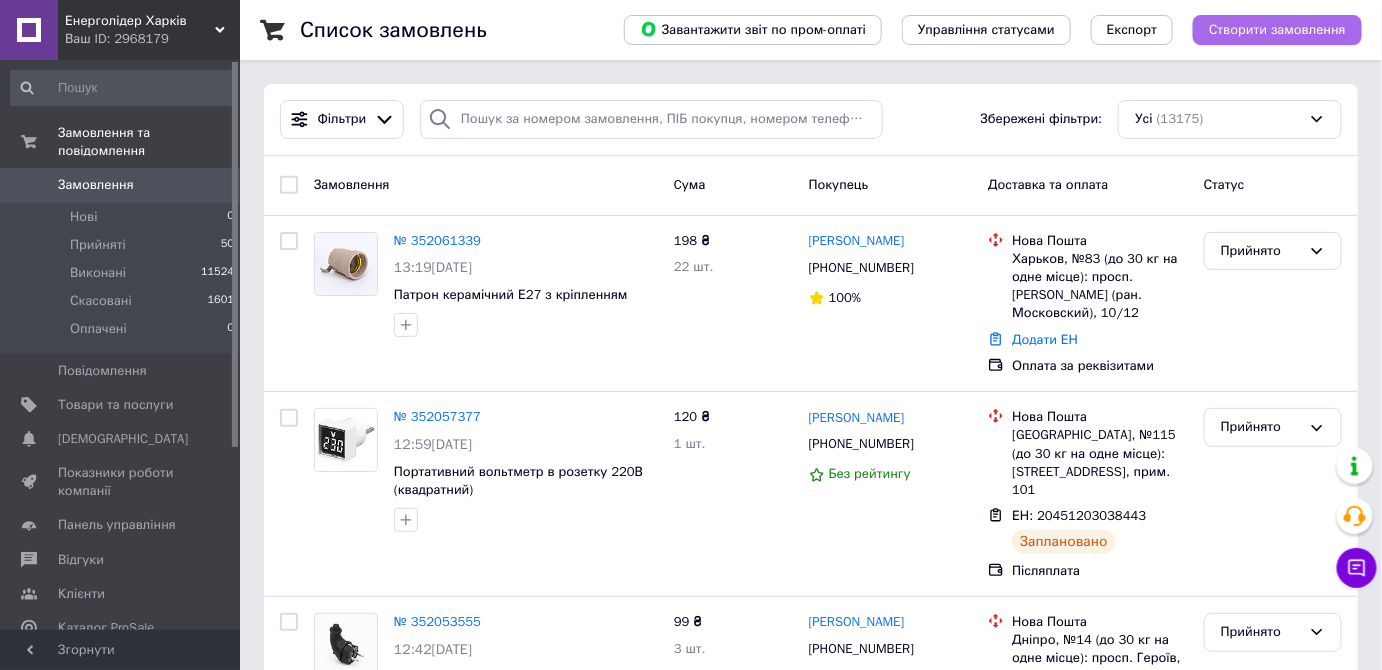 click on "Створити замовлення" at bounding box center (1277, 30) 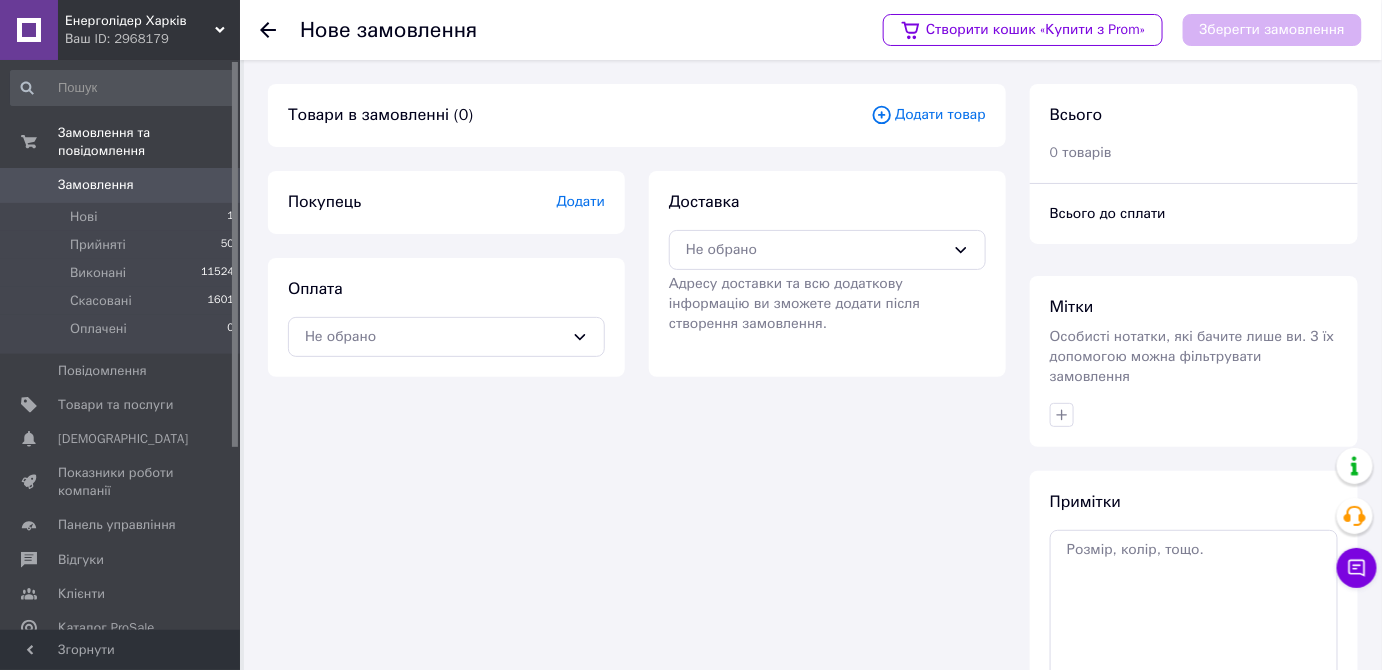 click on "Додати товар" at bounding box center (928, 115) 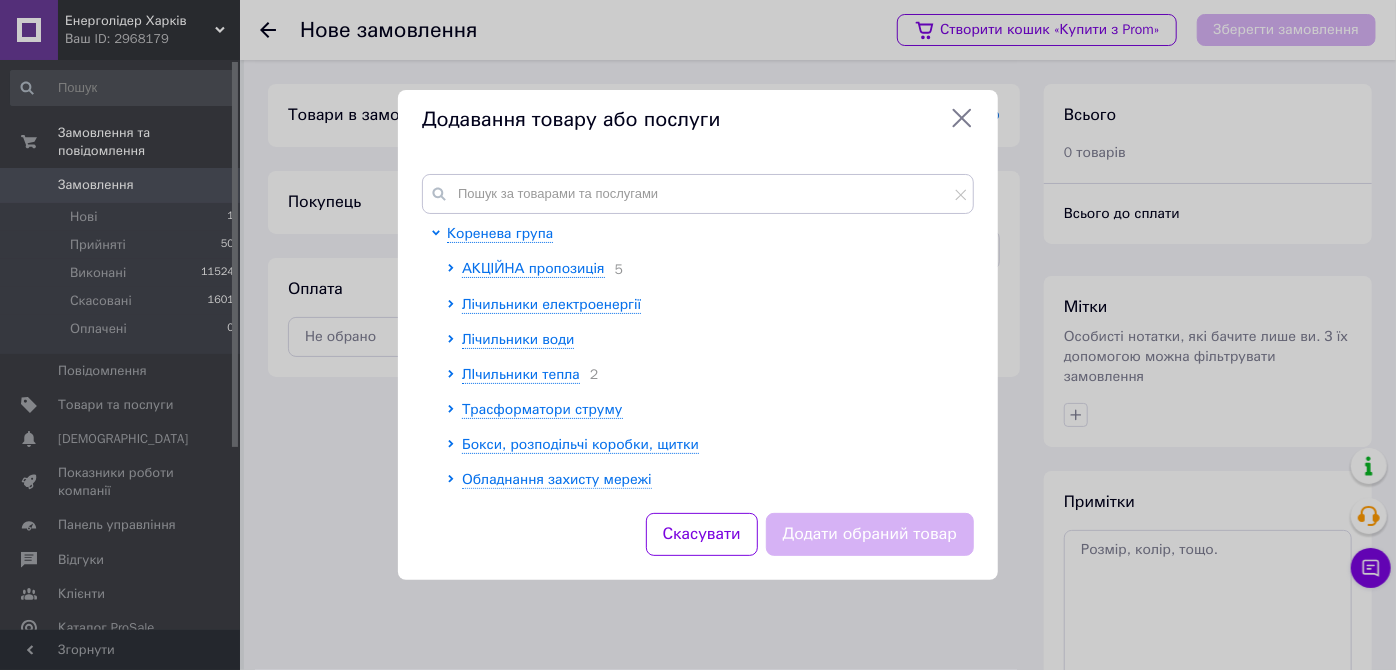 click on "Коренева група АКЦІЙНА пропозиція 5 Лічильники електроенергії Лічильники води ЛІчильники тепла 2 Трасформатори струму Бокси, розподільчі коробки, щитки Обладнання захисту мережі Альтернативні джерела електроенергії Арматура для монтажу СІП, зажими 24 Комплектуючі для щитового обладнання Клеми з'єднувальні і відгалужувальні, клемні колодки Засоби захисту від несанкціанованого доступу 17 Наконечники, з'єднувачі кабельні Вироби для кріплення кабелю 2 Вилки, розетки та аксесуари Трубки термоусаджувальні з клейовим шаром  62 Кабель и провод" at bounding box center (698, 331) 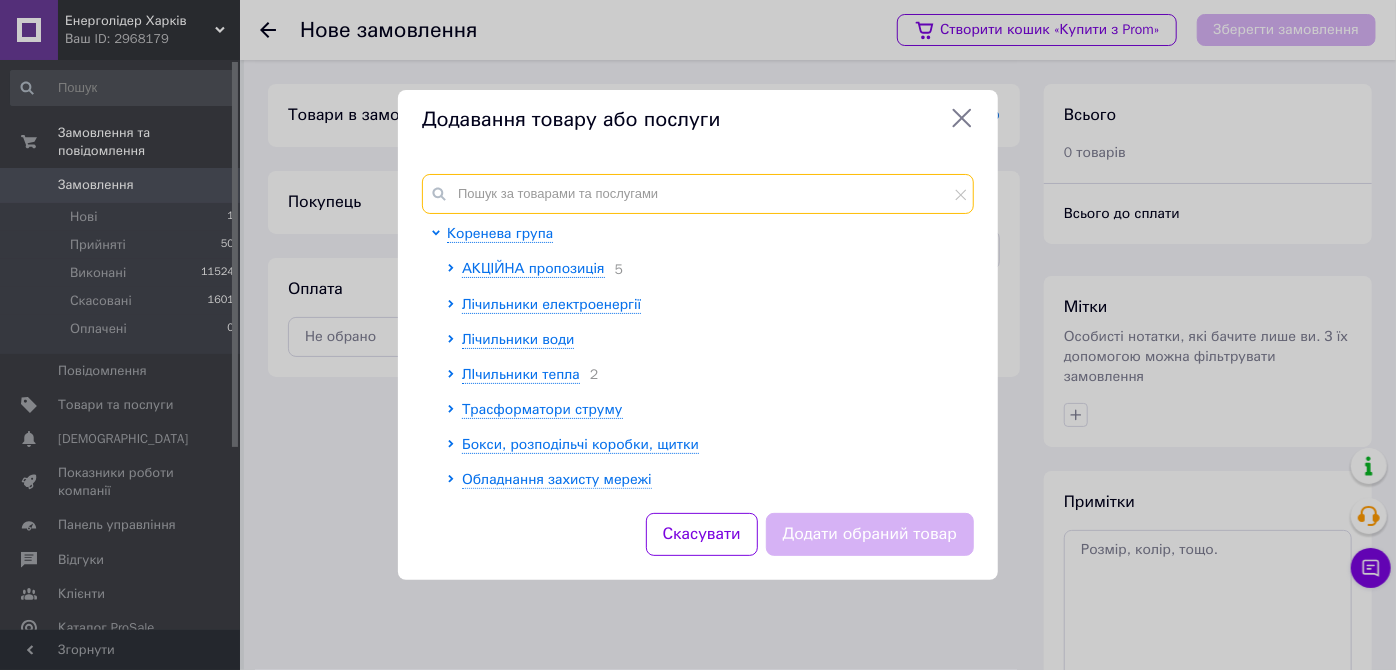 click at bounding box center [698, 194] 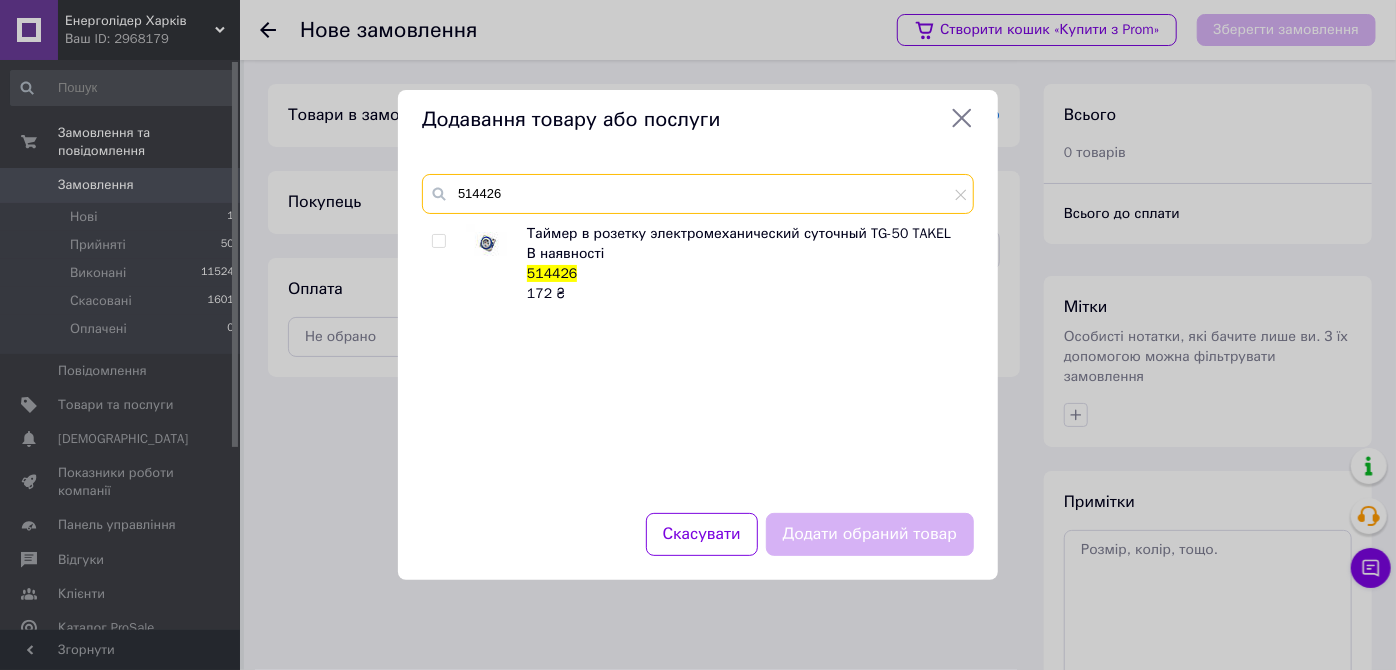 type on "514426" 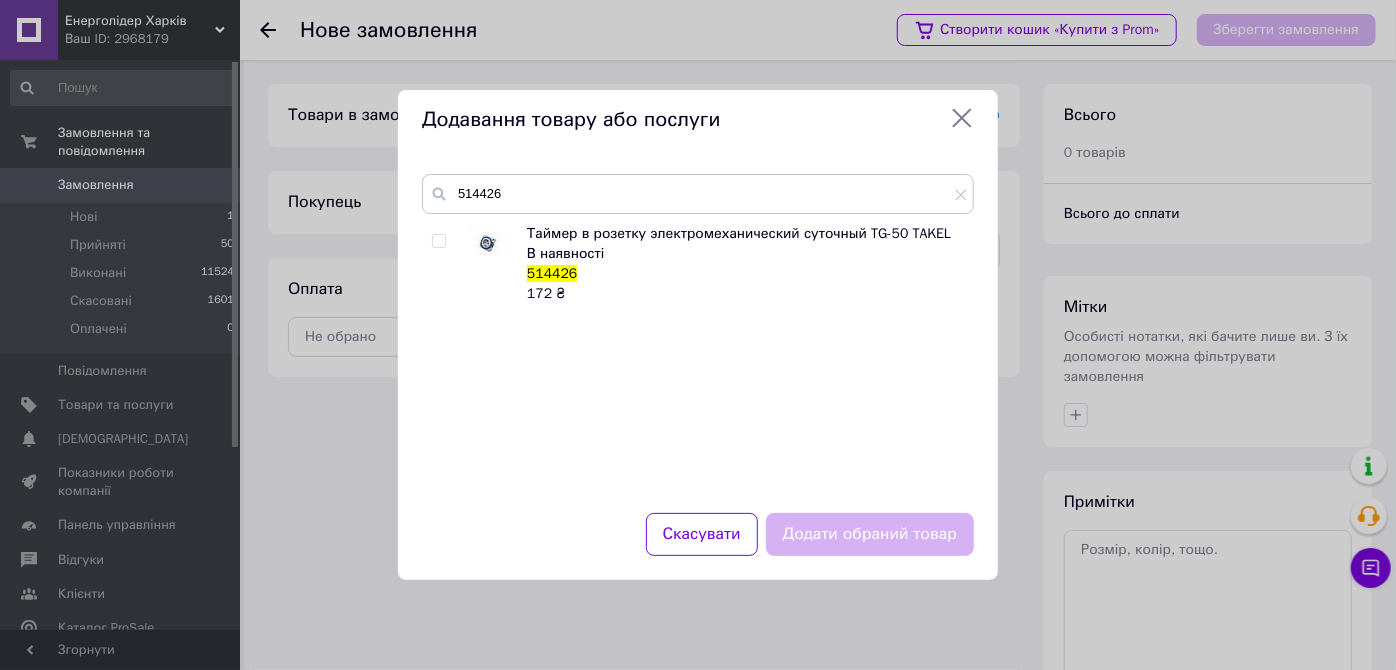 click at bounding box center [439, 241] 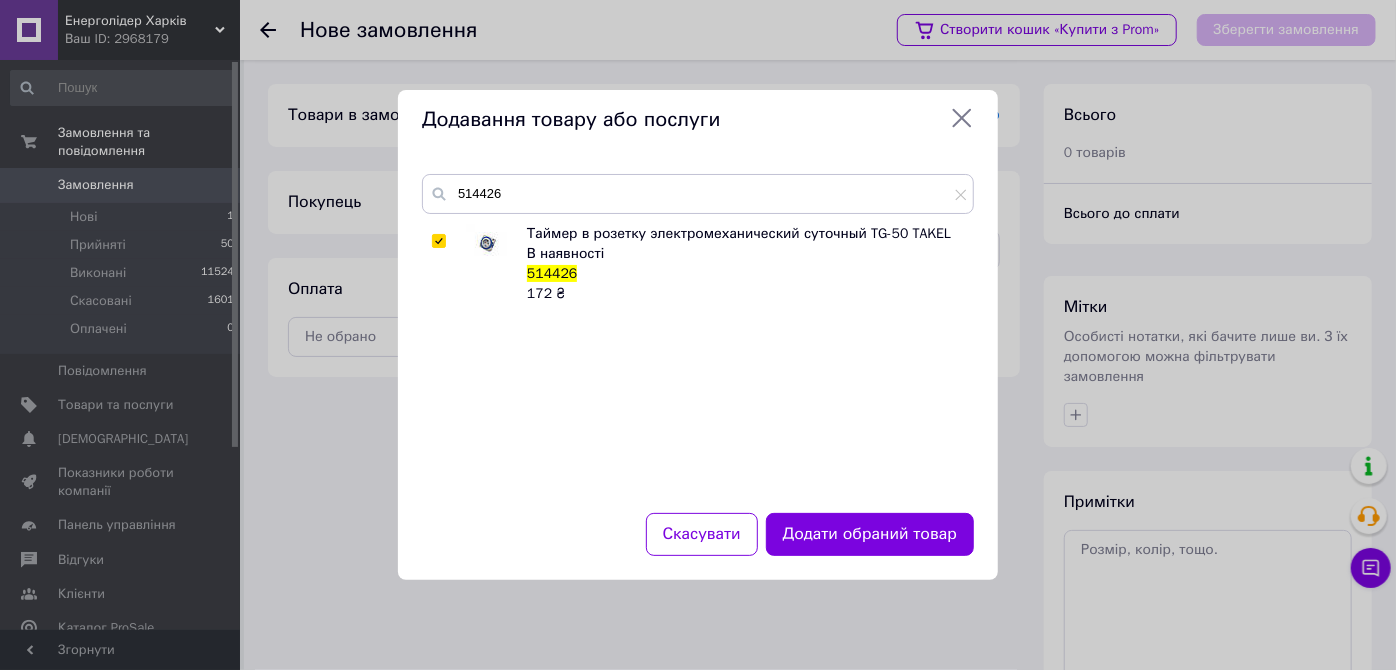click on "Додати обраний товар" at bounding box center (870, 534) 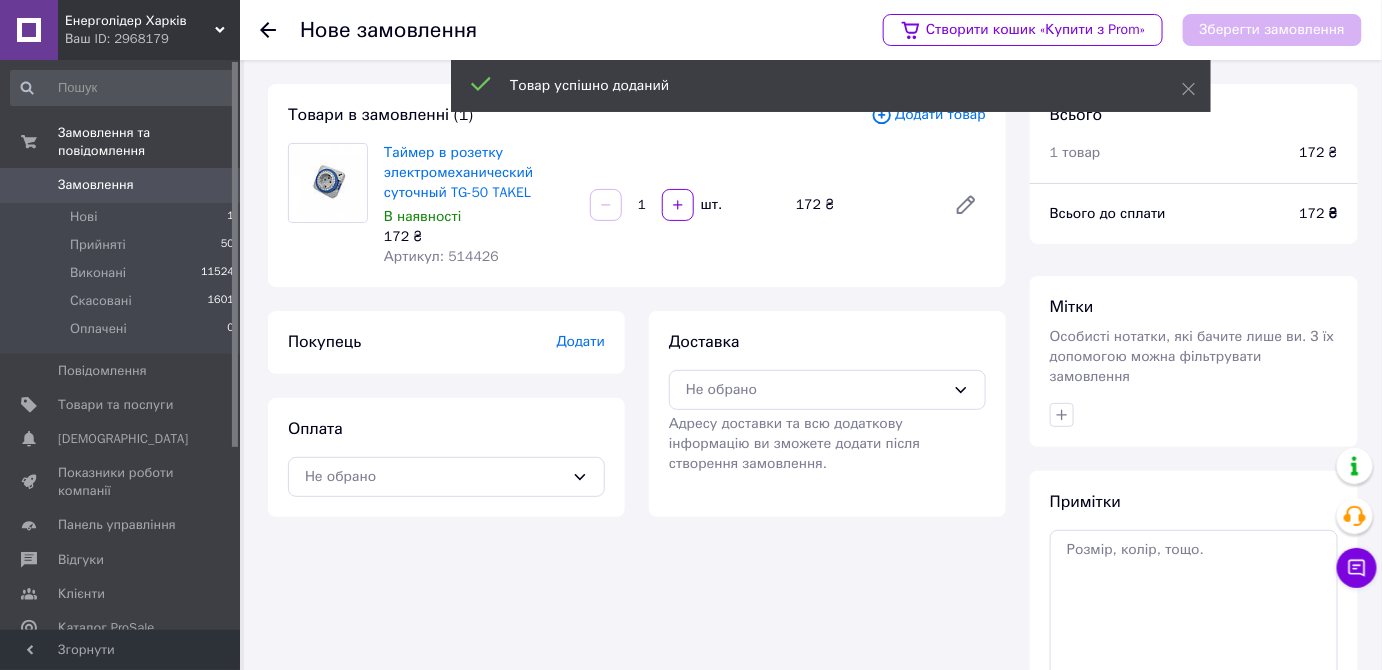 click on "Доставка Не обрано Адресу доставки та всю додаткову інформацію
ви зможете додати після створення замовлення." at bounding box center (827, 402) 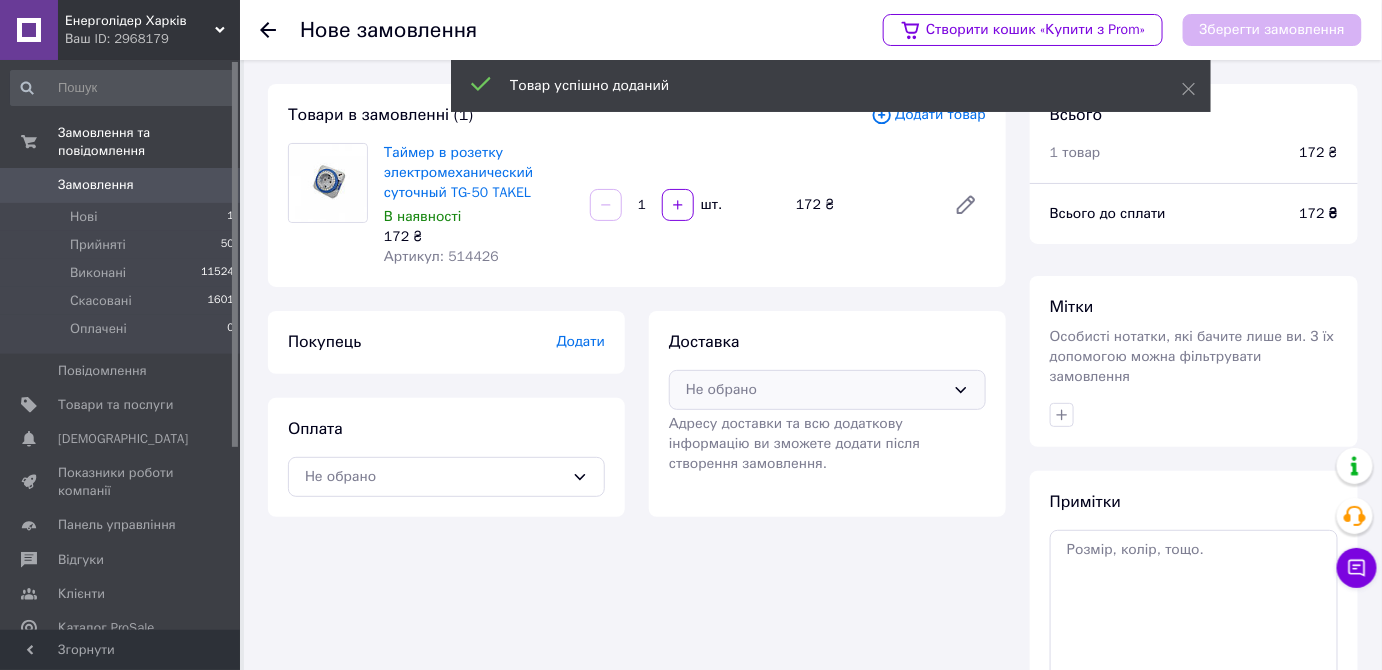 click on "Не обрано" at bounding box center [815, 390] 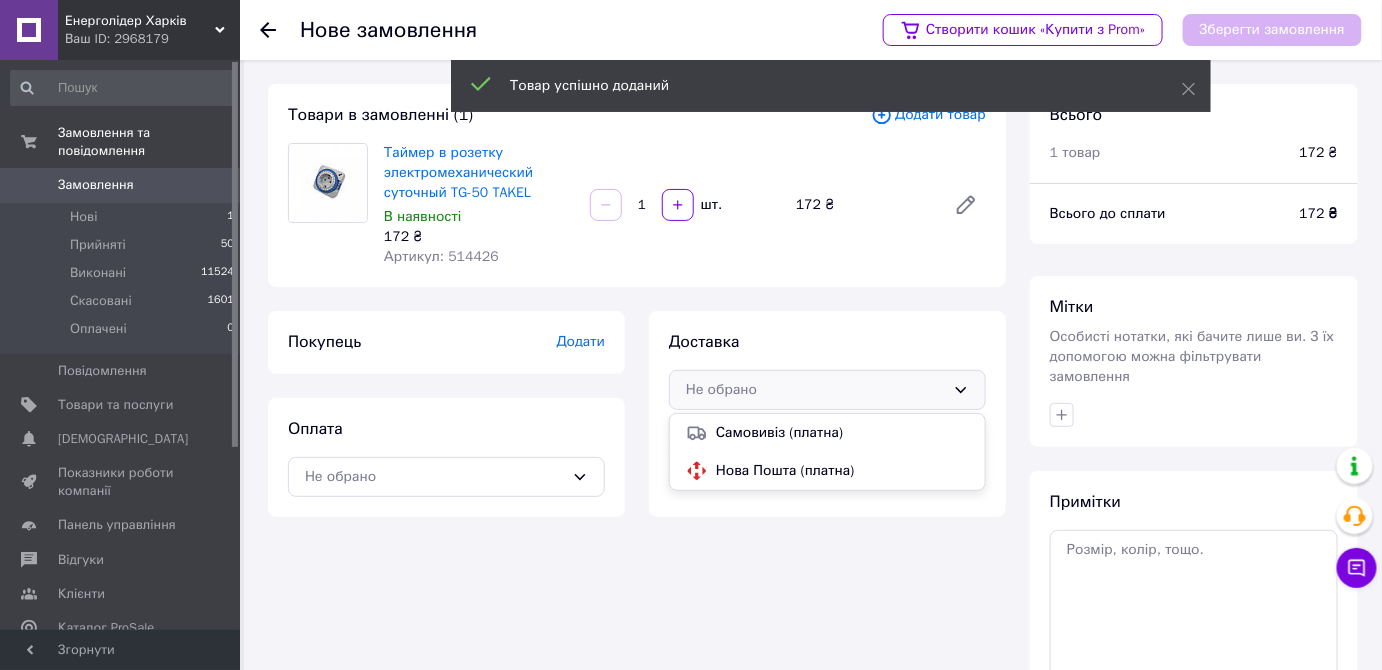 drag, startPoint x: 760, startPoint y: 402, endPoint x: 740, endPoint y: 462, distance: 63.245552 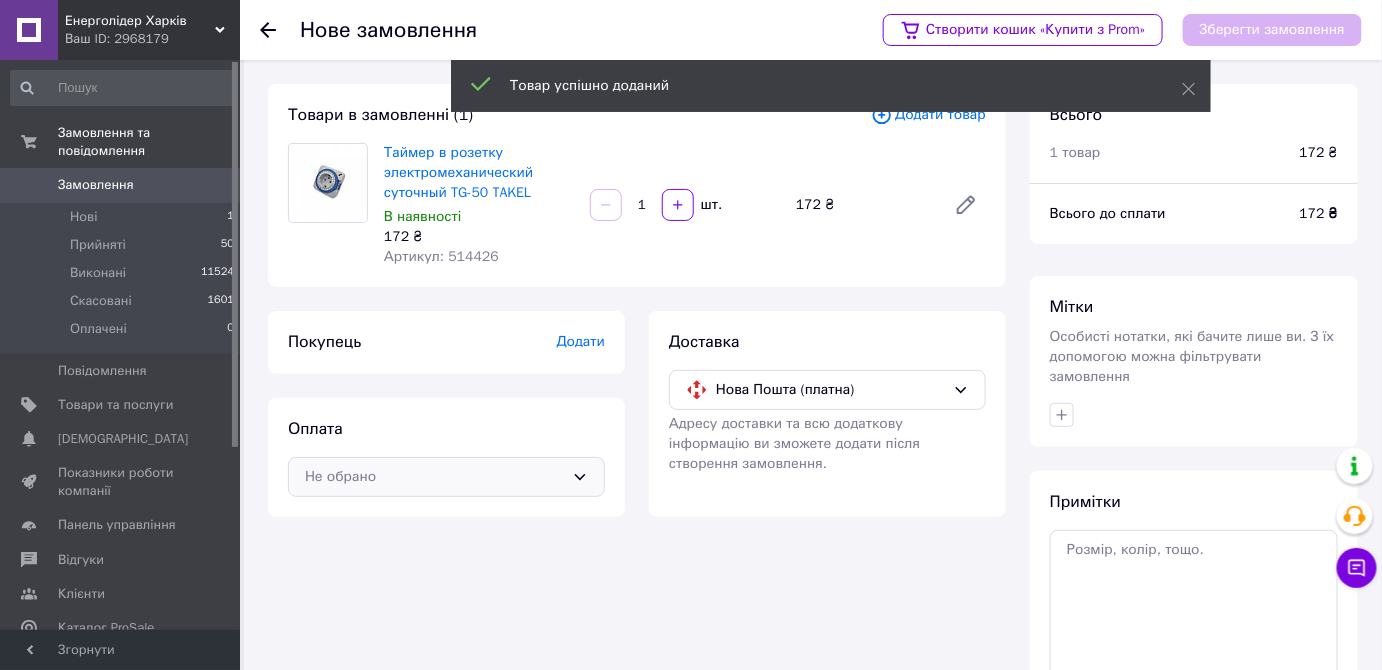 click on "Не обрано" at bounding box center (446, 477) 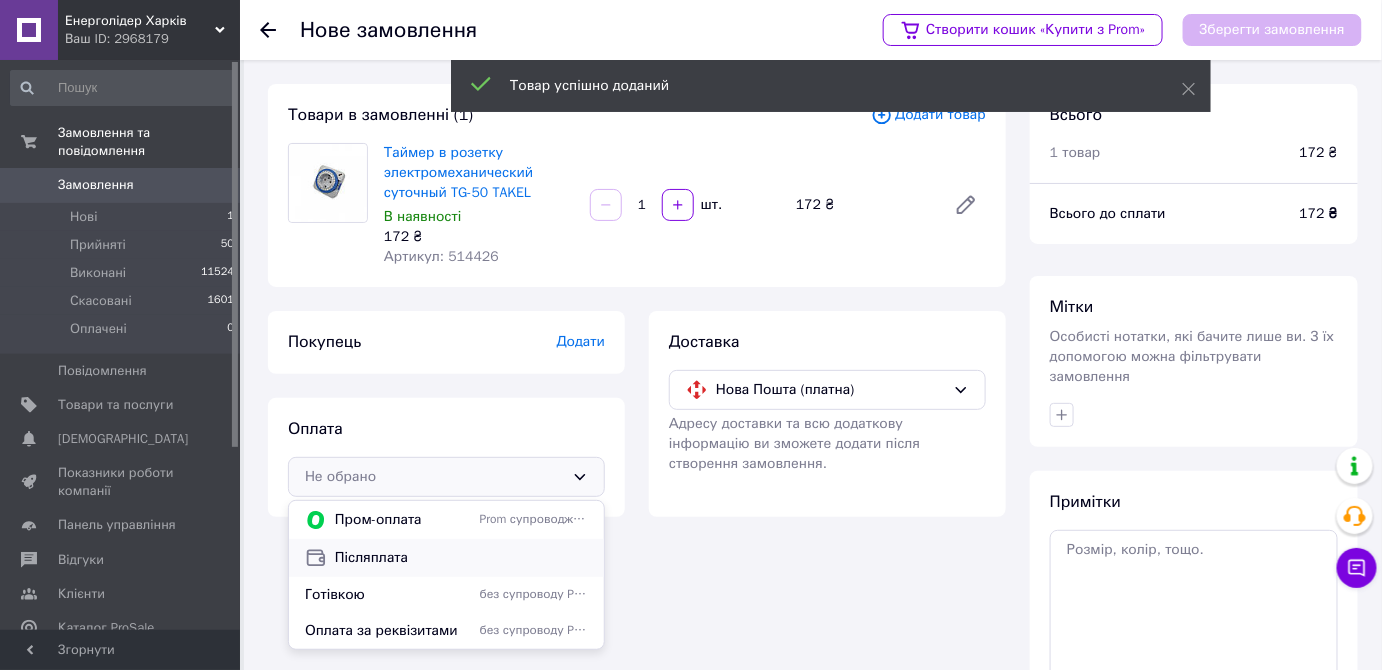 click on "Післяплата" at bounding box center [446, 558] 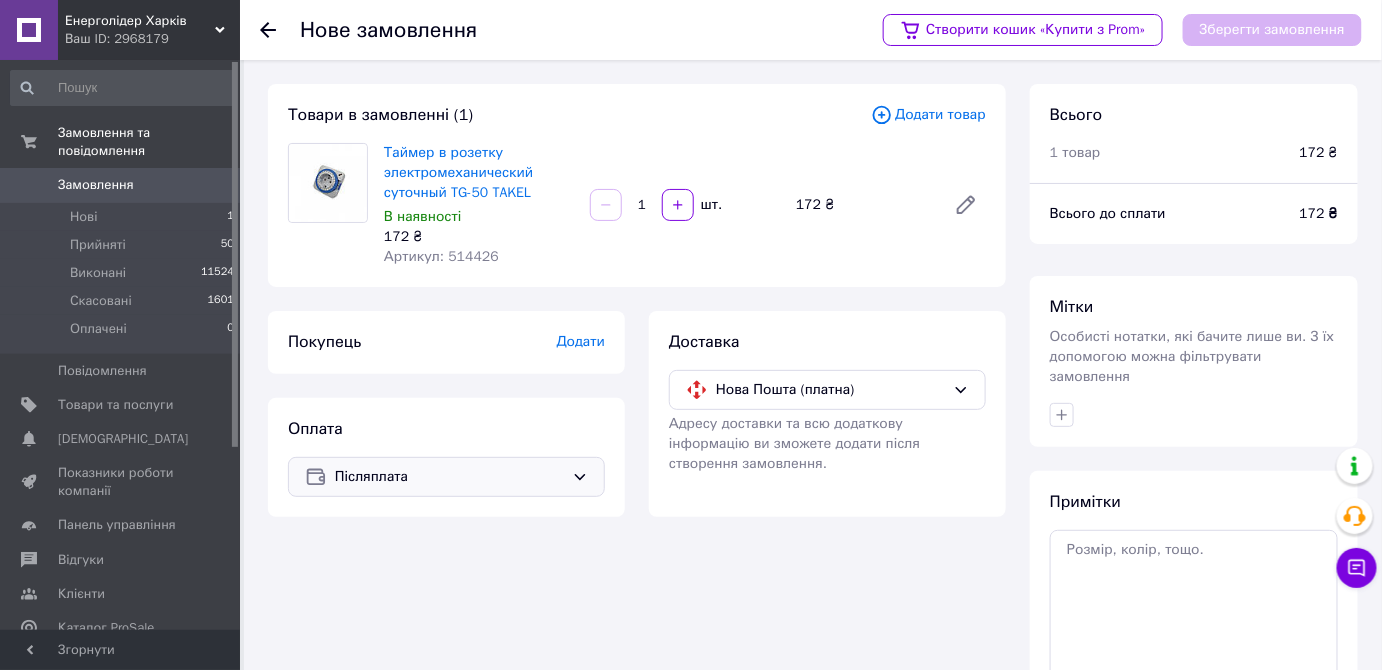 click on "Покупець Додати" at bounding box center (446, 342) 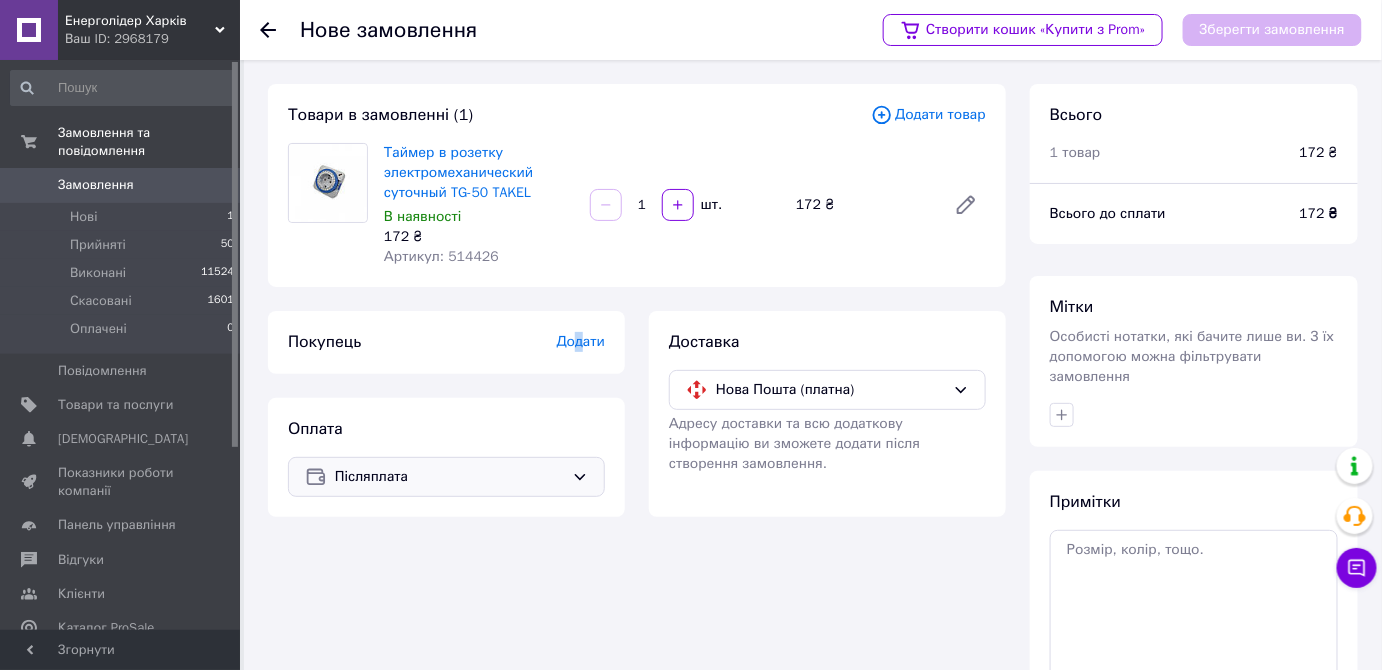 click on "Додати" at bounding box center [581, 341] 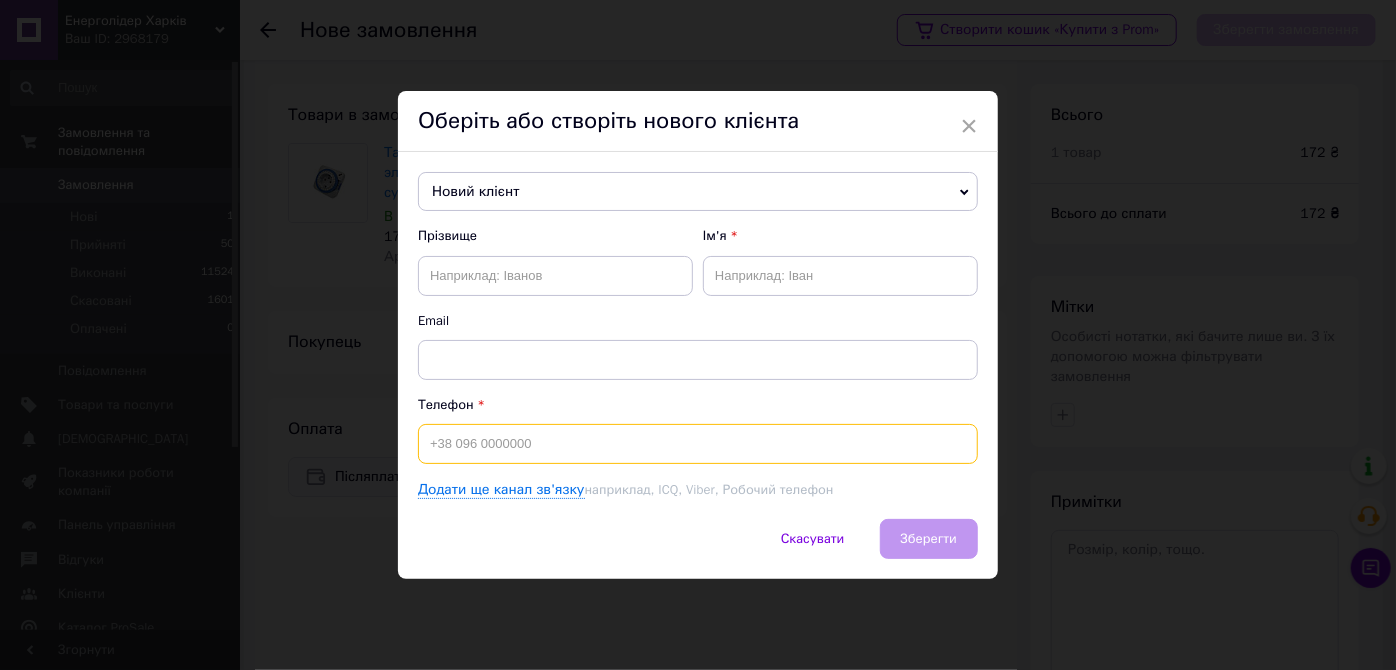 click at bounding box center (698, 444) 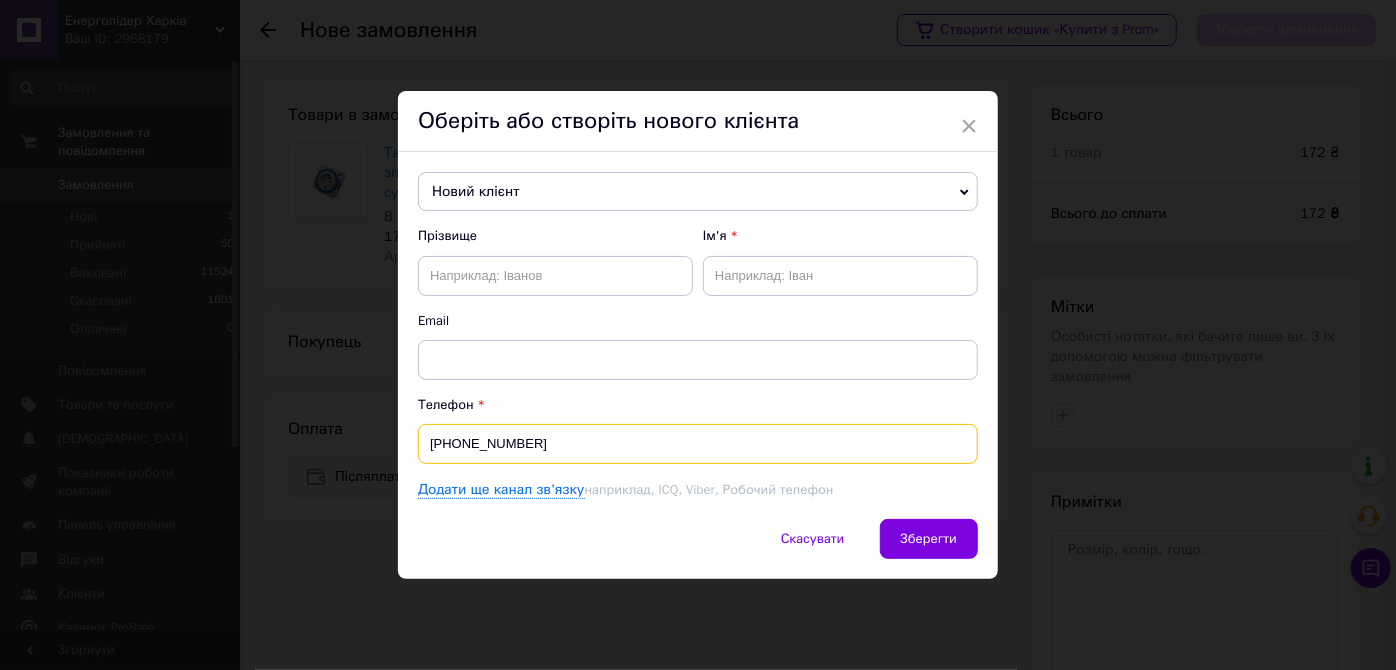 type on "[PHONE_NUMBER]" 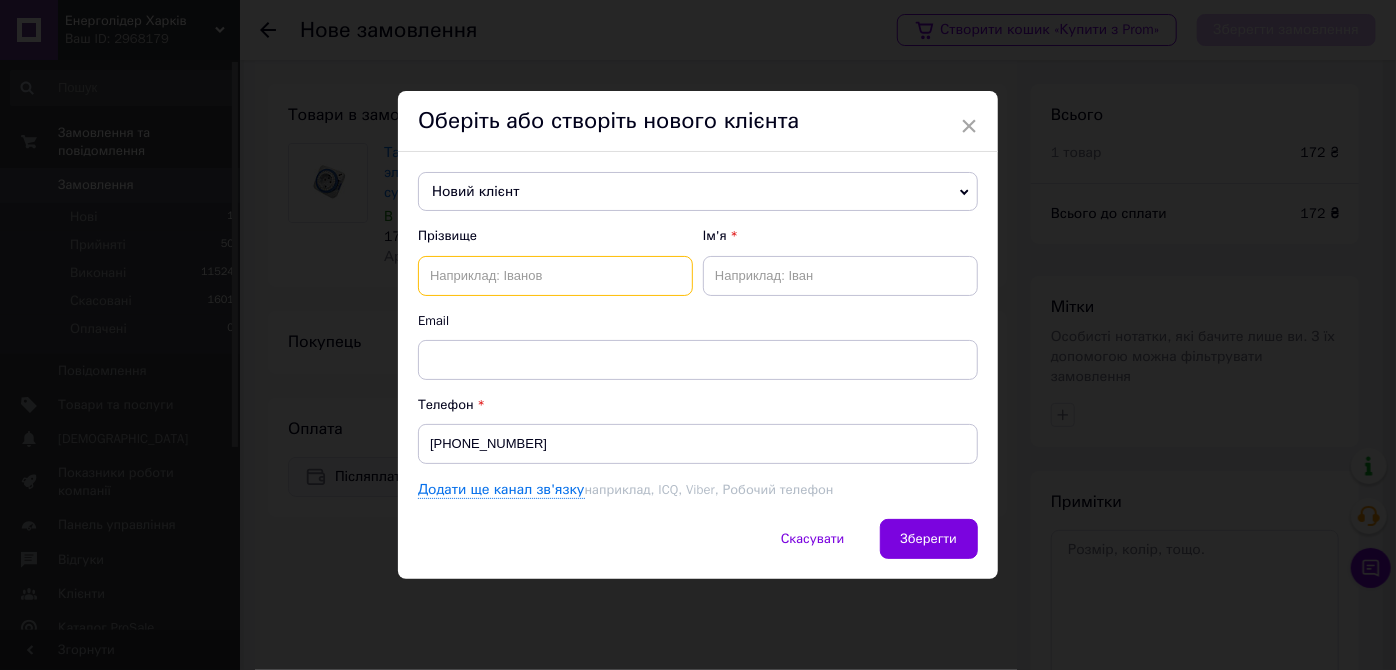 click at bounding box center [555, 276] 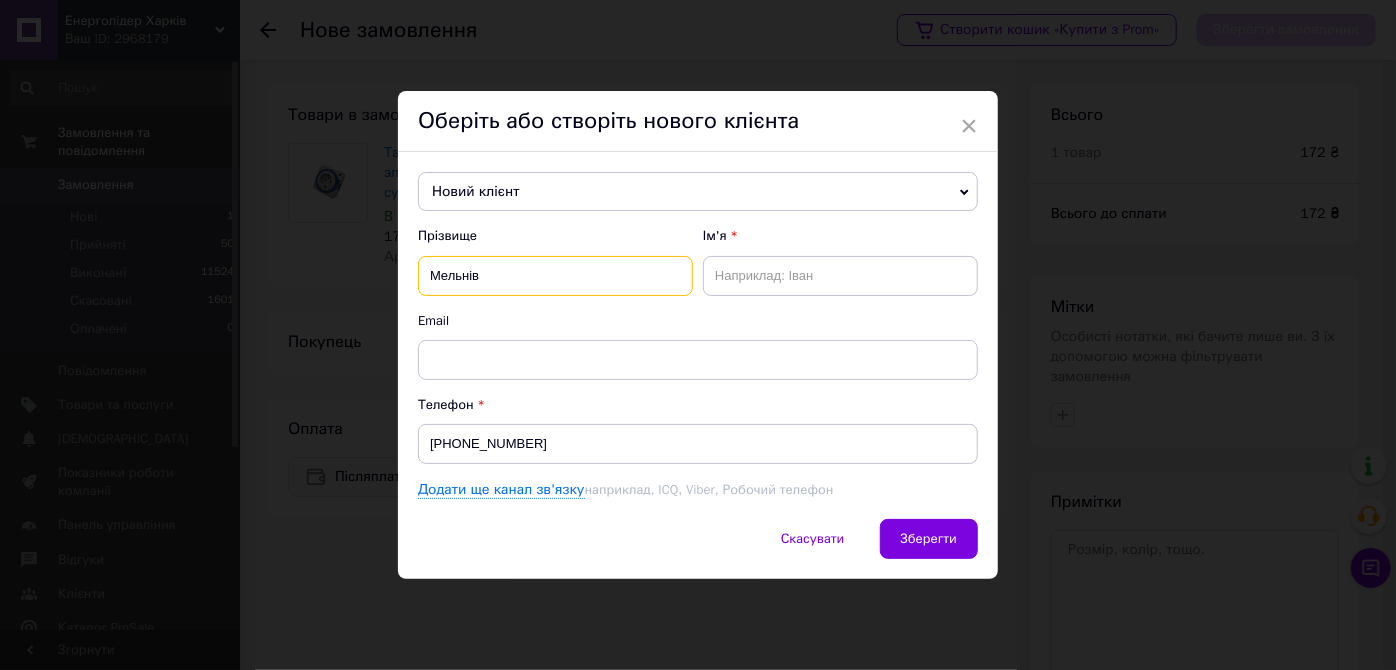type on "Мельнів" 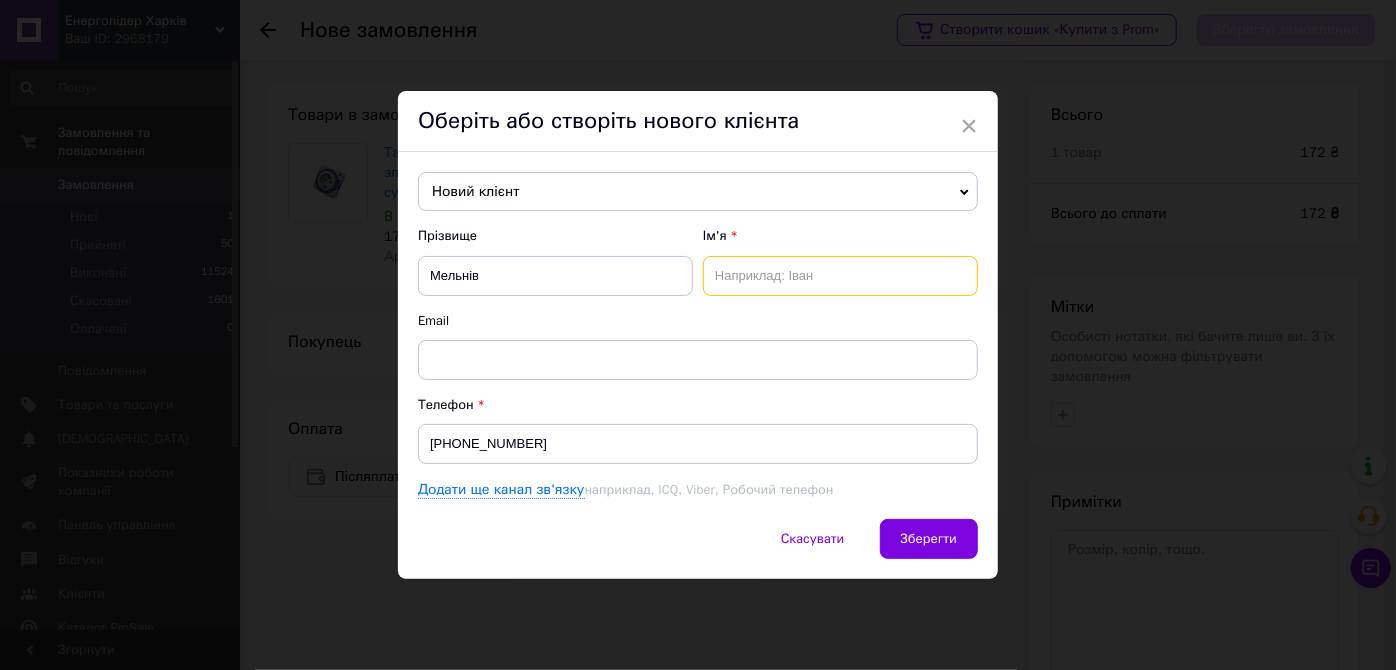 click at bounding box center [840, 276] 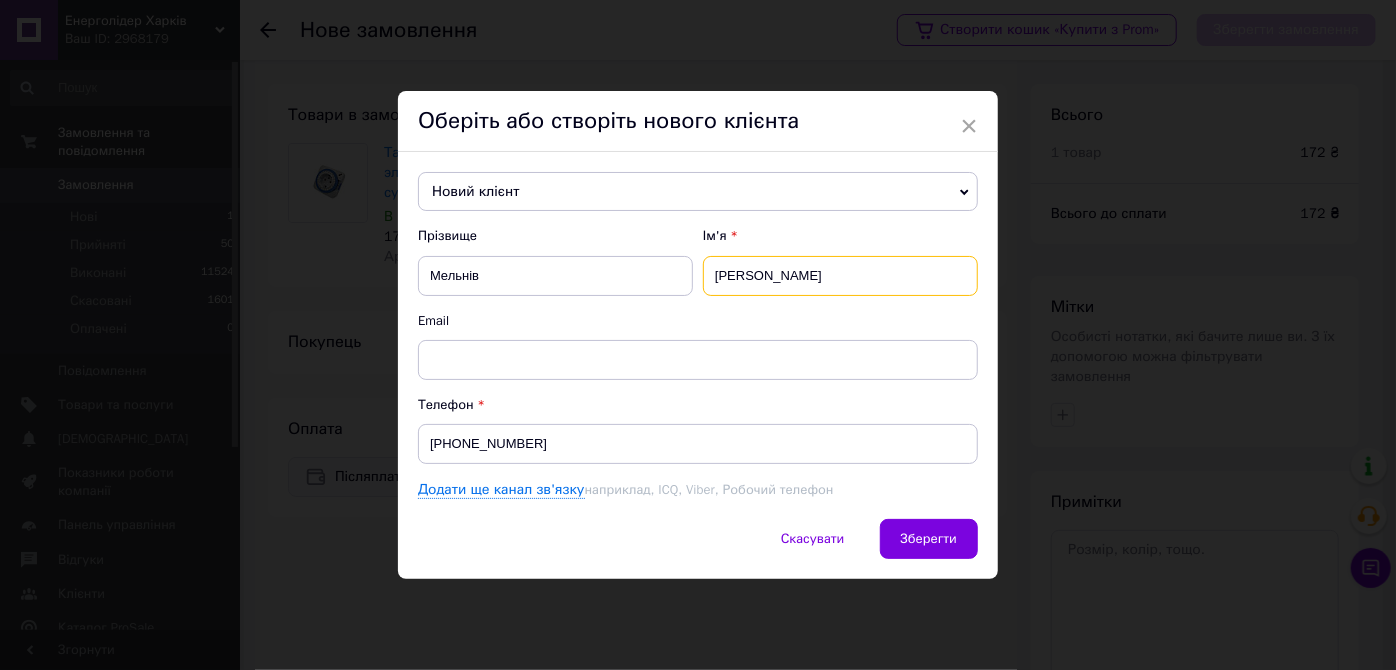 type on "Людмила" 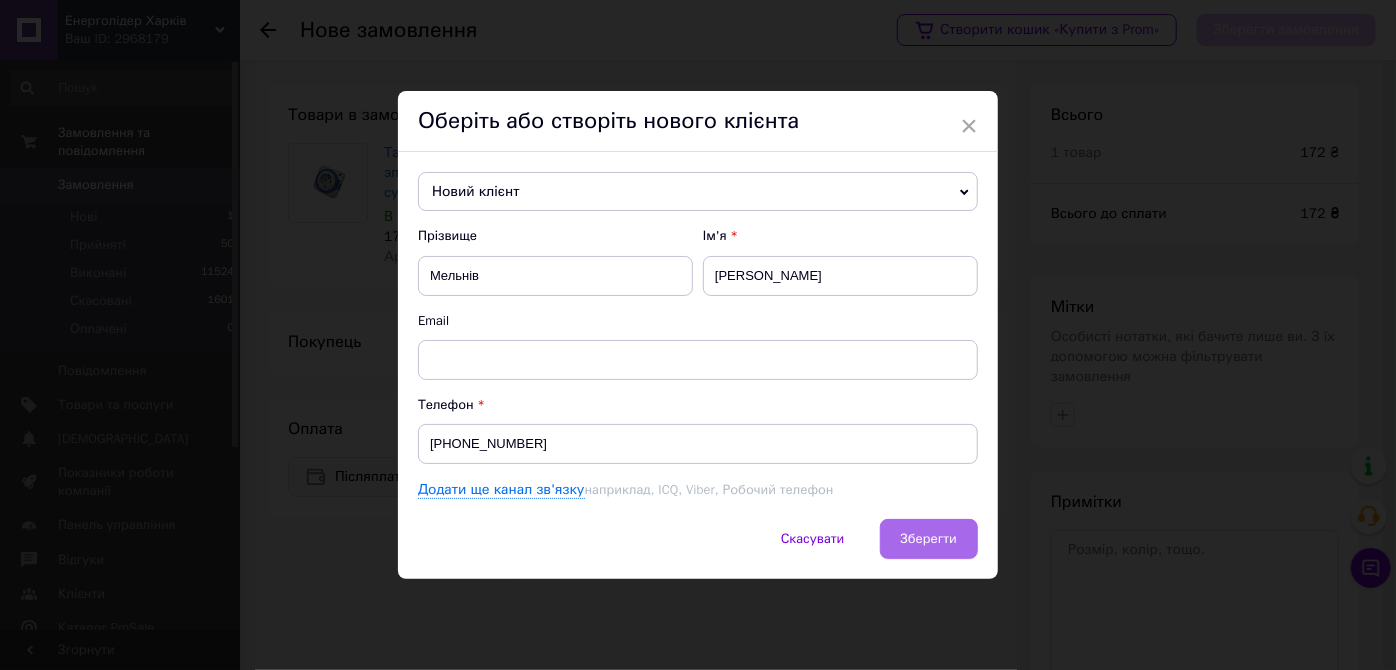 click on "Зберегти" at bounding box center [929, 539] 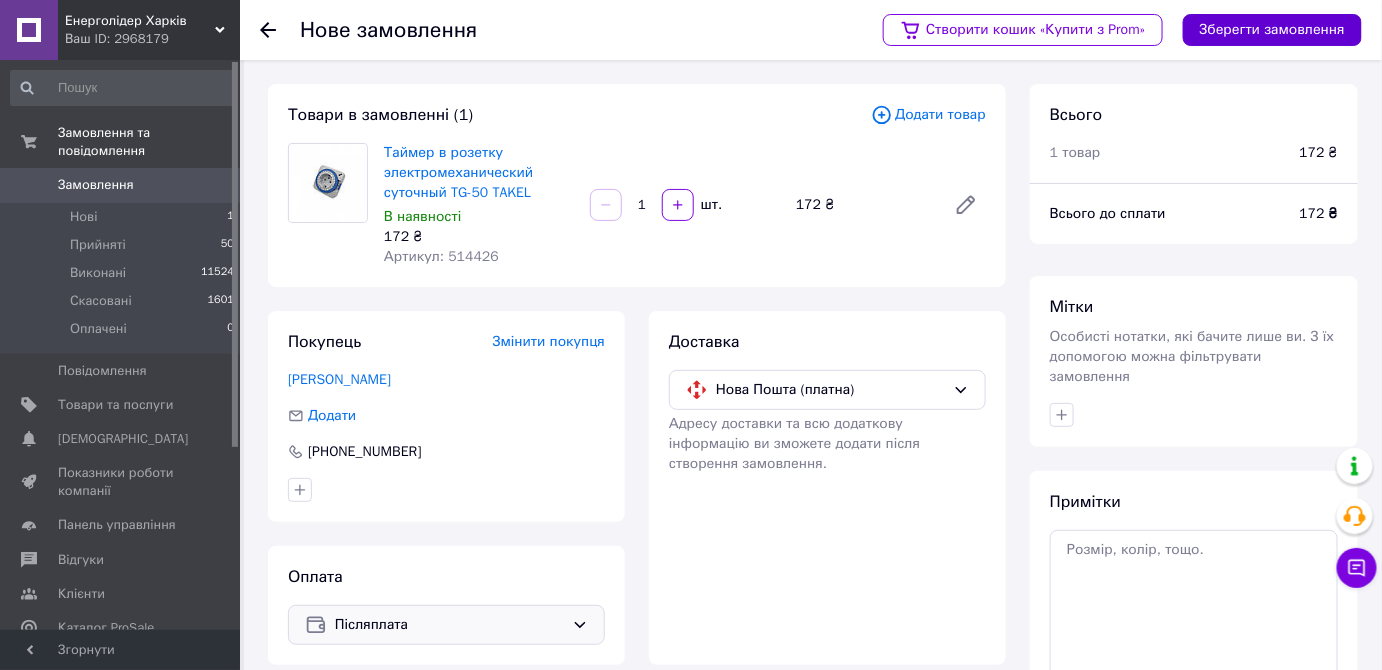 click on "Зберегти замовлення" at bounding box center (1272, 30) 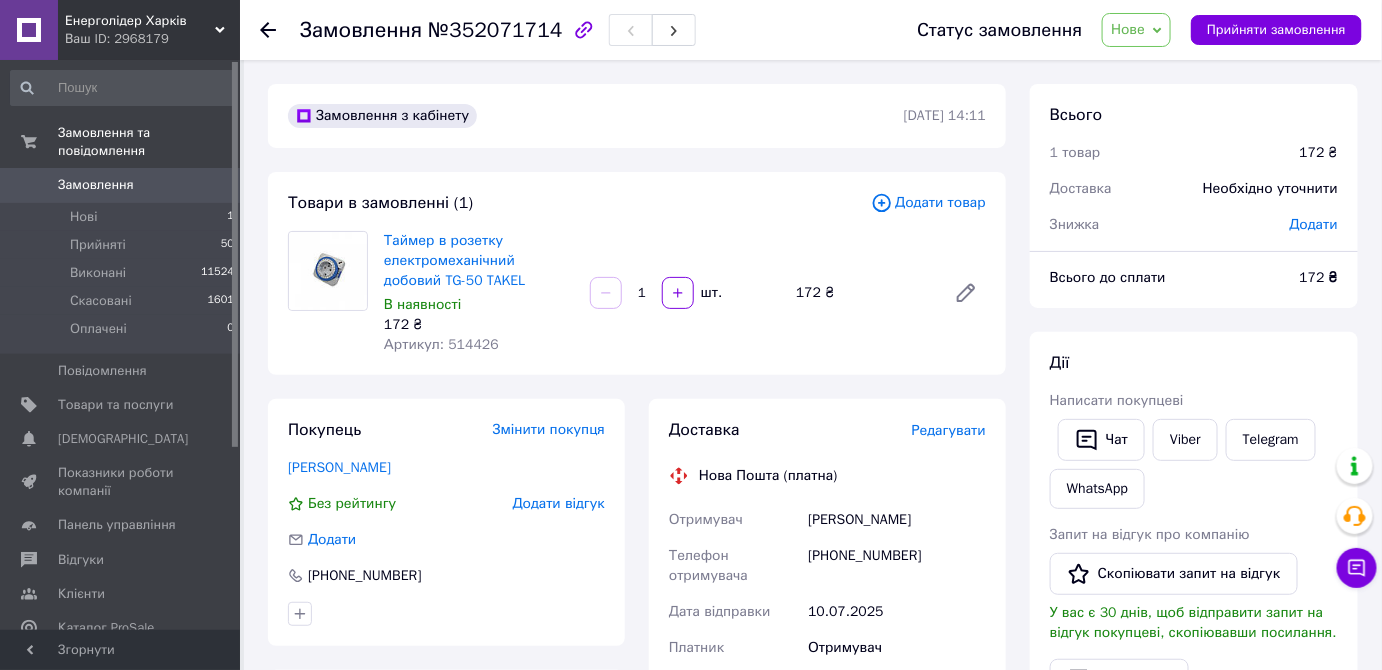 click on "Нове" at bounding box center [1136, 30] 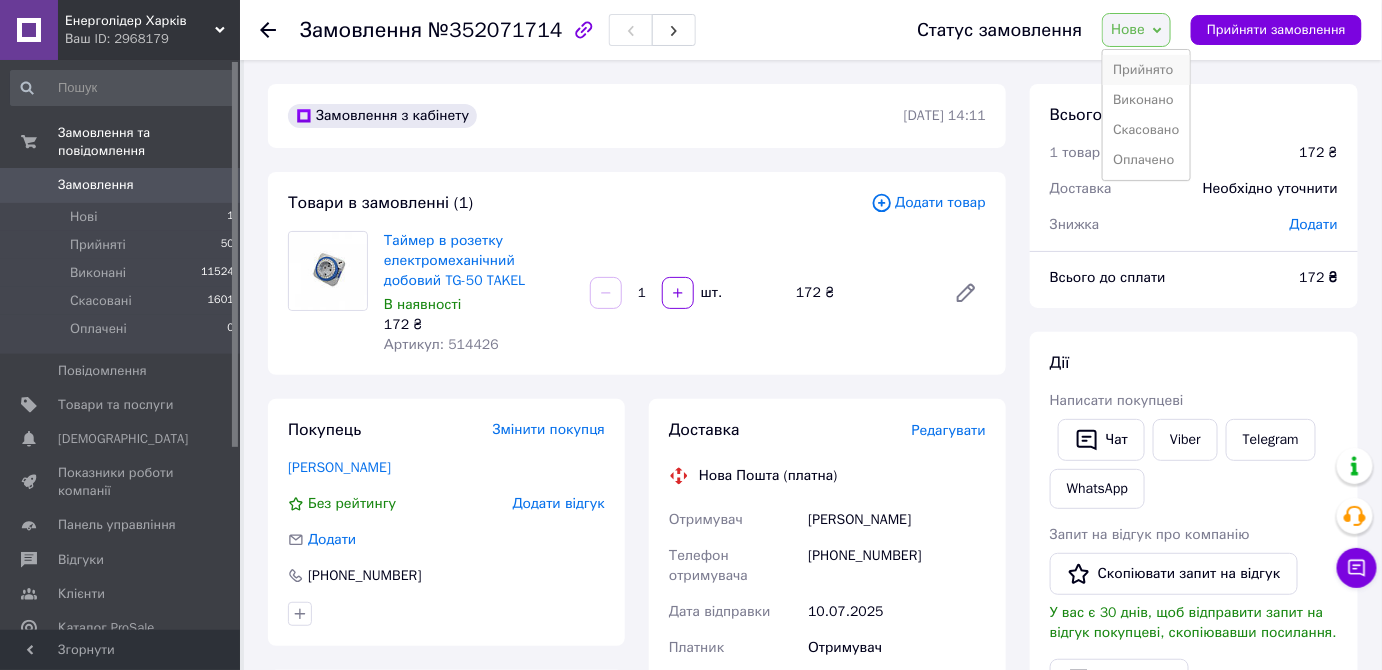 click on "Прийнято" at bounding box center (1146, 70) 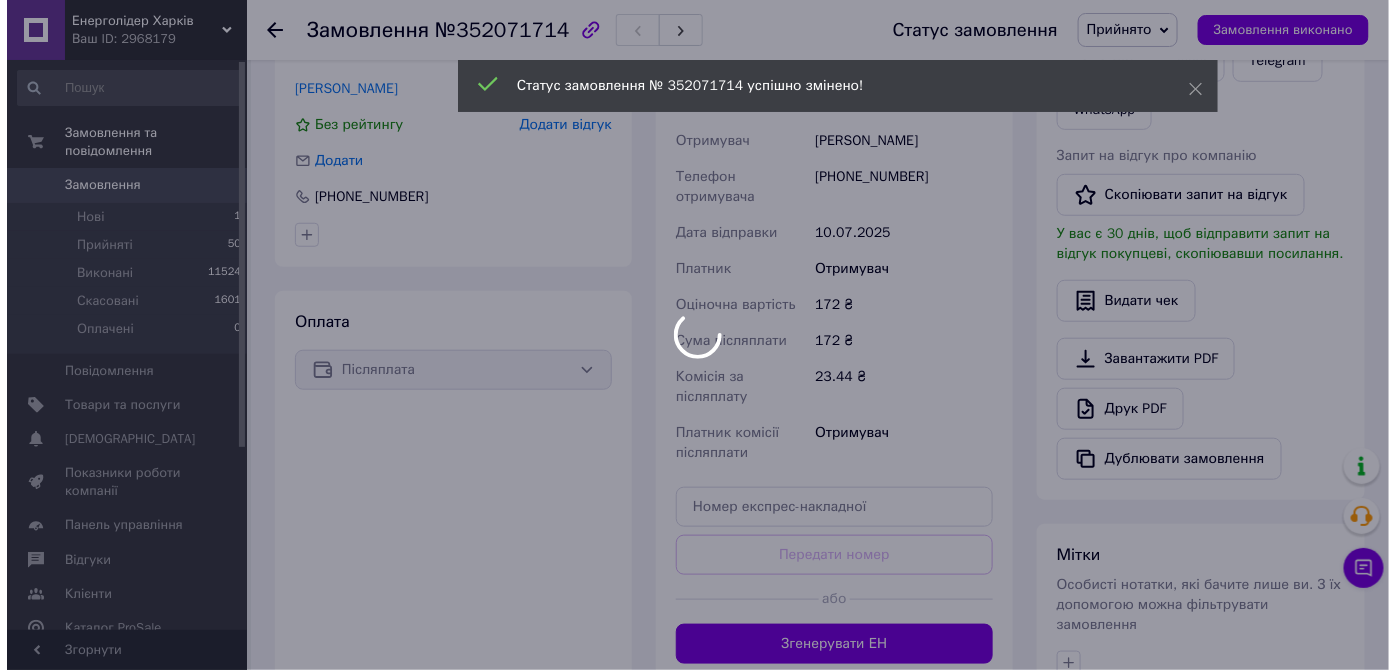 scroll, scrollTop: 181, scrollLeft: 0, axis: vertical 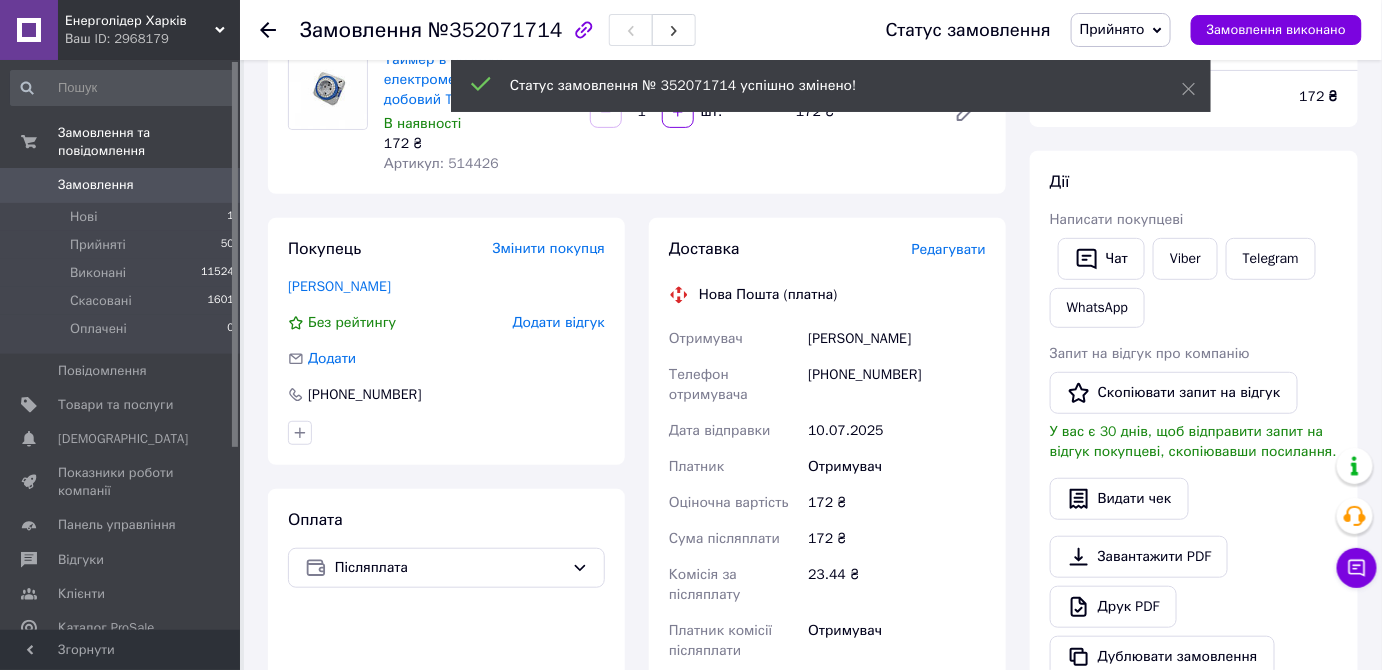 click on "Редагувати" at bounding box center [949, 249] 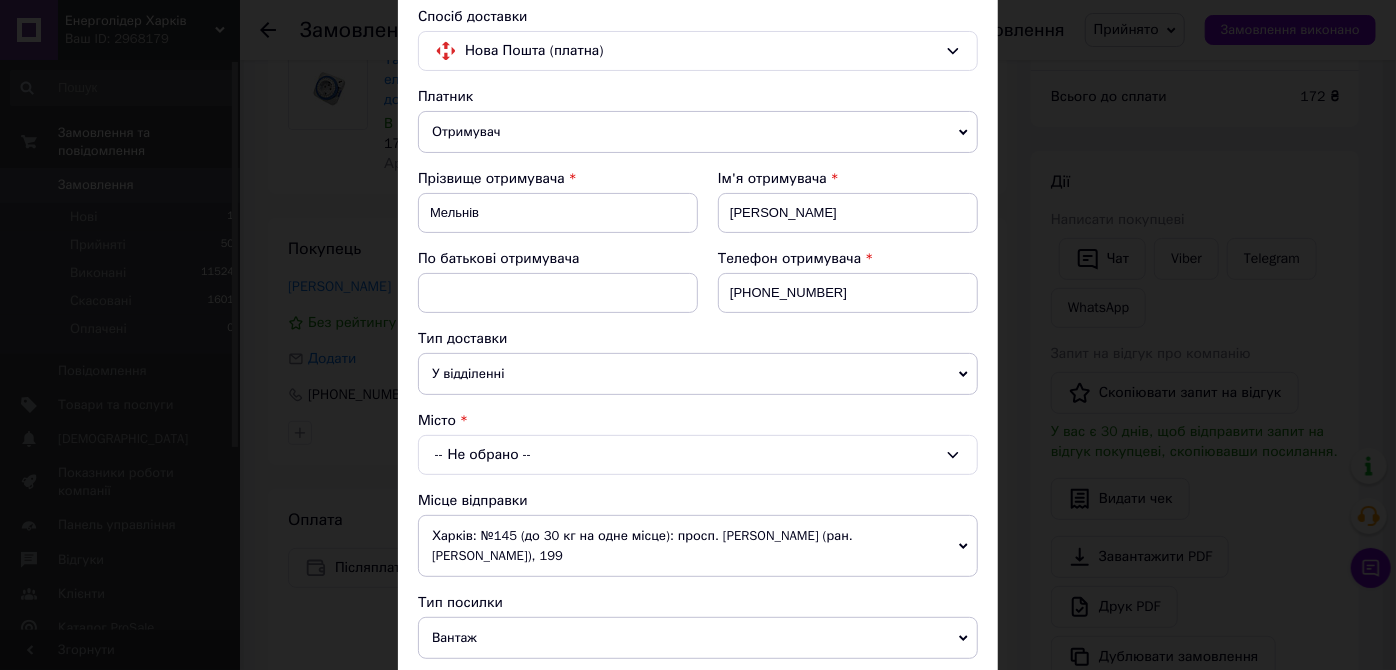 scroll, scrollTop: 454, scrollLeft: 0, axis: vertical 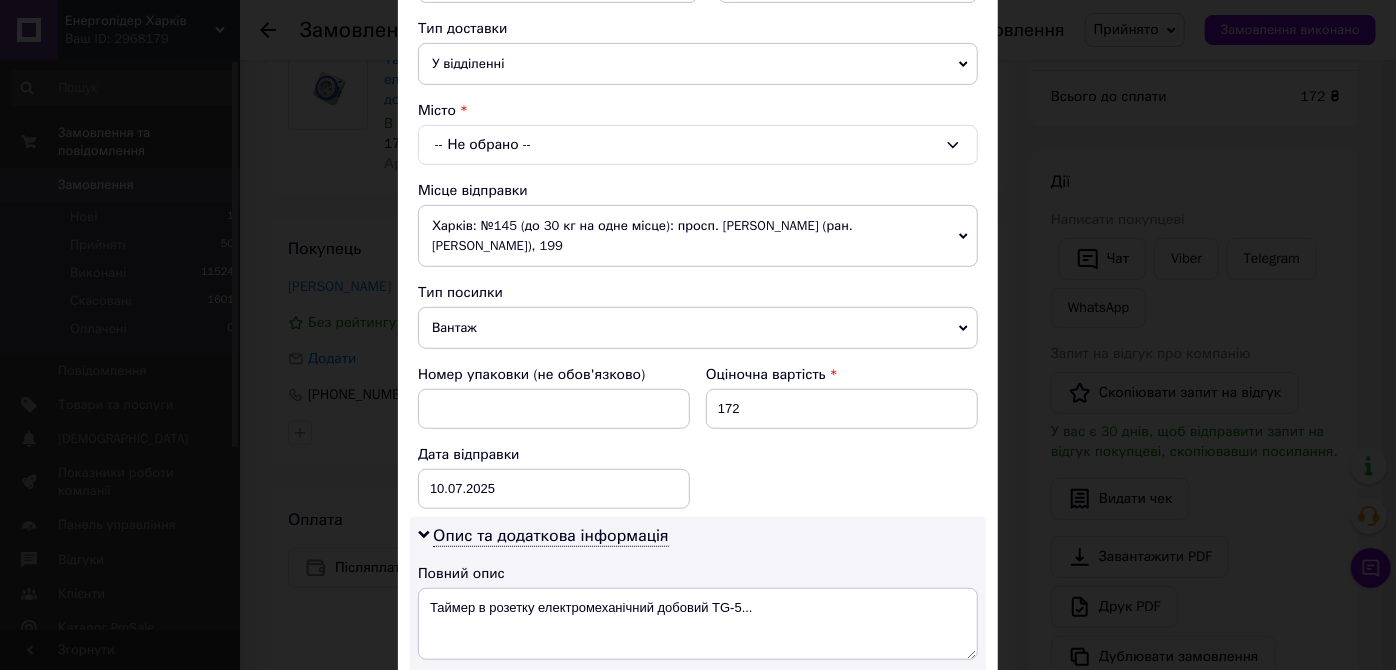 click on "-- Не обрано --" at bounding box center [698, 145] 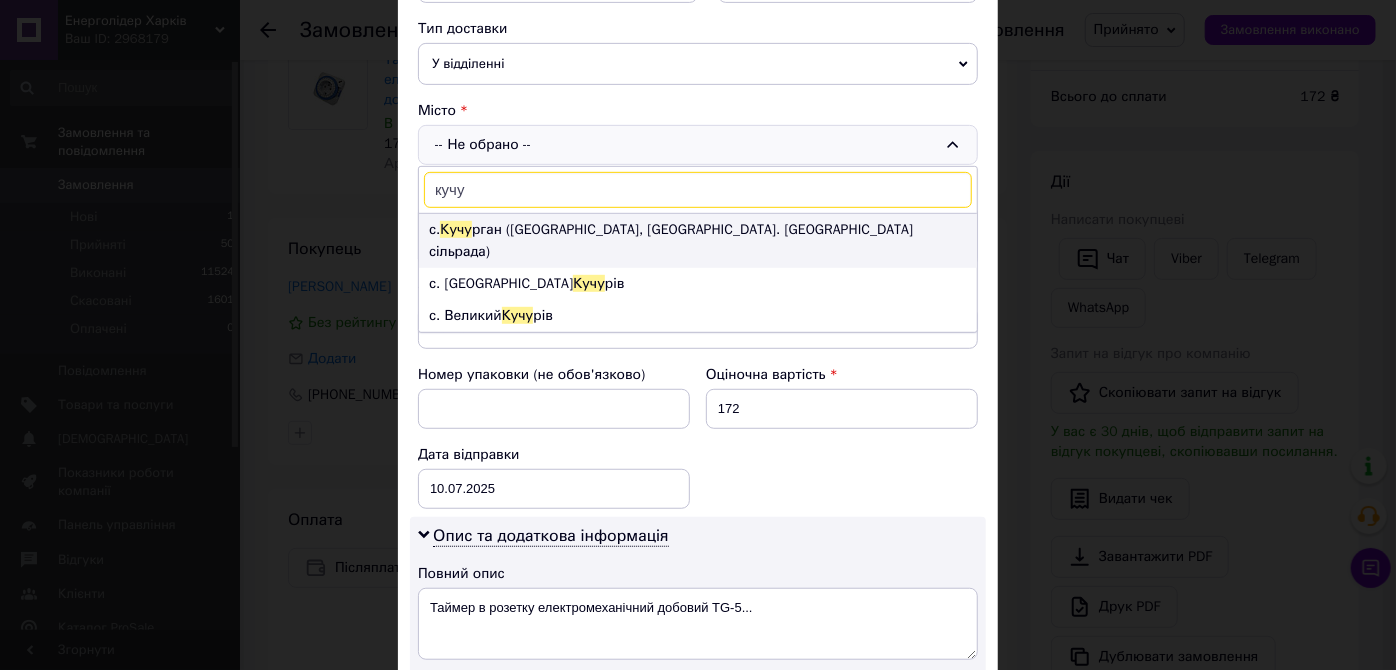 type on "кучу" 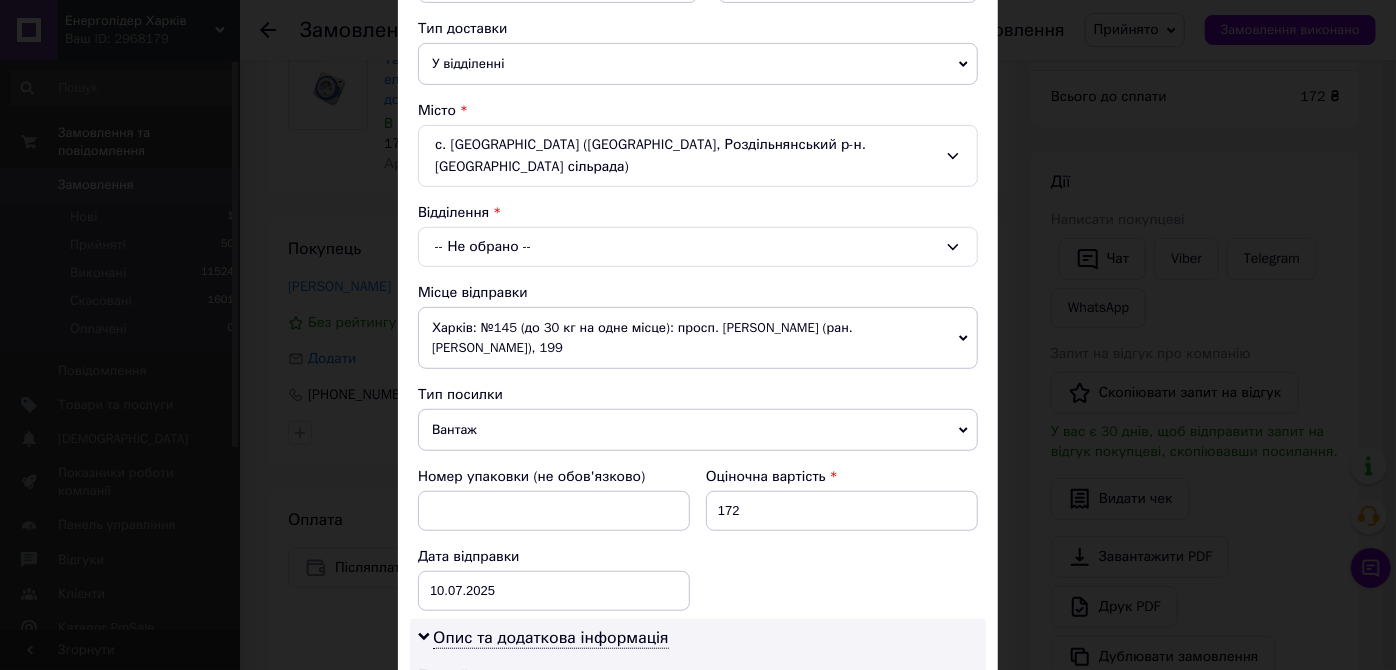 click on "-- Не обрано --" at bounding box center [698, 247] 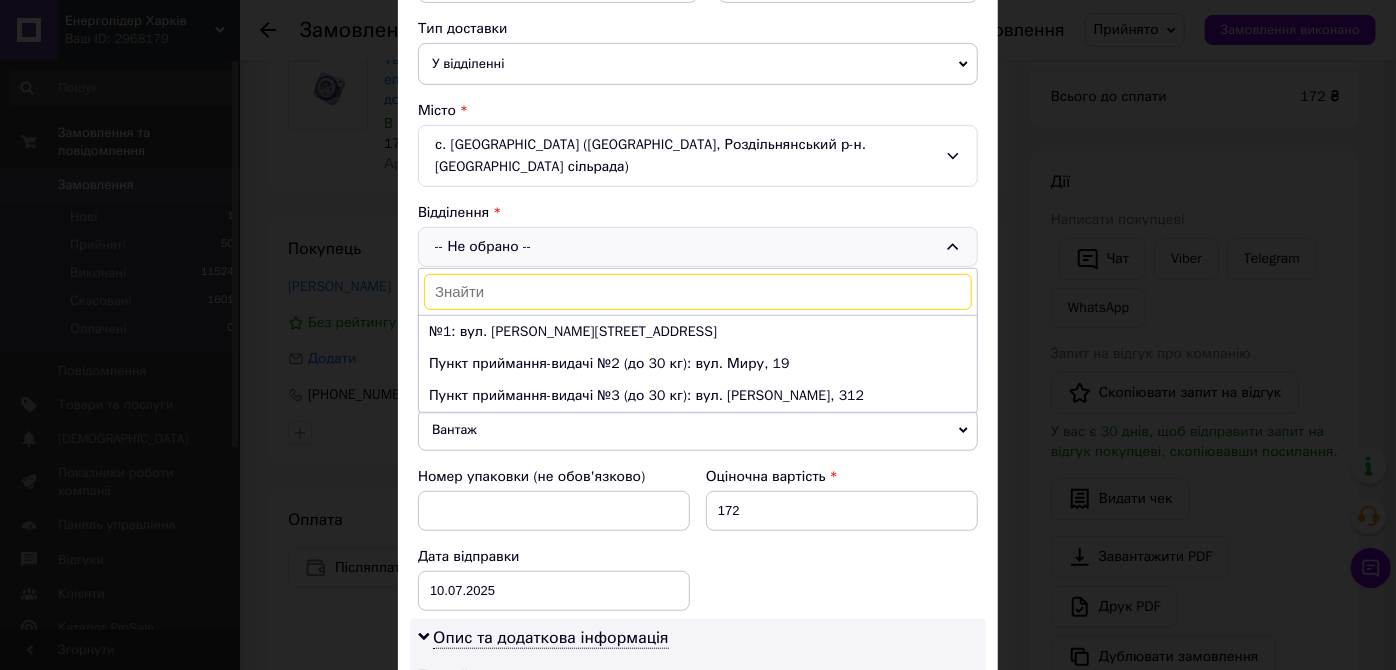 click on "Пункт приймання-видачі №3 (до 30 кг): вул. Павла Каплуна, 312" at bounding box center (698, 396) 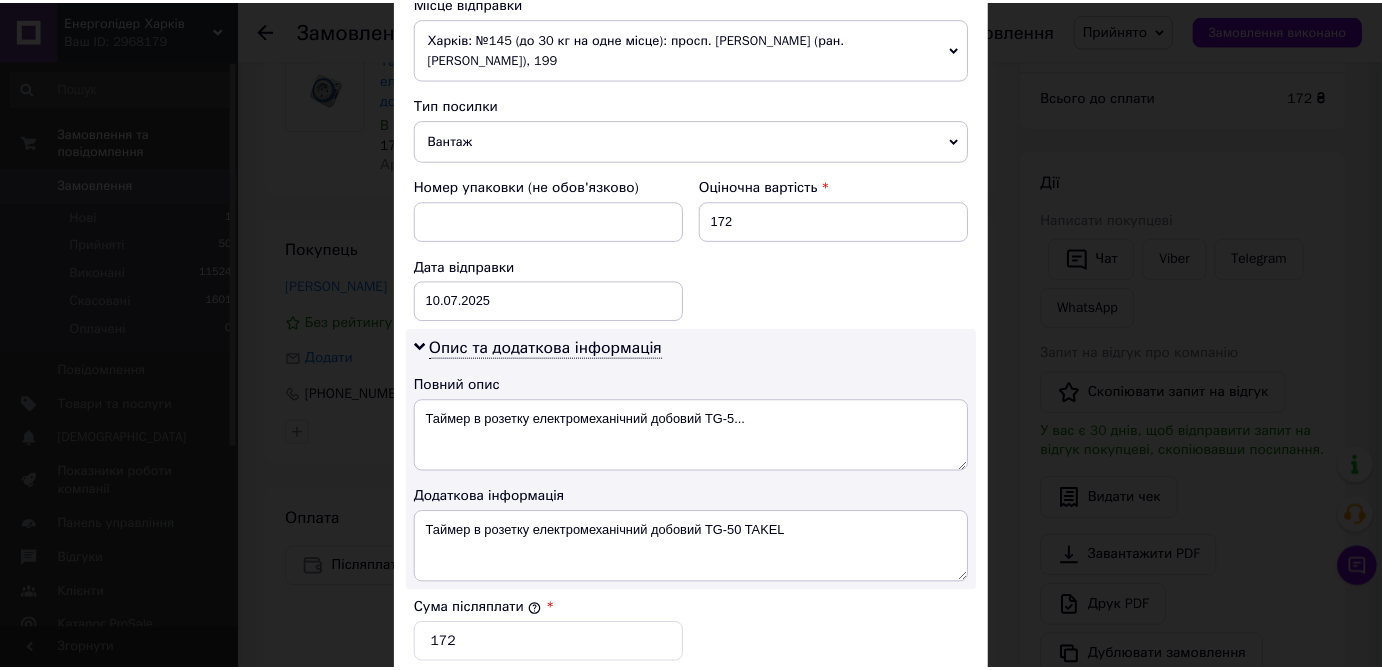 scroll, scrollTop: 1090, scrollLeft: 0, axis: vertical 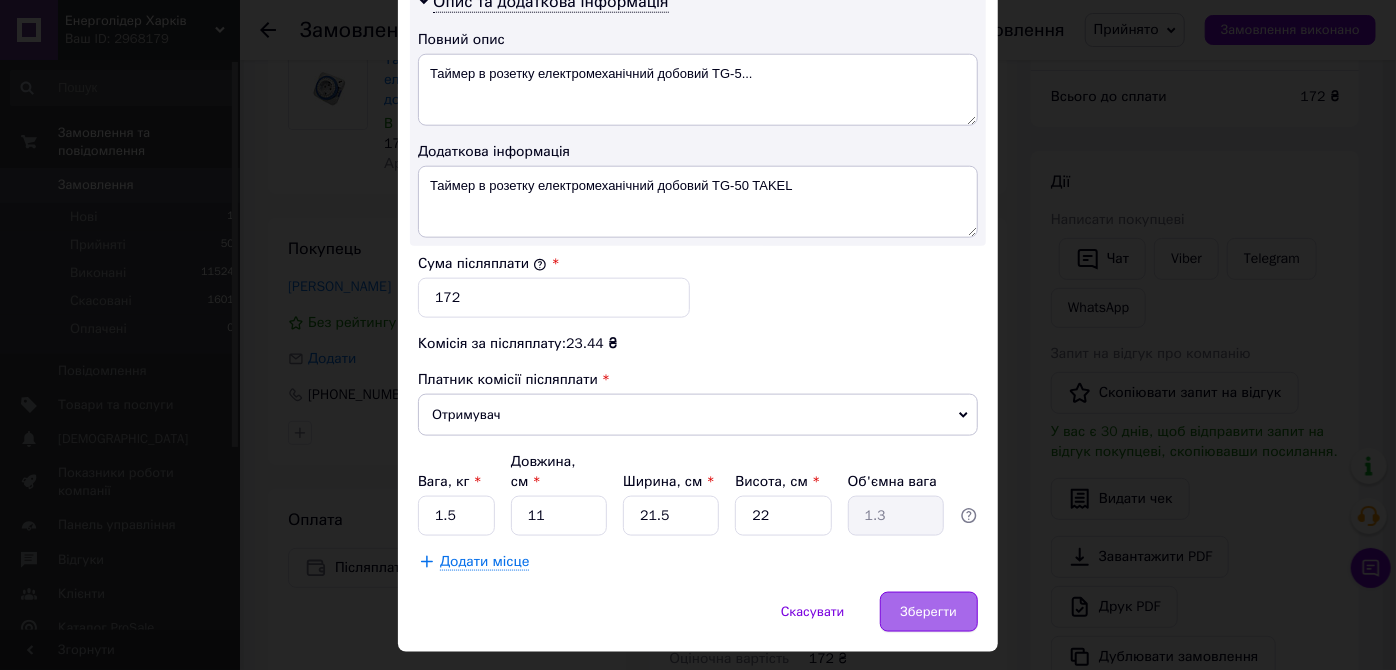 click on "Зберегти" at bounding box center (929, 612) 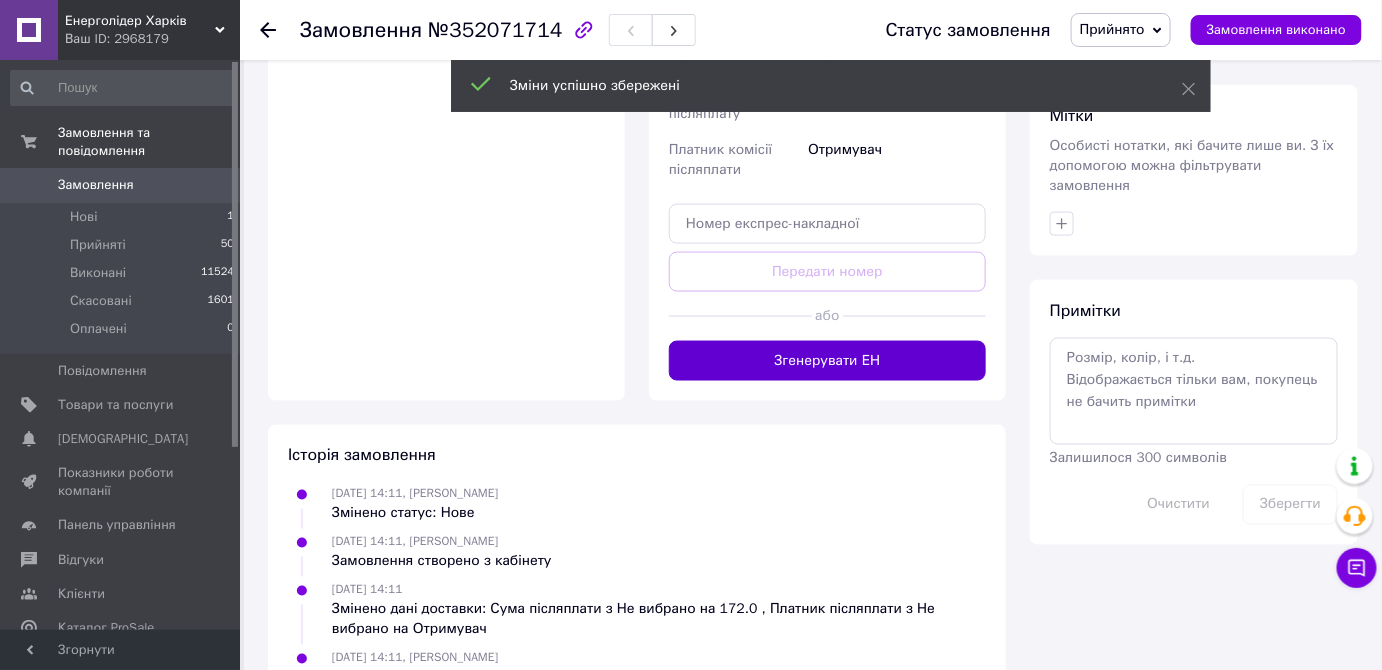click on "Згенерувати ЕН" at bounding box center [827, 361] 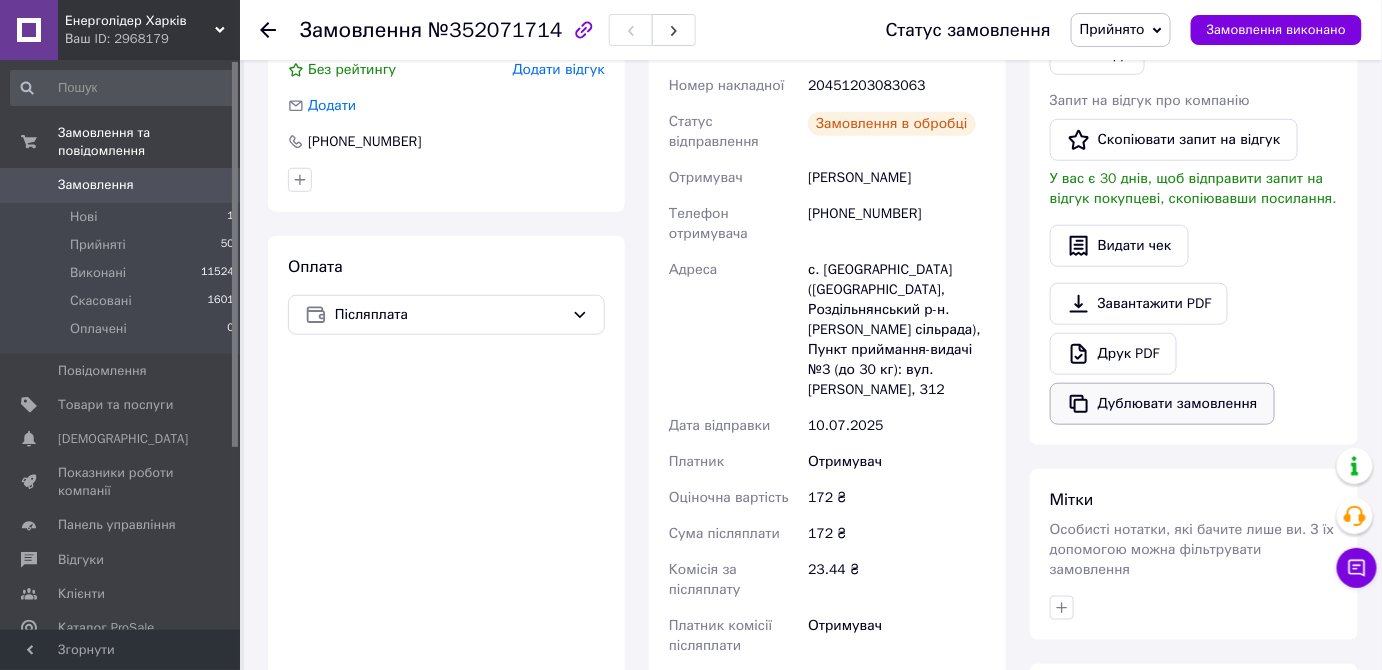 scroll, scrollTop: 454, scrollLeft: 0, axis: vertical 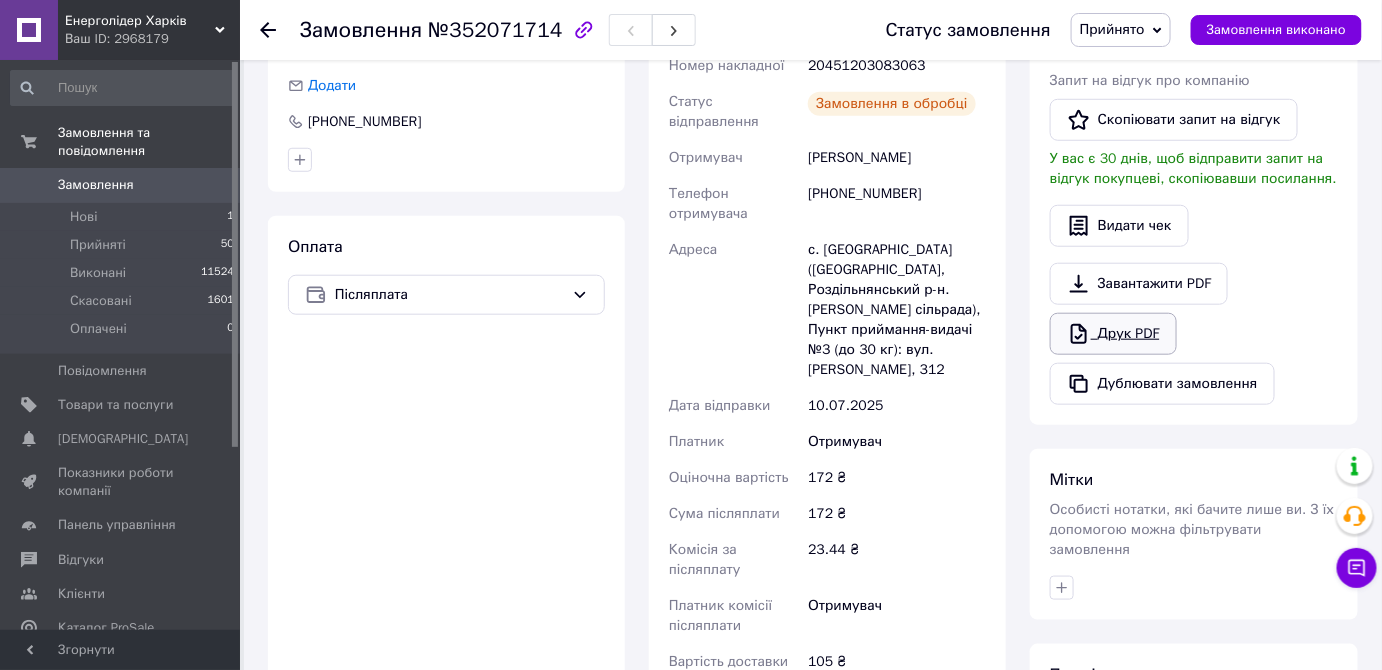 click on "Друк PDF" at bounding box center (1113, 334) 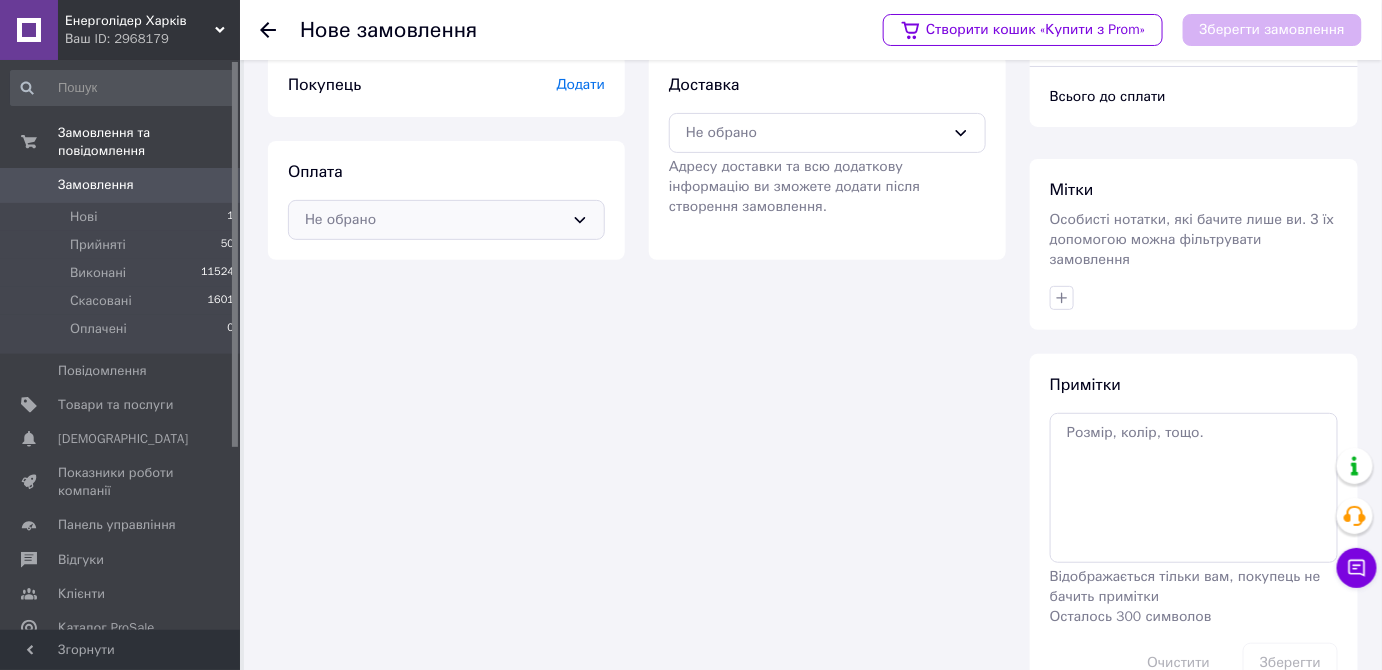 scroll, scrollTop: 152, scrollLeft: 0, axis: vertical 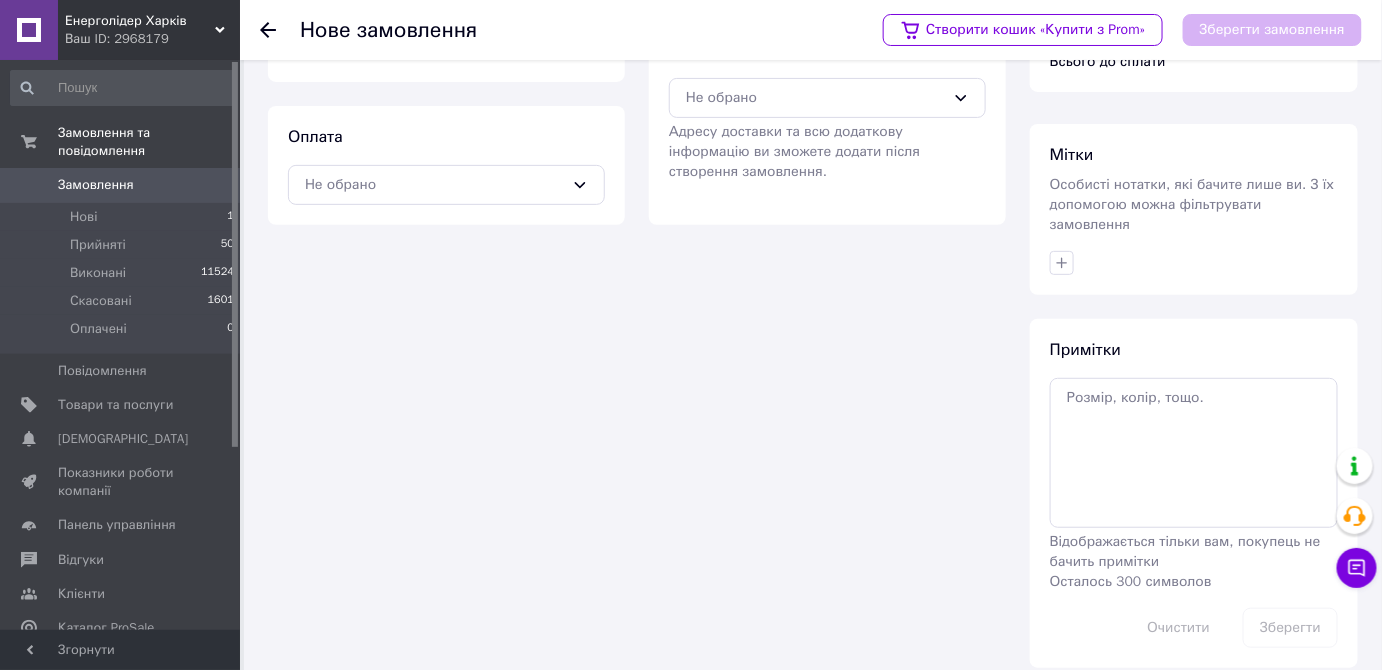 click on "Замовлення 0" at bounding box center [123, 185] 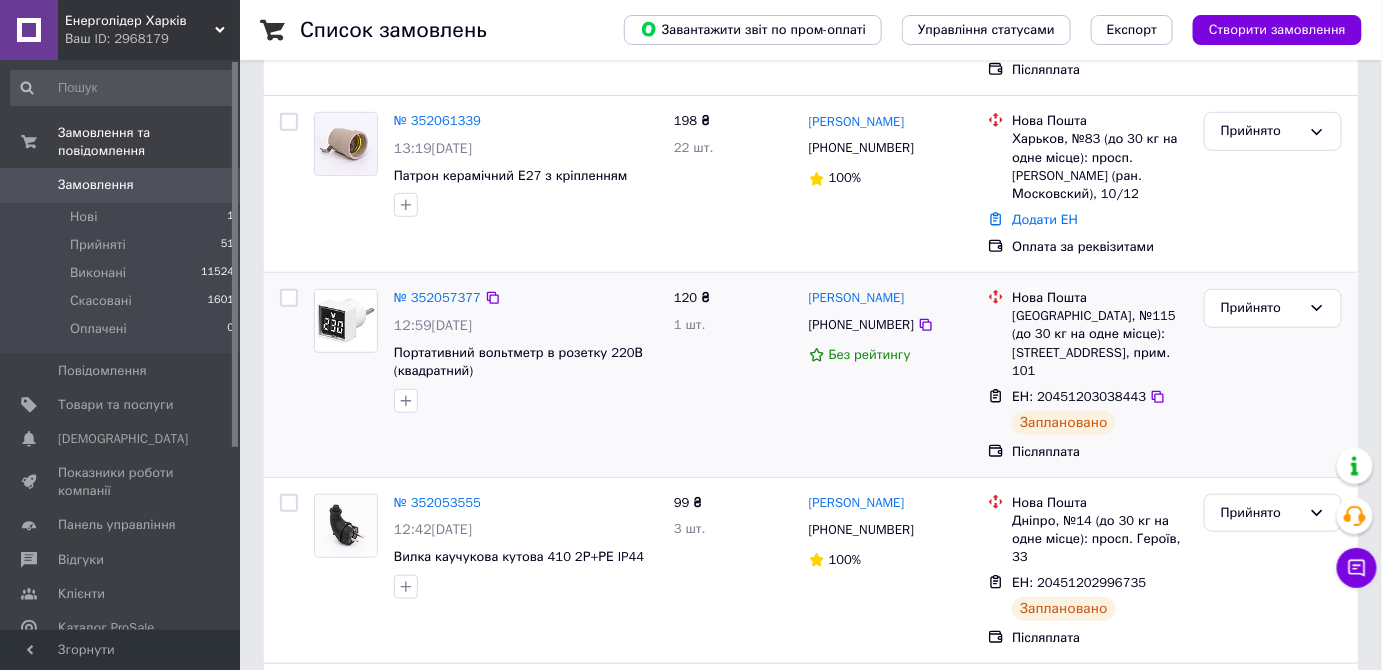 scroll, scrollTop: 454, scrollLeft: 0, axis: vertical 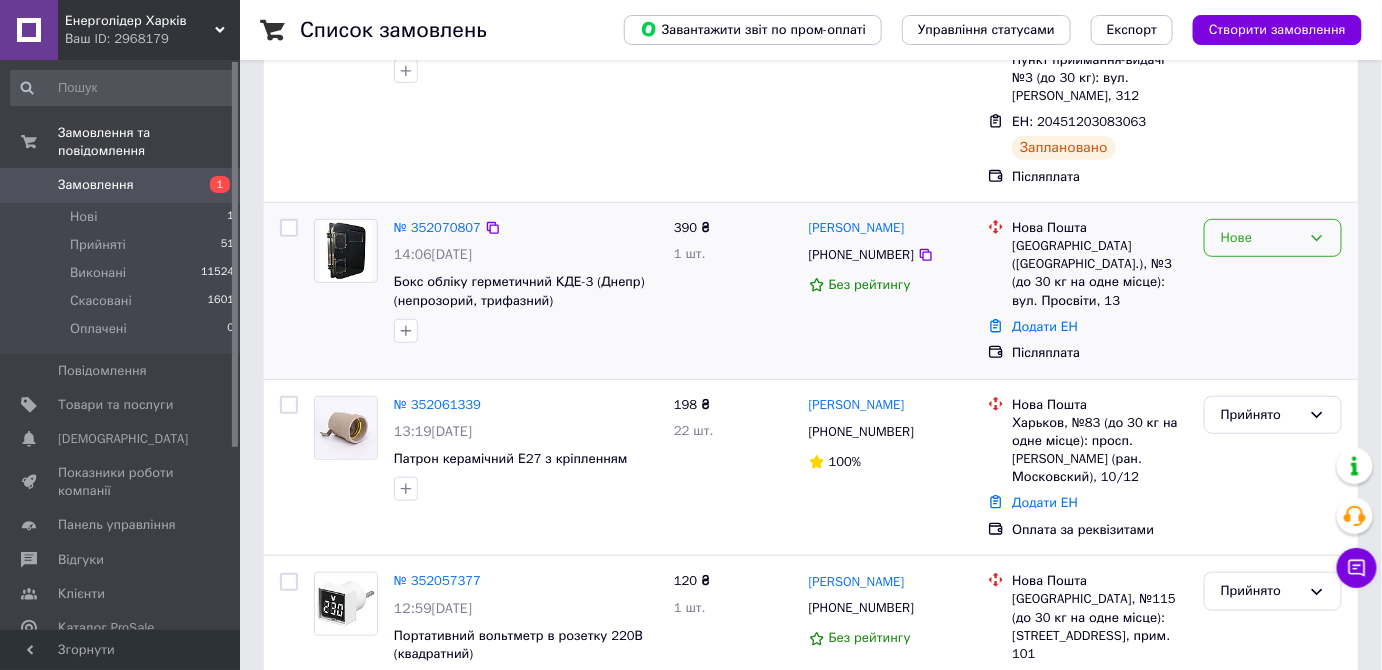 click on "Нове" at bounding box center [1261, 238] 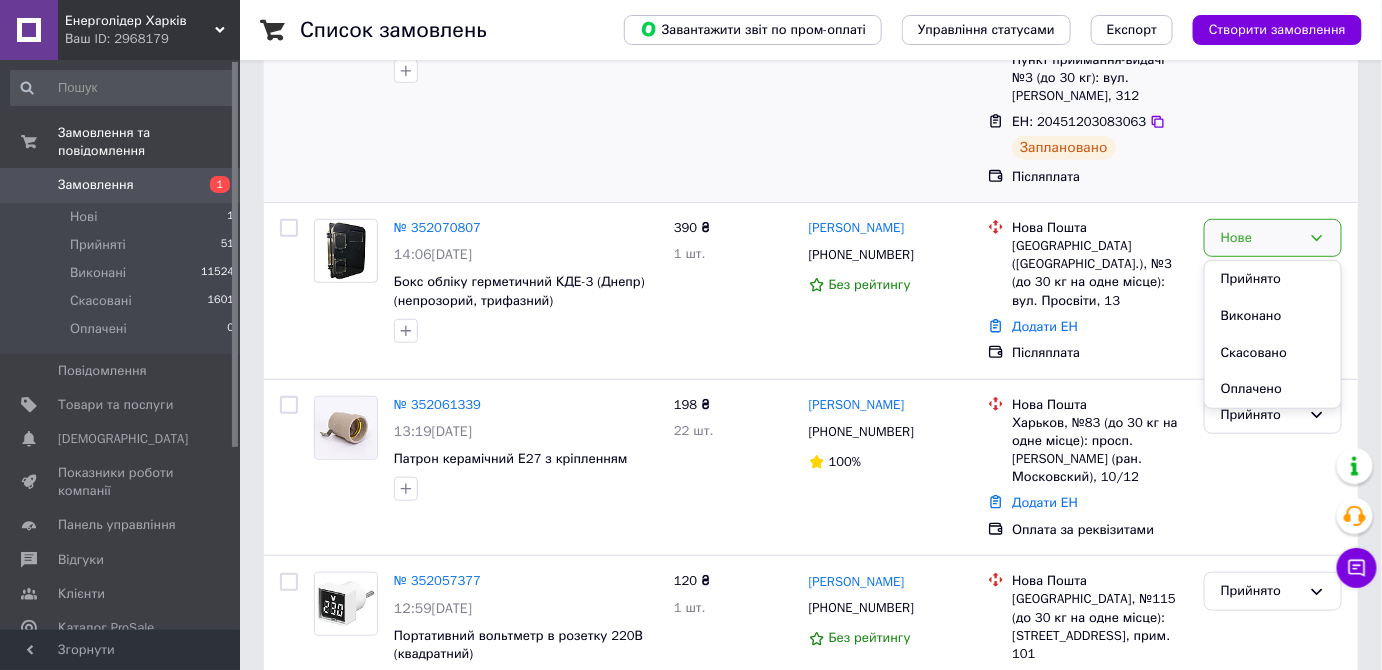 drag, startPoint x: 1267, startPoint y: 254, endPoint x: 936, endPoint y: 148, distance: 347.55862 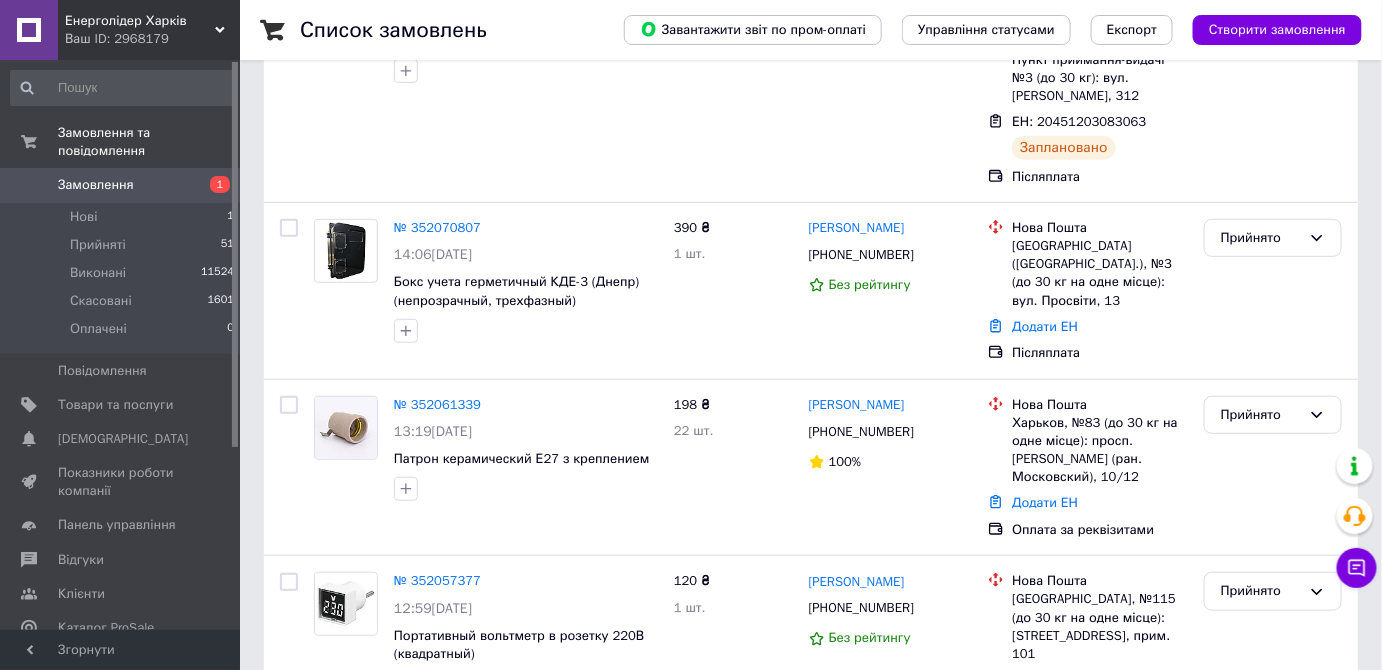 click on "№ 352070807" at bounding box center (437, 227) 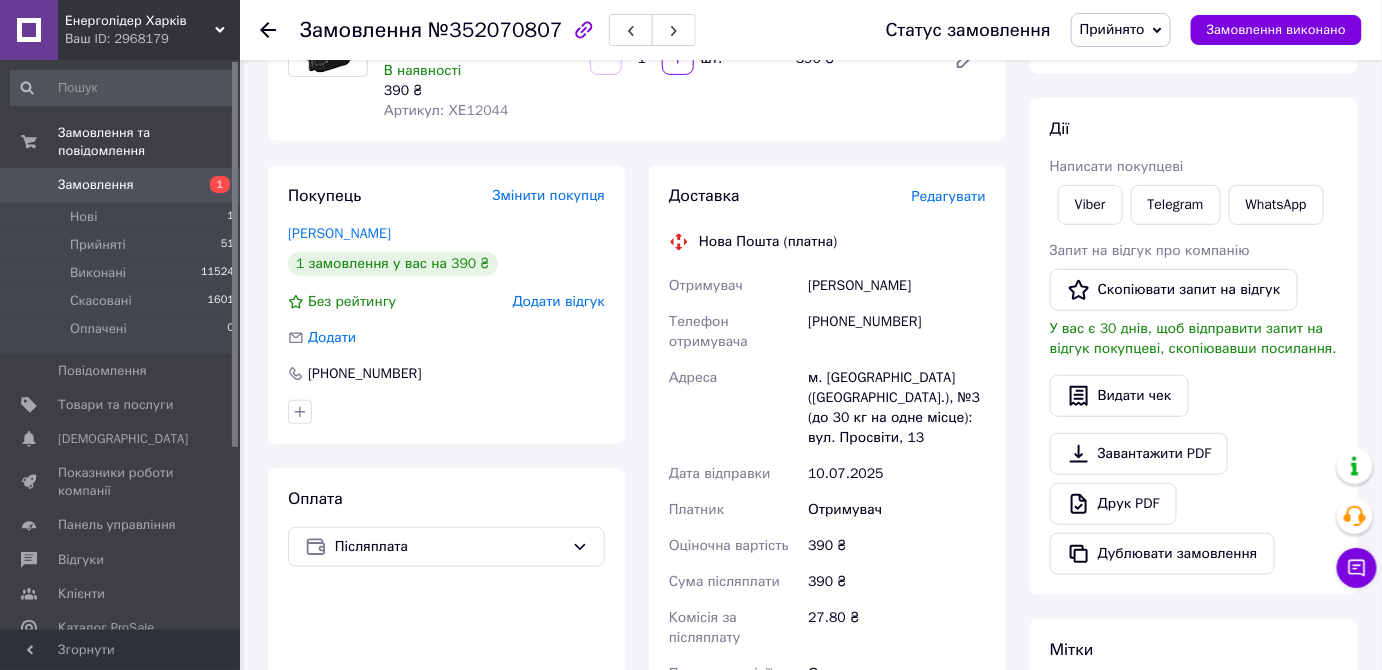 scroll, scrollTop: 545, scrollLeft: 0, axis: vertical 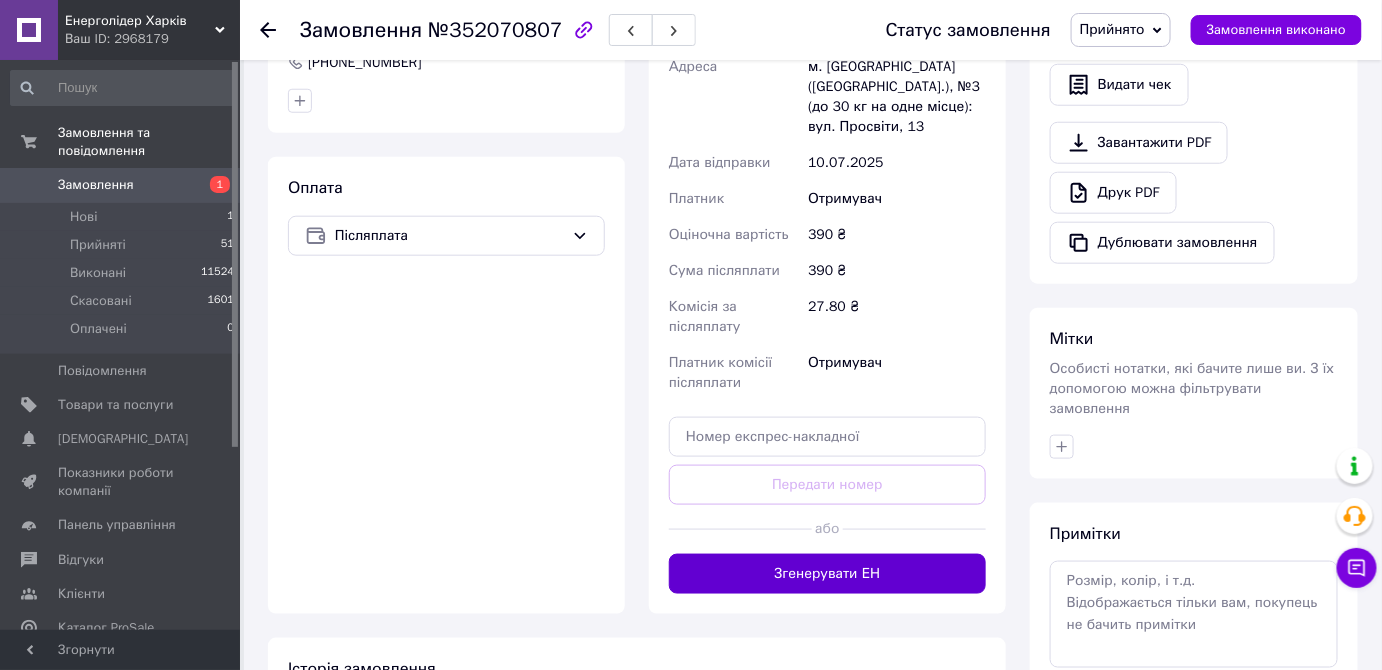 click on "Згенерувати ЕН" at bounding box center (827, 574) 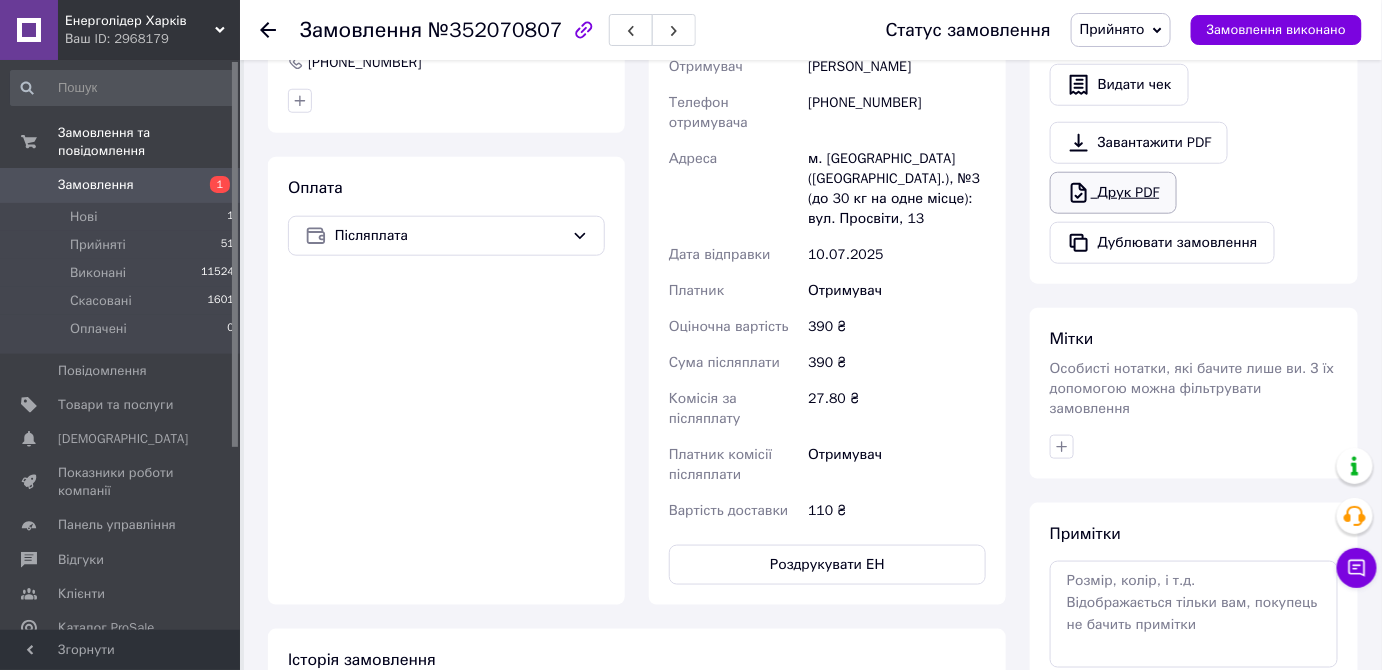 click on "Друк PDF" at bounding box center (1113, 193) 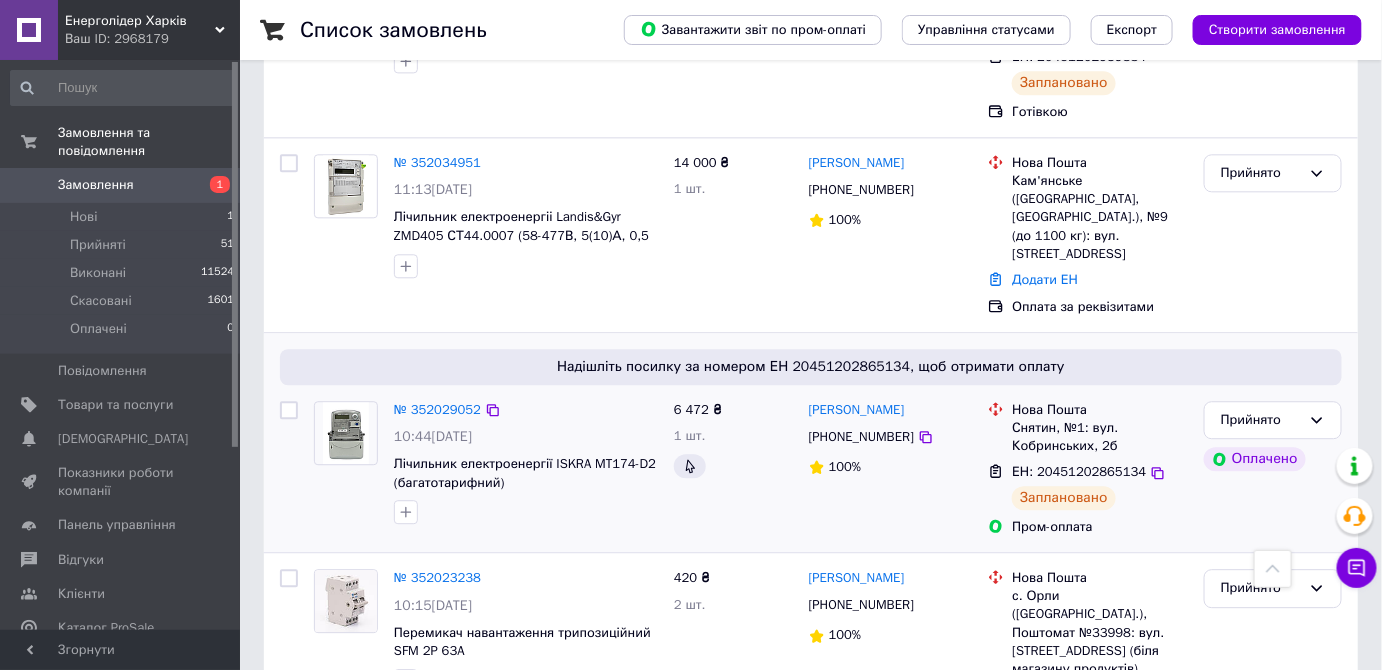 scroll, scrollTop: 1272, scrollLeft: 0, axis: vertical 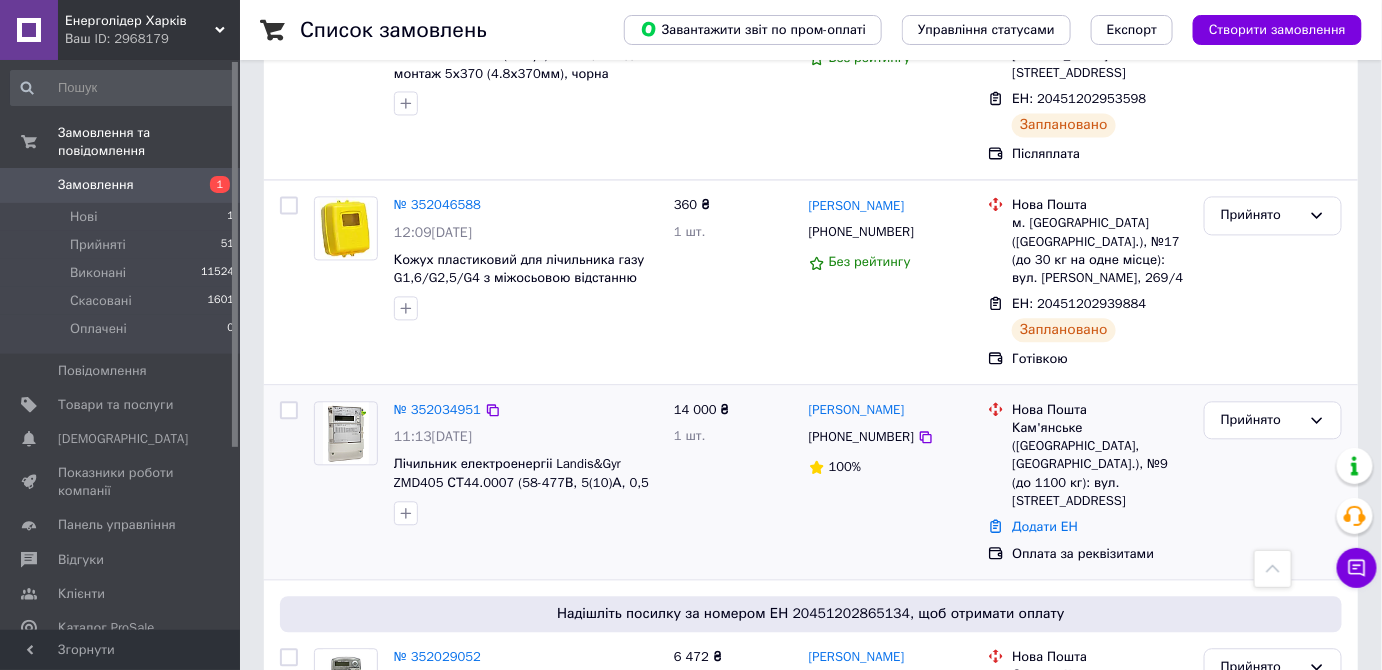 click on "11:13[DATE]" at bounding box center (433, 436) 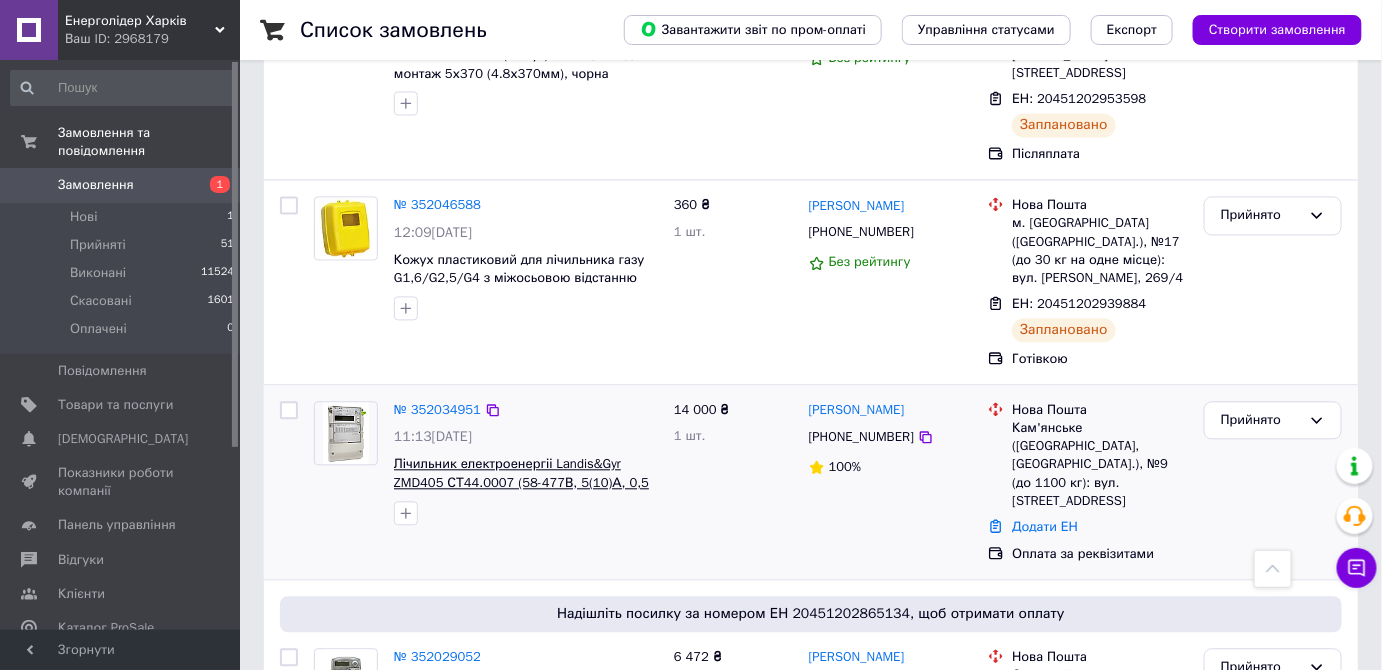 click on "Лічильник електроенергіі Landis&Gyr ZMD405 СТ44.0007 (58-477В, 5(10)А, 0,5 S)" at bounding box center (521, 482) 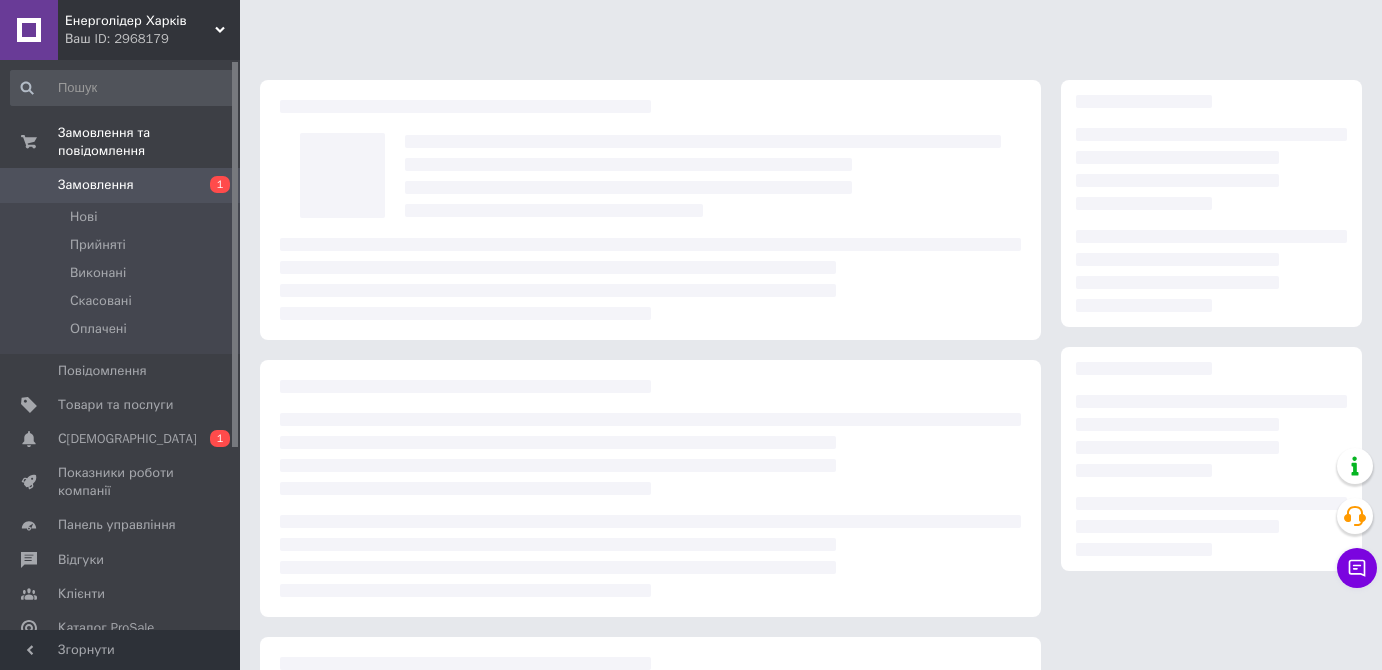 scroll, scrollTop: 0, scrollLeft: 0, axis: both 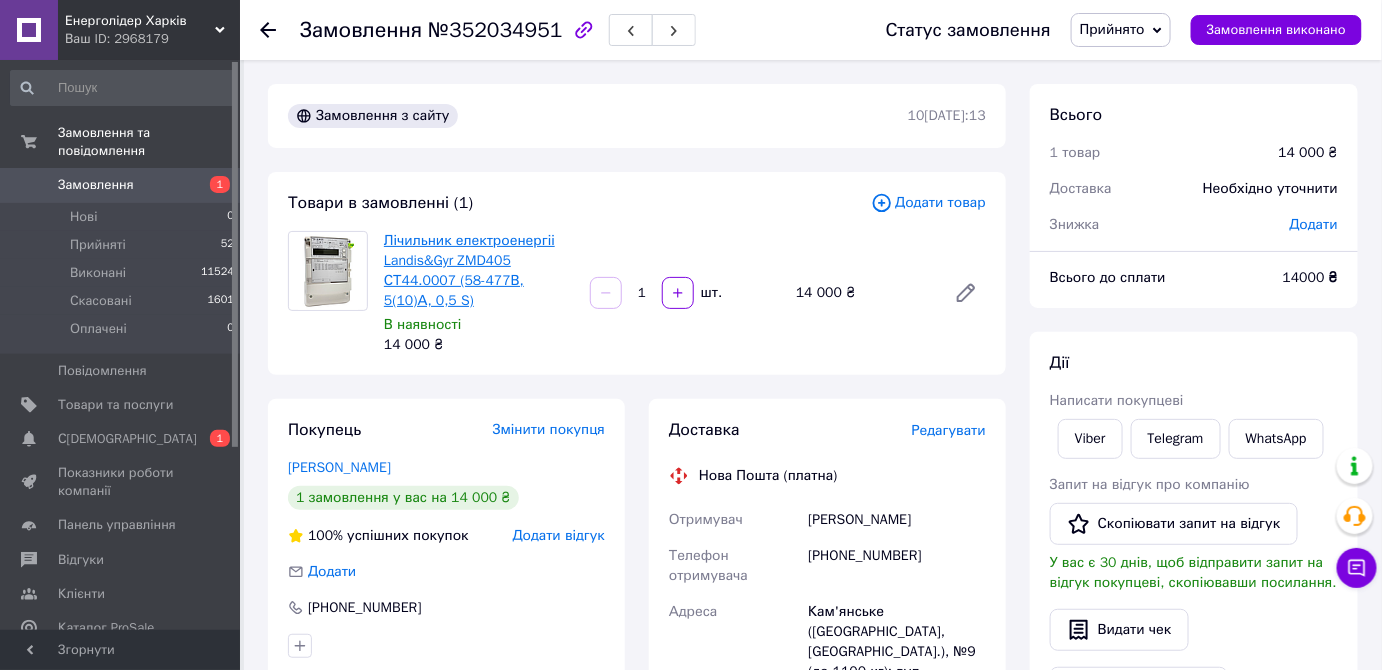 click on "Лічильник електроенергіі Landis&Gyr ZMD405 СТ44.0007 (58-477В, 5(10)А, 0,5 S)" at bounding box center (469, 270) 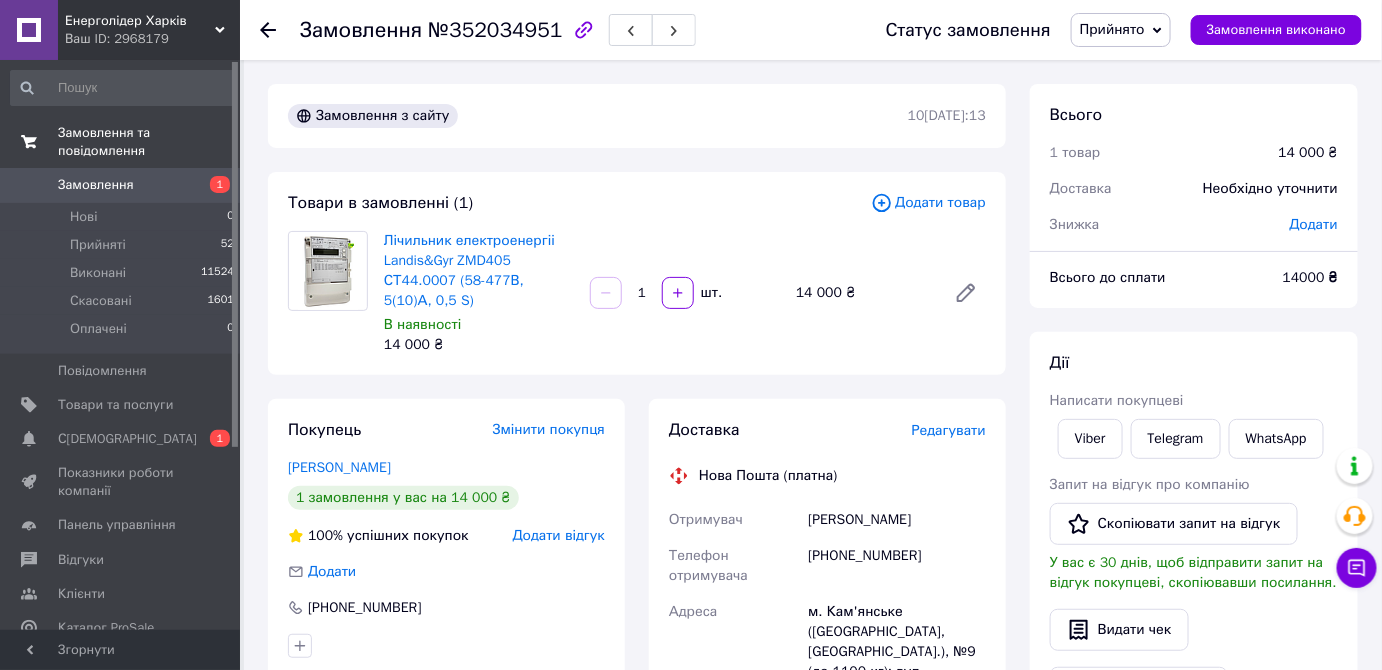 click on "Замовлення та повідомлення" at bounding box center (123, 142) 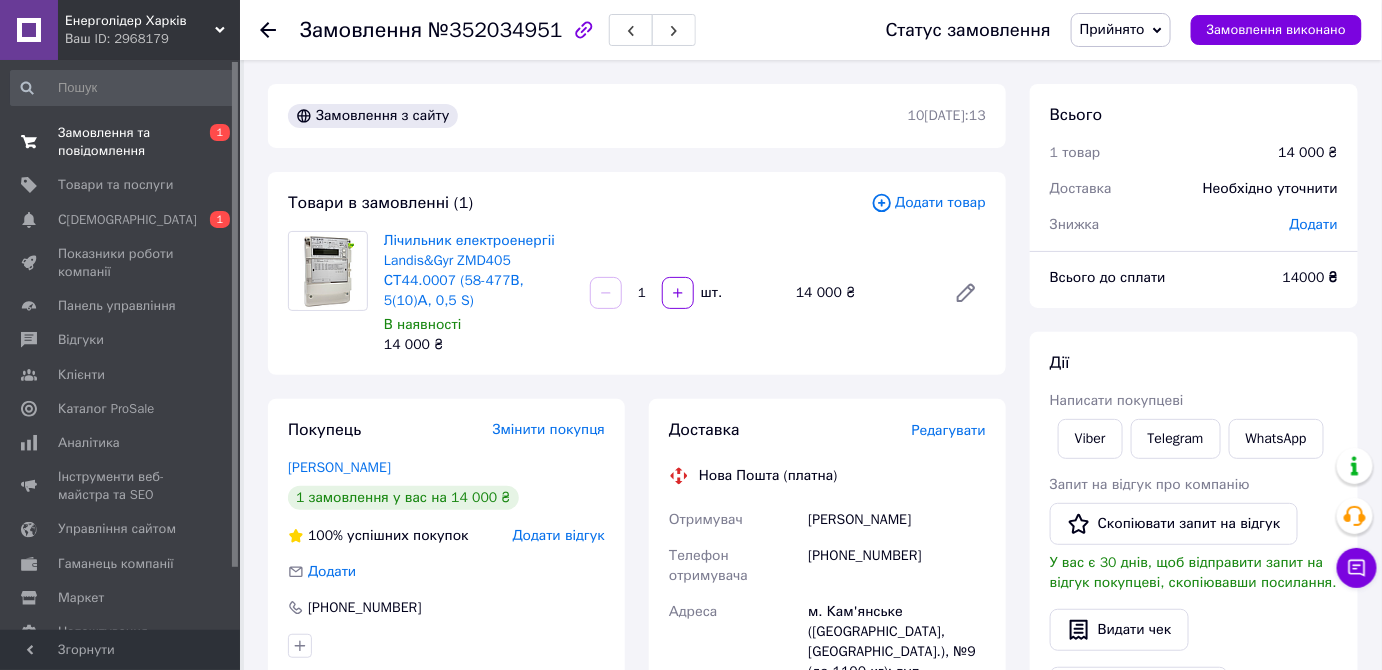 click on "Замовлення та повідомлення" at bounding box center (121, 142) 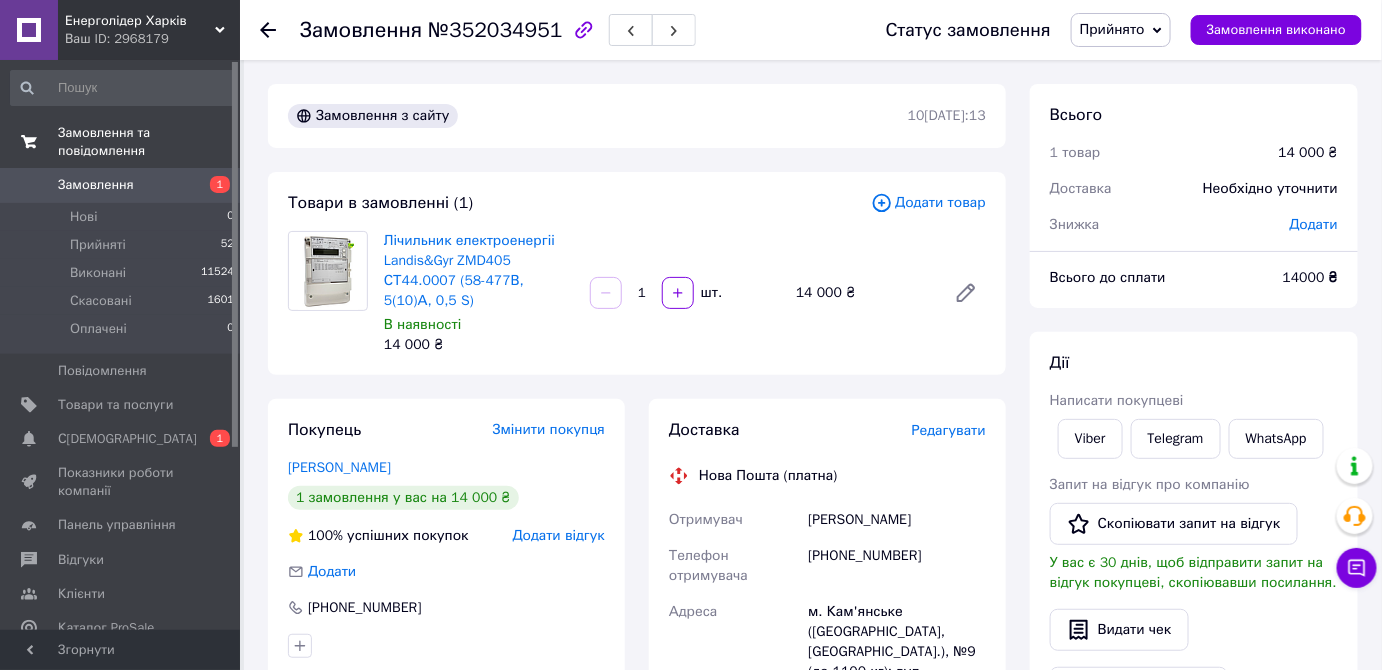 click on "Замовлення та повідомлення" at bounding box center (149, 142) 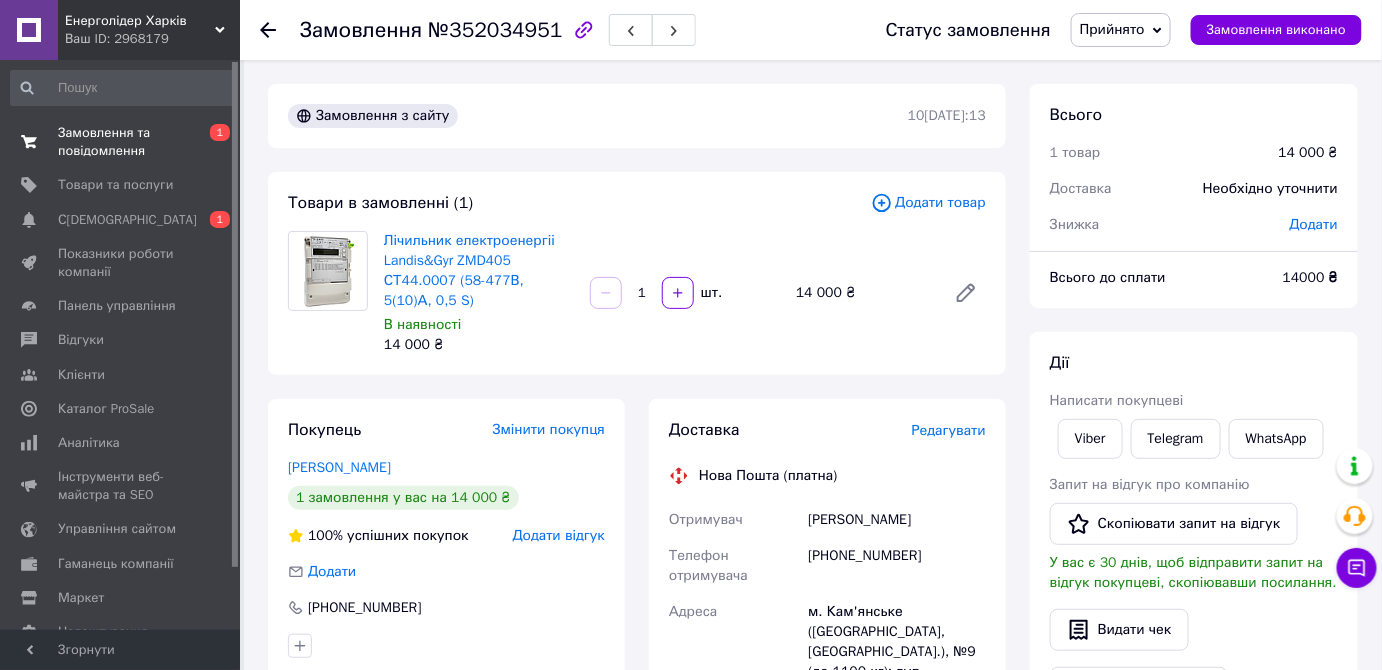 click on "Замовлення та повідомлення" at bounding box center (121, 142) 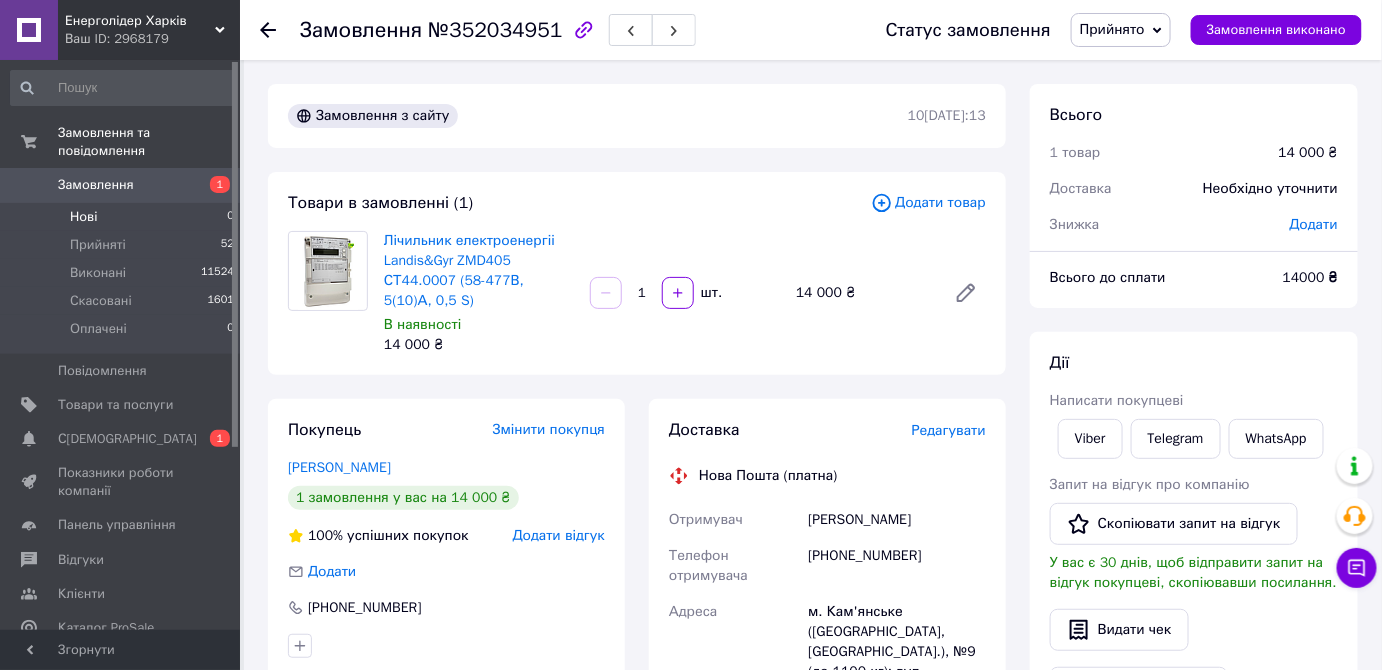click on "Нові 0" at bounding box center (123, 217) 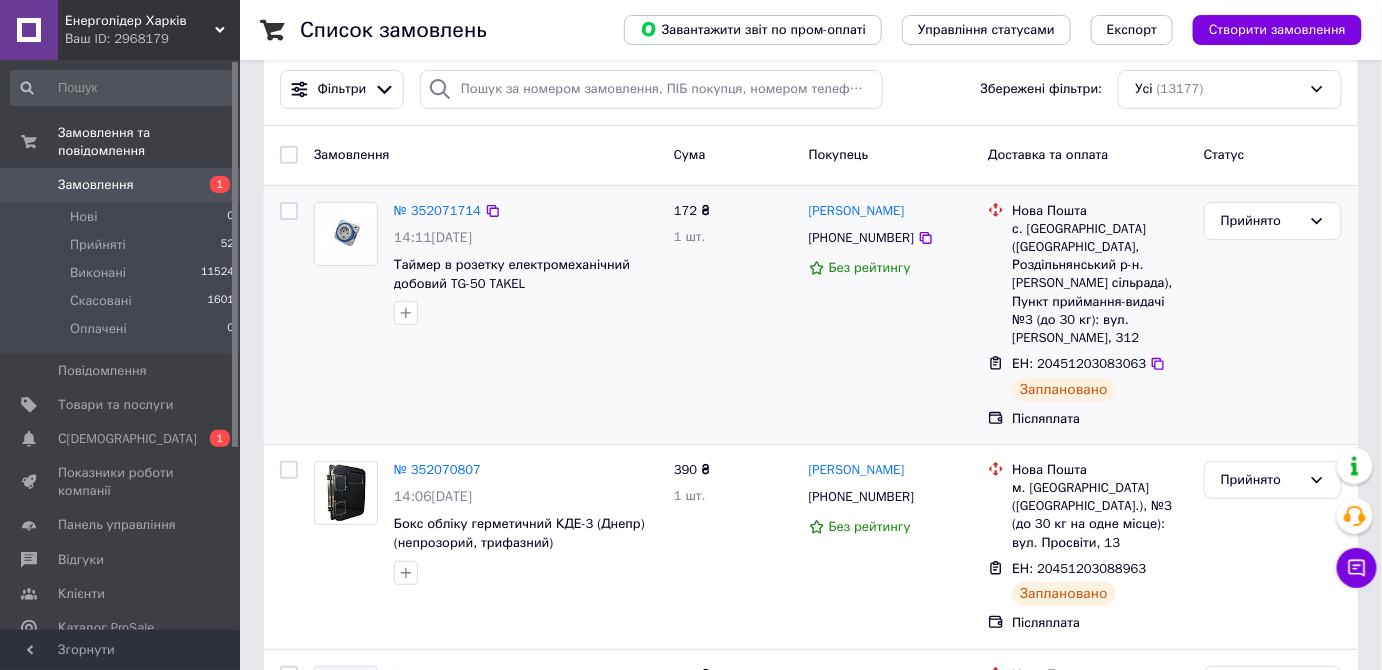 scroll, scrollTop: 0, scrollLeft: 0, axis: both 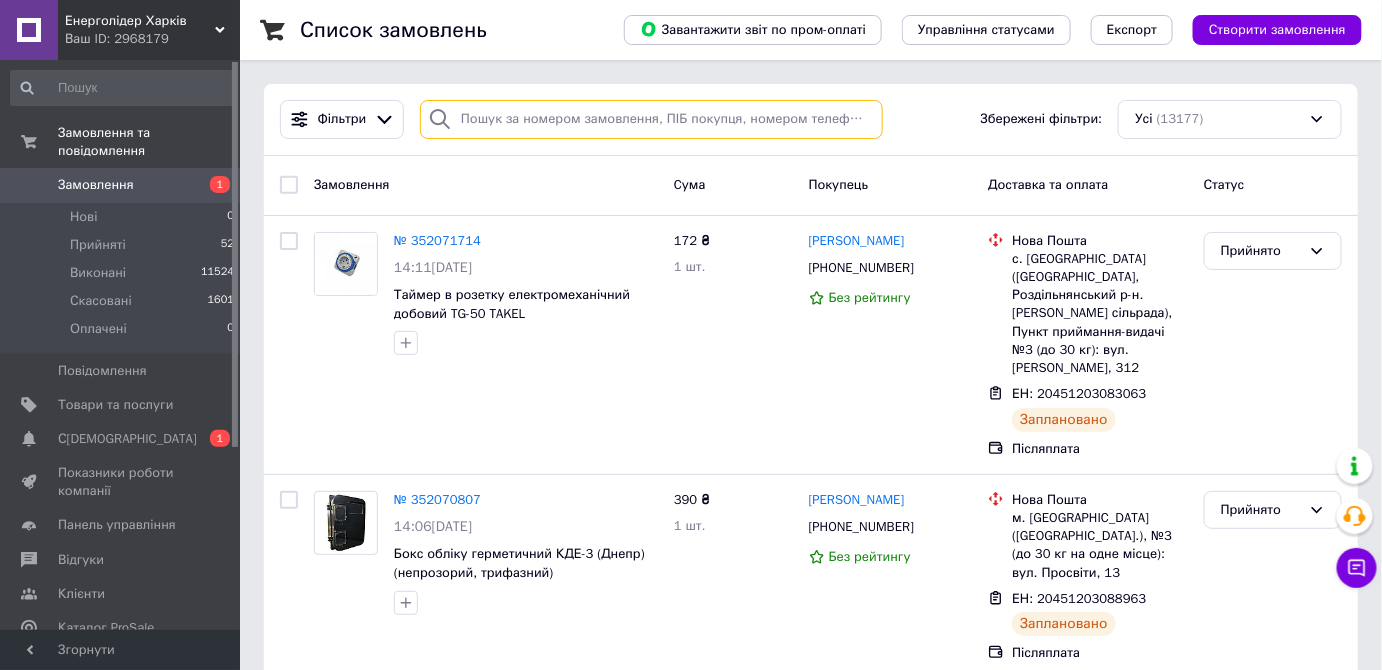 click at bounding box center (651, 119) 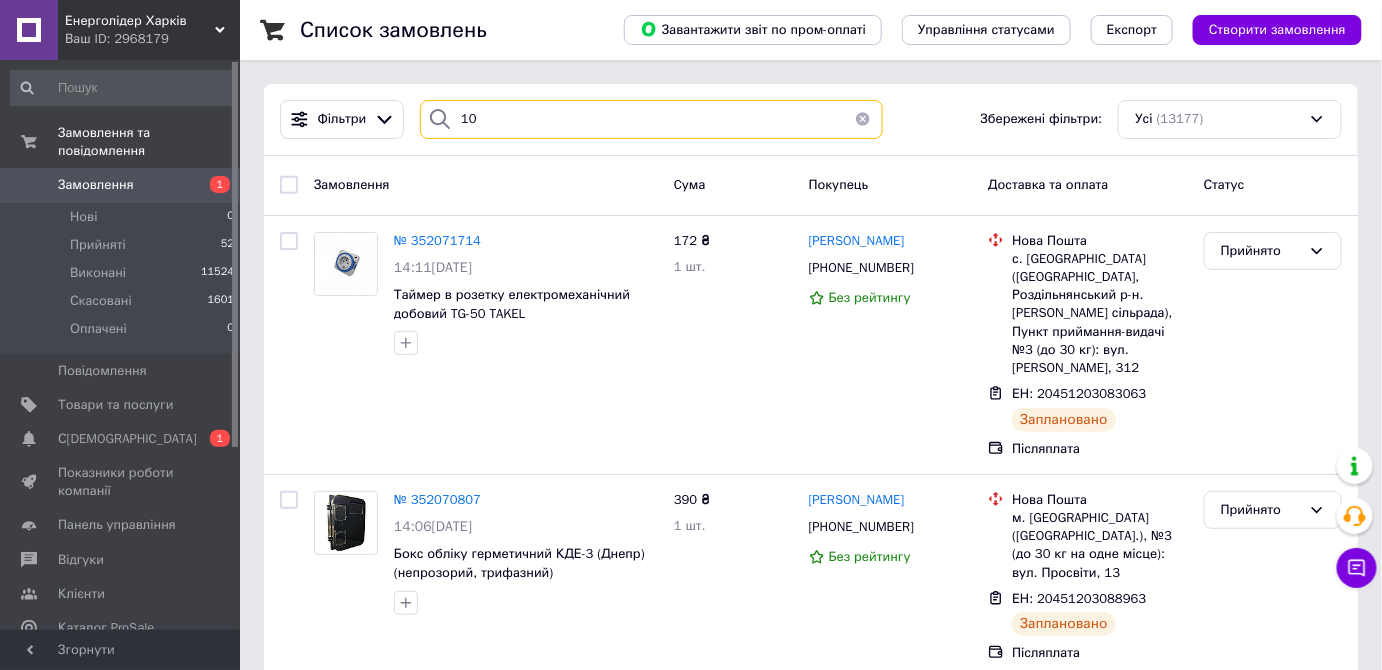 type on "1" 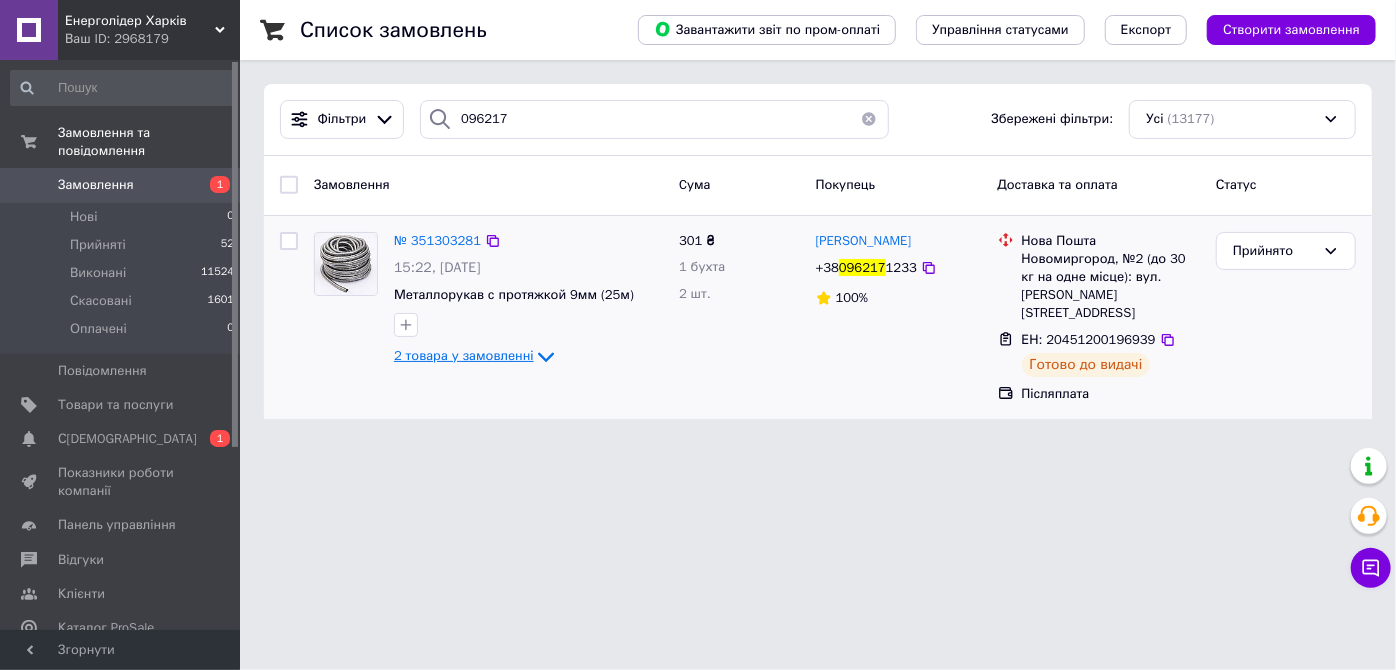 click on "2 товара у замовленні" at bounding box center [464, 355] 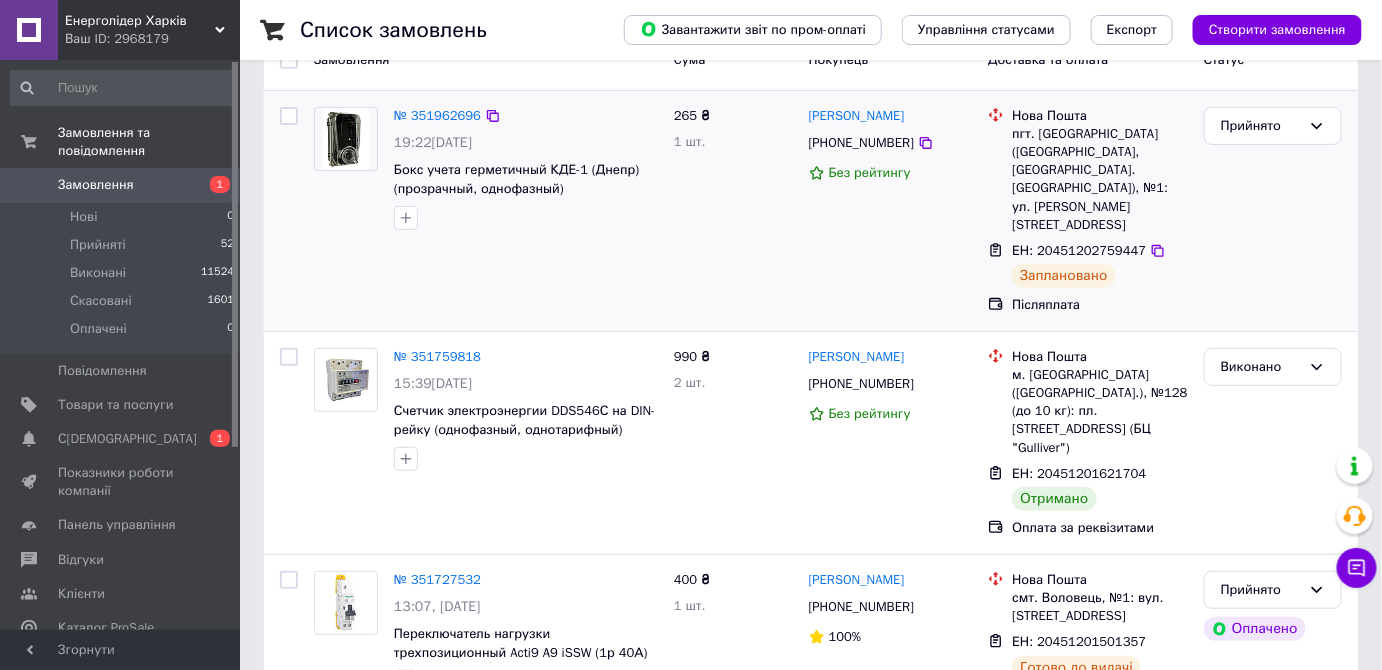 scroll, scrollTop: 0, scrollLeft: 0, axis: both 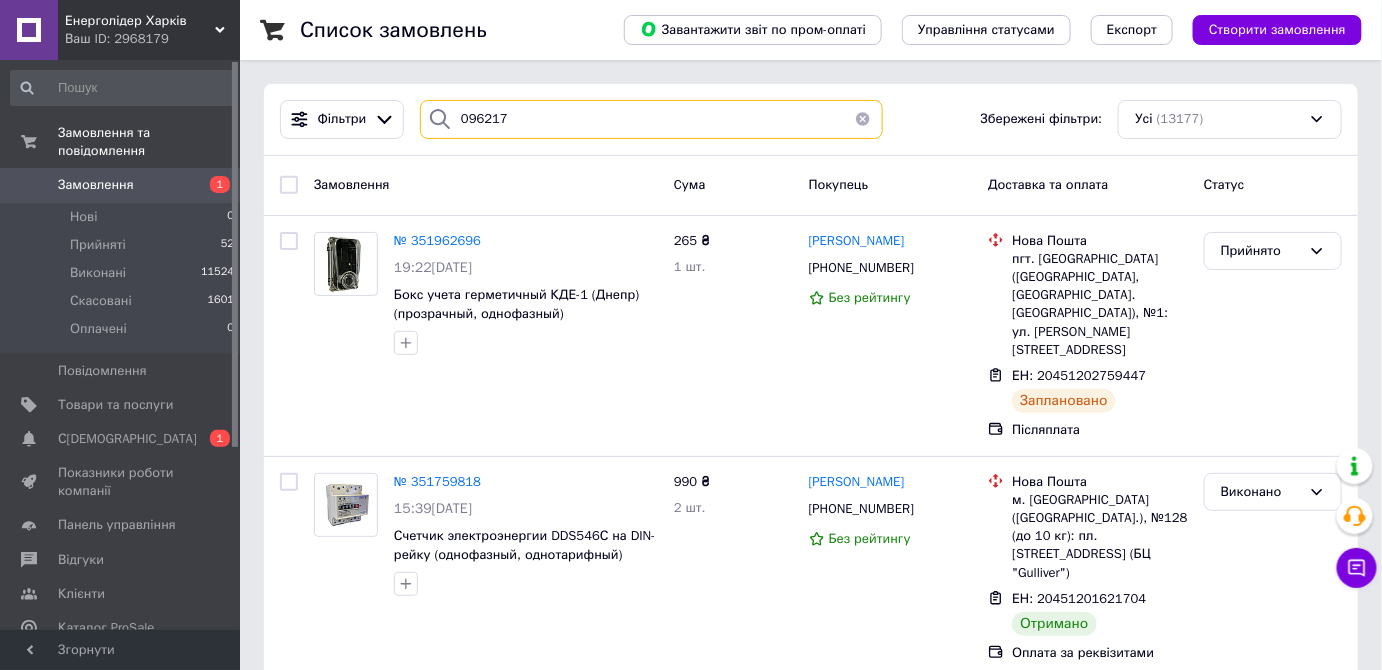 click on "096217" at bounding box center [651, 119] 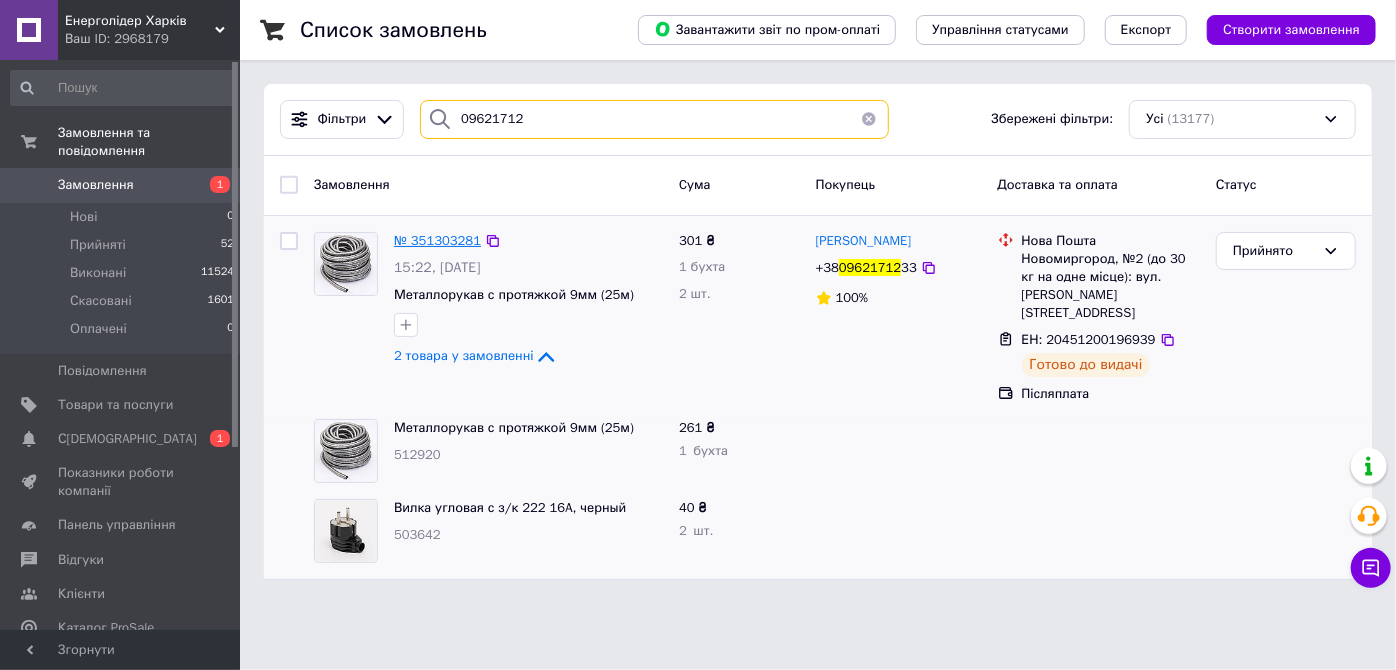 type on "09621712" 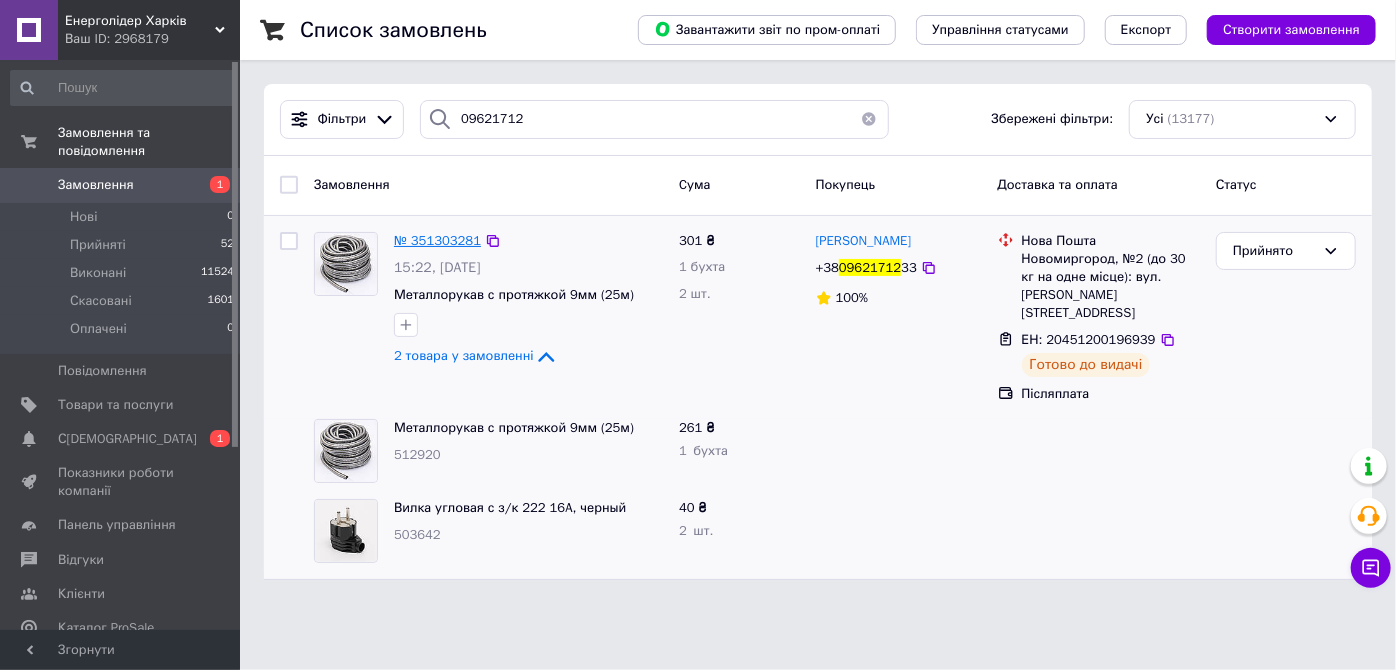 click on "№ 351303281" at bounding box center [437, 240] 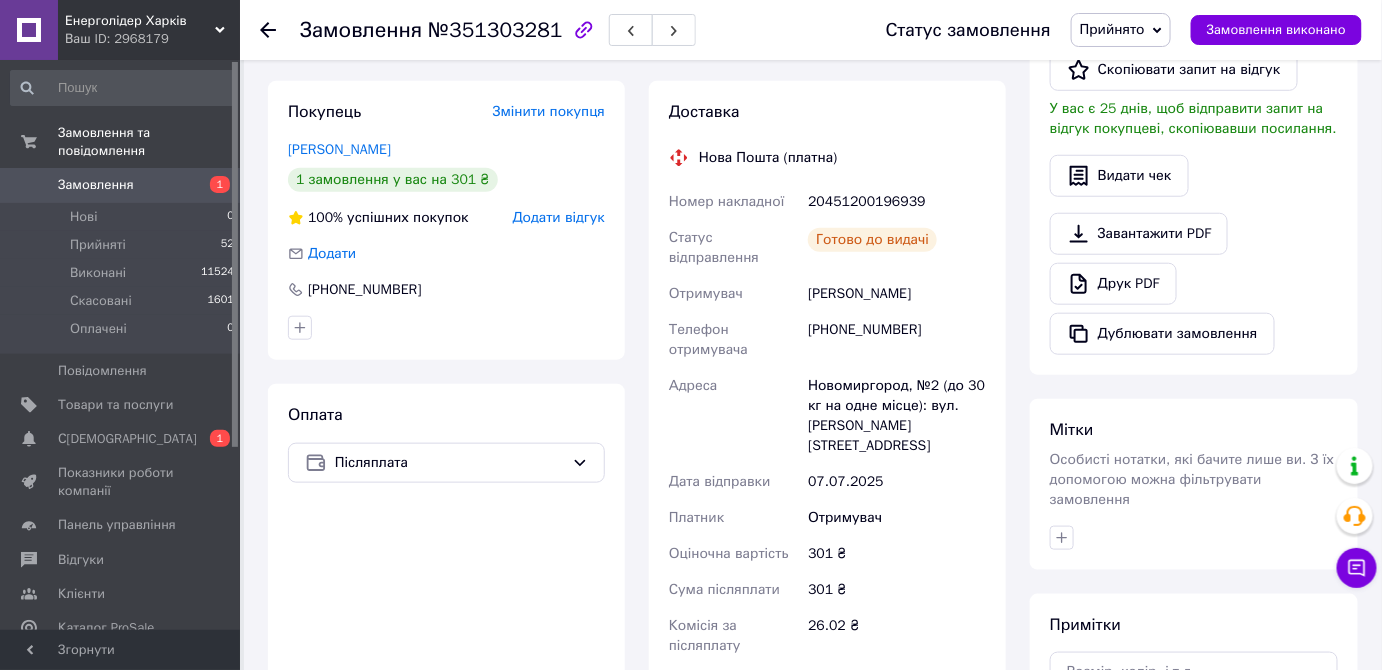 scroll, scrollTop: 272, scrollLeft: 0, axis: vertical 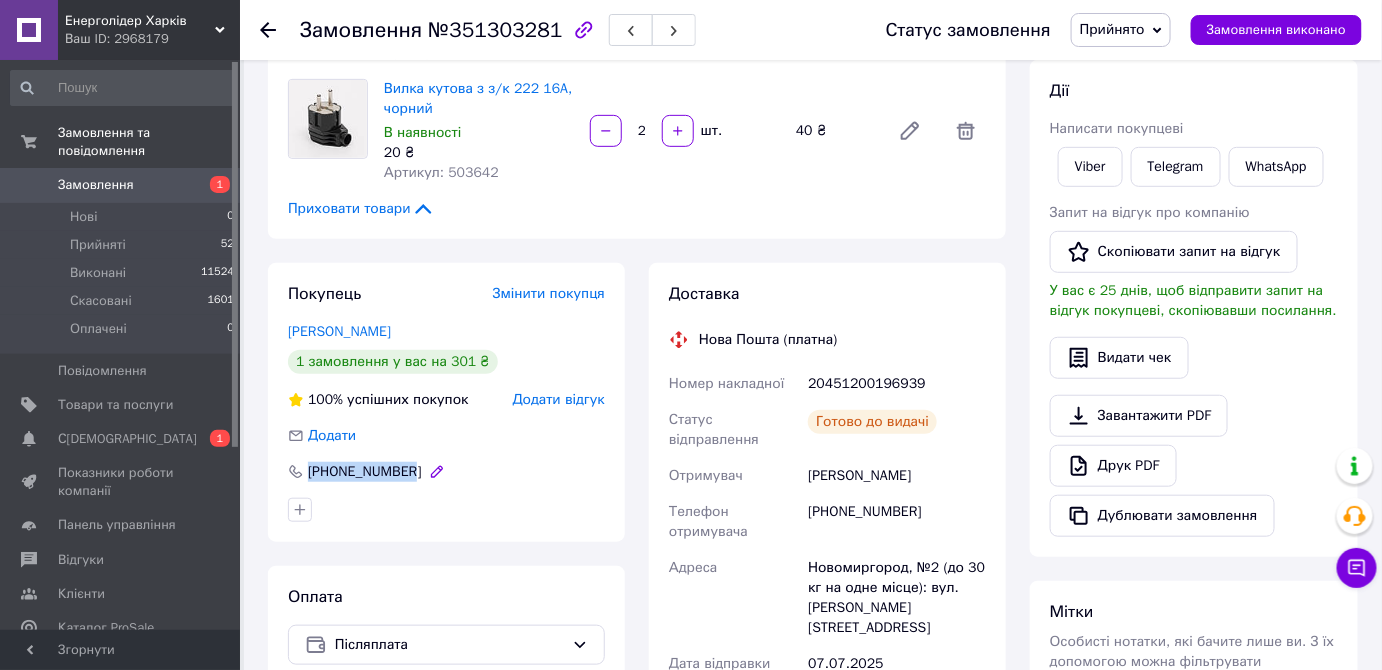 drag, startPoint x: 481, startPoint y: 456, endPoint x: 304, endPoint y: 463, distance: 177.13837 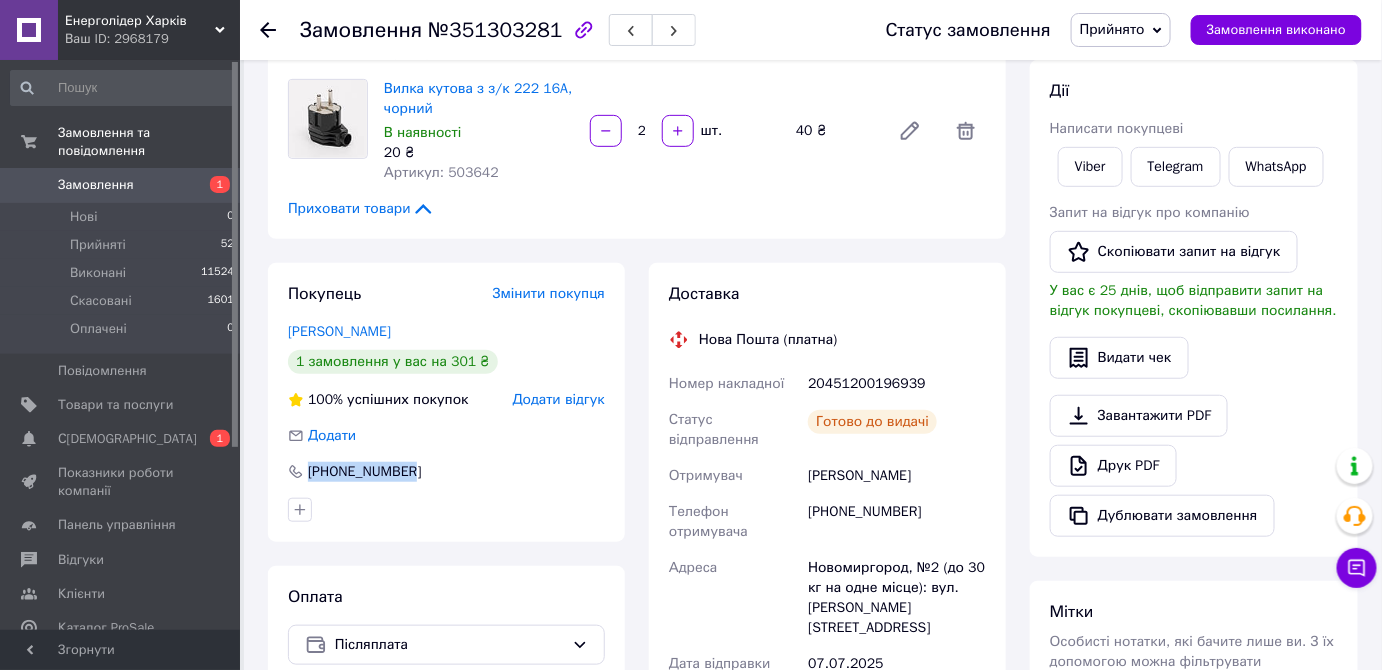 copy on "[PHONE_NUMBER]" 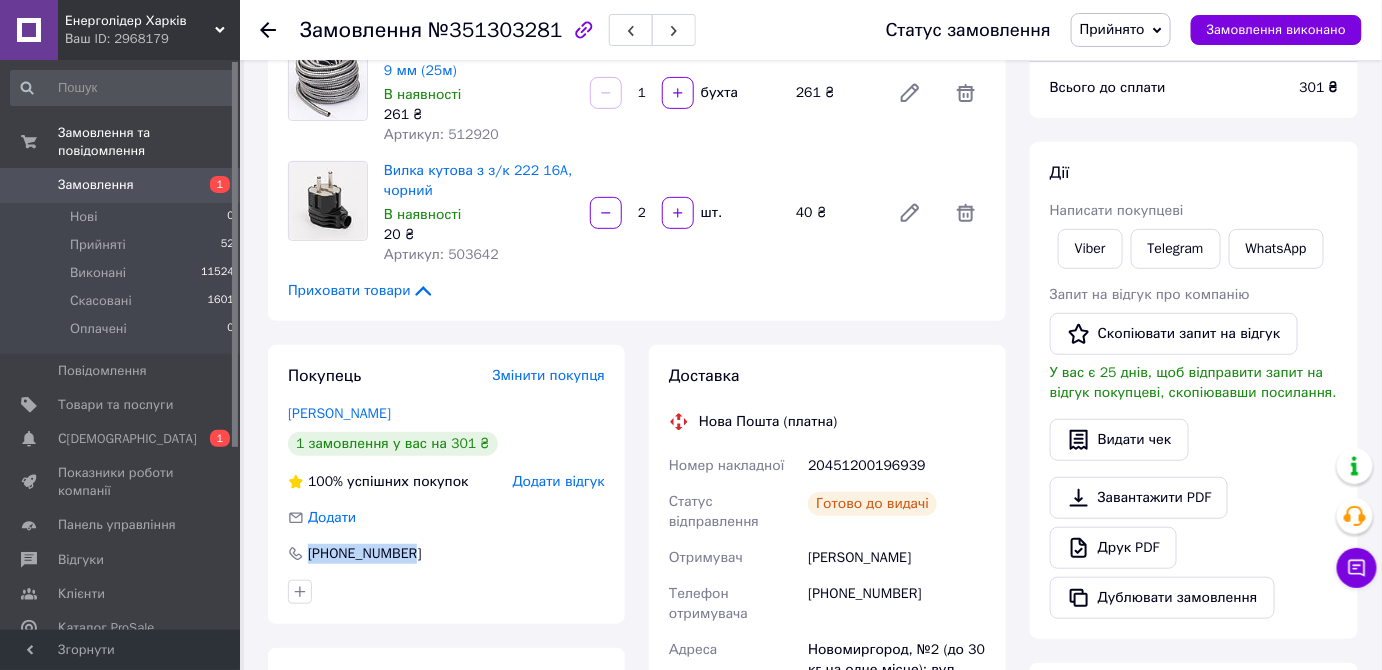 scroll, scrollTop: 0, scrollLeft: 0, axis: both 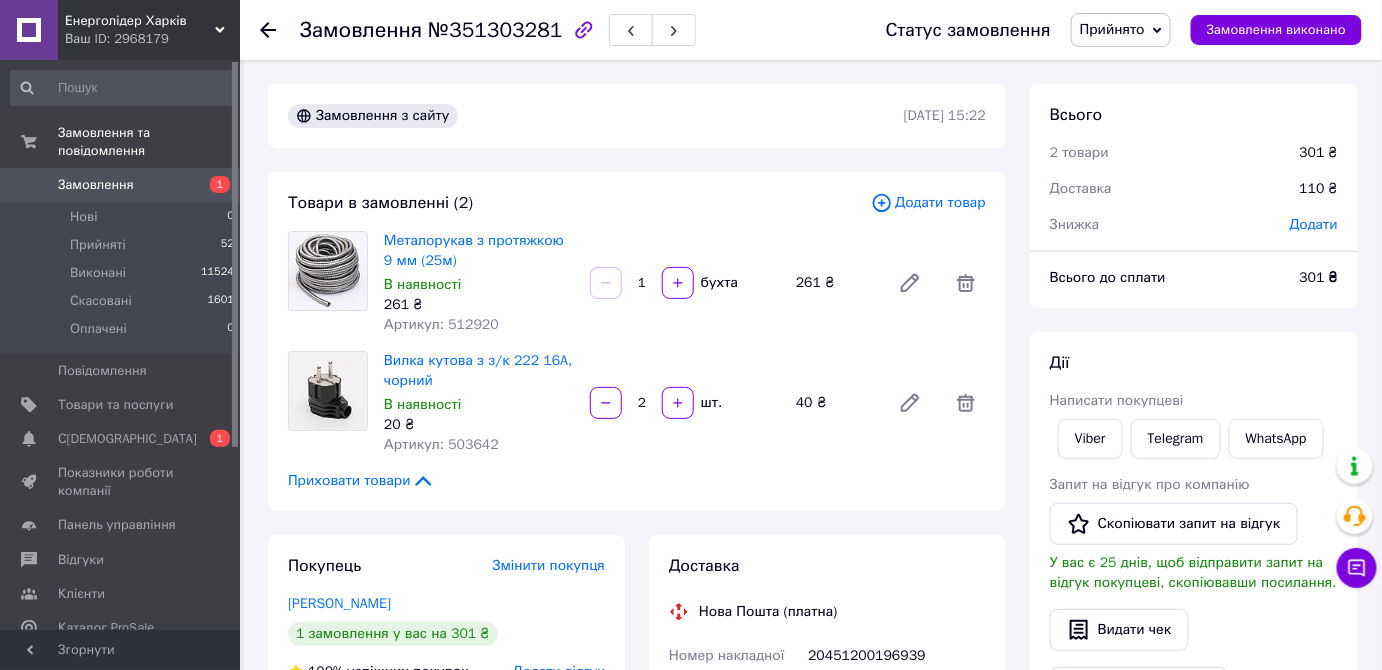 click on "Замовлення" at bounding box center (121, 185) 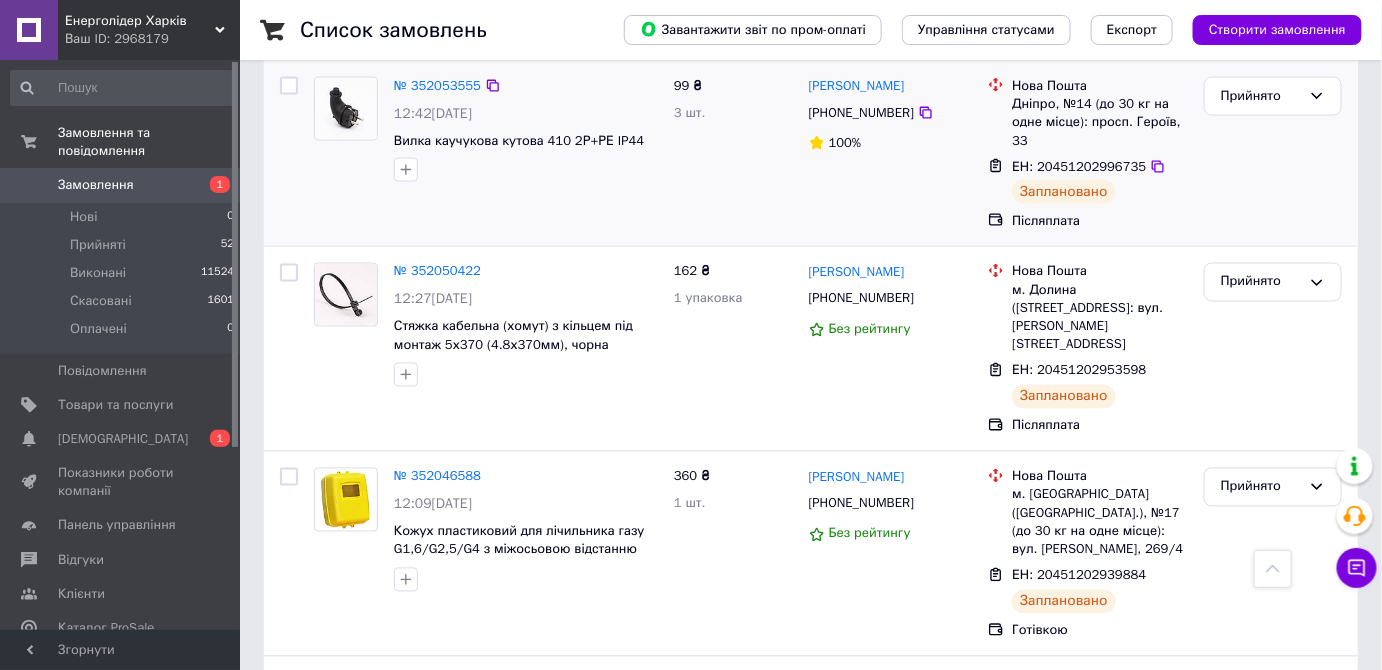 scroll, scrollTop: 545, scrollLeft: 0, axis: vertical 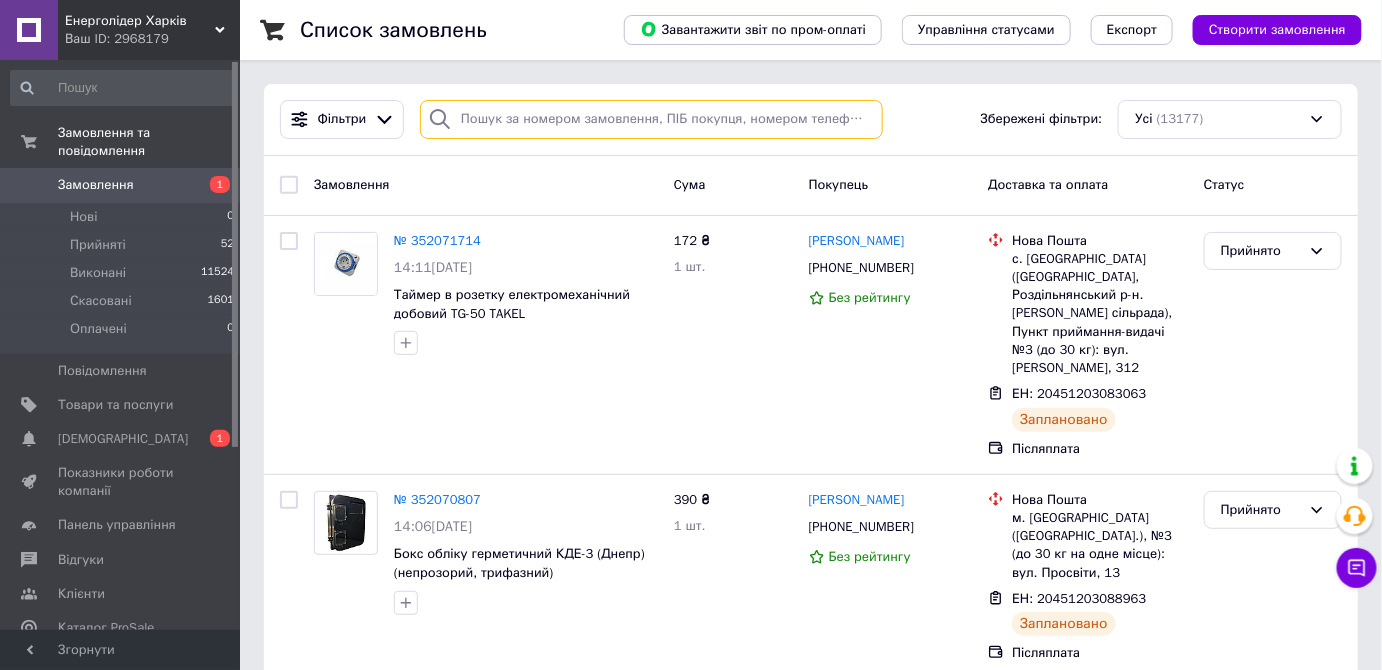click at bounding box center [651, 119] 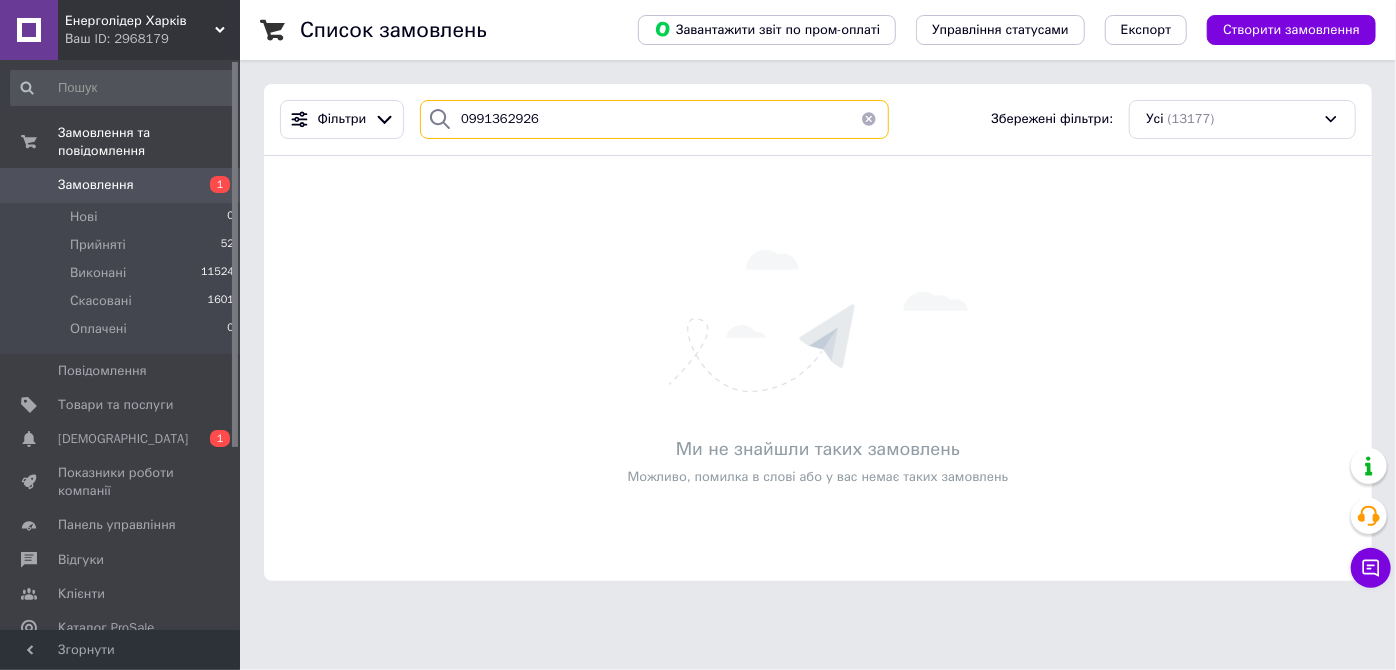 click on "0991362926" at bounding box center [654, 119] 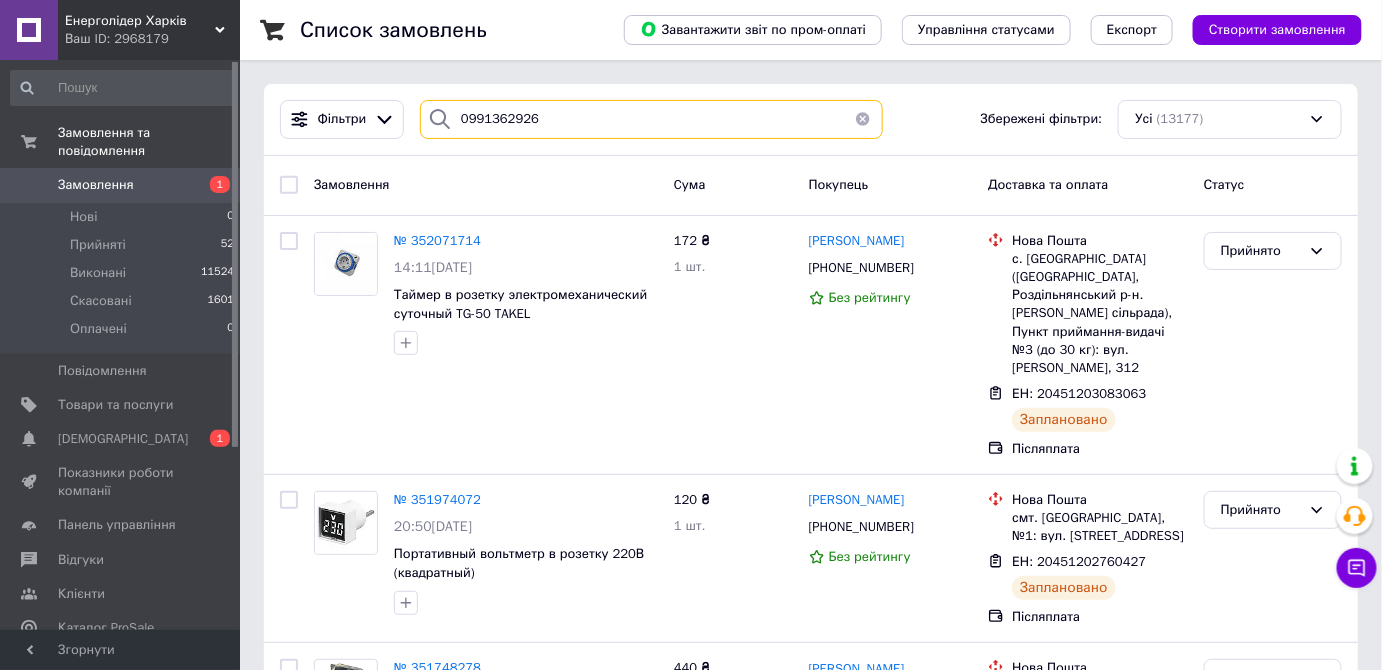 type on "0991362926" 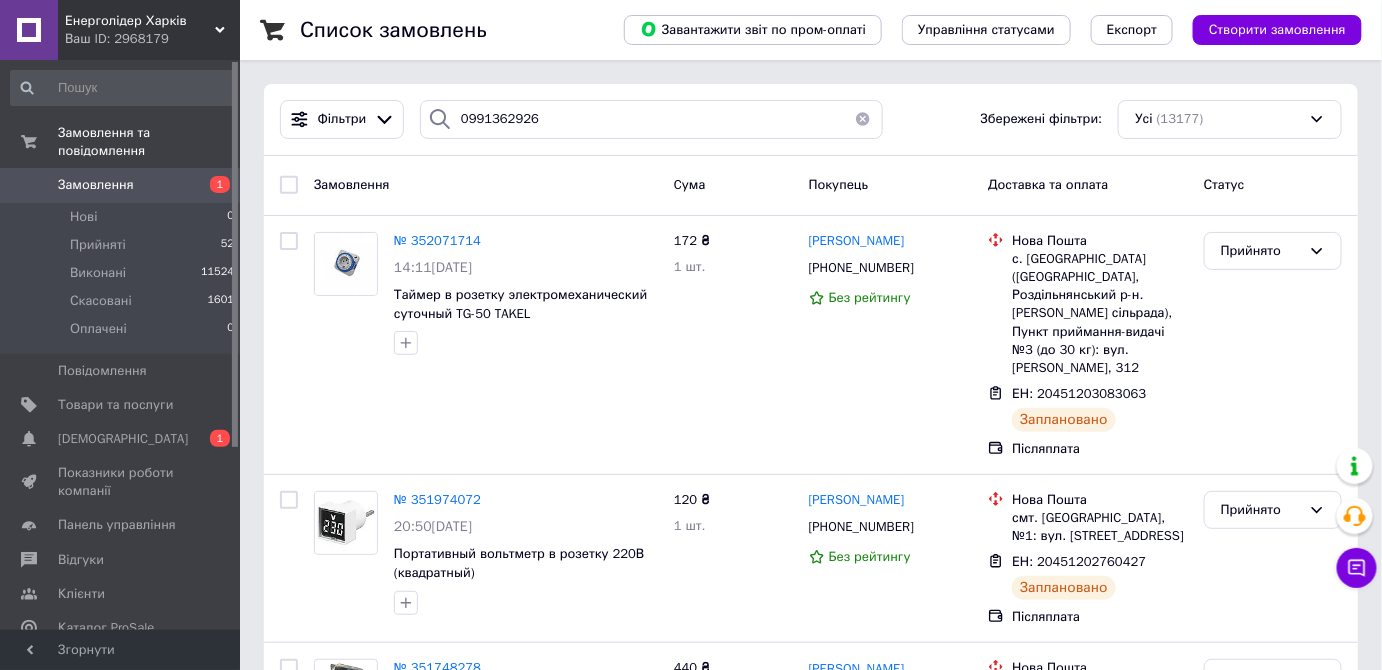 click on "Замовлення" at bounding box center [96, 185] 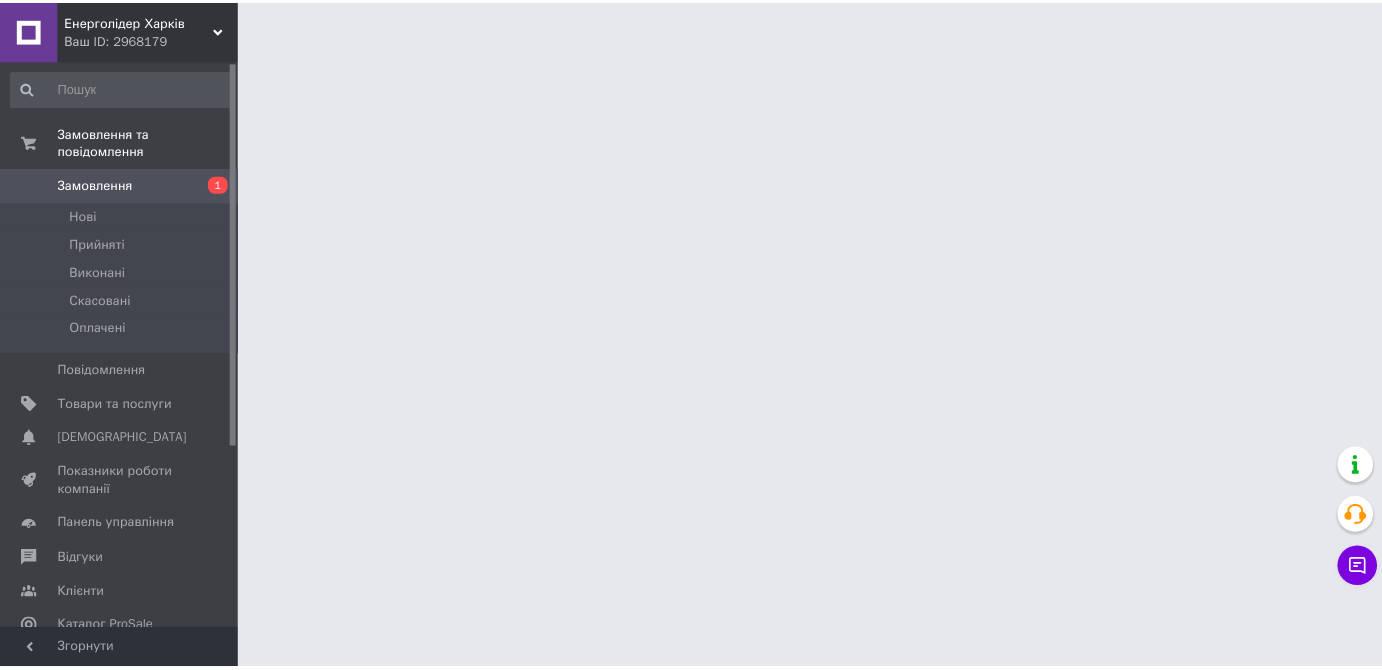 scroll, scrollTop: 0, scrollLeft: 0, axis: both 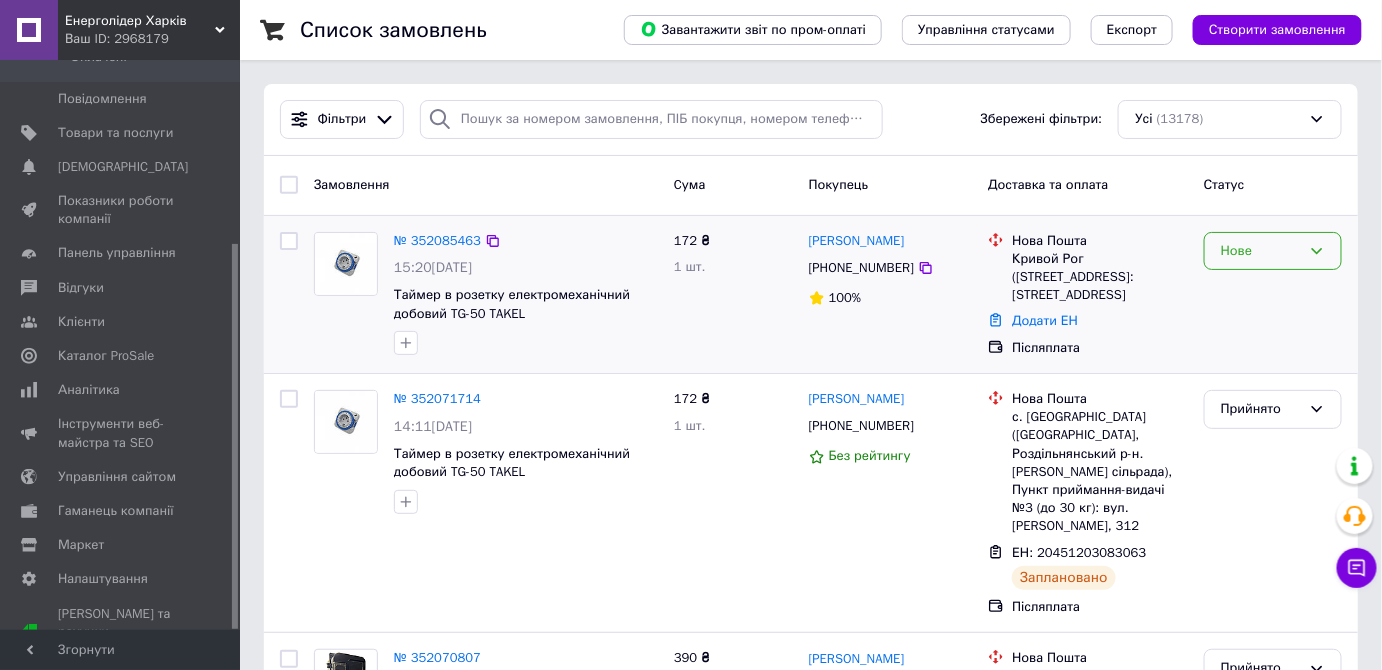 click on "Нове" at bounding box center (1261, 251) 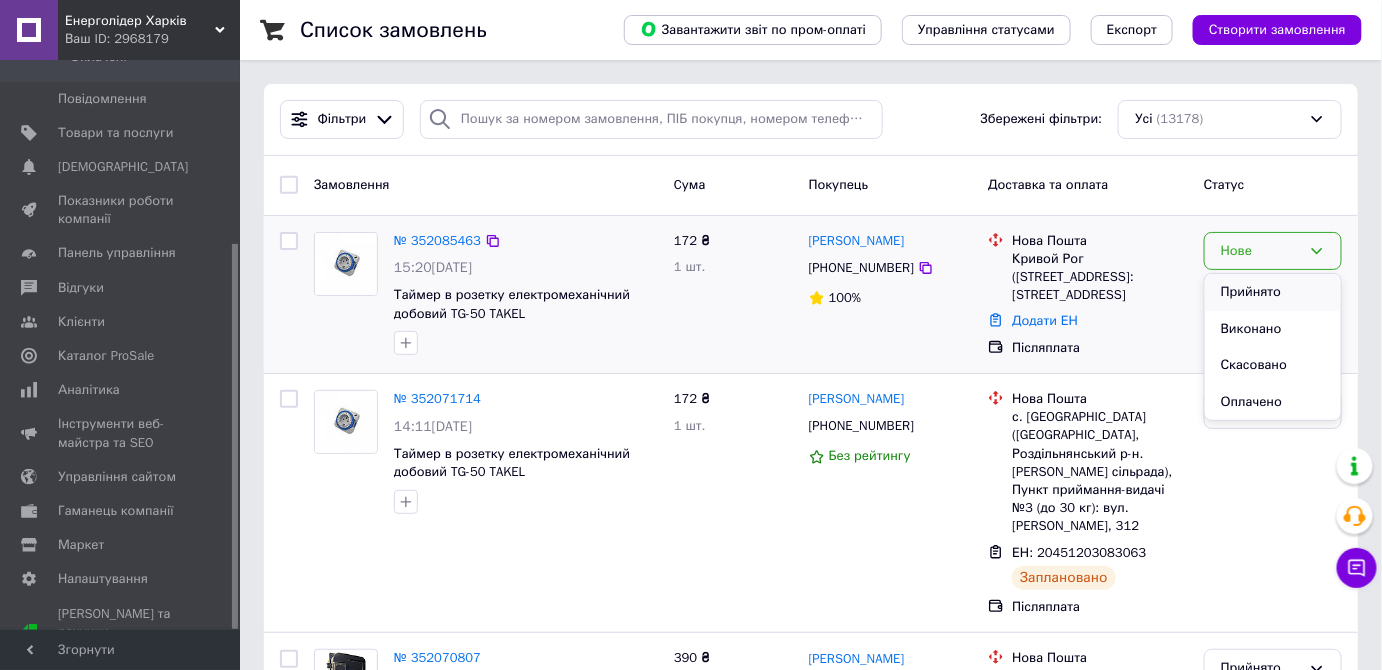 click on "Прийнято" at bounding box center [1273, 292] 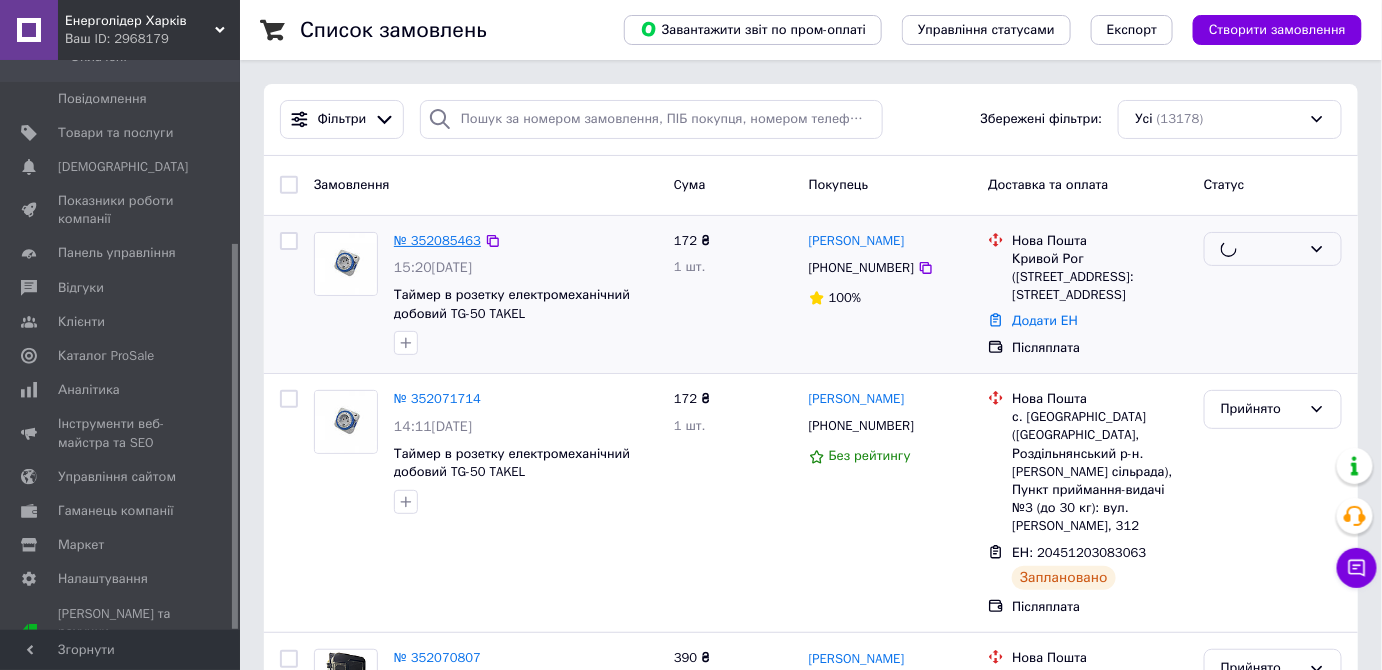 click on "Замовлення Cума Покупець Доставка та оплата Статус № 352085463 15:20, 10.07.2025 Таймер в розетку електромеханічний добовий TG-50 TAKEL 172 ₴ 1 шт. Олег Шевцов +380682348202 100% Нова Пошта Кривой Рог (Днепропетровская обл.), №1: ул. 129-й бригади териториальної оборони, 123б Додати ЕН Післяплата № 352071714 14:11, 10.07.2025 Таймер в розетку електромеханічний добовий TG-50 TAKEL 172 ₴ 1 шт. Людмила Мельнів +380990867938 Без рейтингу Нова Пошта с. Кучурган (Одеська обл., Роздільнянський р-н. Лиманська сільрада), Пункт приймання-видачі №3 (до 30 кг): вул. Павла Каплуна, 312 ЕН: 20451203083063 Заплановано Післяплата Прийнято 100%" at bounding box center (811, 10279) 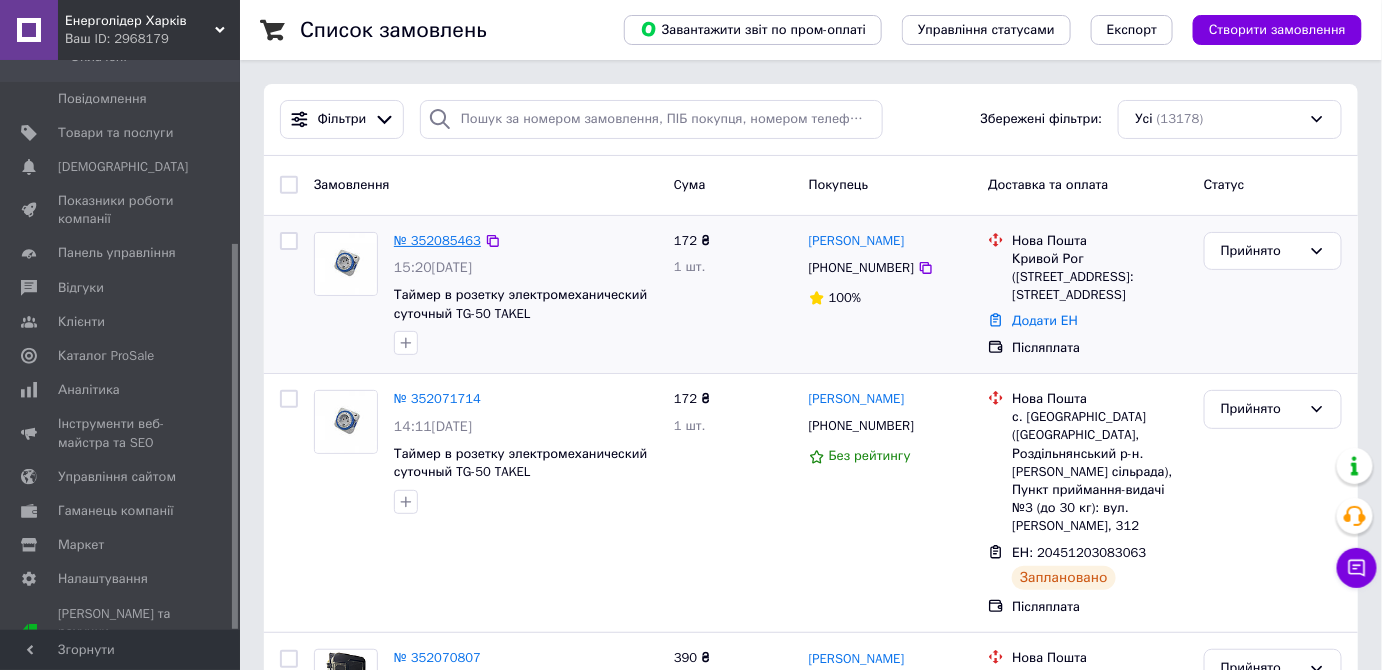 click on "№ 352085463" at bounding box center [437, 240] 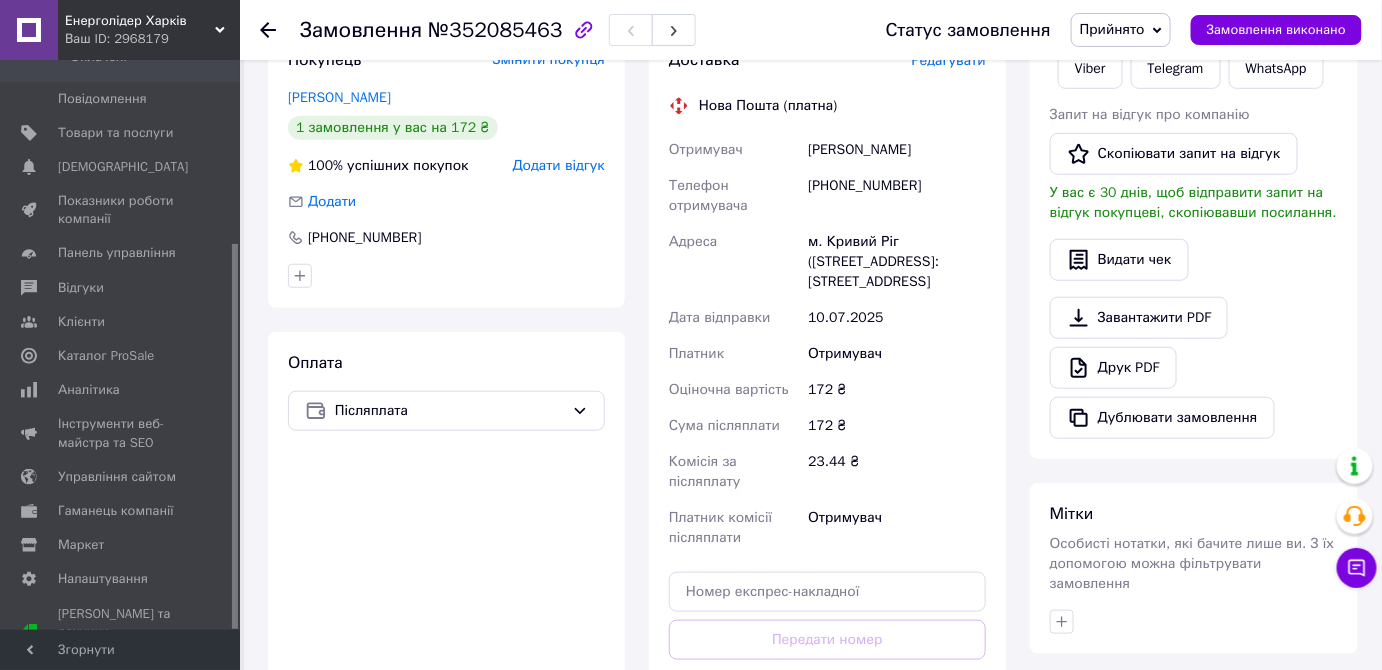 scroll, scrollTop: 673, scrollLeft: 0, axis: vertical 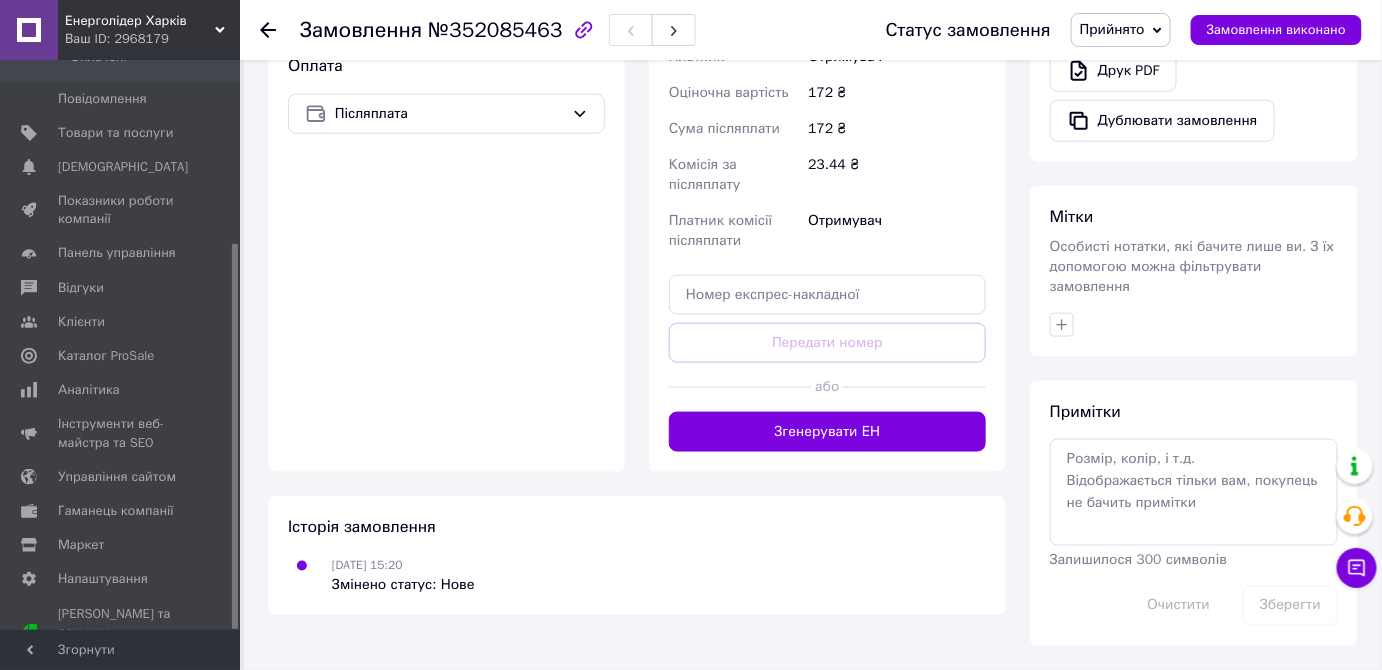 click on "Згенерувати ЕН" at bounding box center [827, 432] 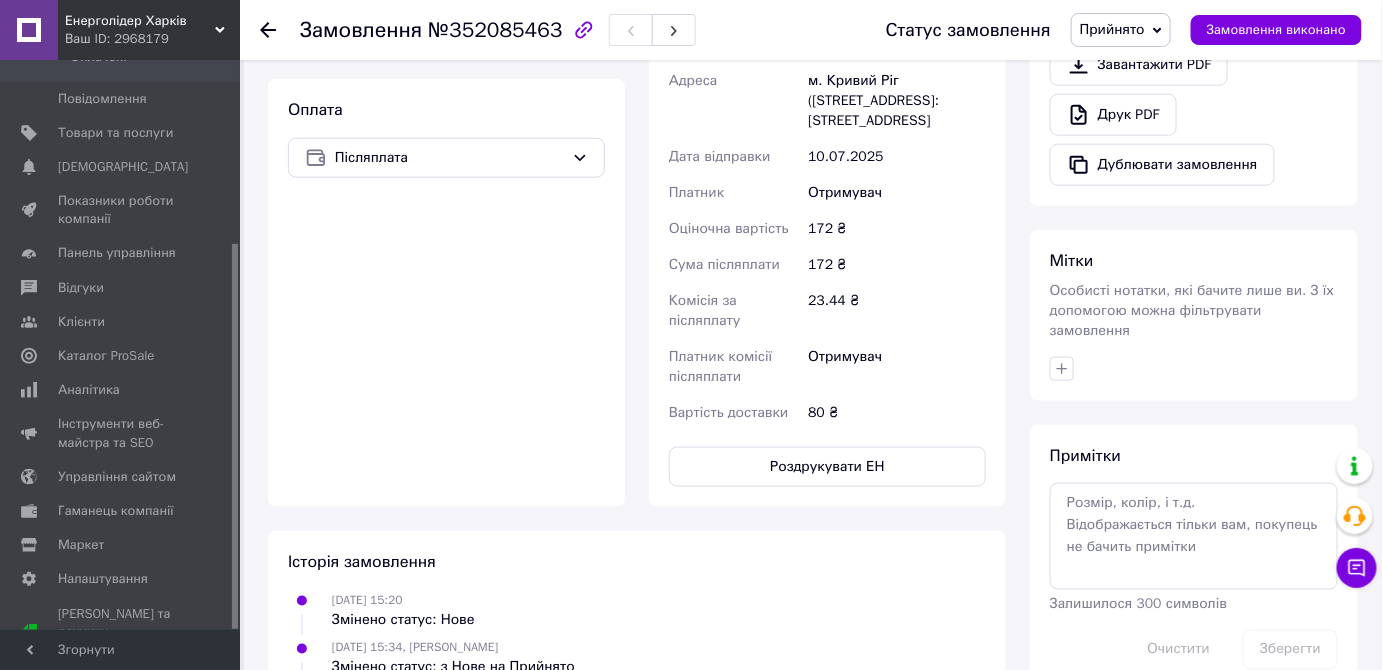 scroll, scrollTop: 400, scrollLeft: 0, axis: vertical 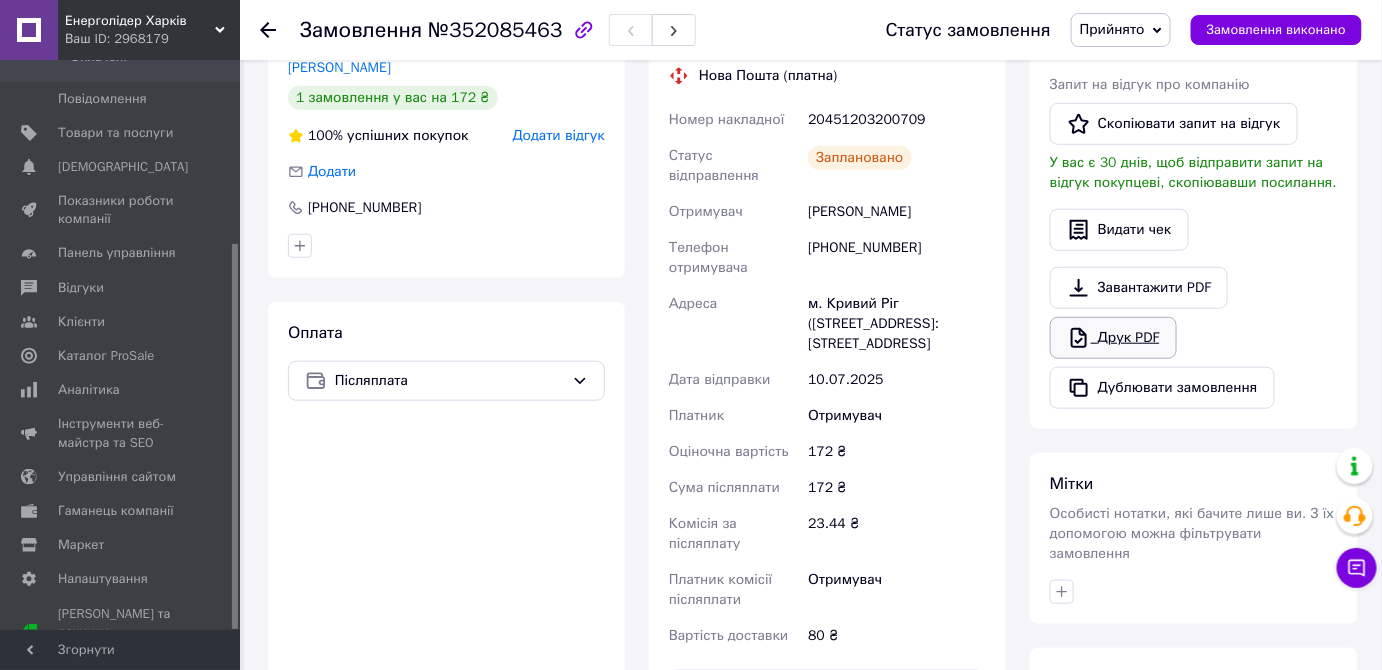 click on "Друк PDF" at bounding box center (1113, 338) 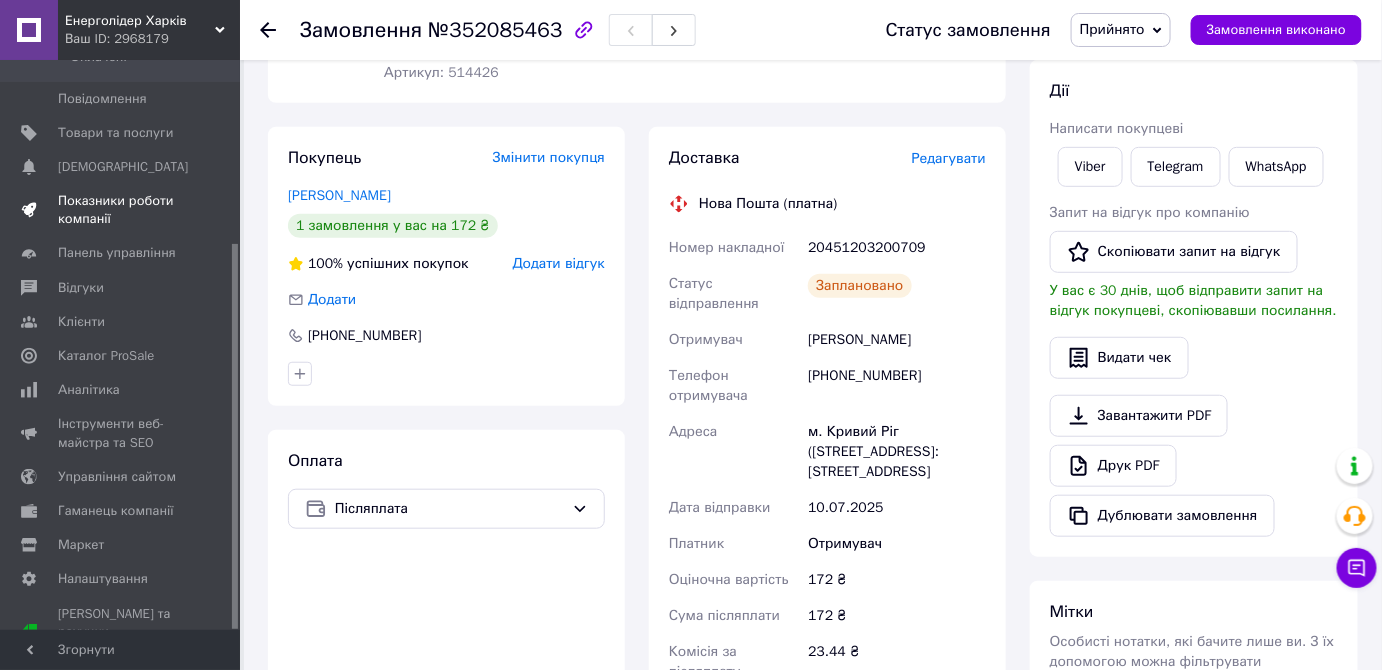 scroll, scrollTop: 218, scrollLeft: 0, axis: vertical 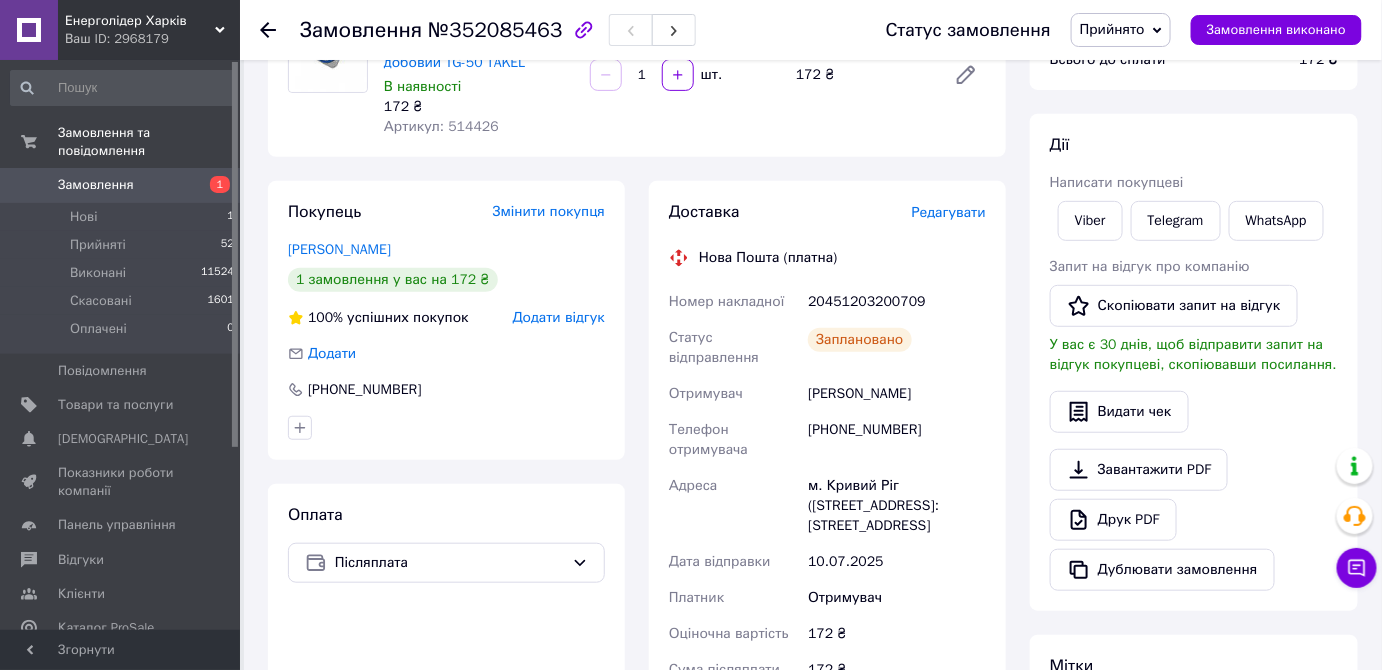 click on "Замовлення" at bounding box center [121, 185] 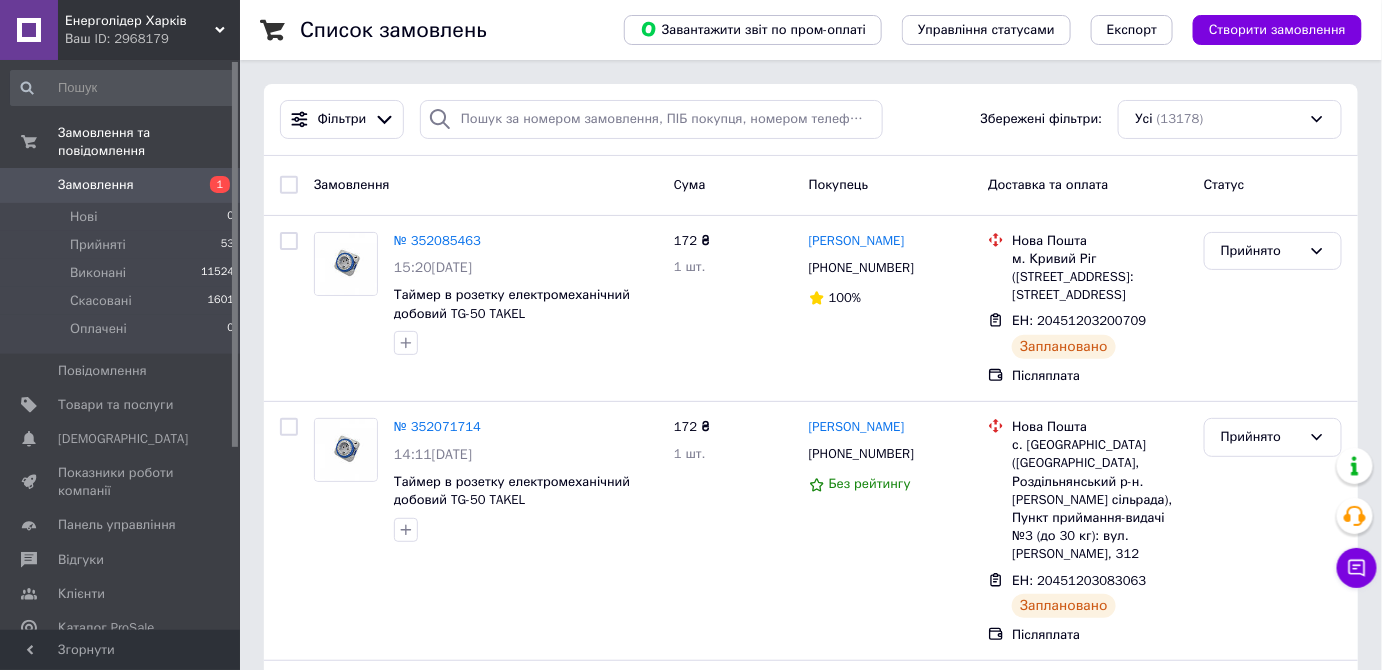 click on "Замовлення" at bounding box center [96, 185] 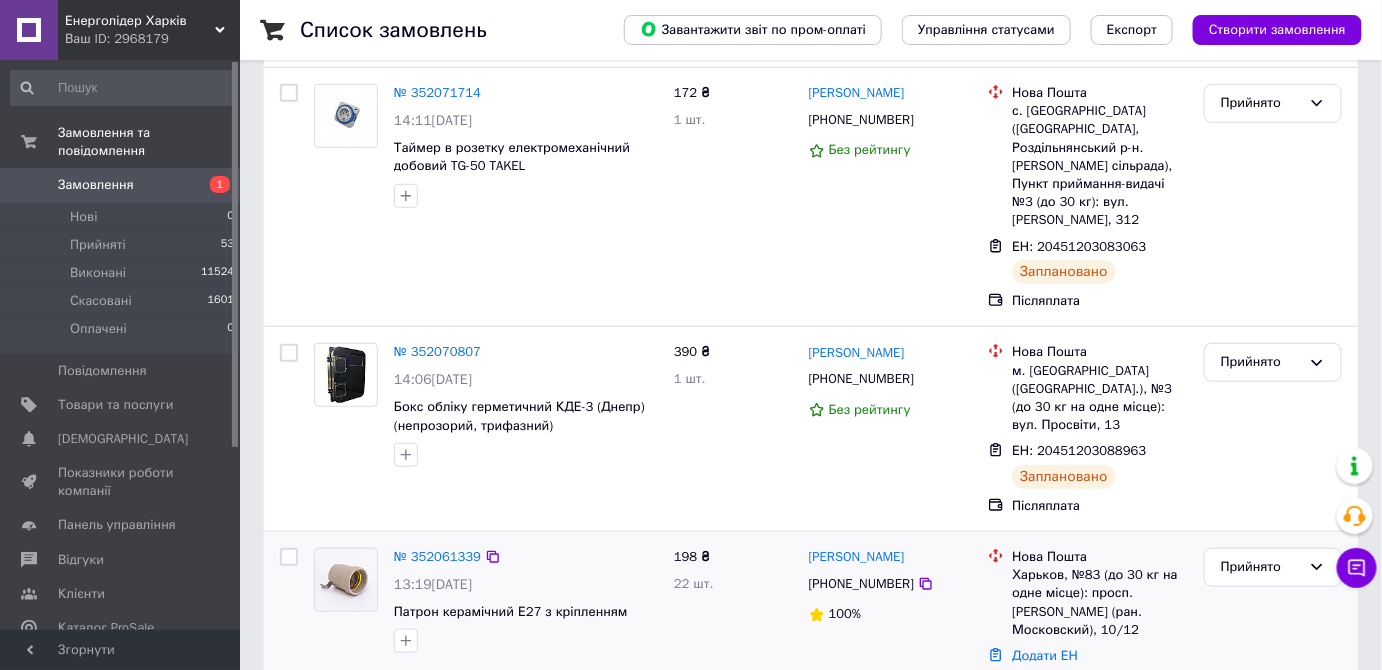 scroll, scrollTop: 363, scrollLeft: 0, axis: vertical 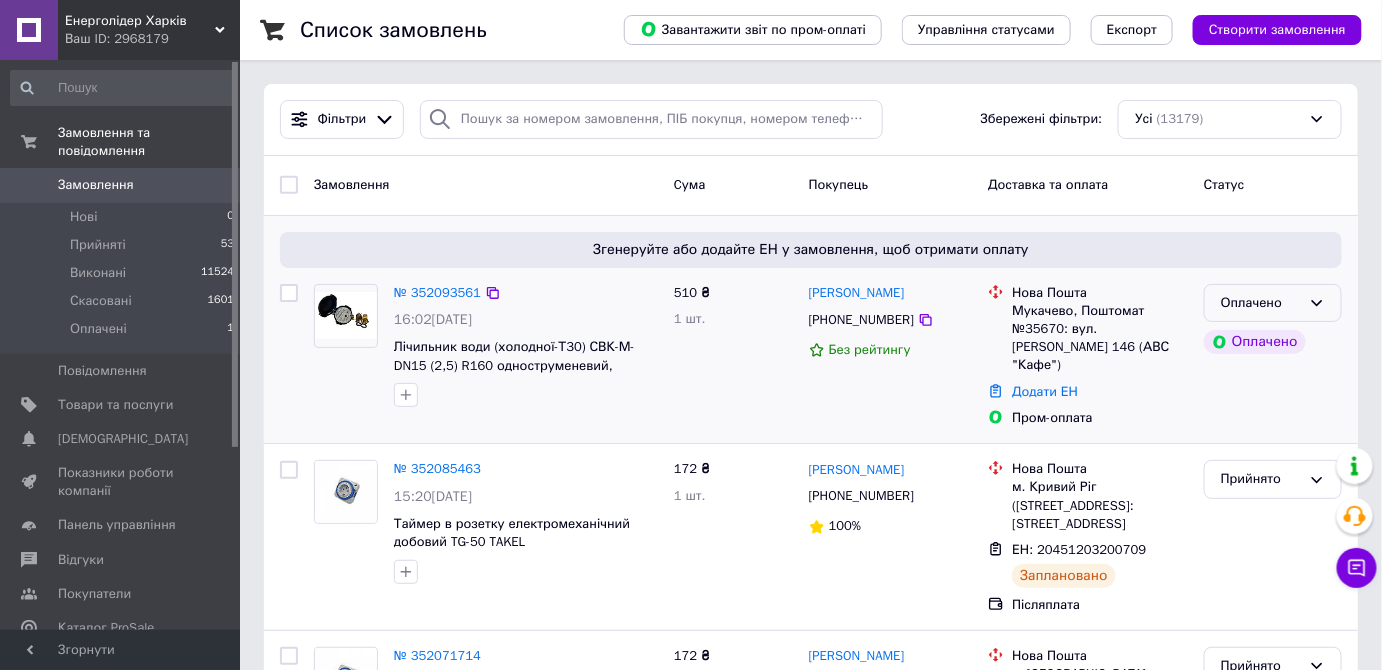 drag, startPoint x: 1346, startPoint y: 301, endPoint x: 1336, endPoint y: 308, distance: 12.206555 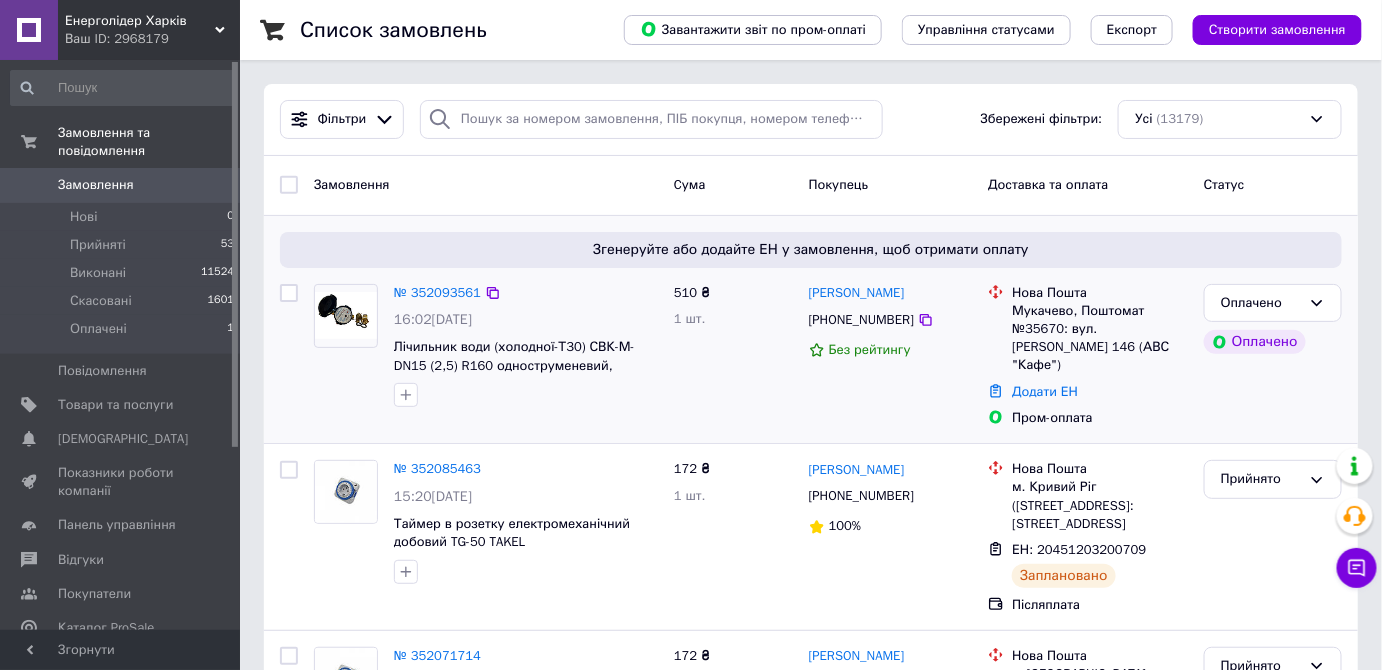 drag, startPoint x: 1298, startPoint y: 305, endPoint x: 1287, endPoint y: 322, distance: 20.248457 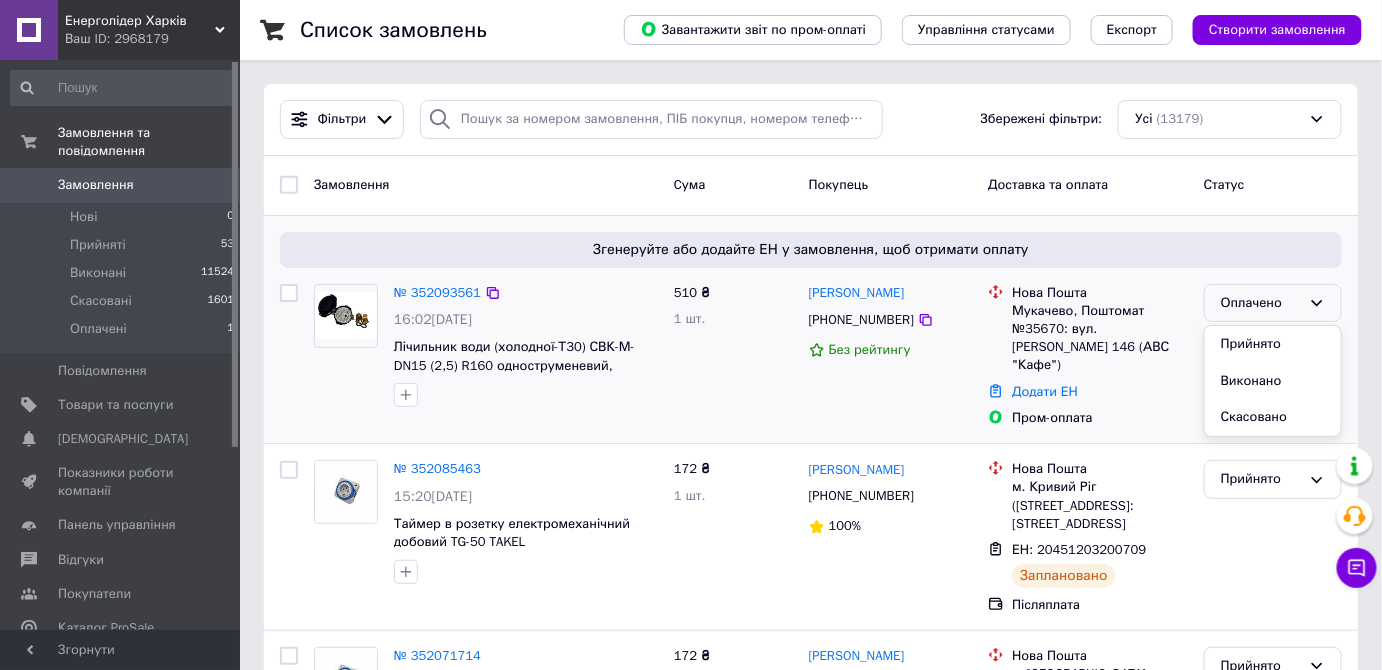 drag, startPoint x: 1287, startPoint y: 322, endPoint x: 849, endPoint y: 309, distance: 438.19287 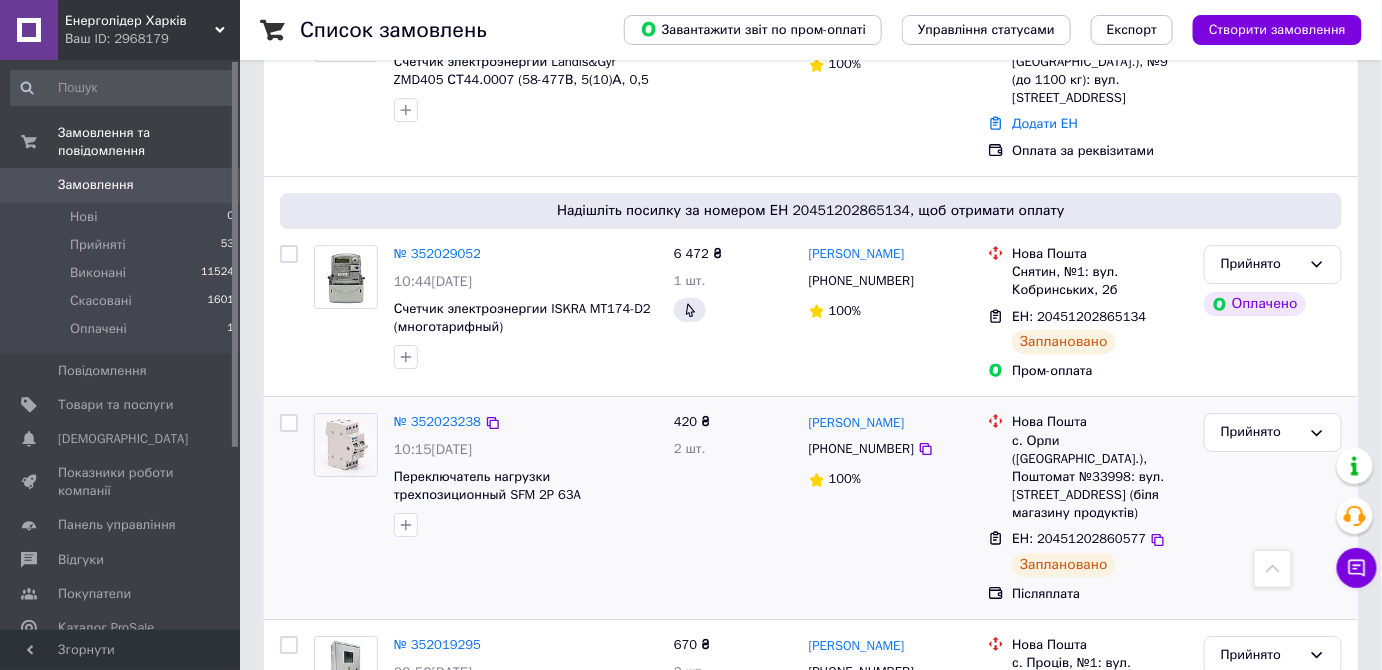 scroll, scrollTop: 1727, scrollLeft: 0, axis: vertical 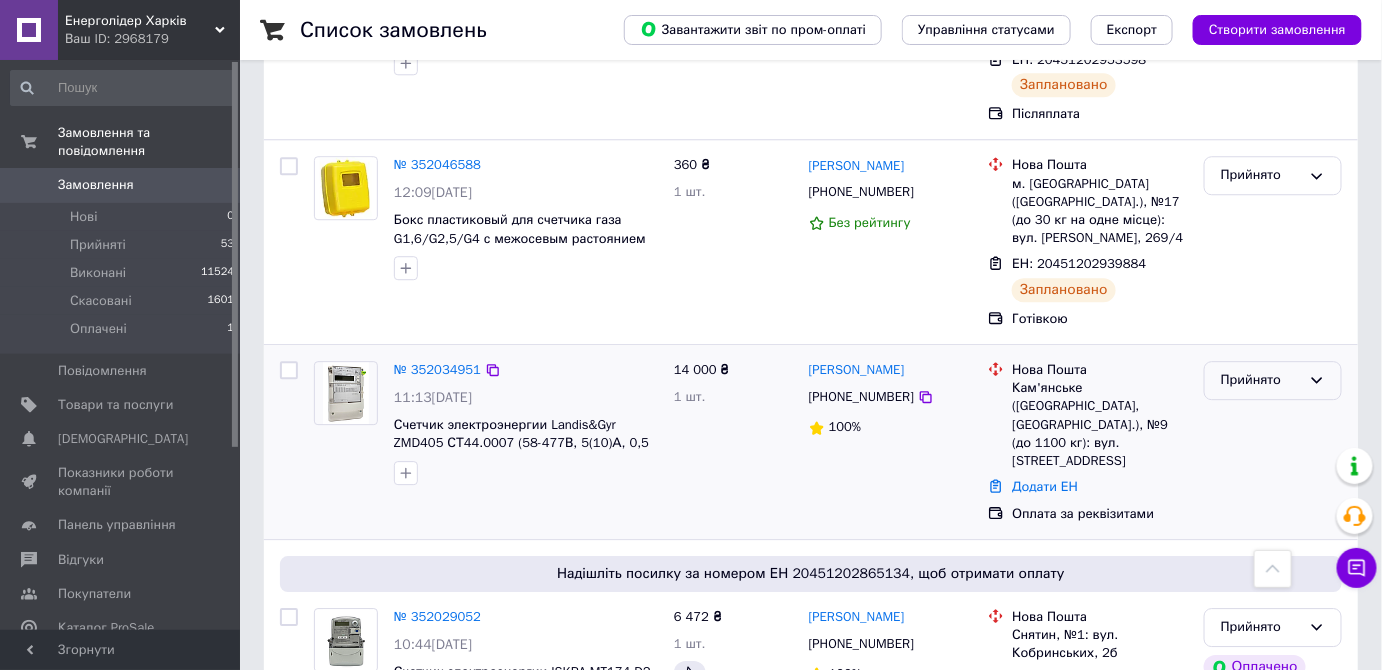click on "Прийнято" at bounding box center (1261, 380) 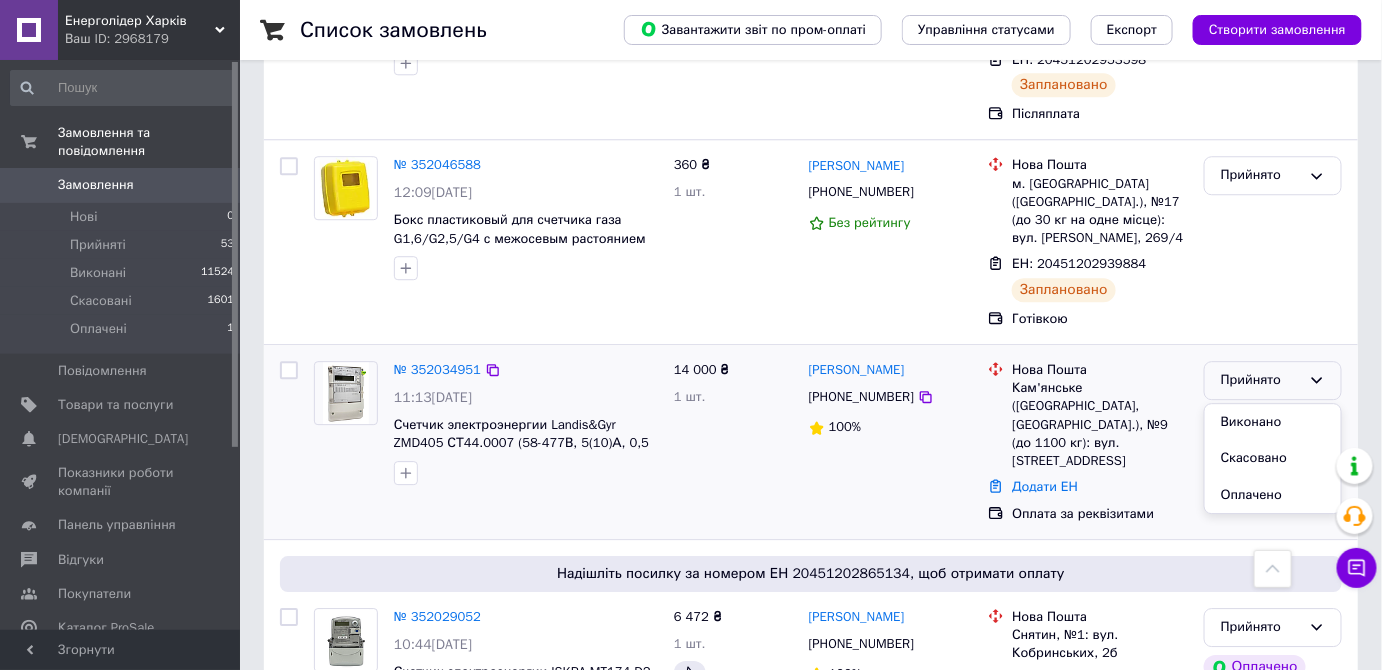 drag, startPoint x: 1230, startPoint y: 348, endPoint x: 1205, endPoint y: 368, distance: 32.01562 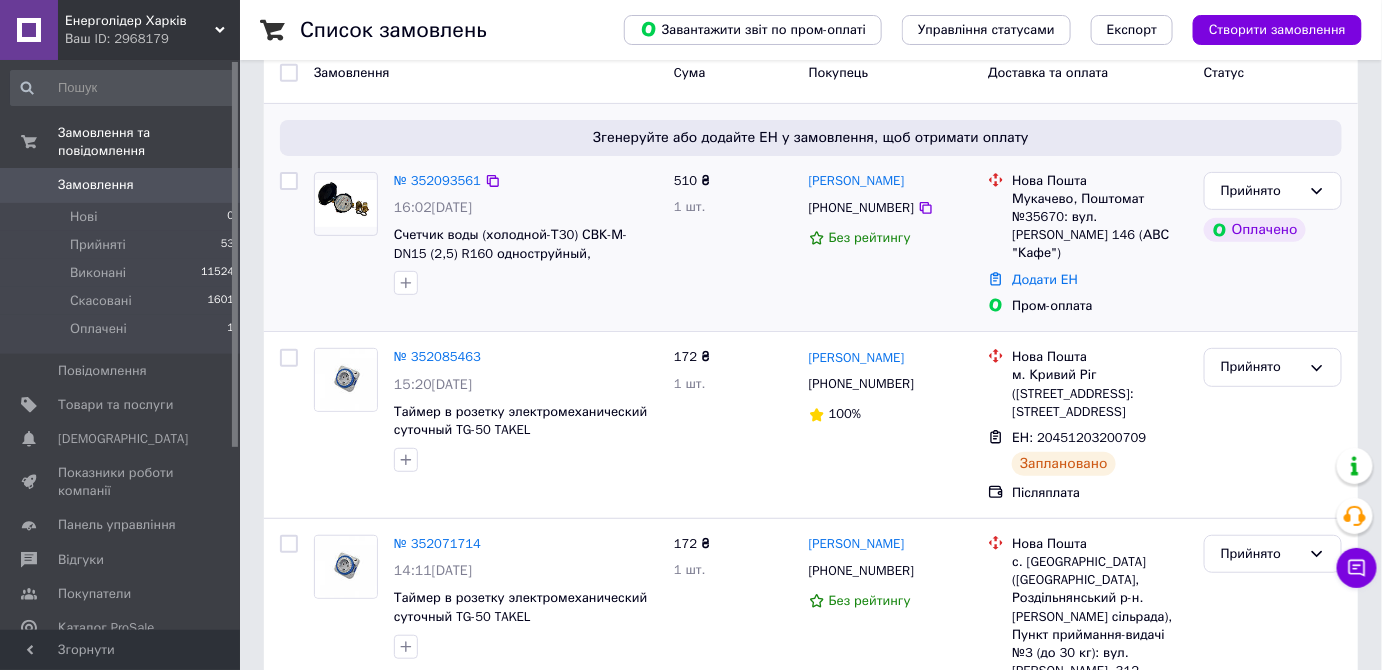 scroll, scrollTop: 0, scrollLeft: 0, axis: both 